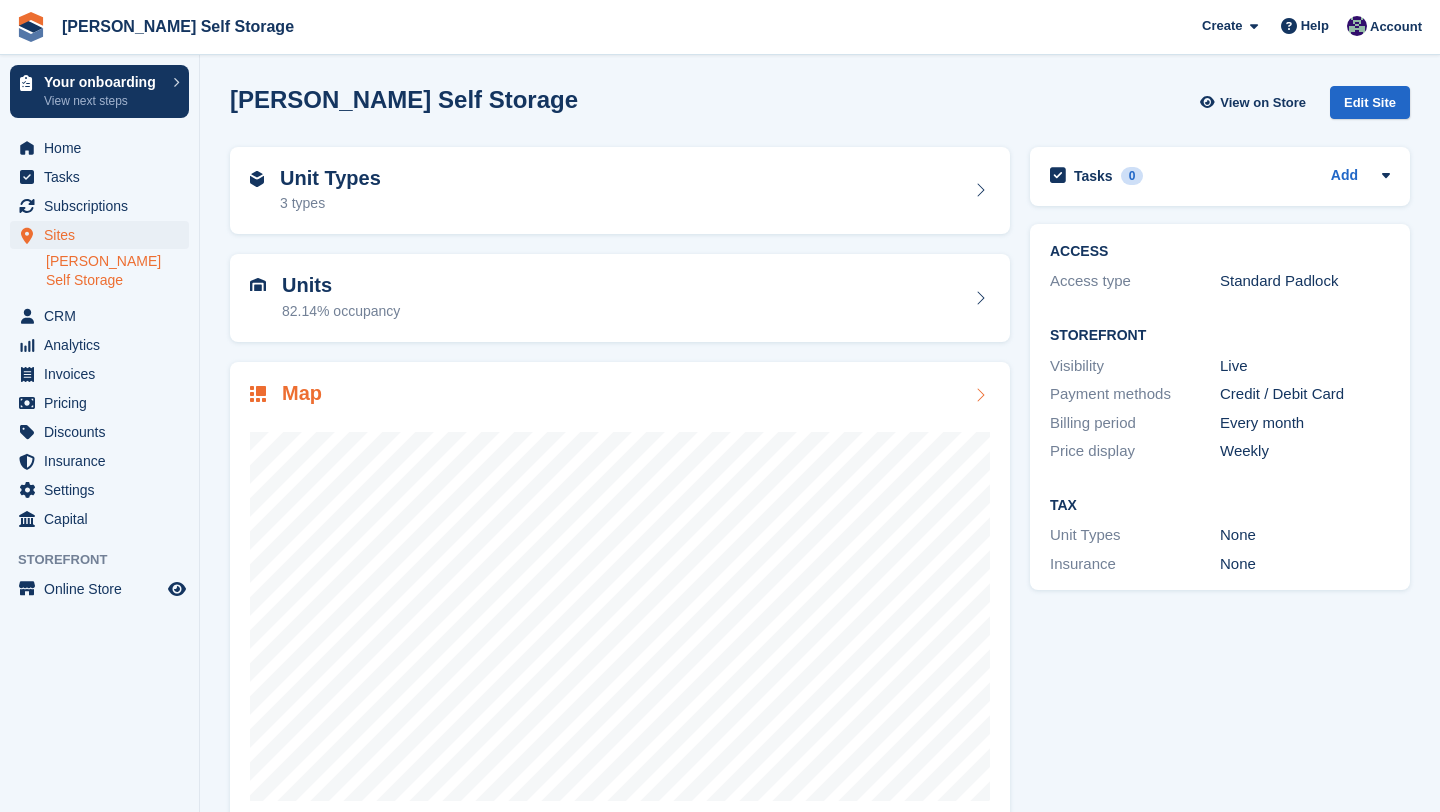 scroll, scrollTop: 41, scrollLeft: 0, axis: vertical 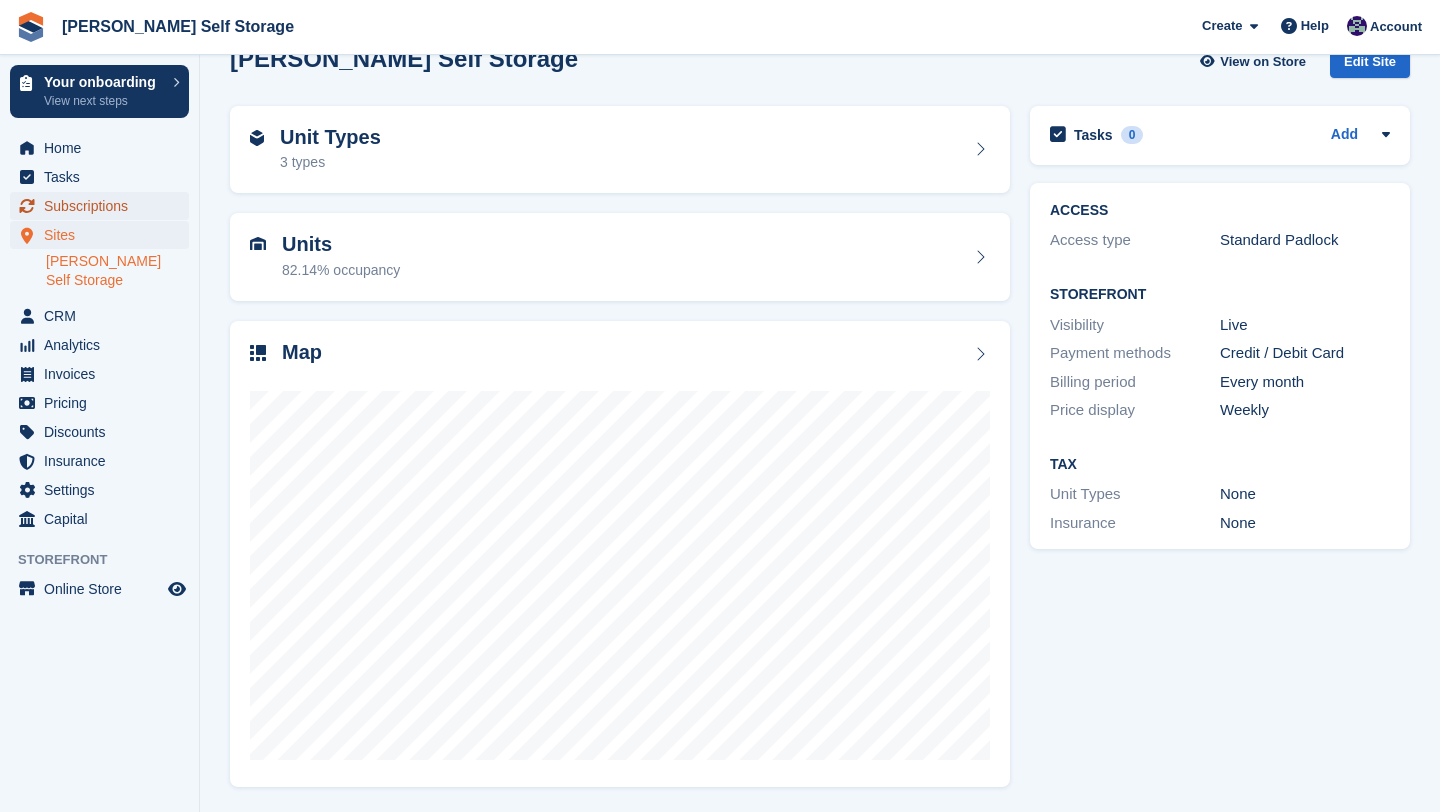 click on "Subscriptions" at bounding box center [104, 206] 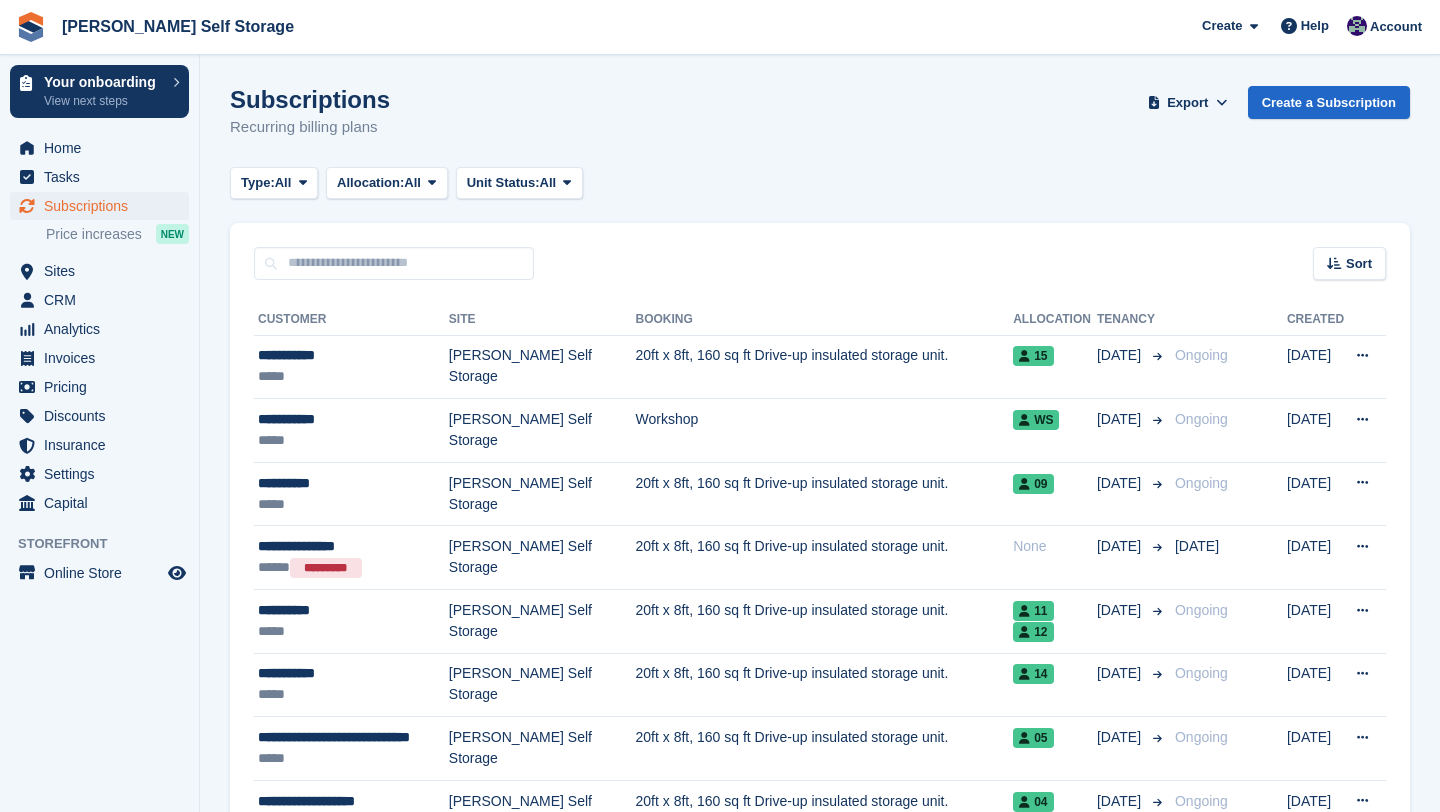 scroll, scrollTop: 0, scrollLeft: 0, axis: both 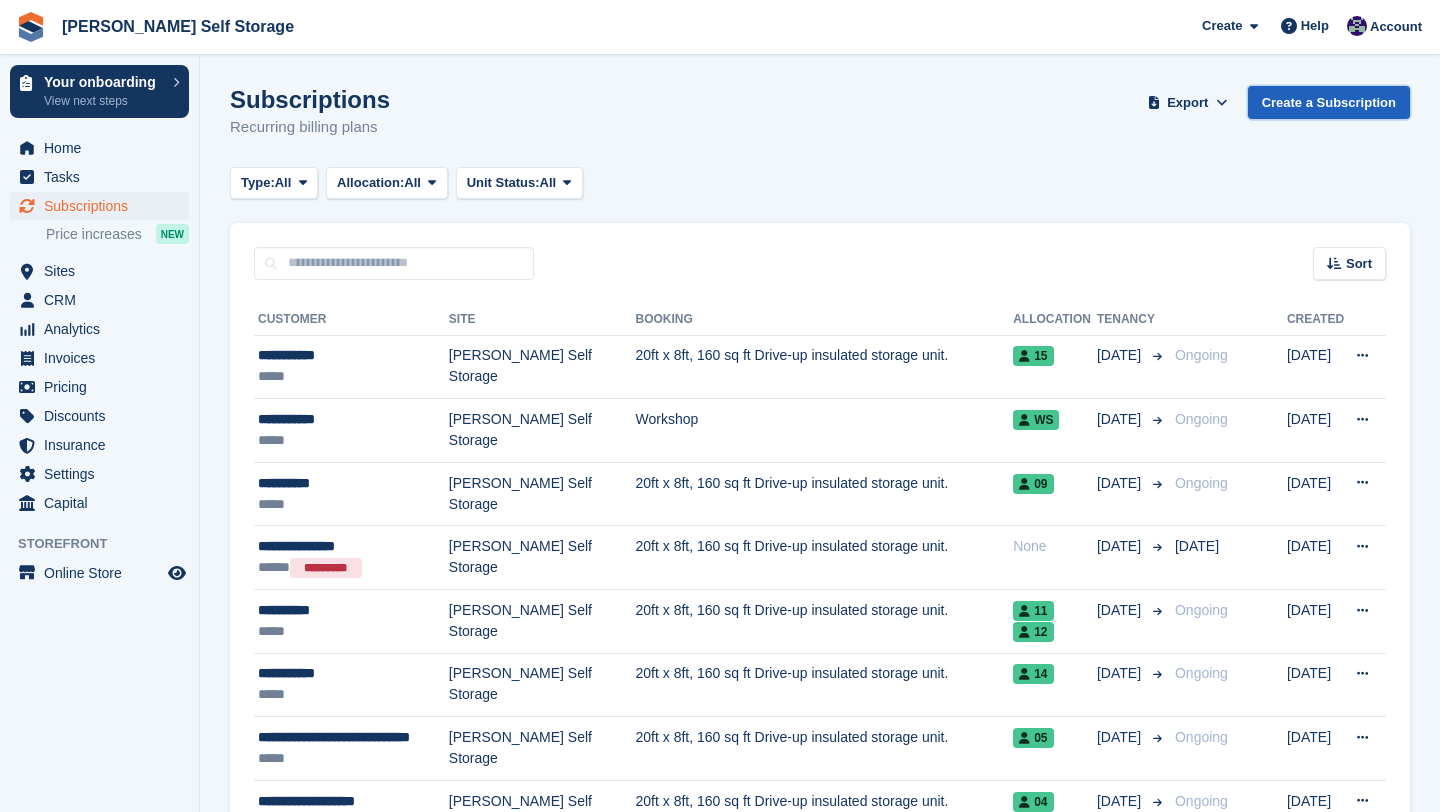click on "Create a Subscription" at bounding box center (1329, 102) 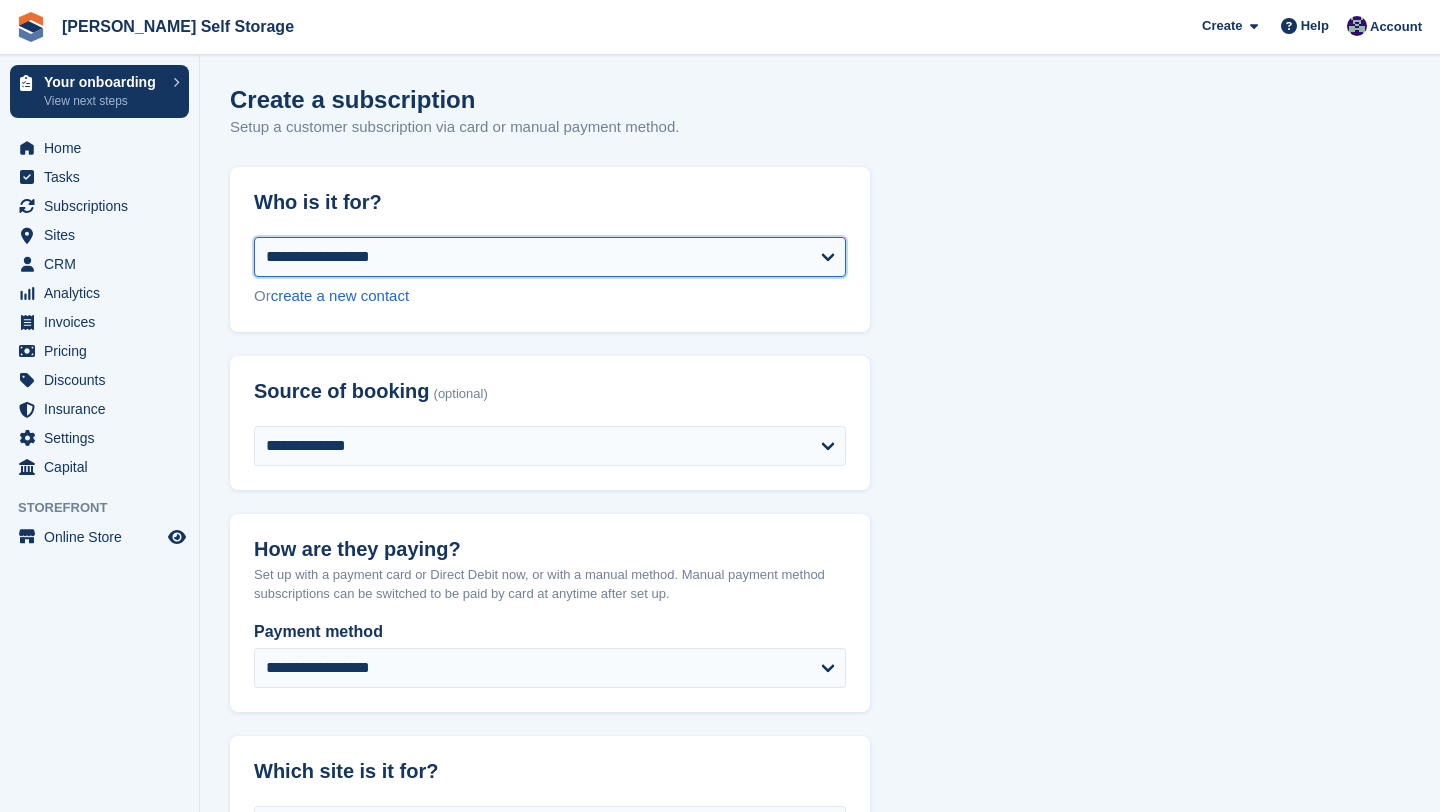 click on "**********" at bounding box center (550, 257) 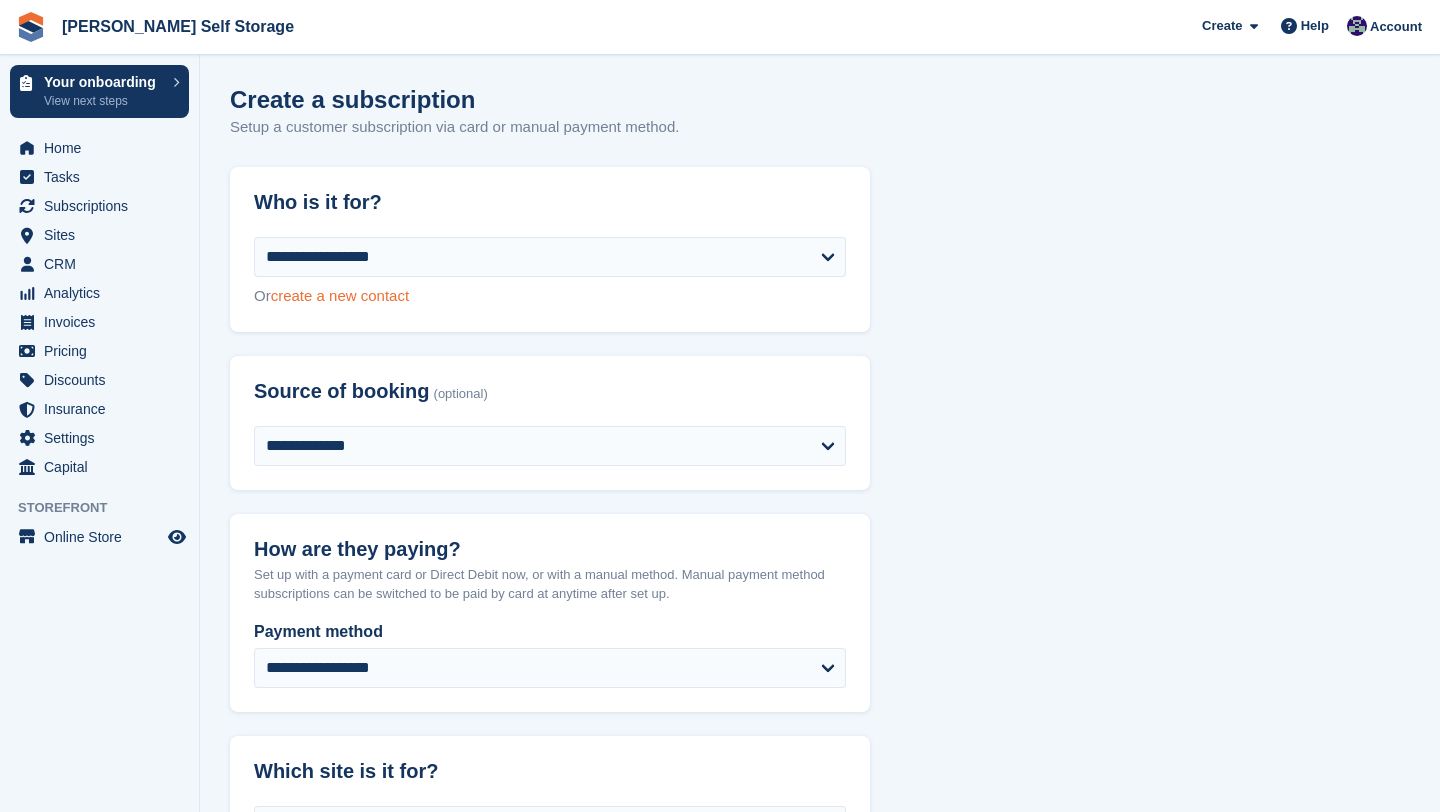 click on "create a new contact" at bounding box center [340, 295] 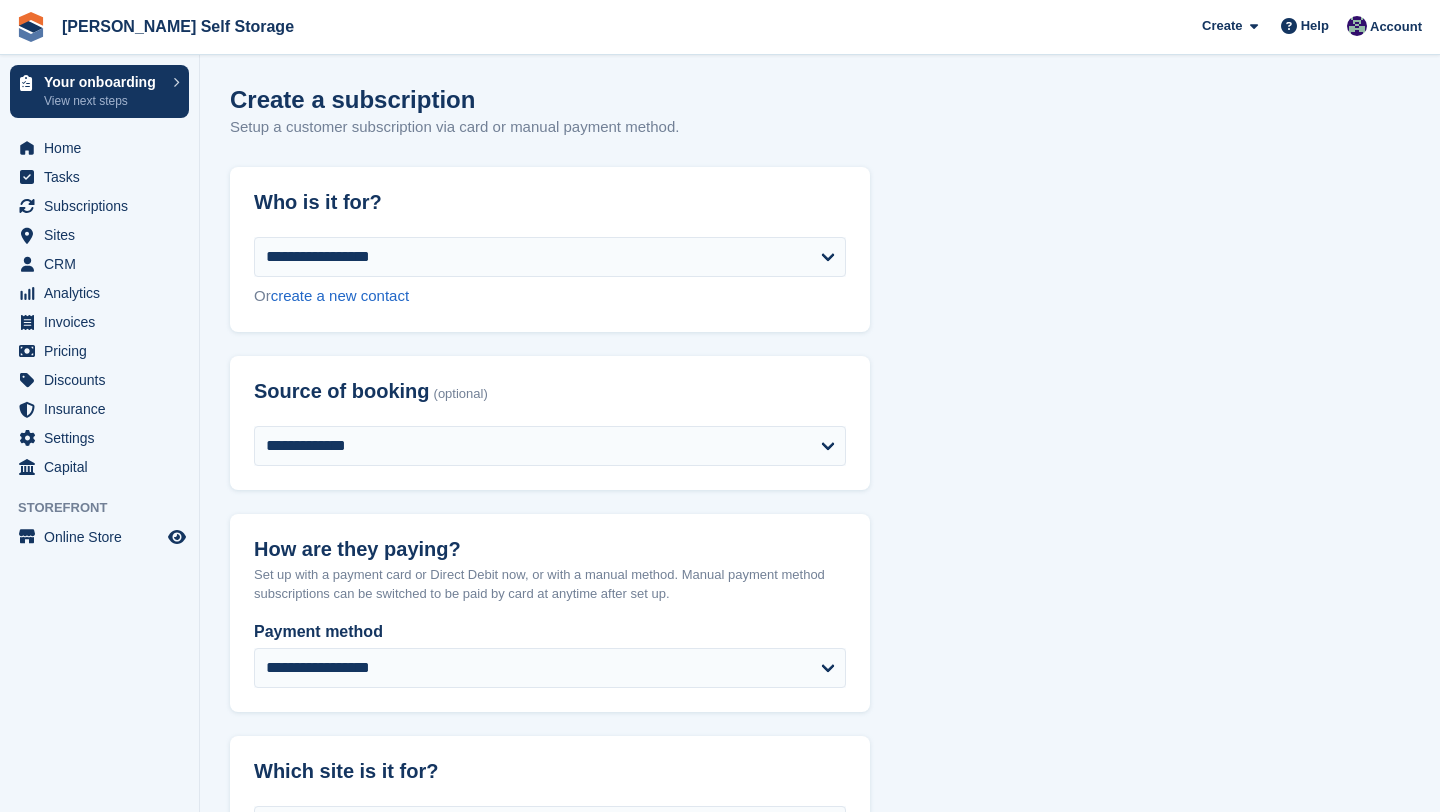 select on "**********" 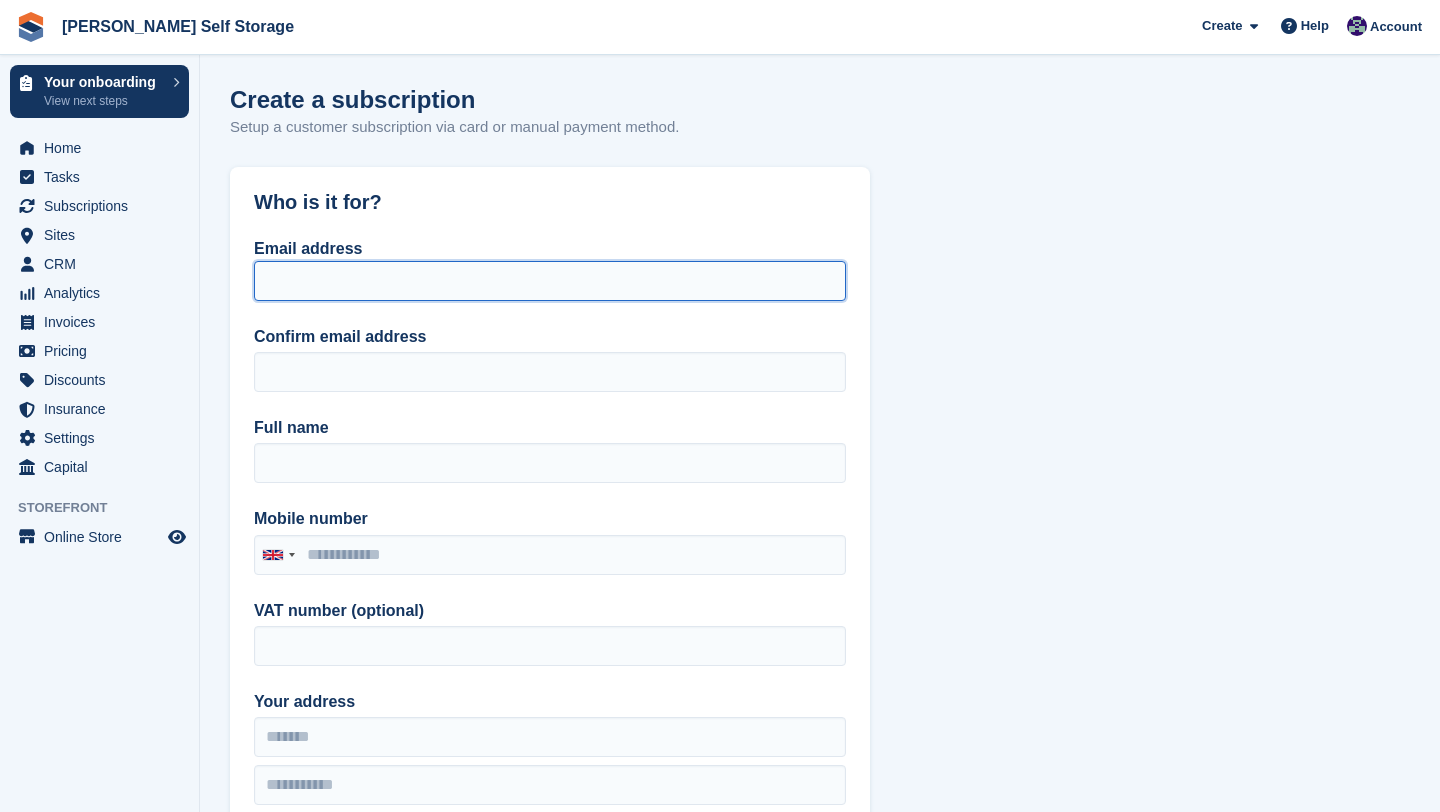 click on "Email address" at bounding box center (550, 281) 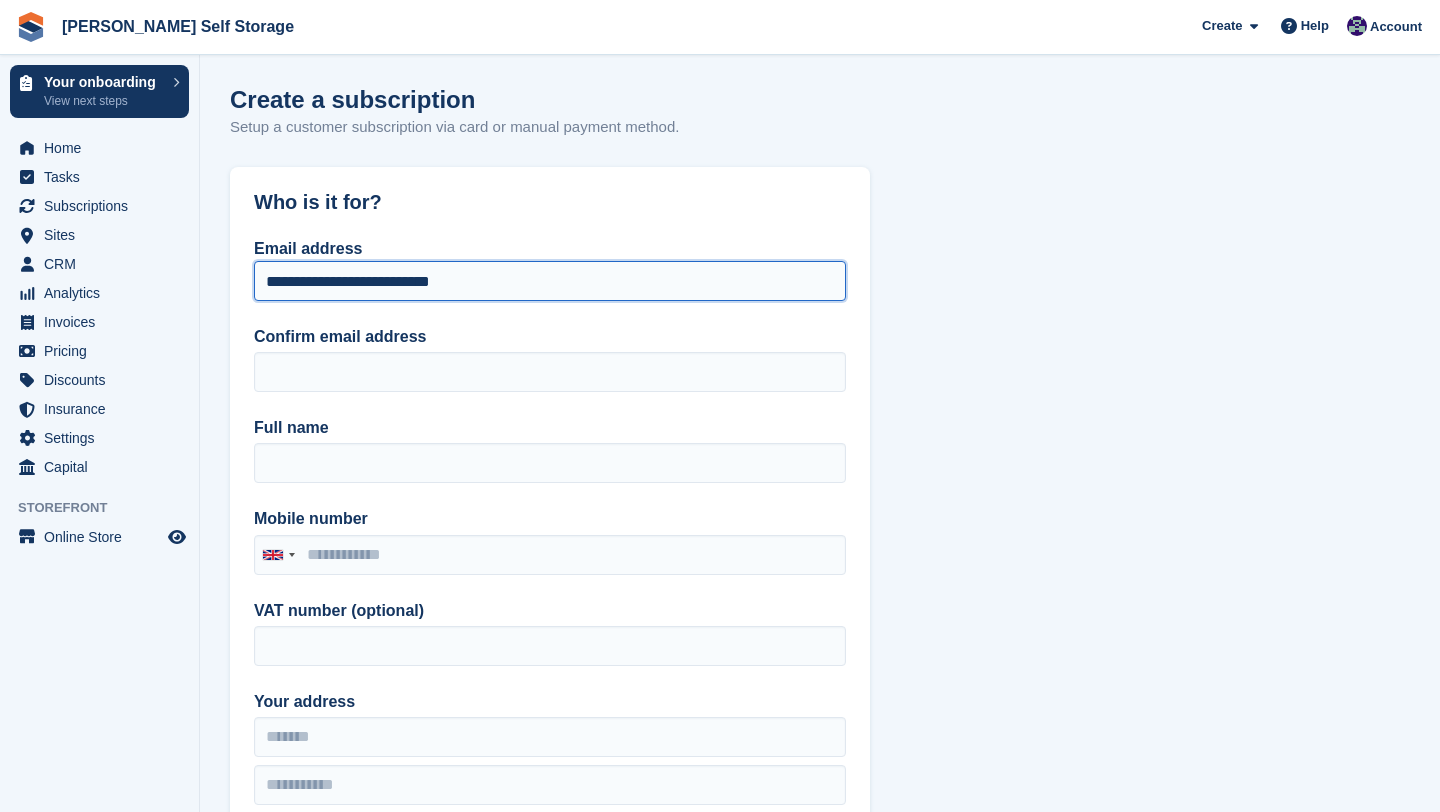 drag, startPoint x: 501, startPoint y: 292, endPoint x: 213, endPoint y: 278, distance: 288.3401 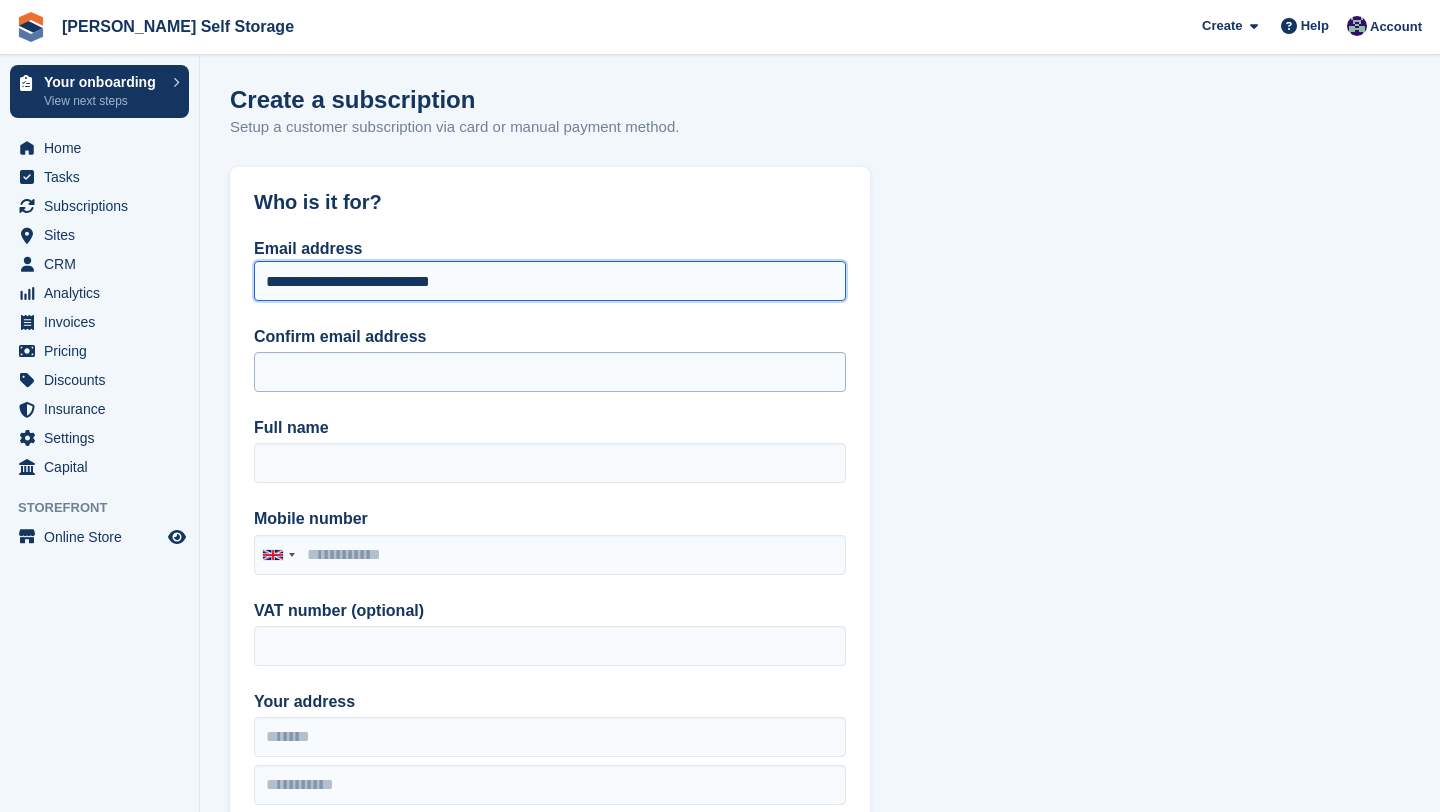 type on "**********" 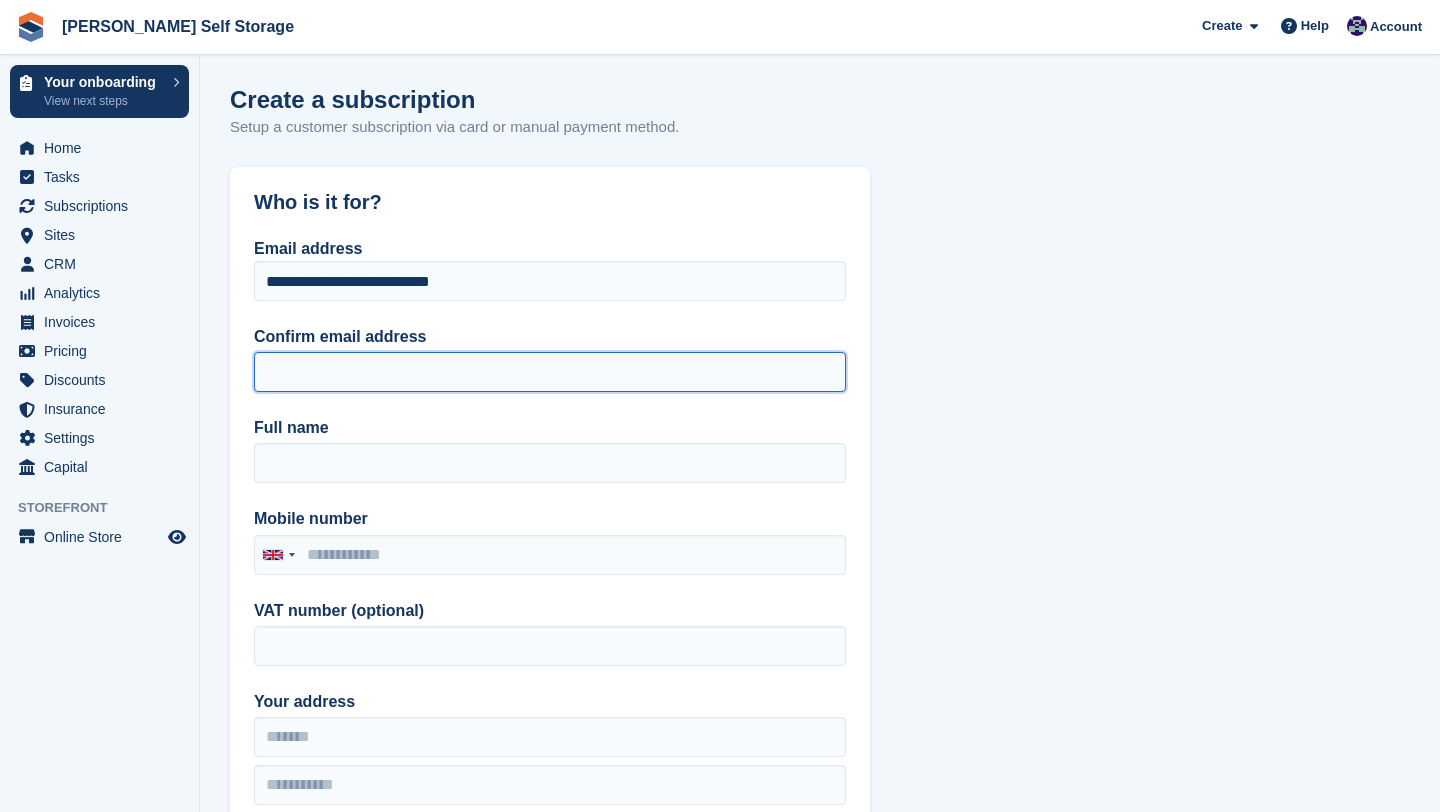 click on "Confirm email address" at bounding box center [550, 372] 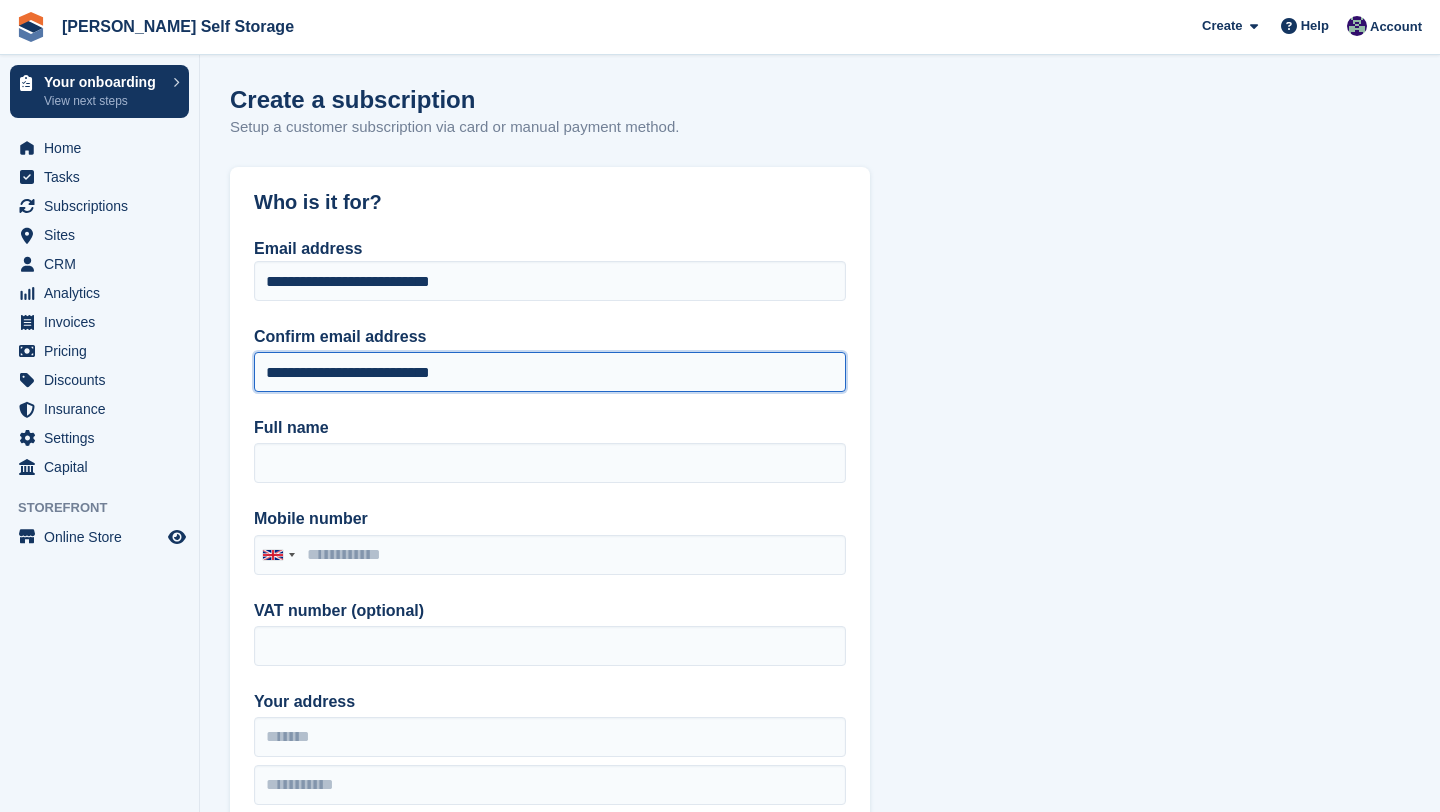 click on "**********" at bounding box center (550, 372) 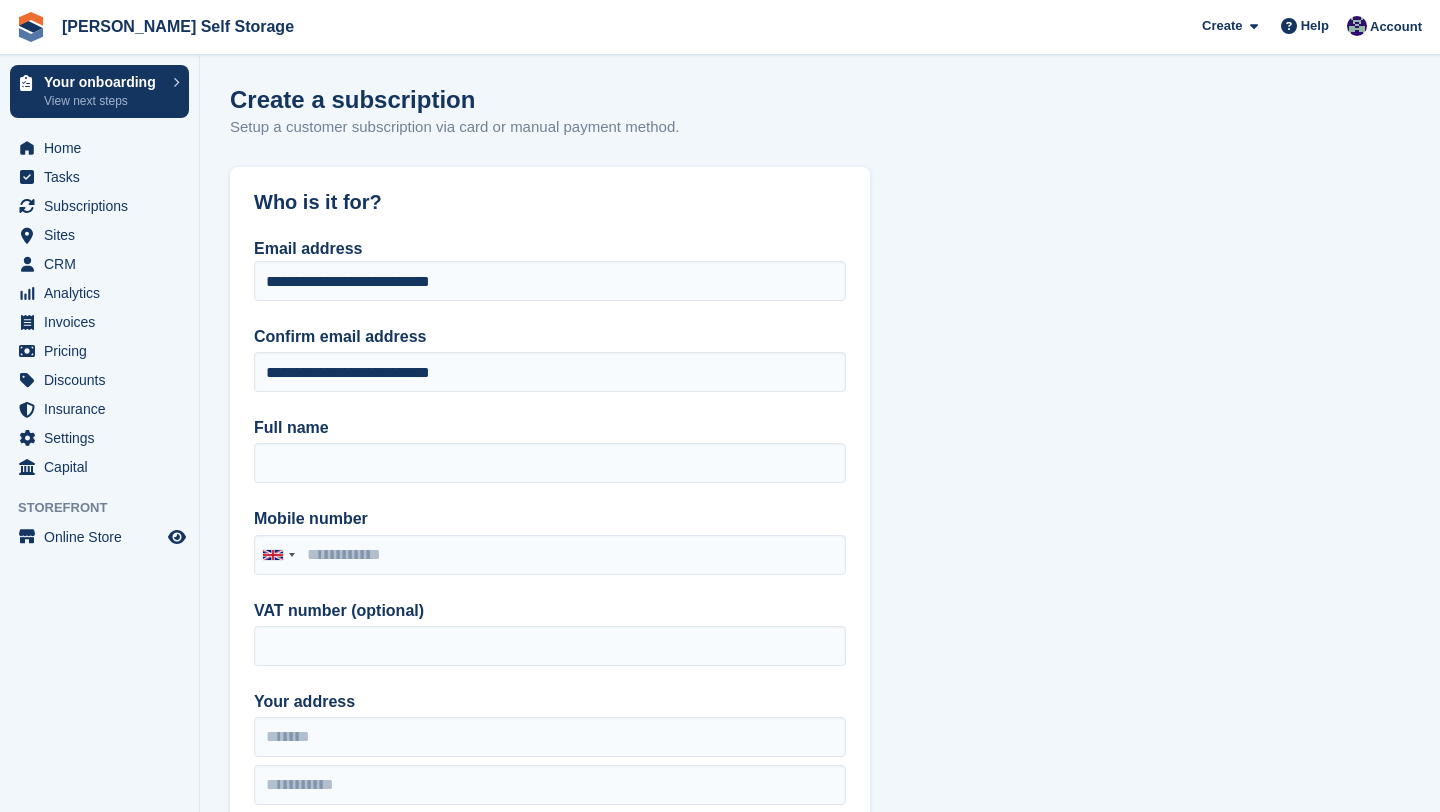 click on "Full name" at bounding box center (550, 428) 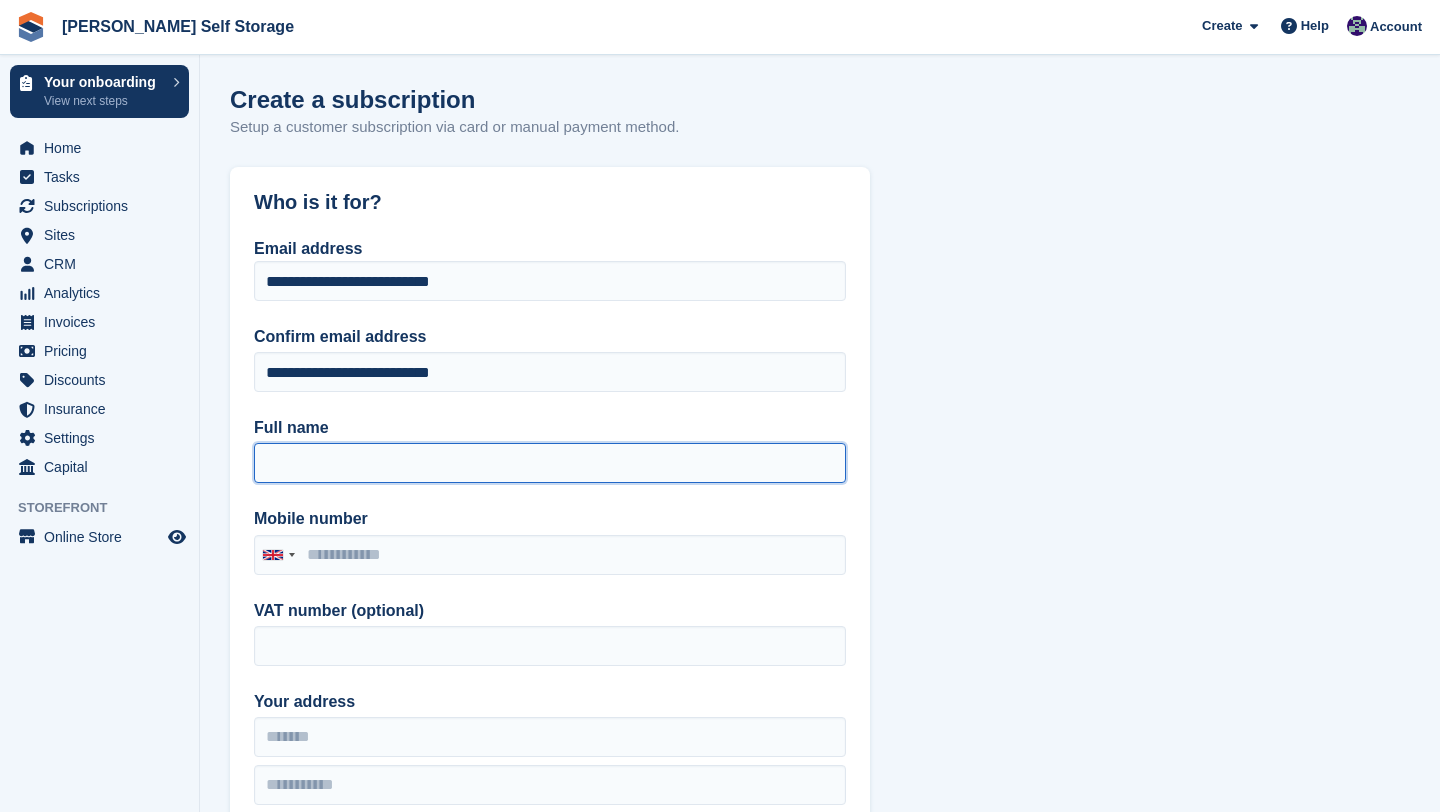 click on "Full name" at bounding box center (550, 463) 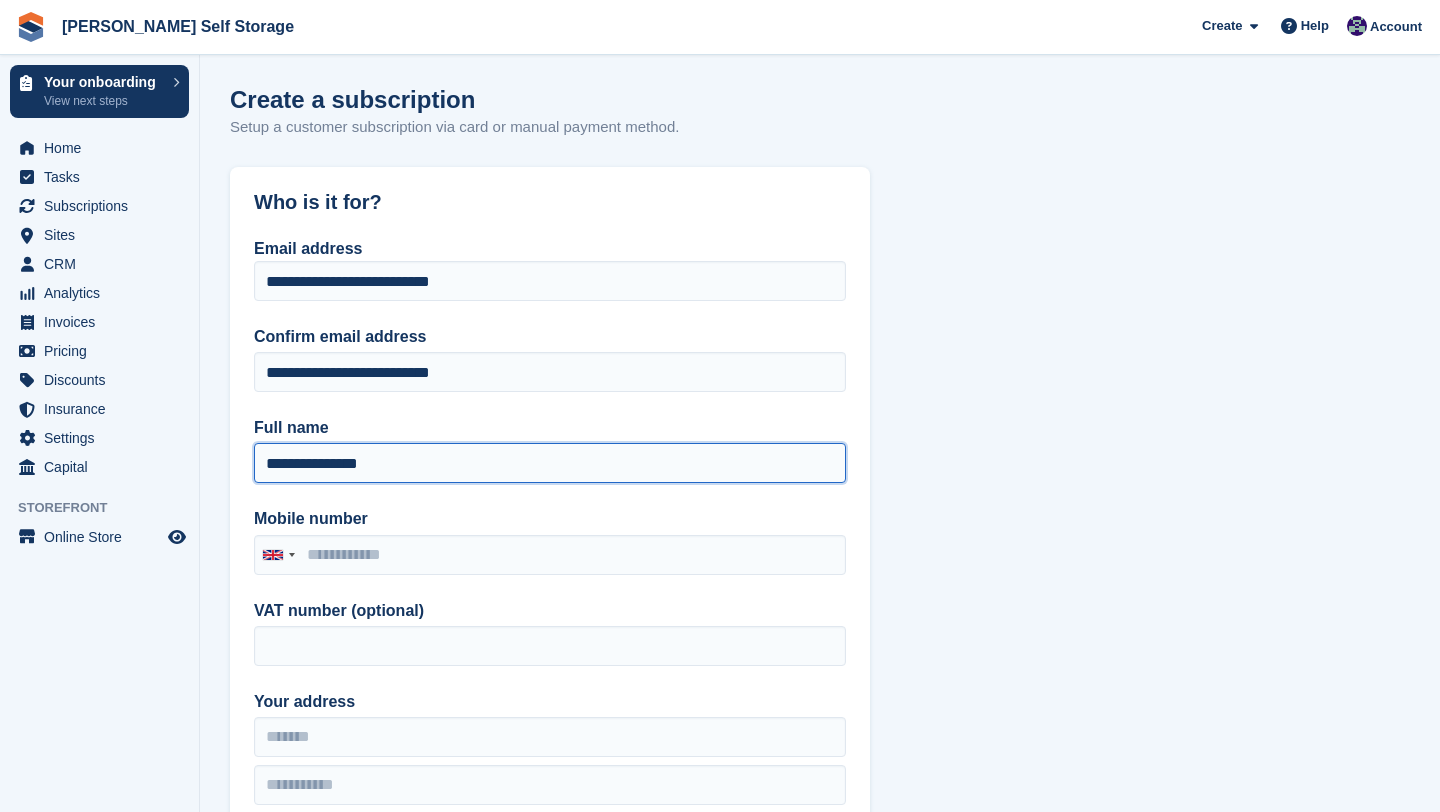 click on "**********" at bounding box center (550, 463) 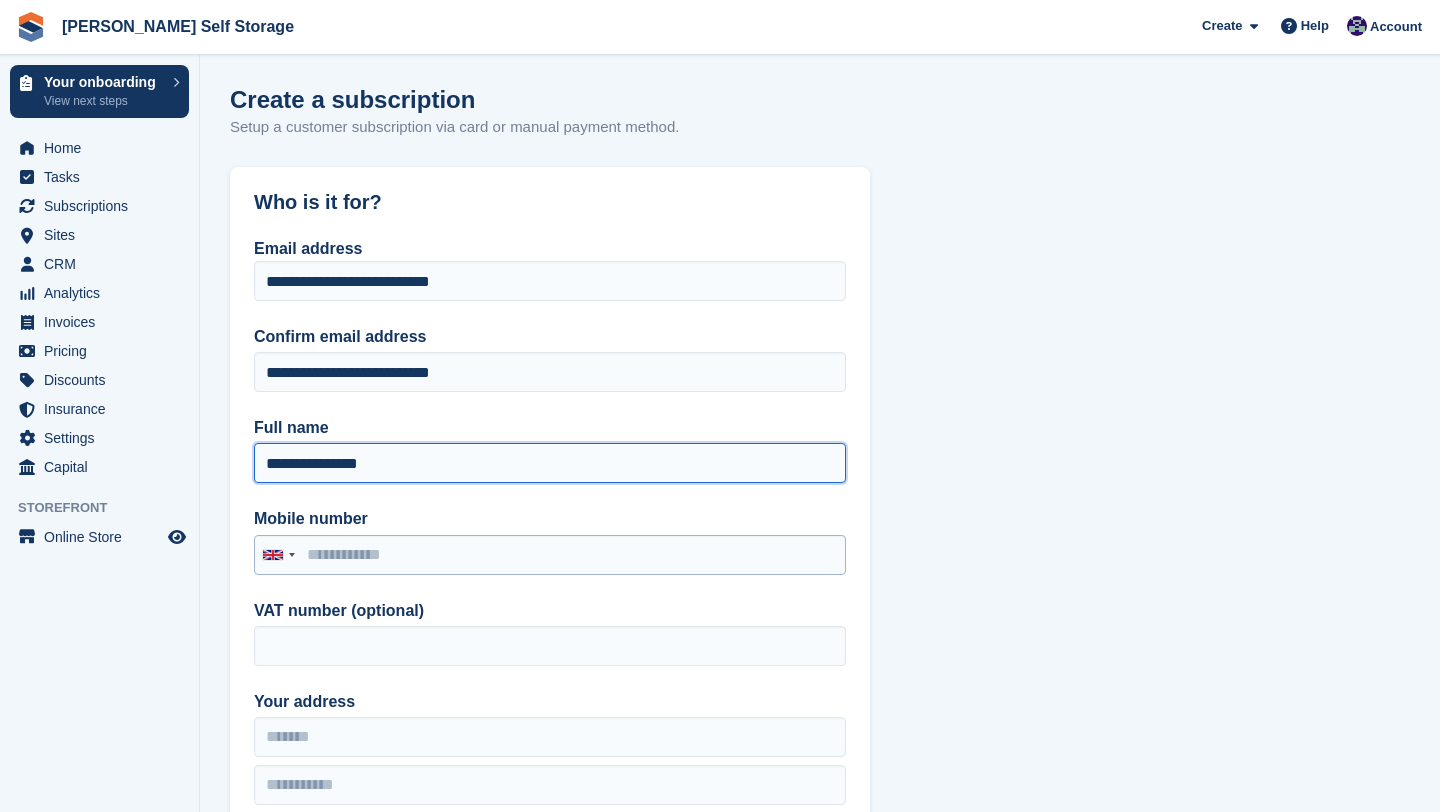 type on "**********" 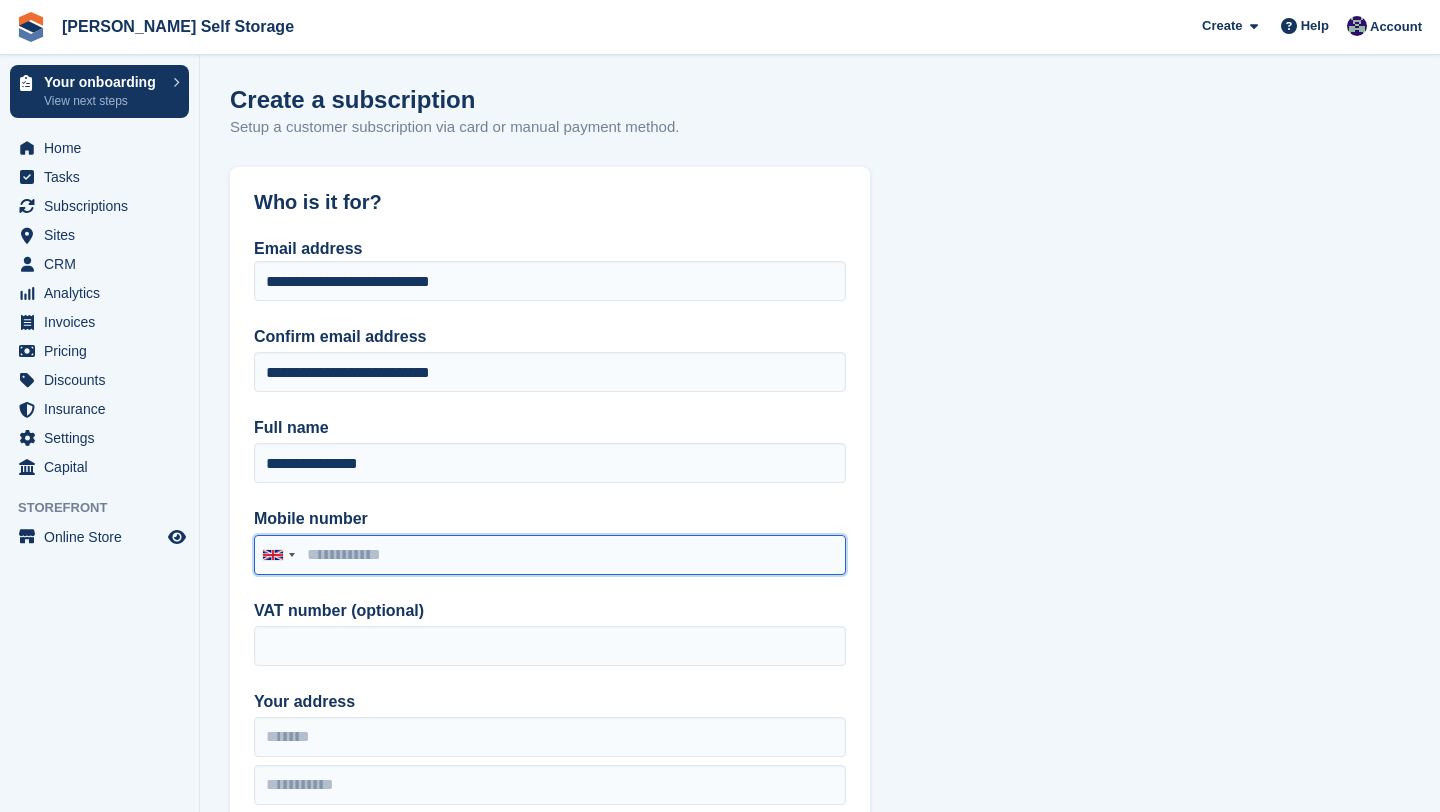click on "Mobile number" at bounding box center (550, 555) 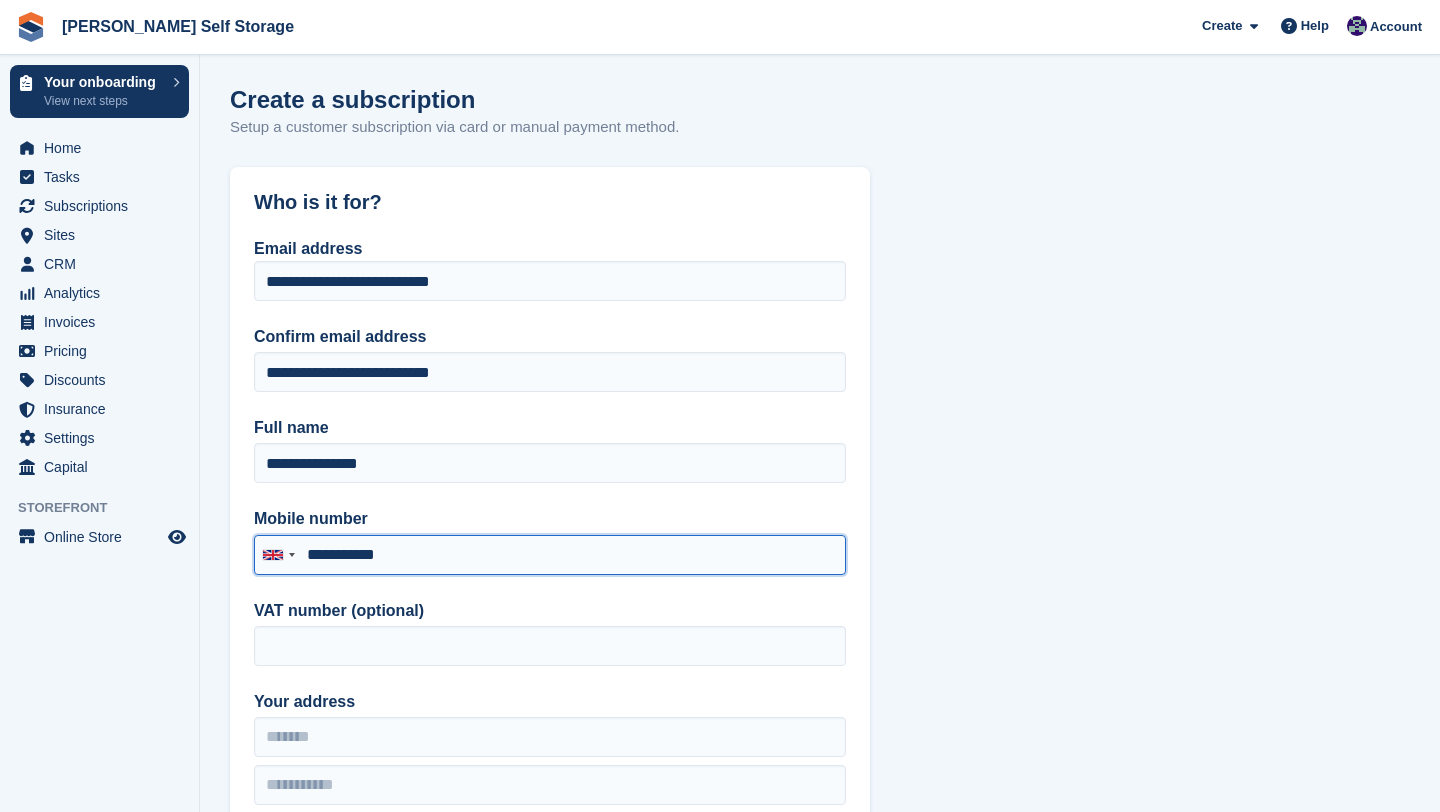 type on "**********" 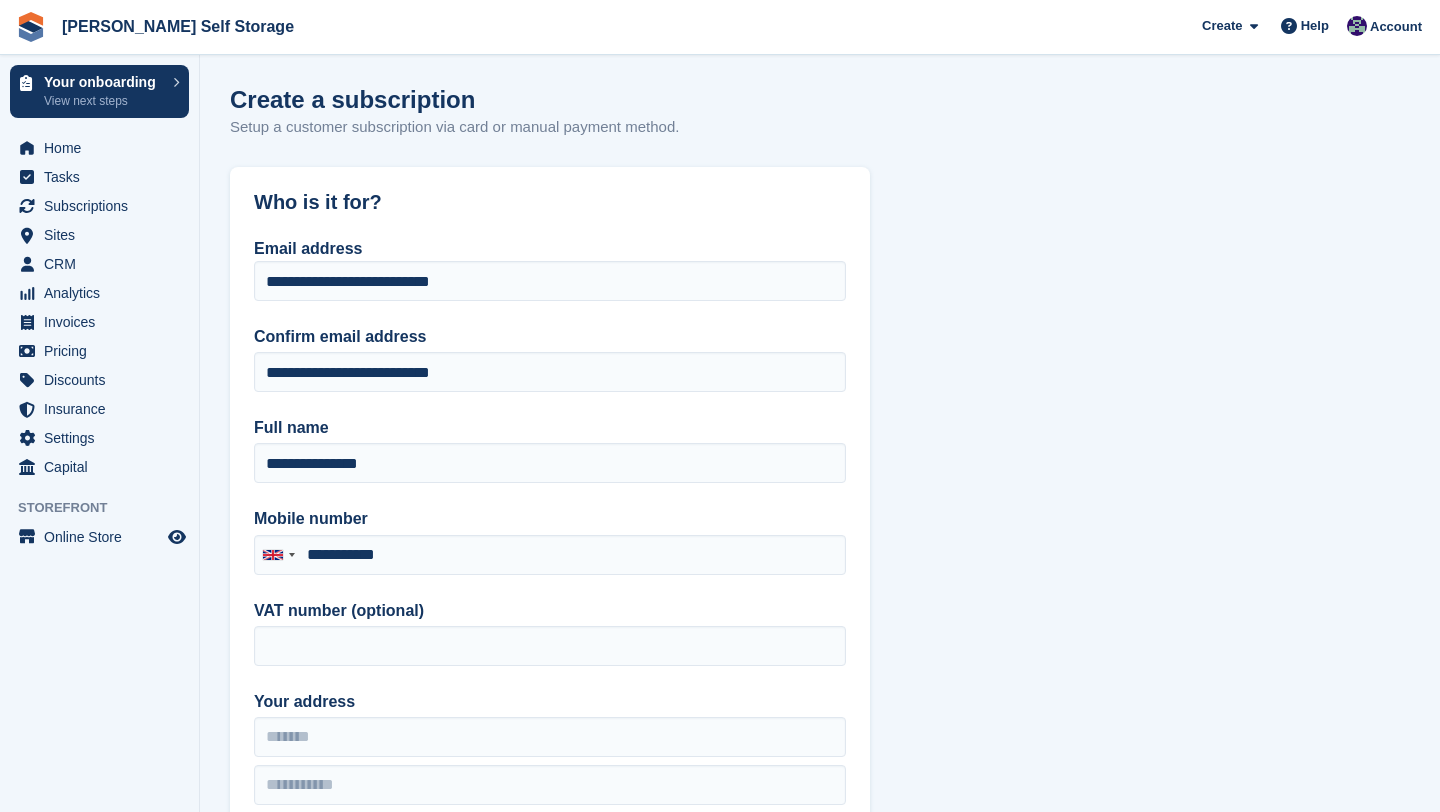 click on "**********" at bounding box center (820, 1636) 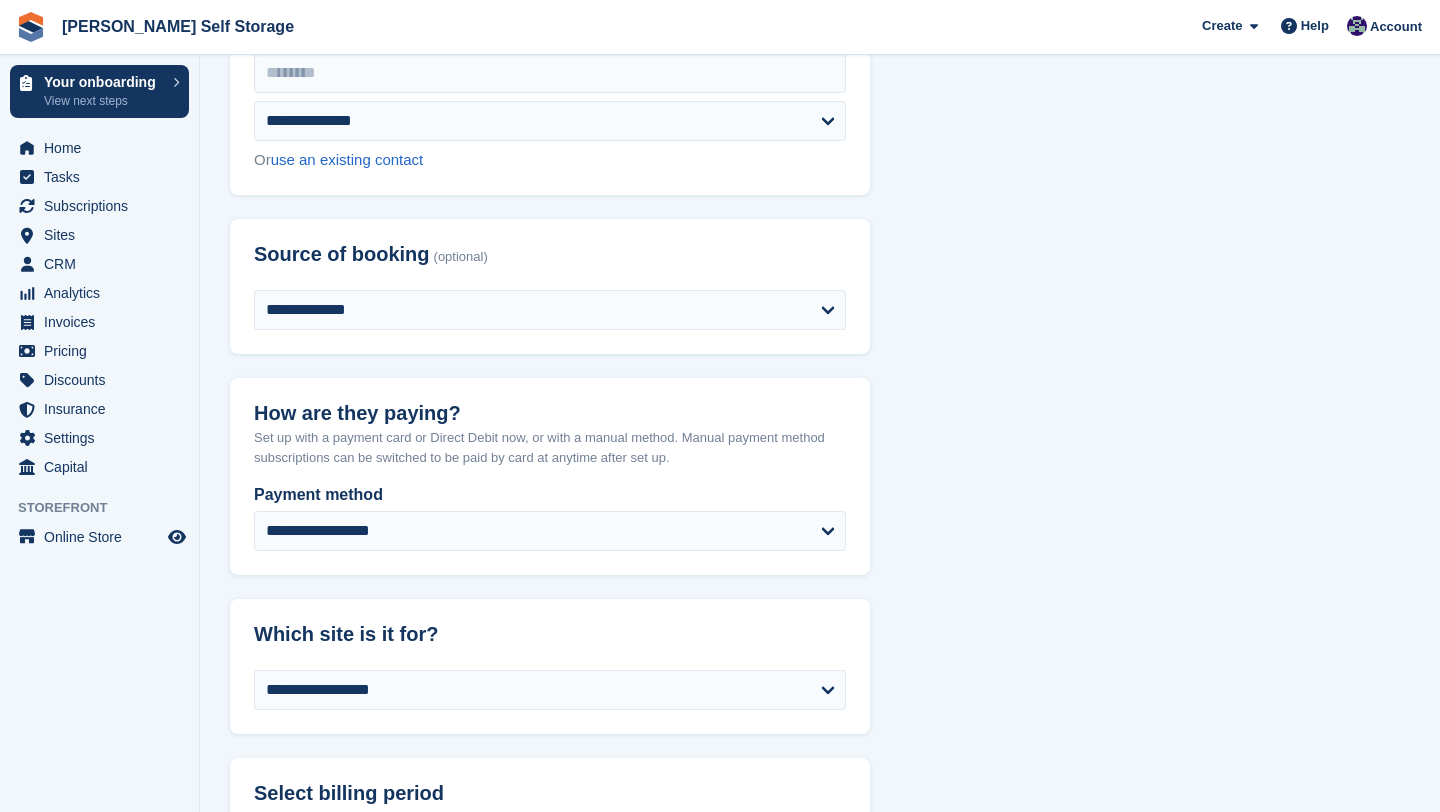 scroll, scrollTop: 763, scrollLeft: 0, axis: vertical 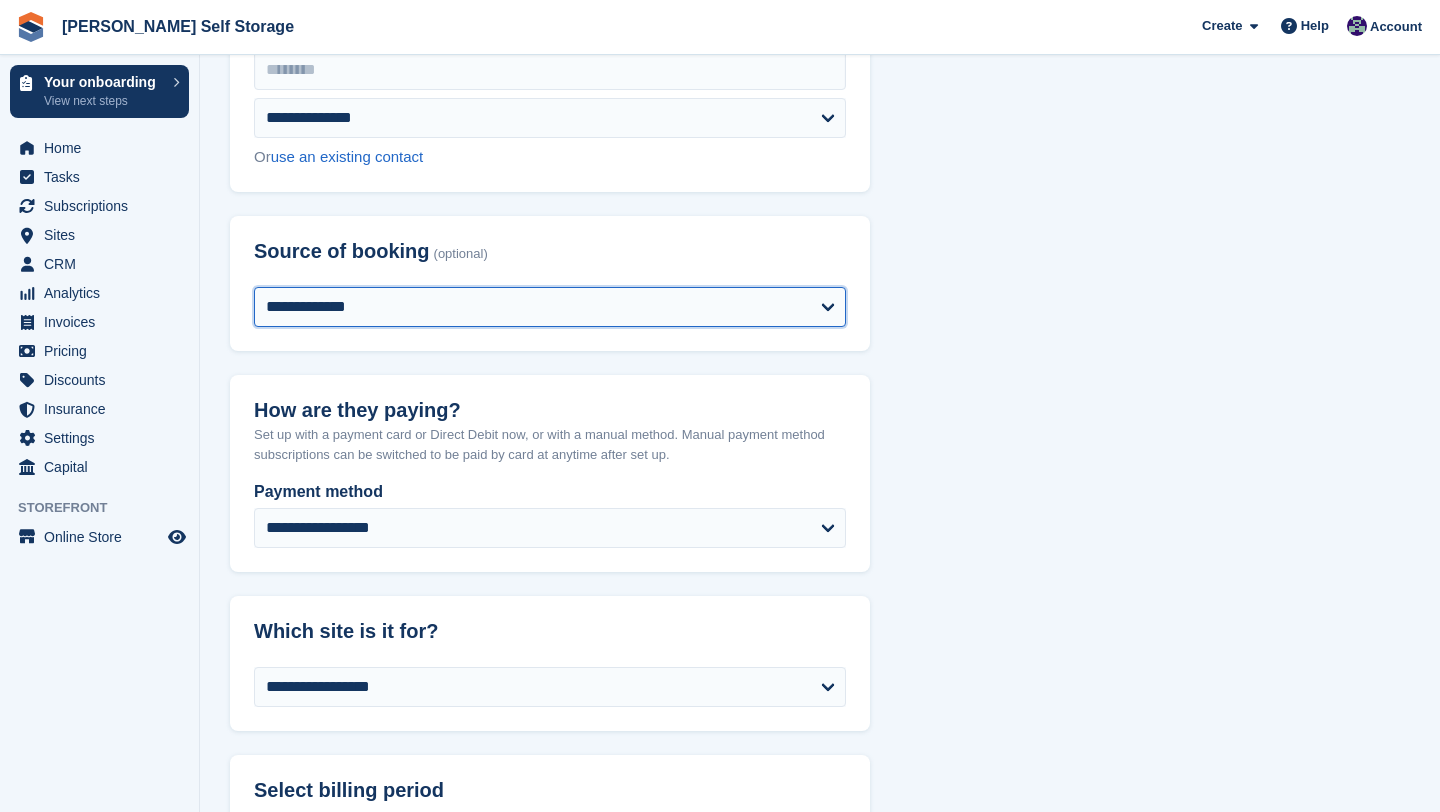 click on "**********" at bounding box center (550, 307) 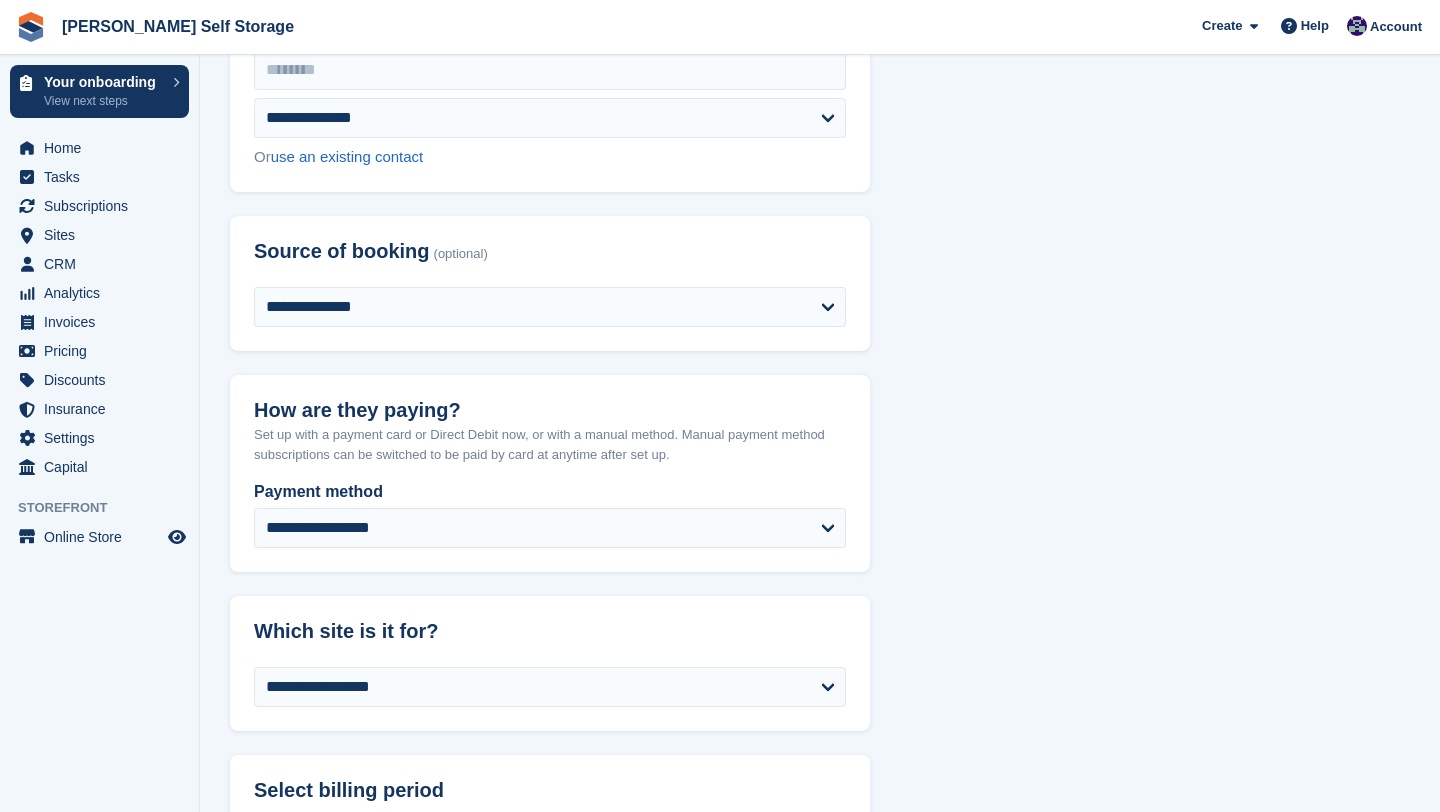 click on "**********" at bounding box center [820, 873] 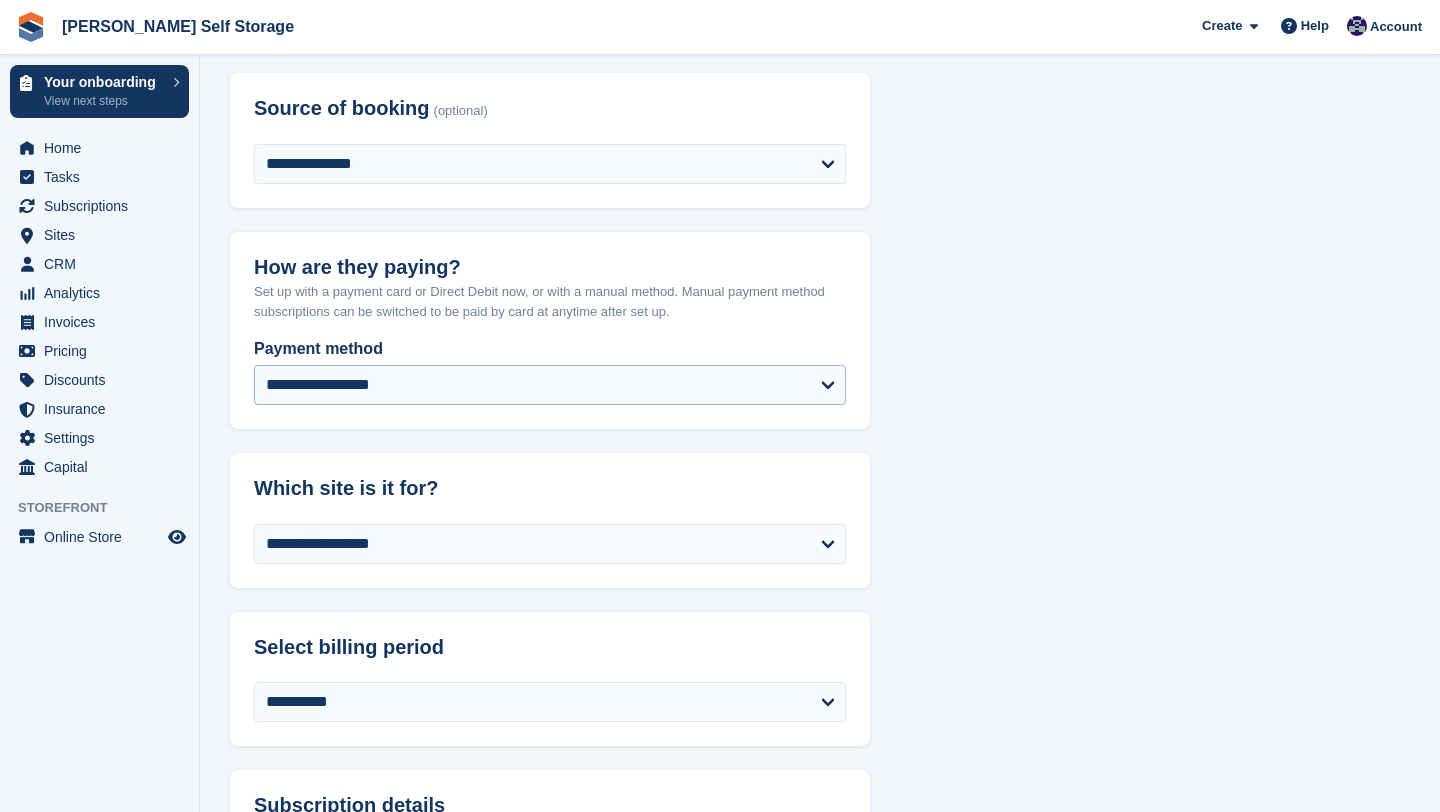scroll, scrollTop: 916, scrollLeft: 0, axis: vertical 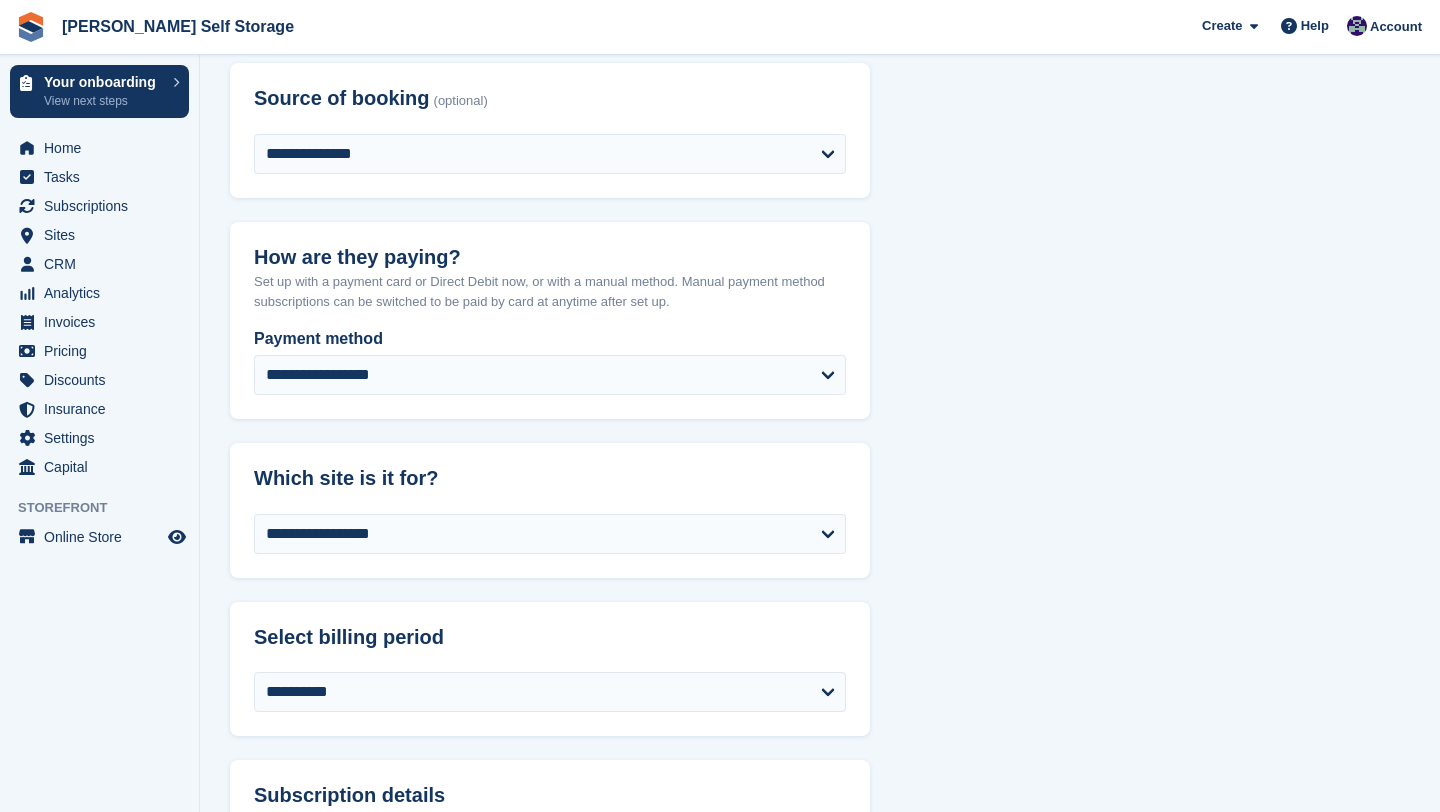 click on "**********" at bounding box center [820, 720] 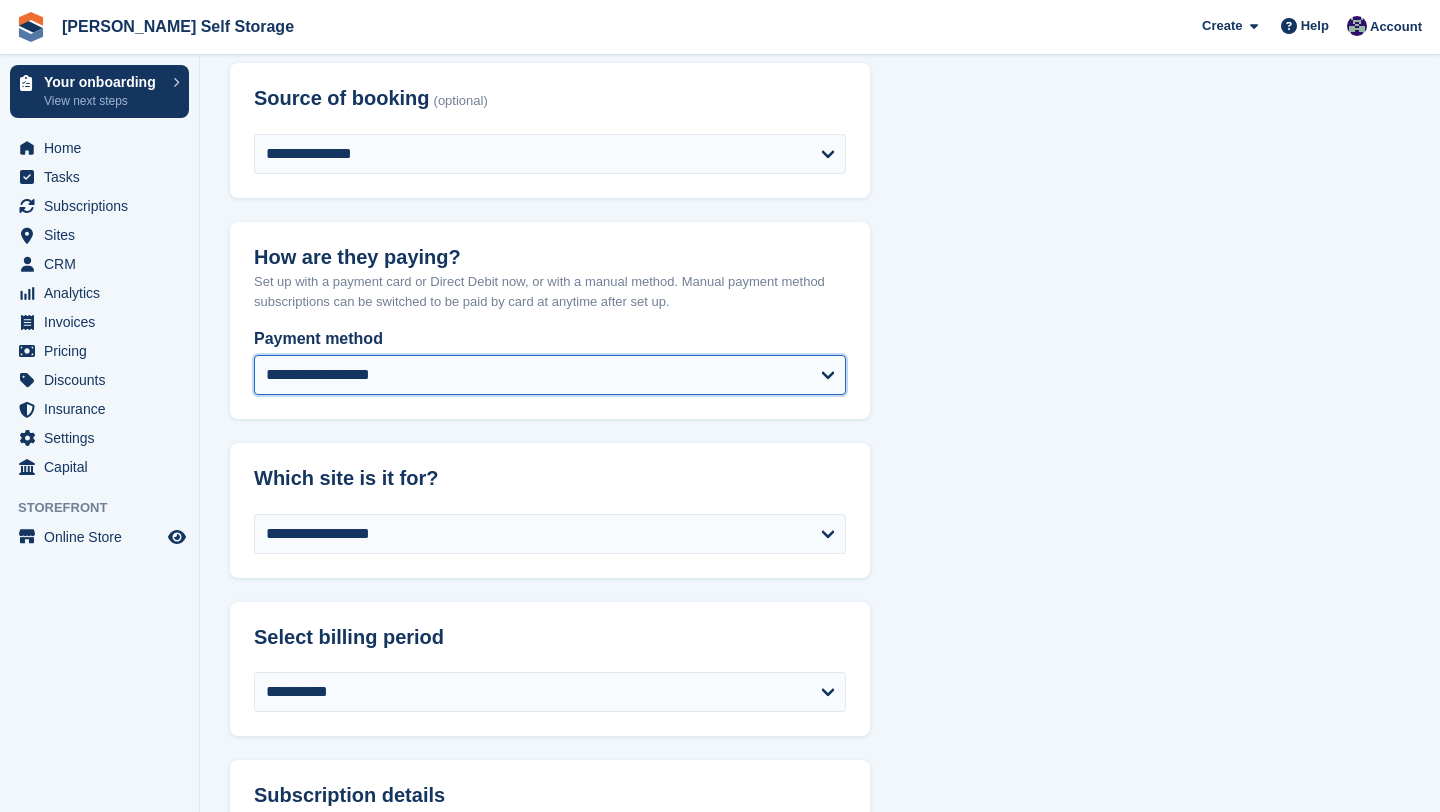 click on "**********" at bounding box center (550, 375) 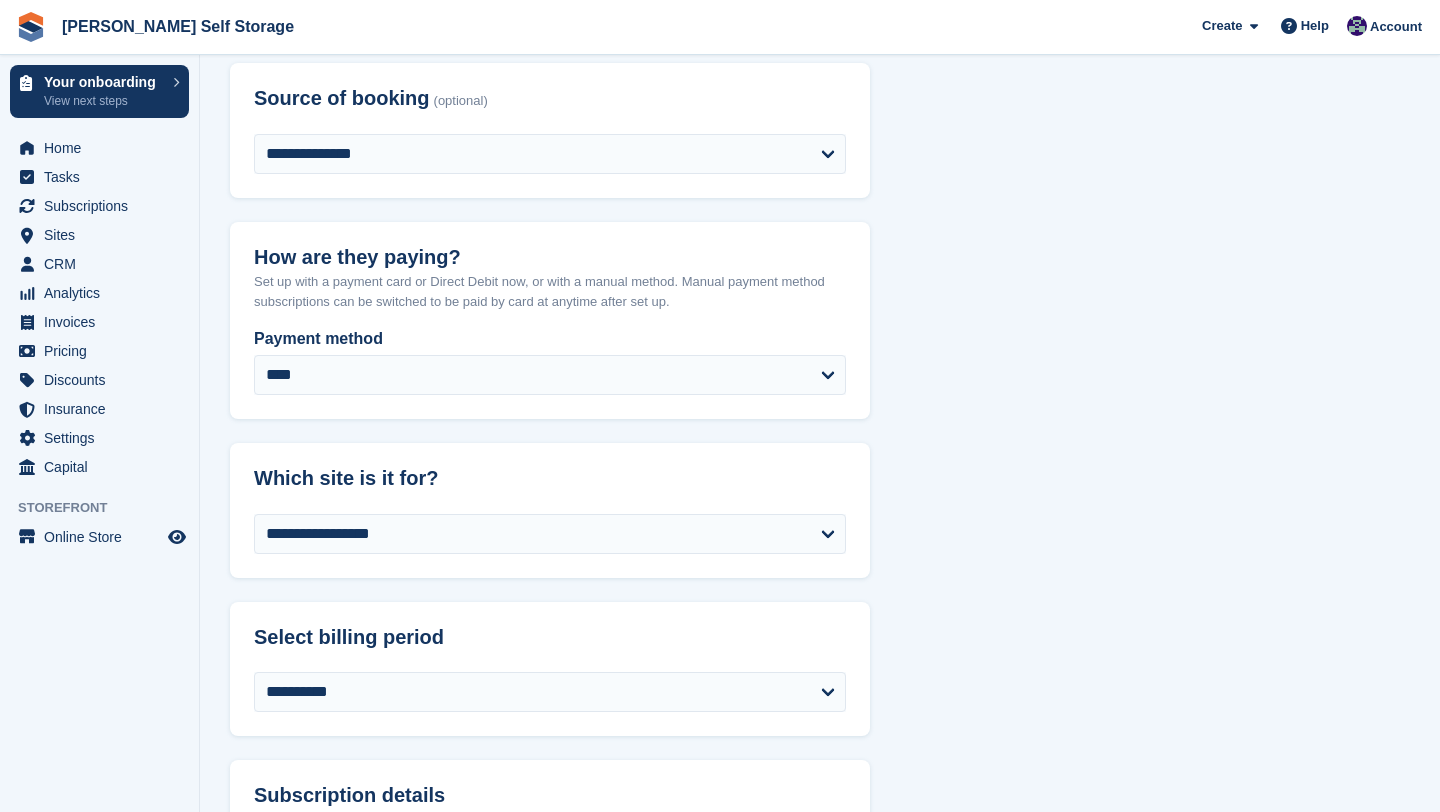 click on "**********" at bounding box center (820, 720) 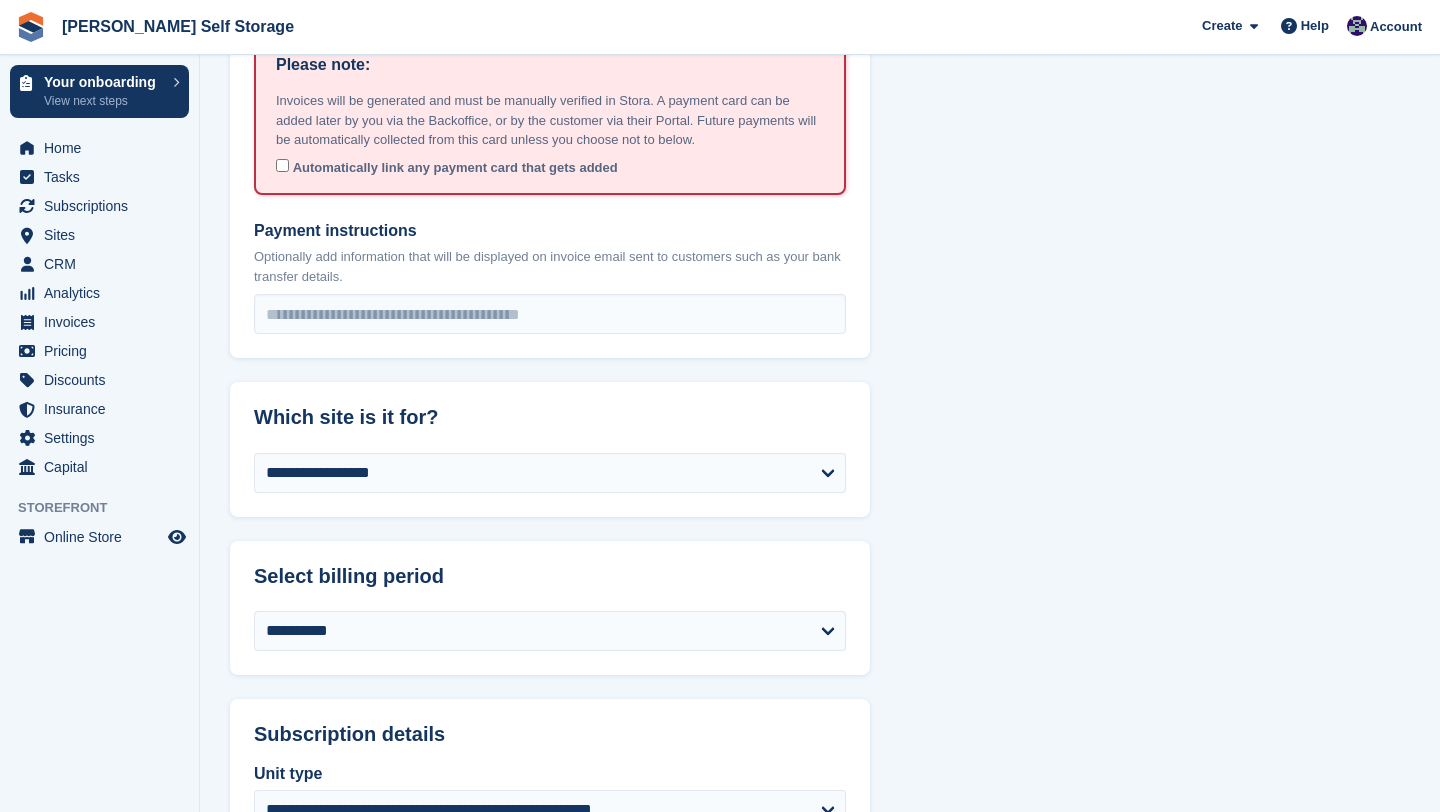 scroll, scrollTop: 1299, scrollLeft: 0, axis: vertical 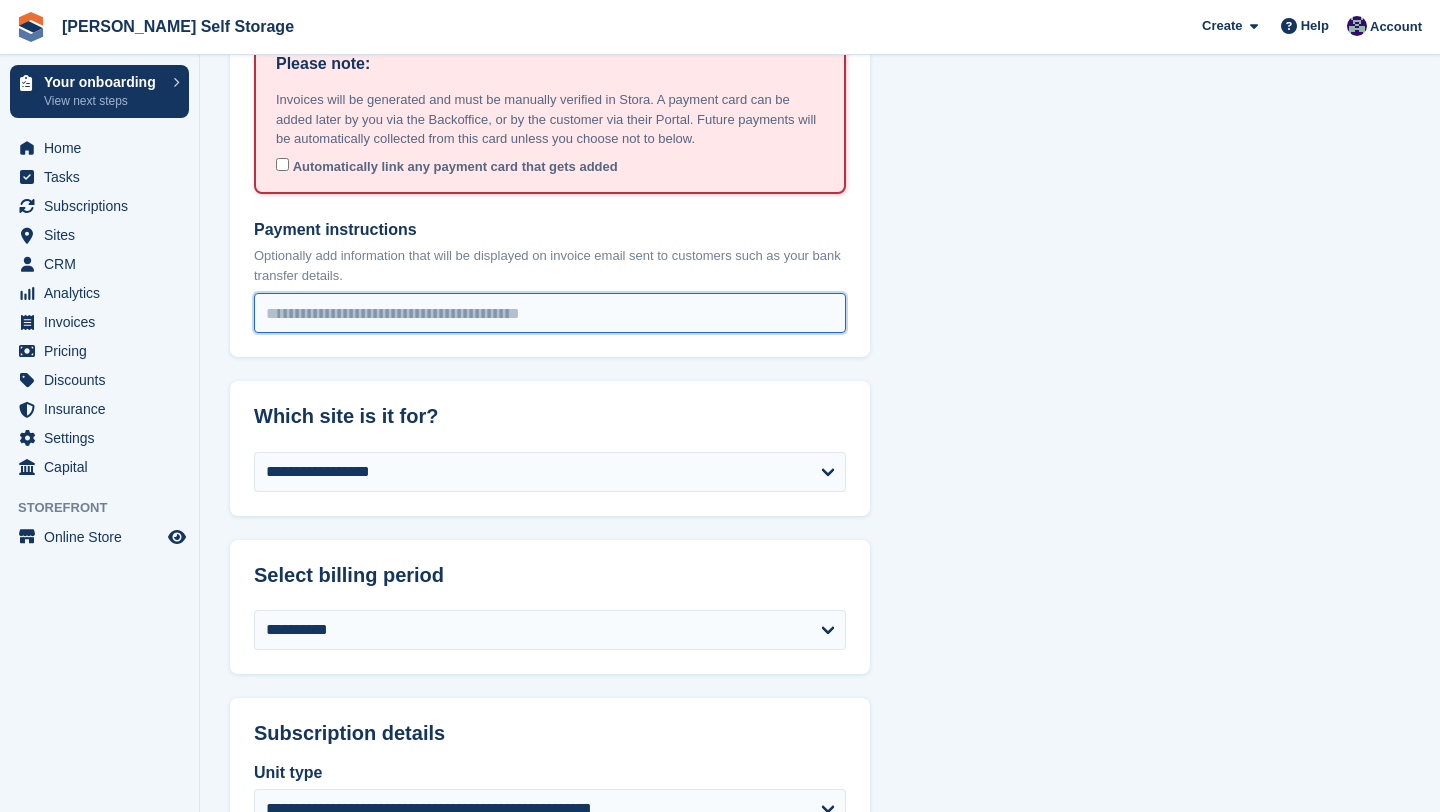 click on "Payment instructions" at bounding box center (550, 313) 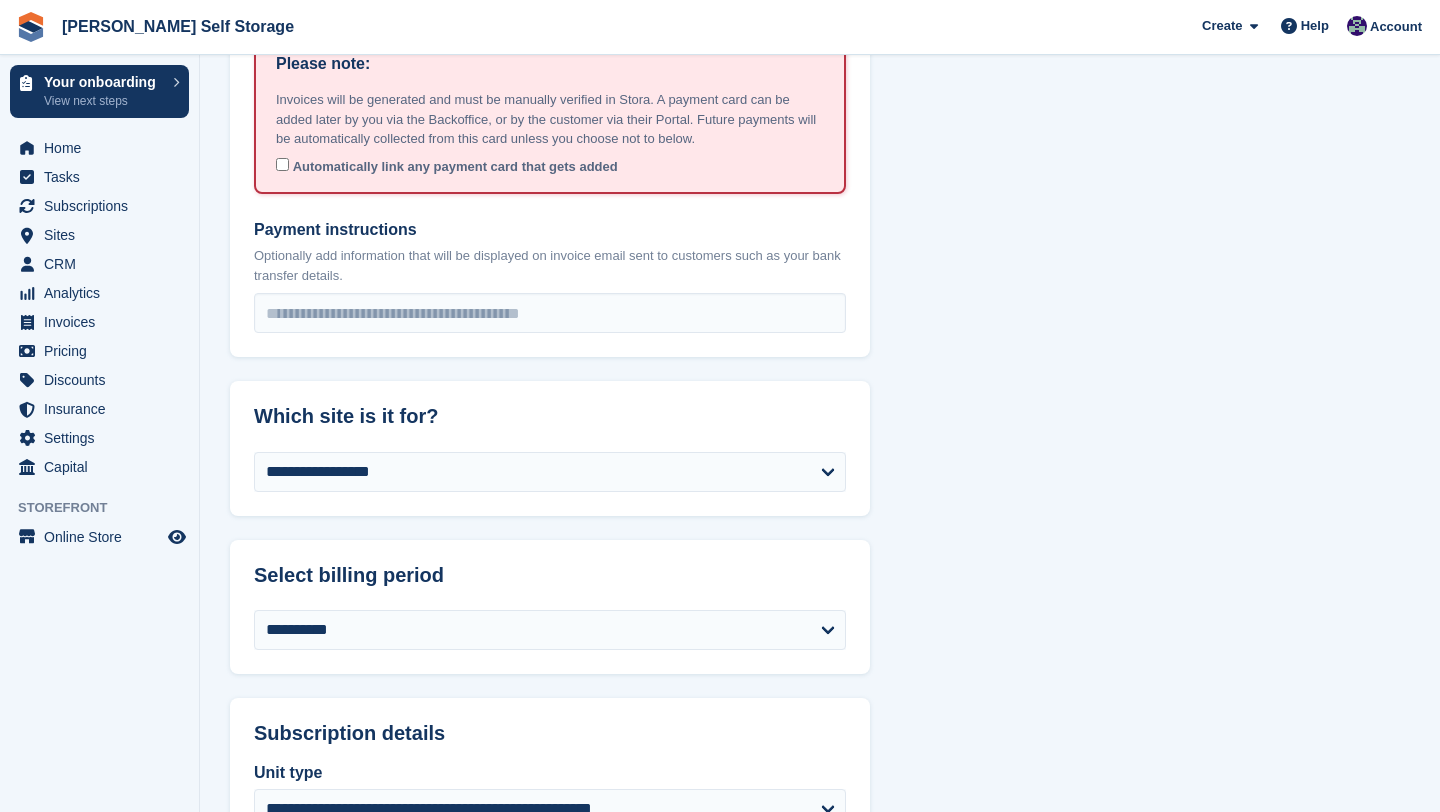 click on "Optionally add information that will be displayed on invoice email sent to customers such as your bank transfer details." at bounding box center [550, 265] 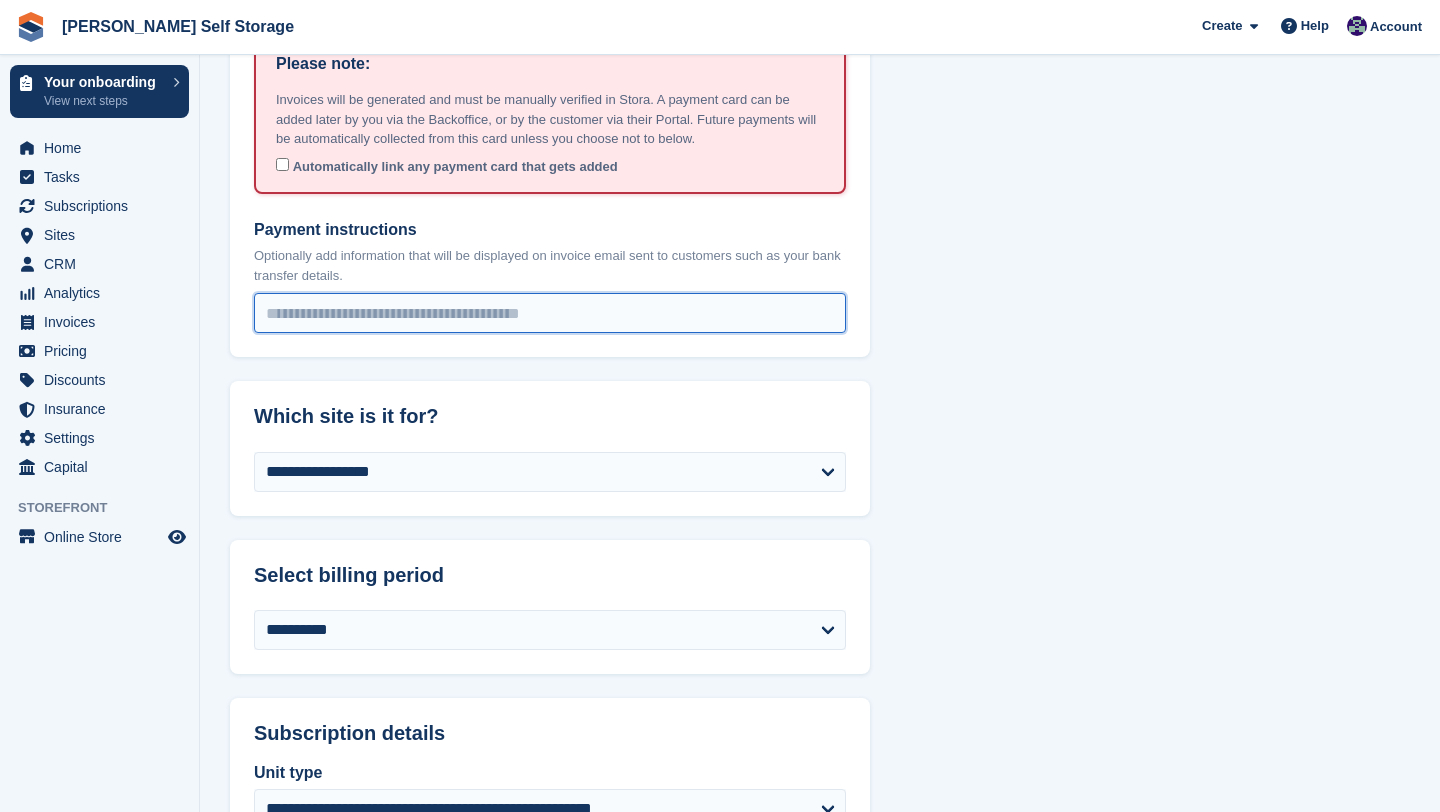 click on "Payment instructions" at bounding box center (550, 313) 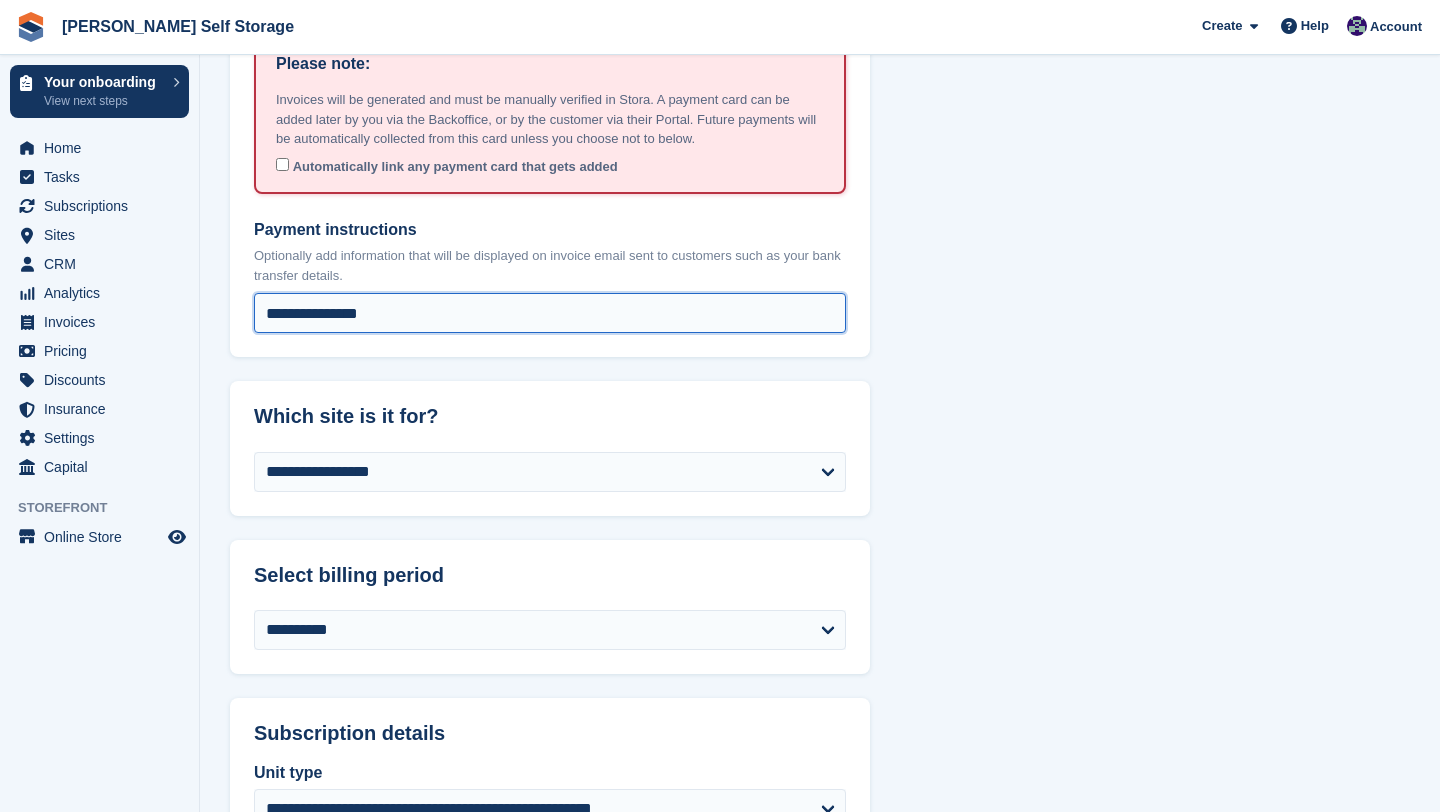 click on "**********" at bounding box center (550, 313) 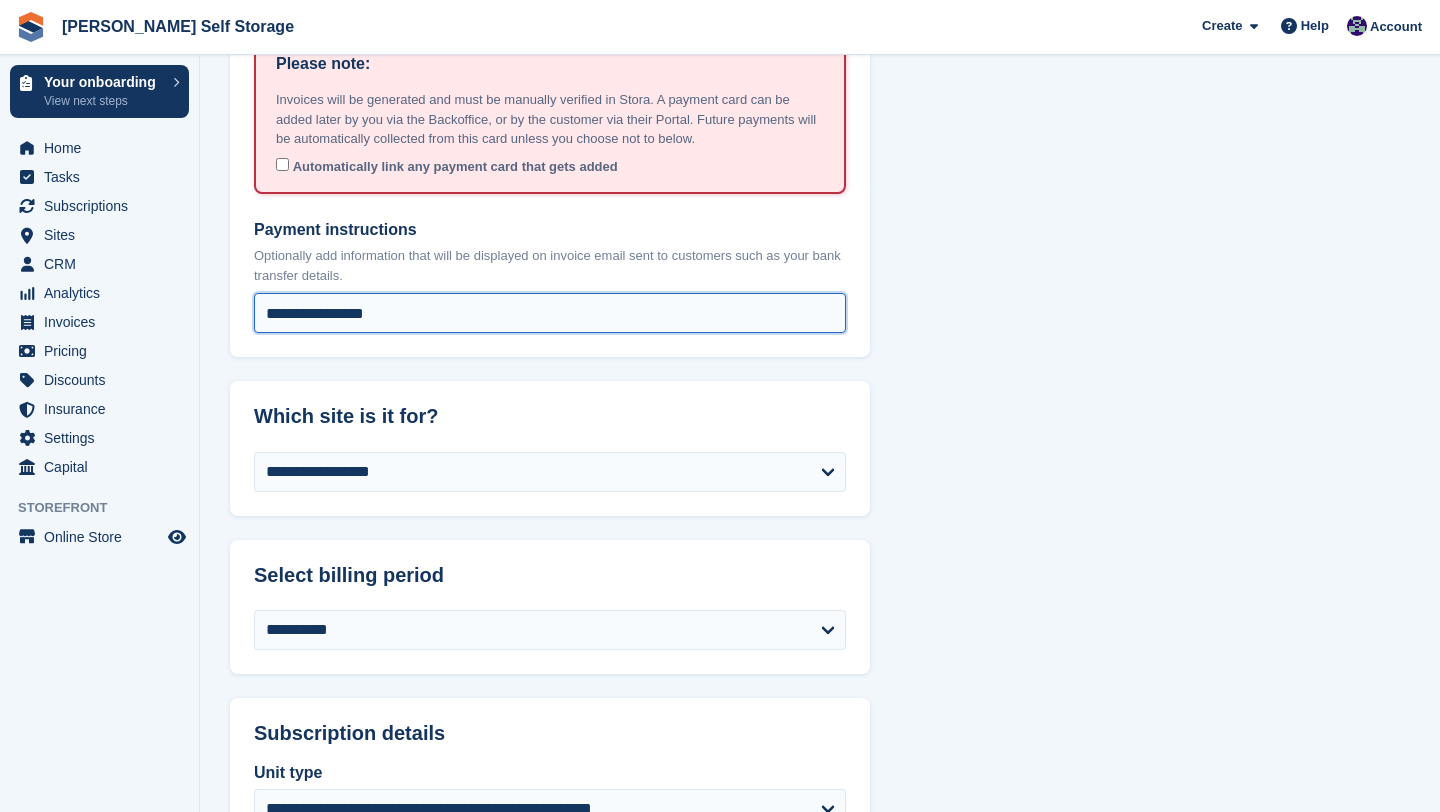 click on "**********" at bounding box center [550, 313] 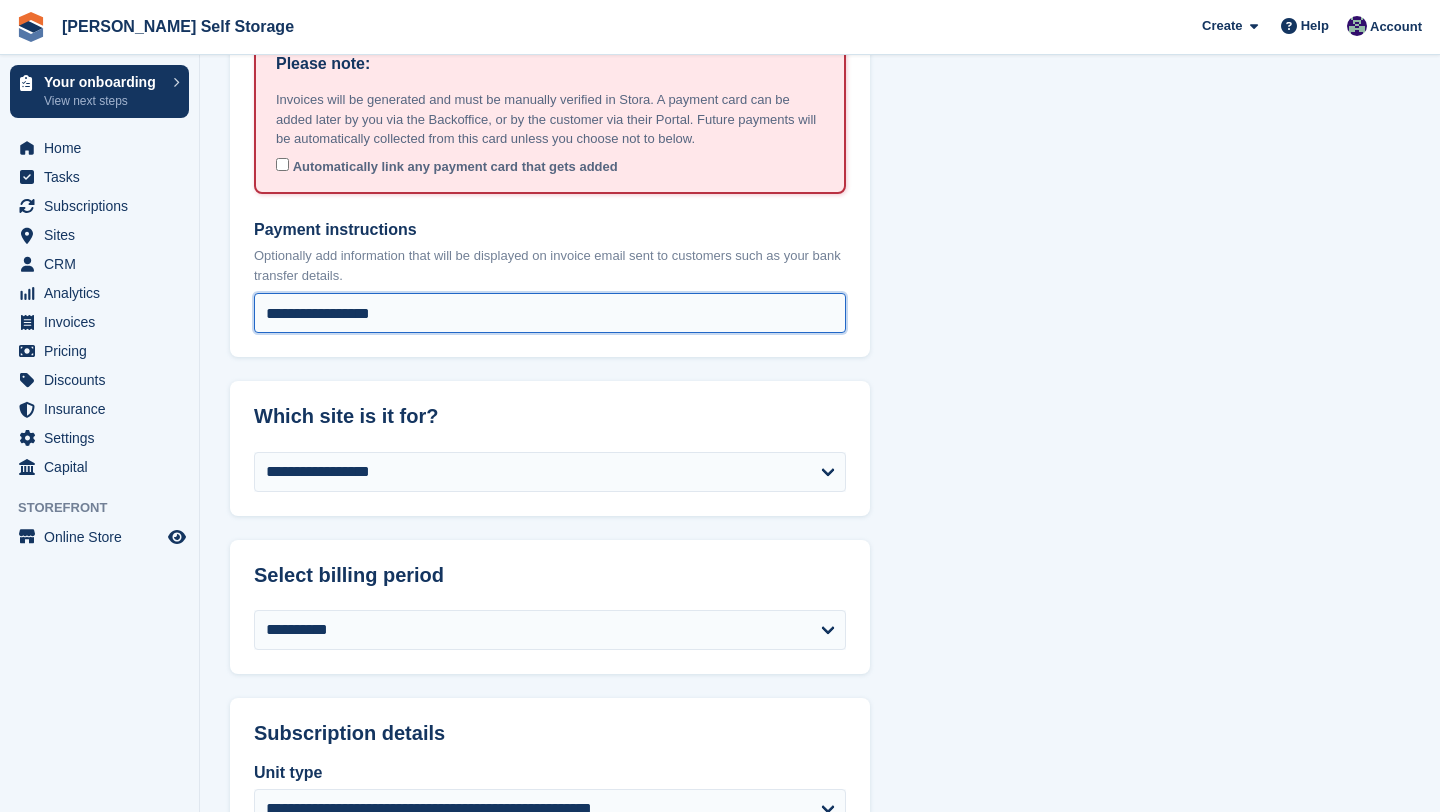 click on "**********" at bounding box center (550, 313) 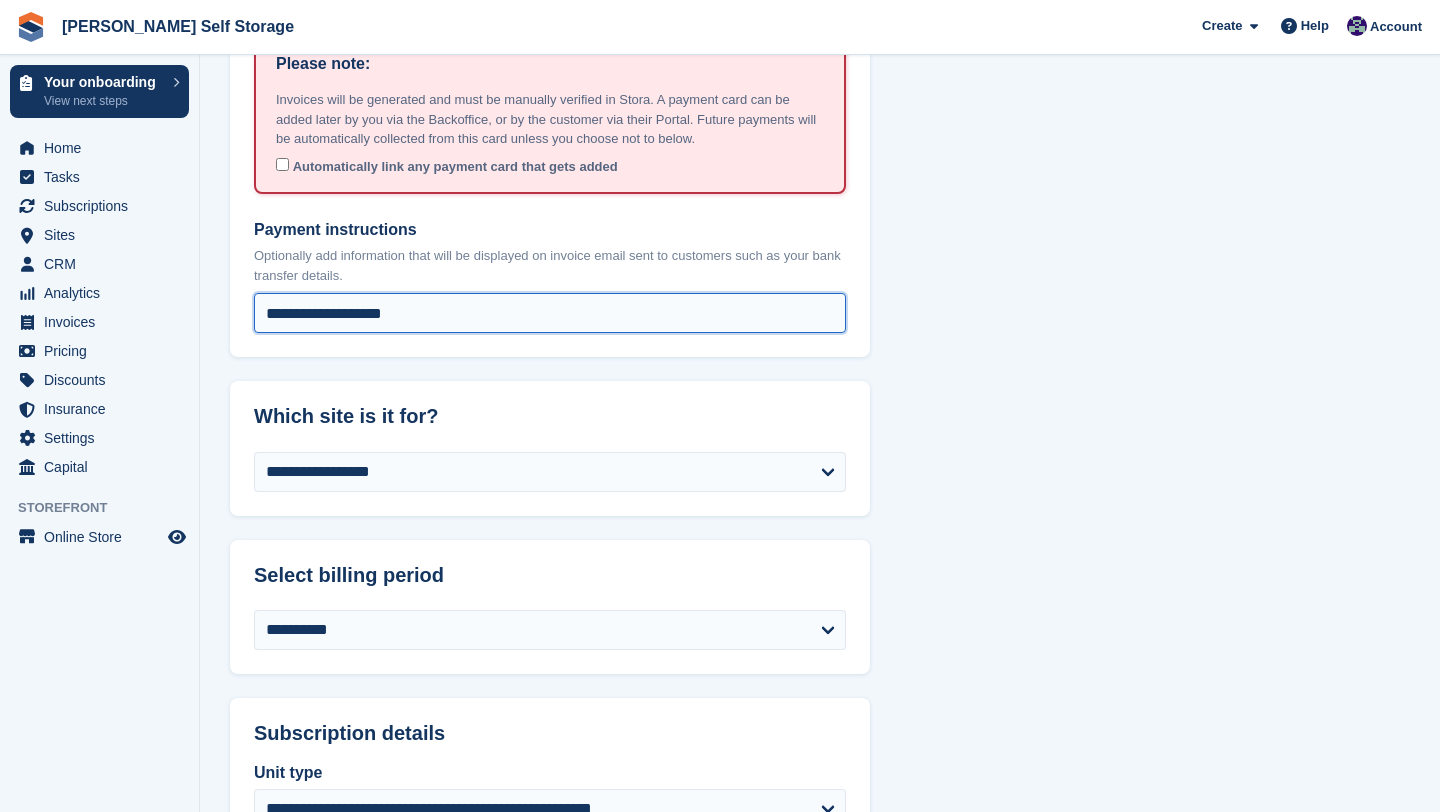 type on "**********" 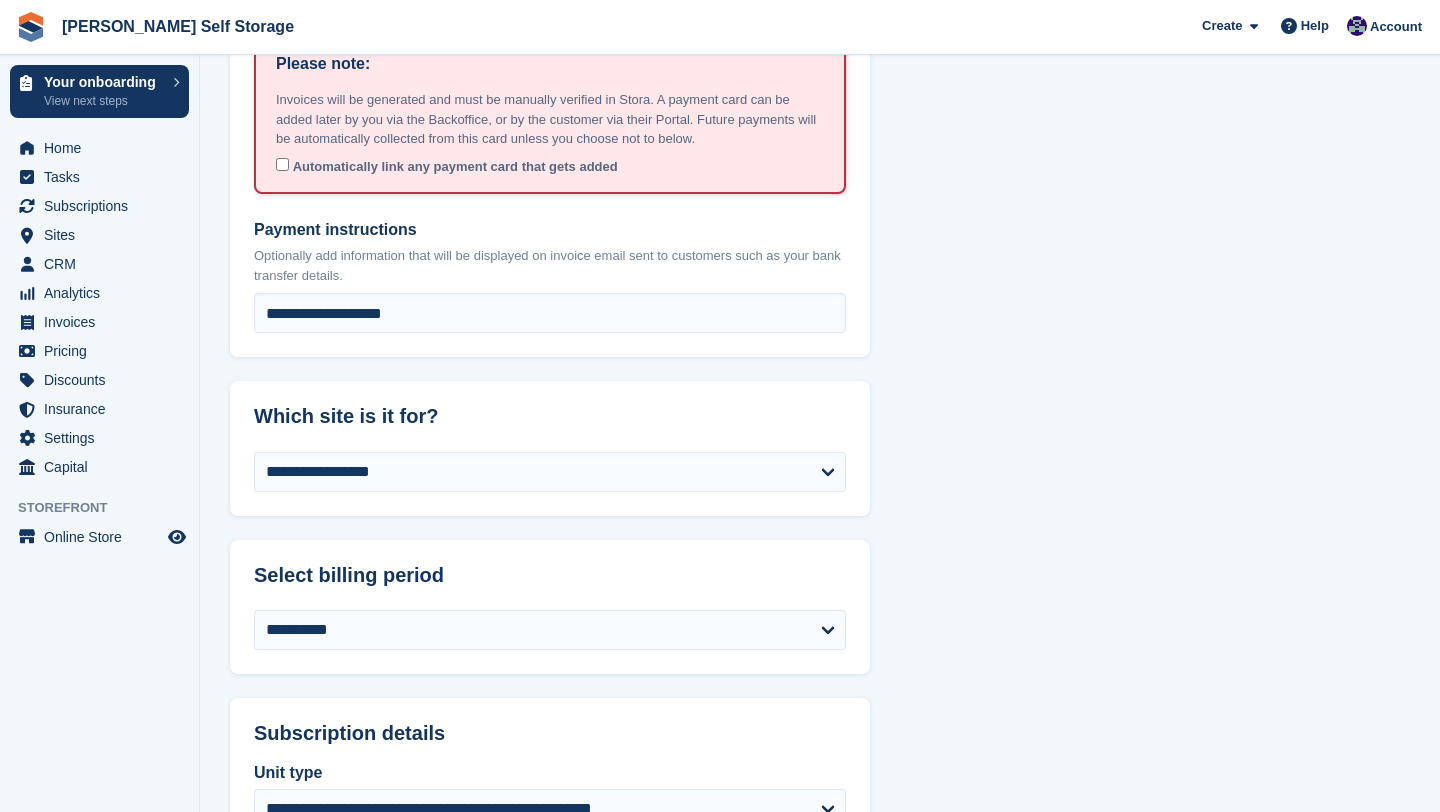 click on "**********" at bounding box center [820, 613] 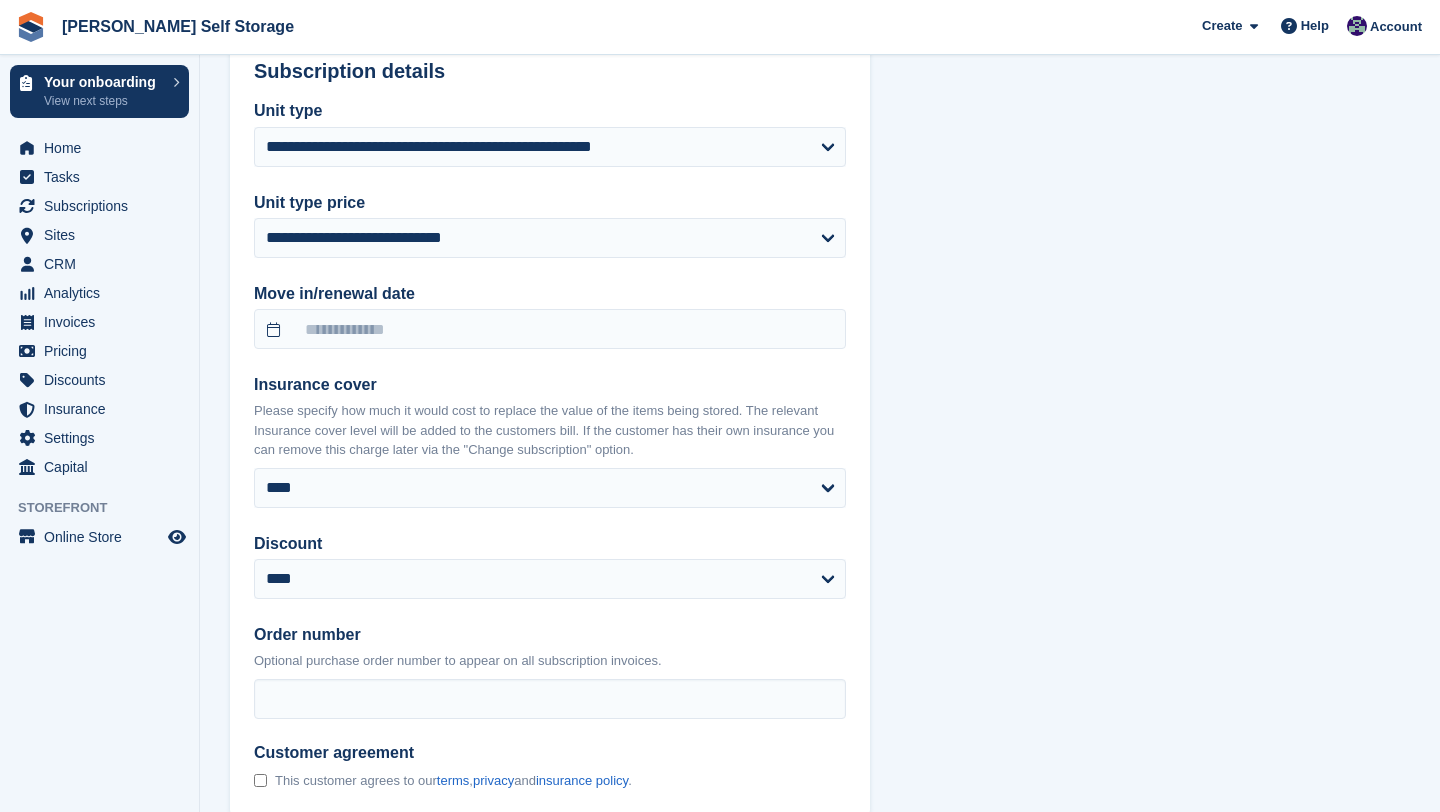 scroll, scrollTop: 2042, scrollLeft: 0, axis: vertical 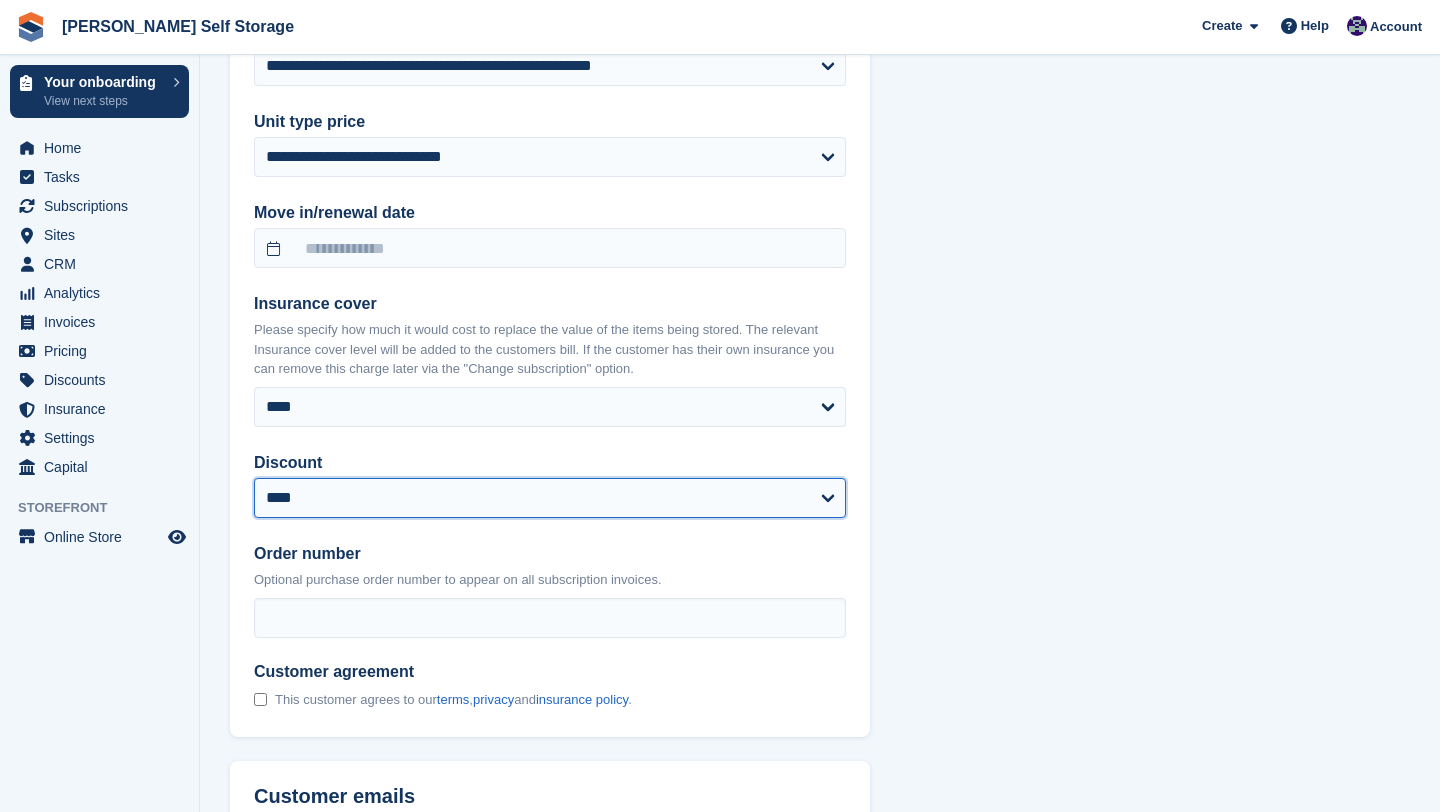 click on "**********" at bounding box center (550, 498) 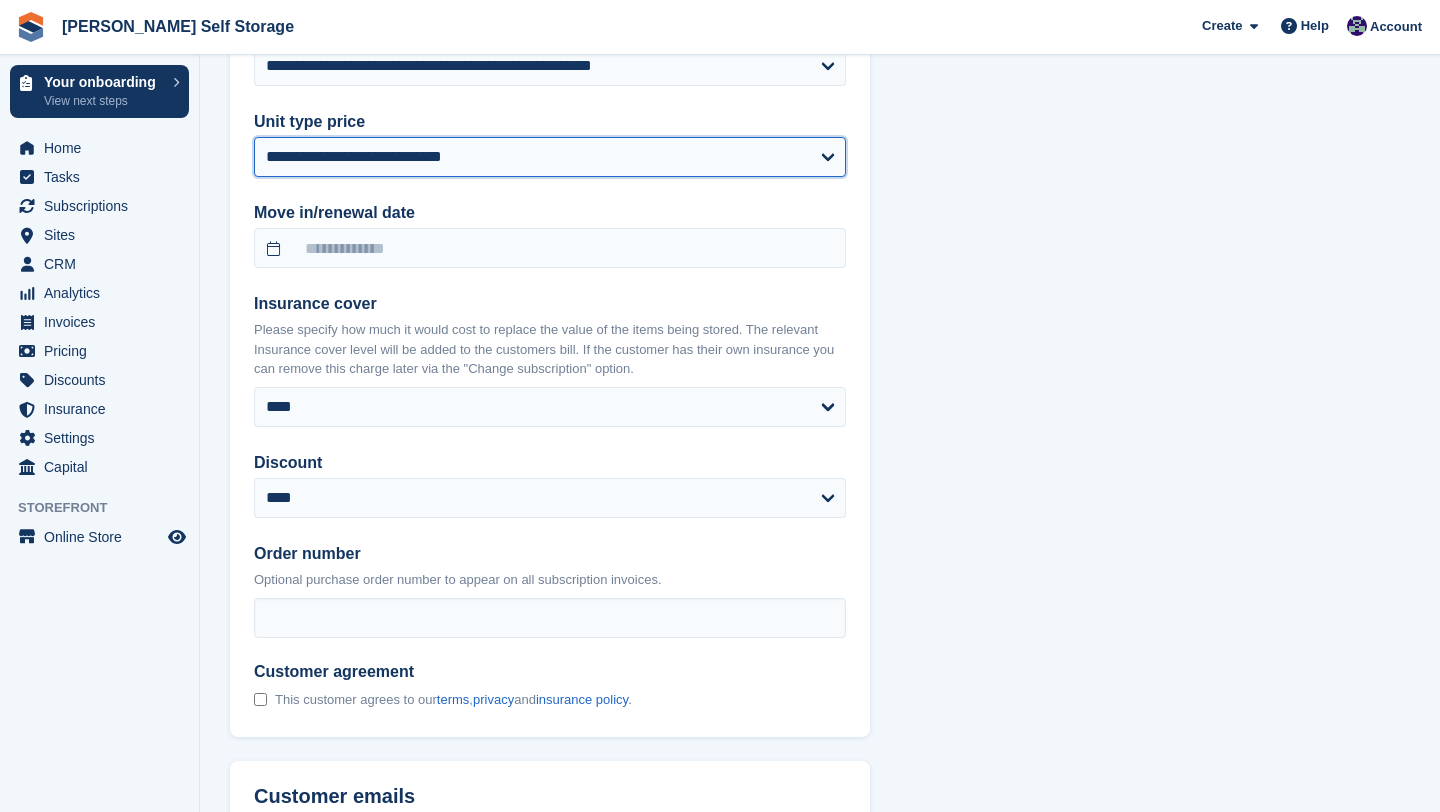 click on "**********" at bounding box center (550, 157) 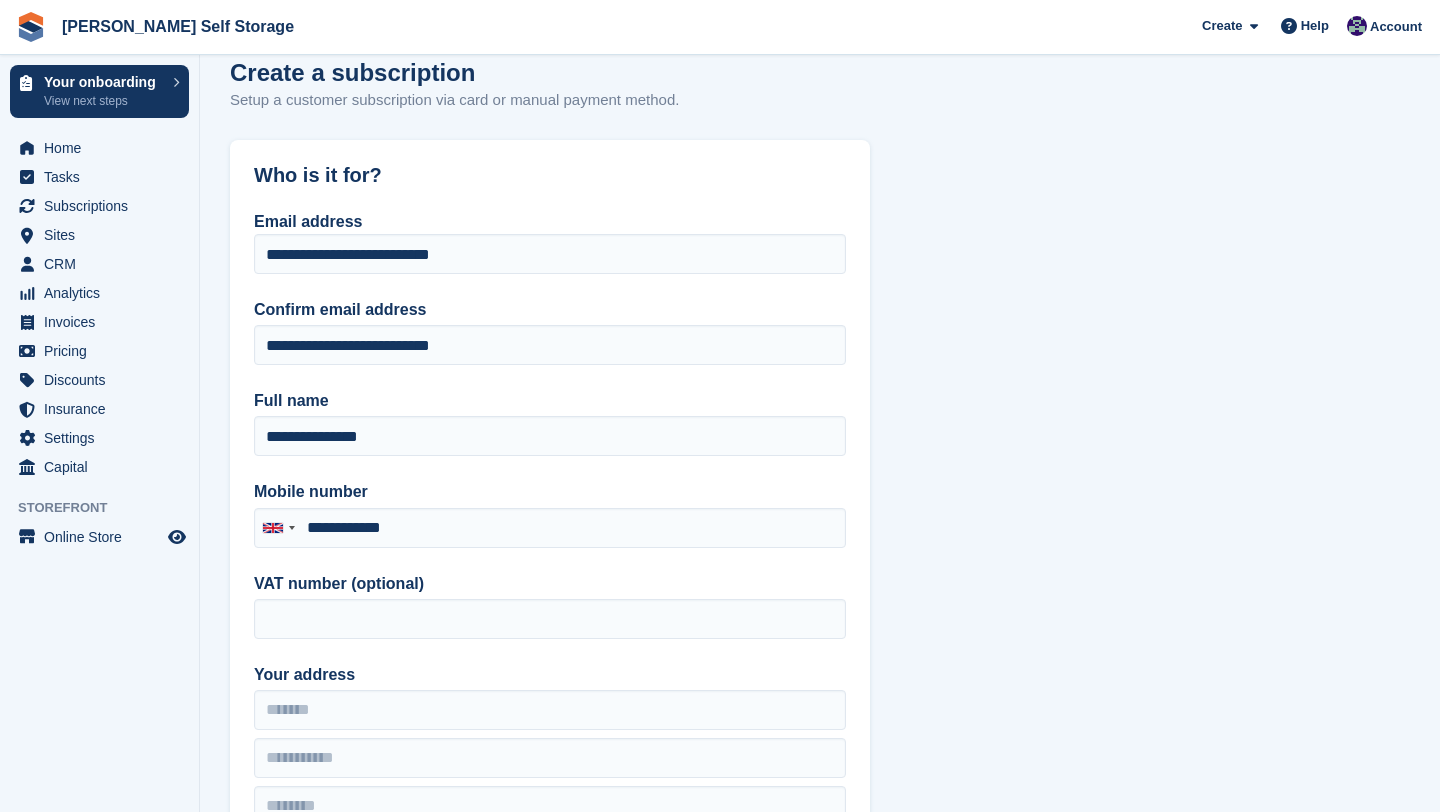 scroll, scrollTop: 0, scrollLeft: 0, axis: both 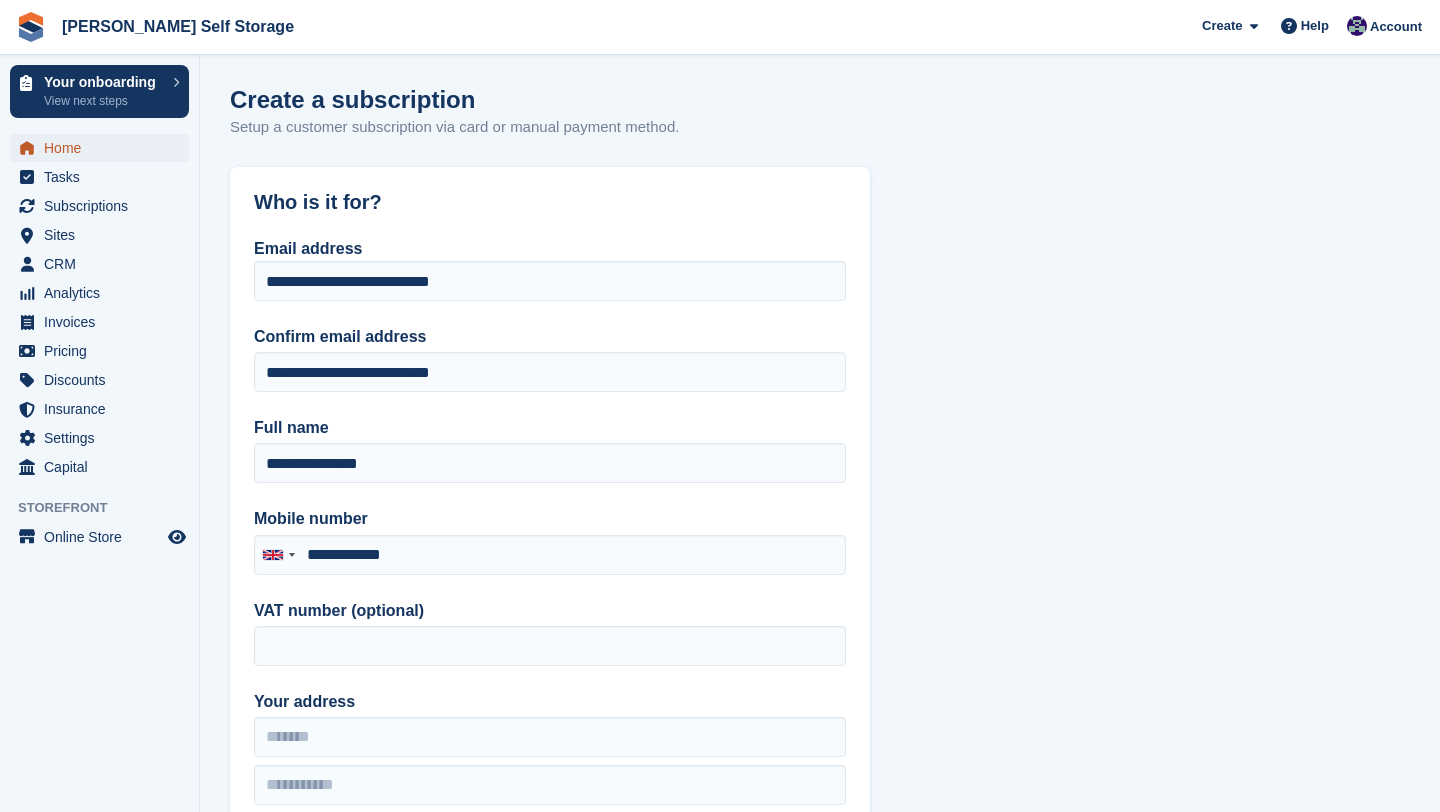 click on "Home" at bounding box center [104, 148] 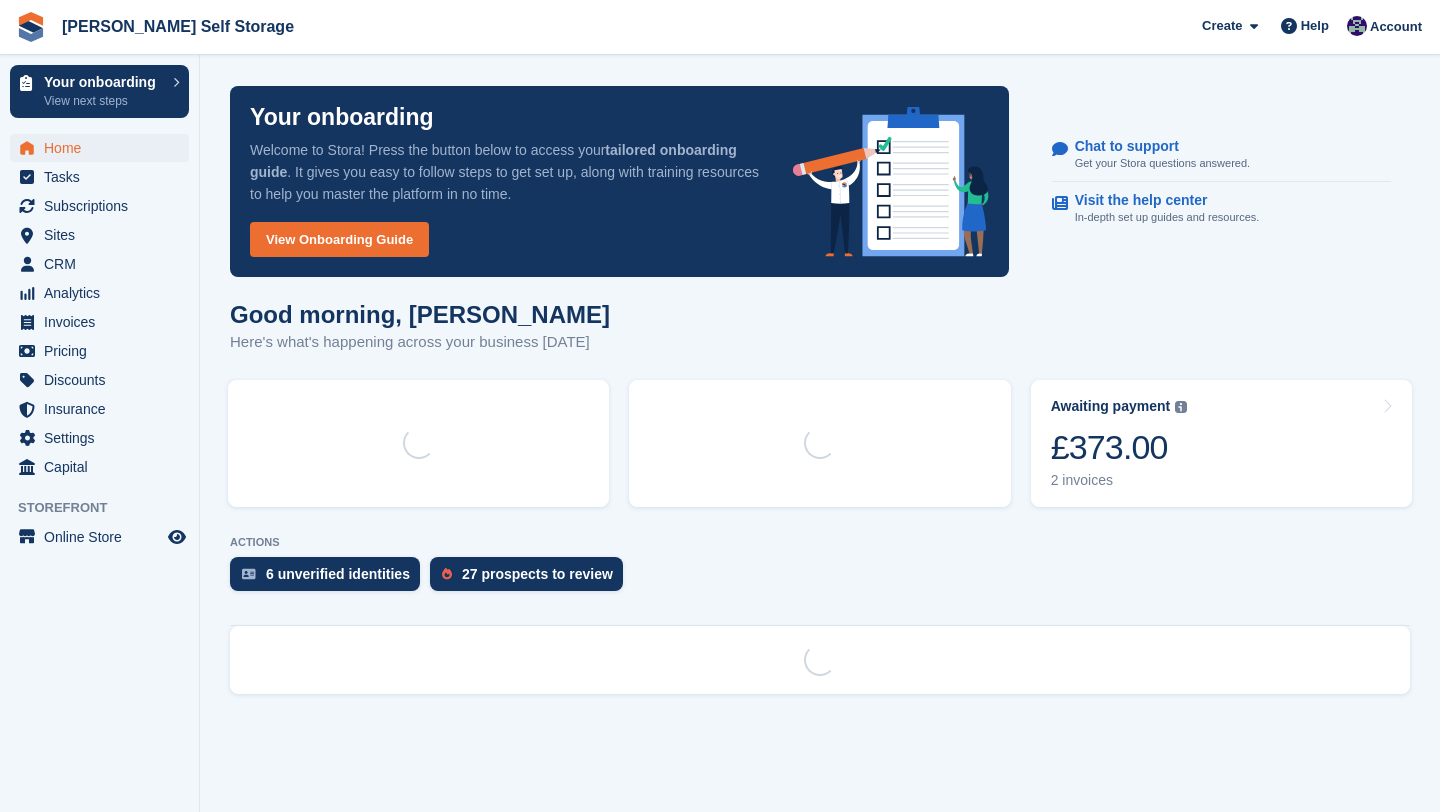 scroll, scrollTop: 0, scrollLeft: 0, axis: both 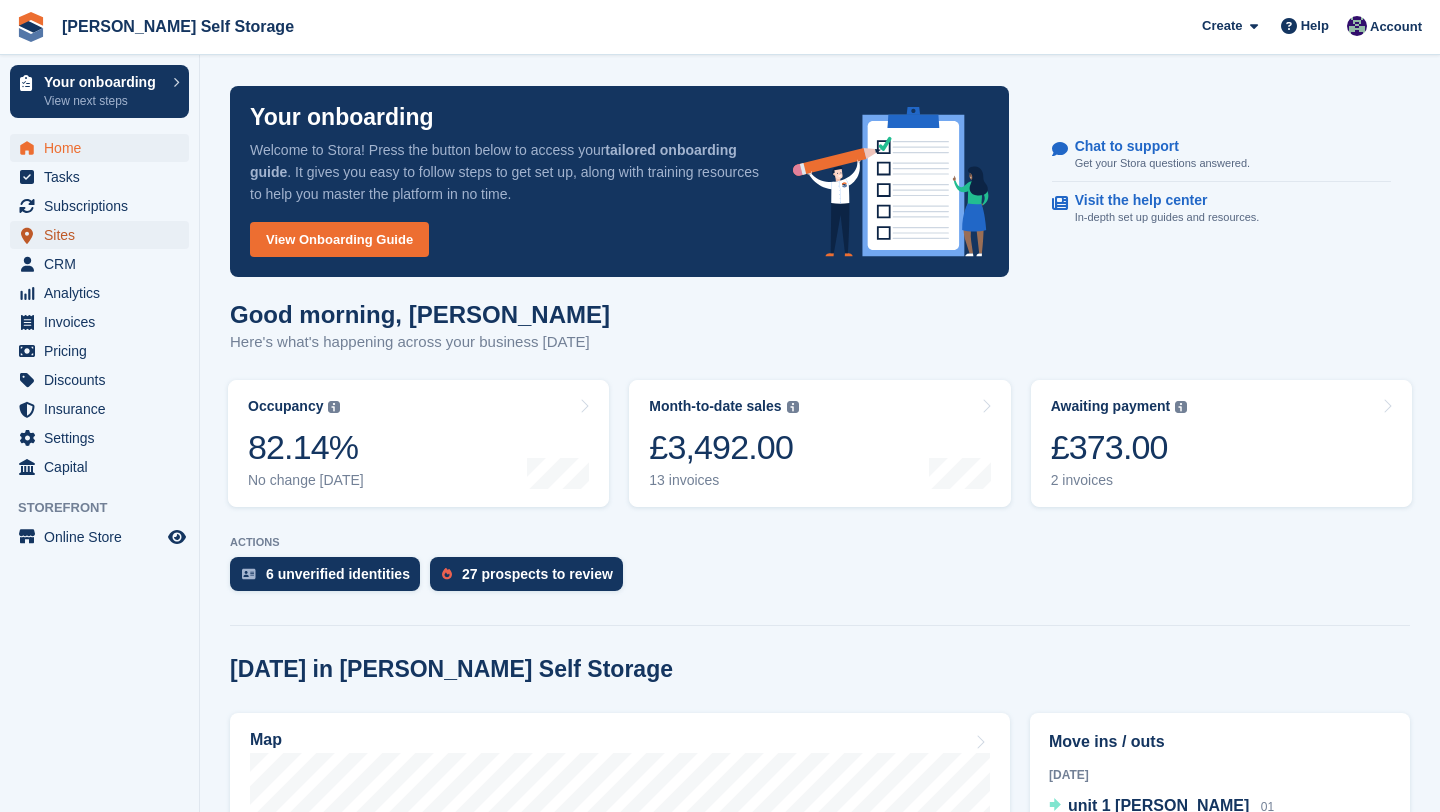 click on "Sites" at bounding box center (104, 235) 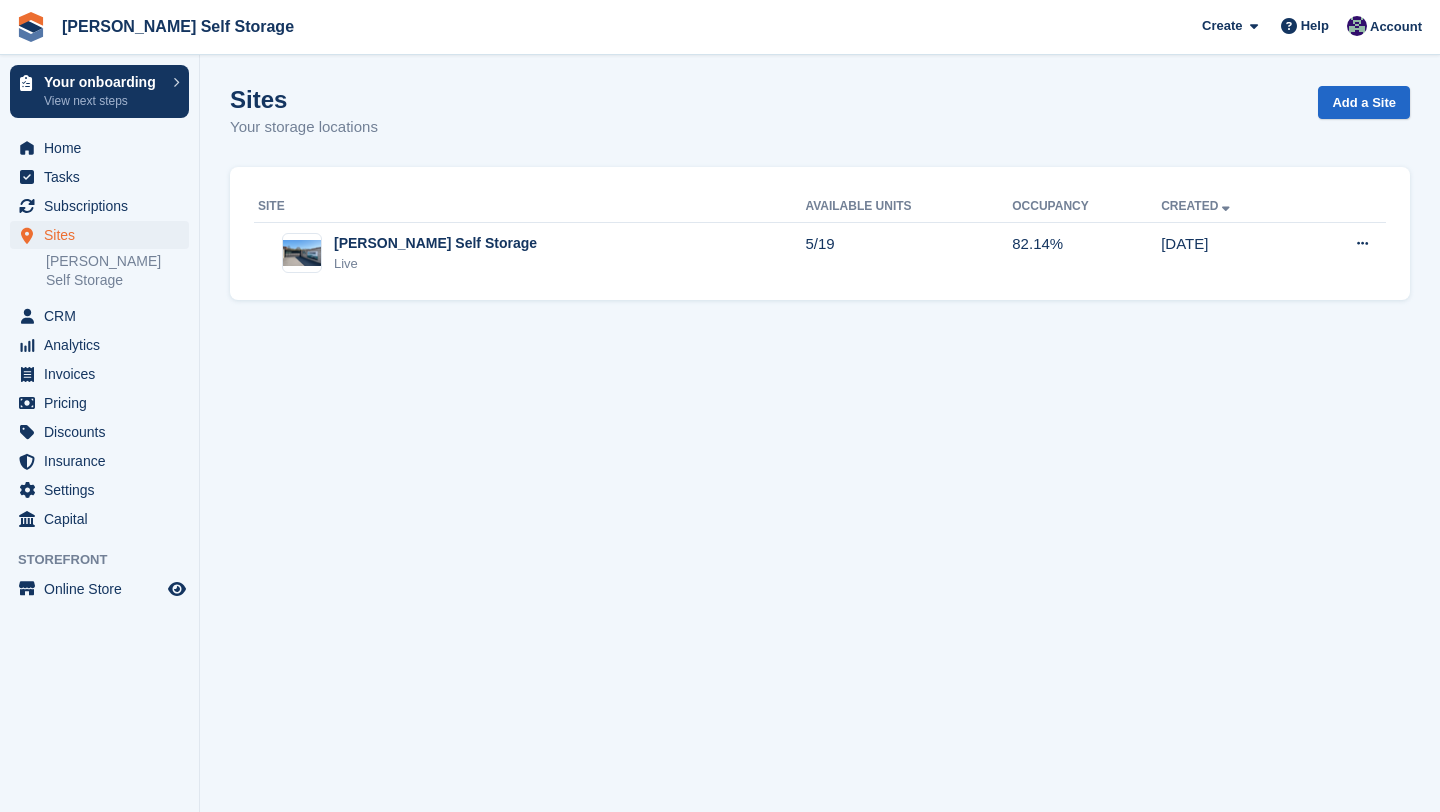 scroll, scrollTop: 0, scrollLeft: 0, axis: both 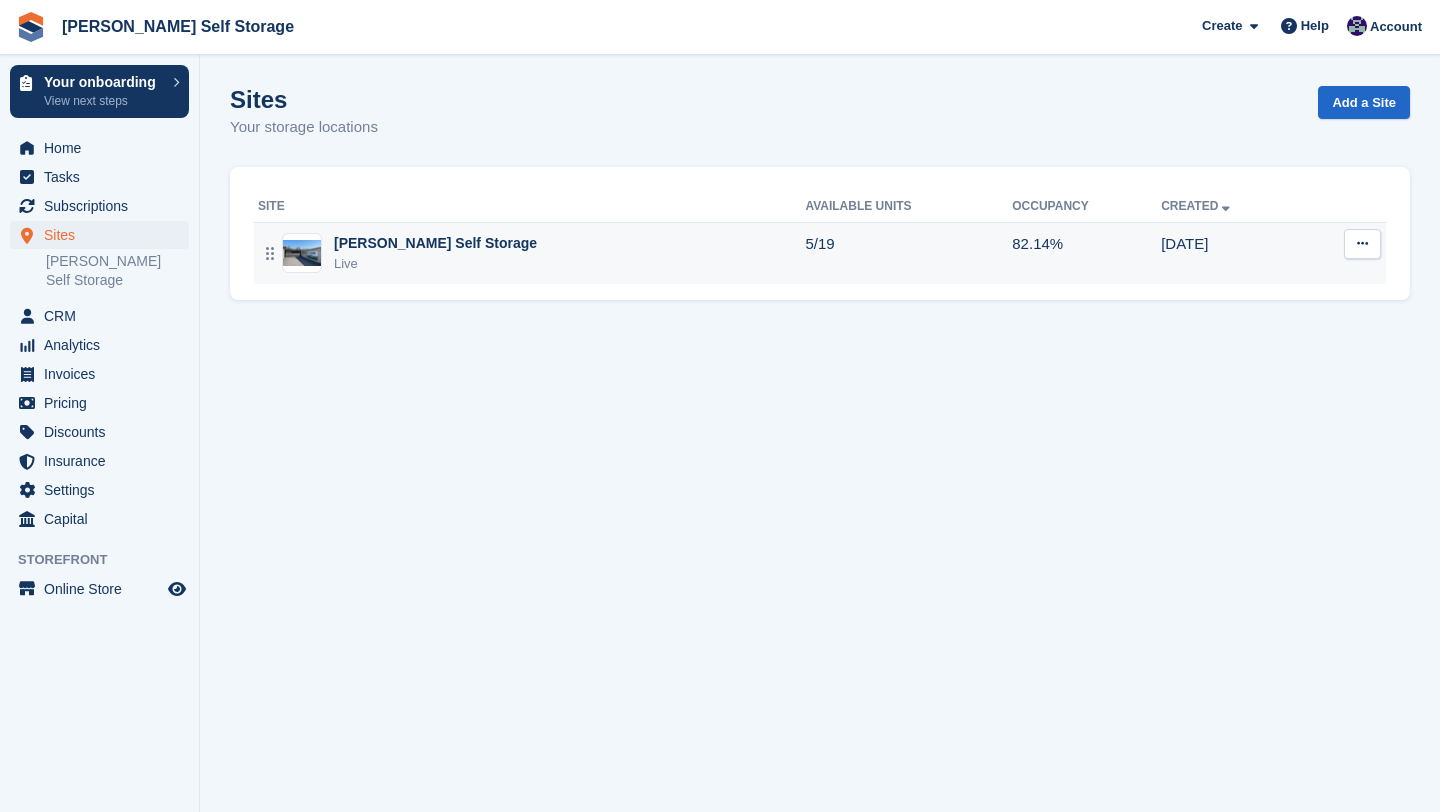 click on "Live" at bounding box center (435, 264) 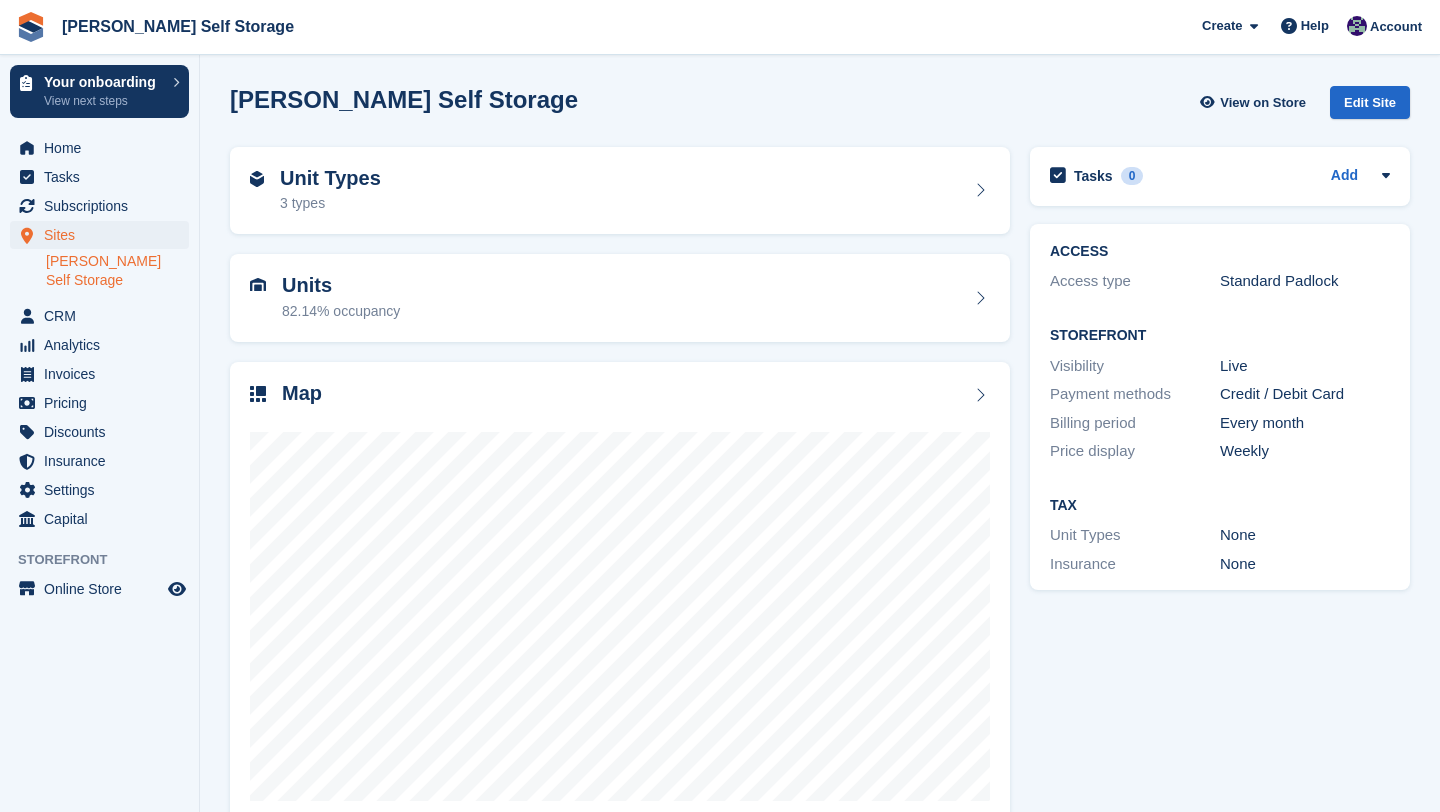 scroll, scrollTop: 0, scrollLeft: 0, axis: both 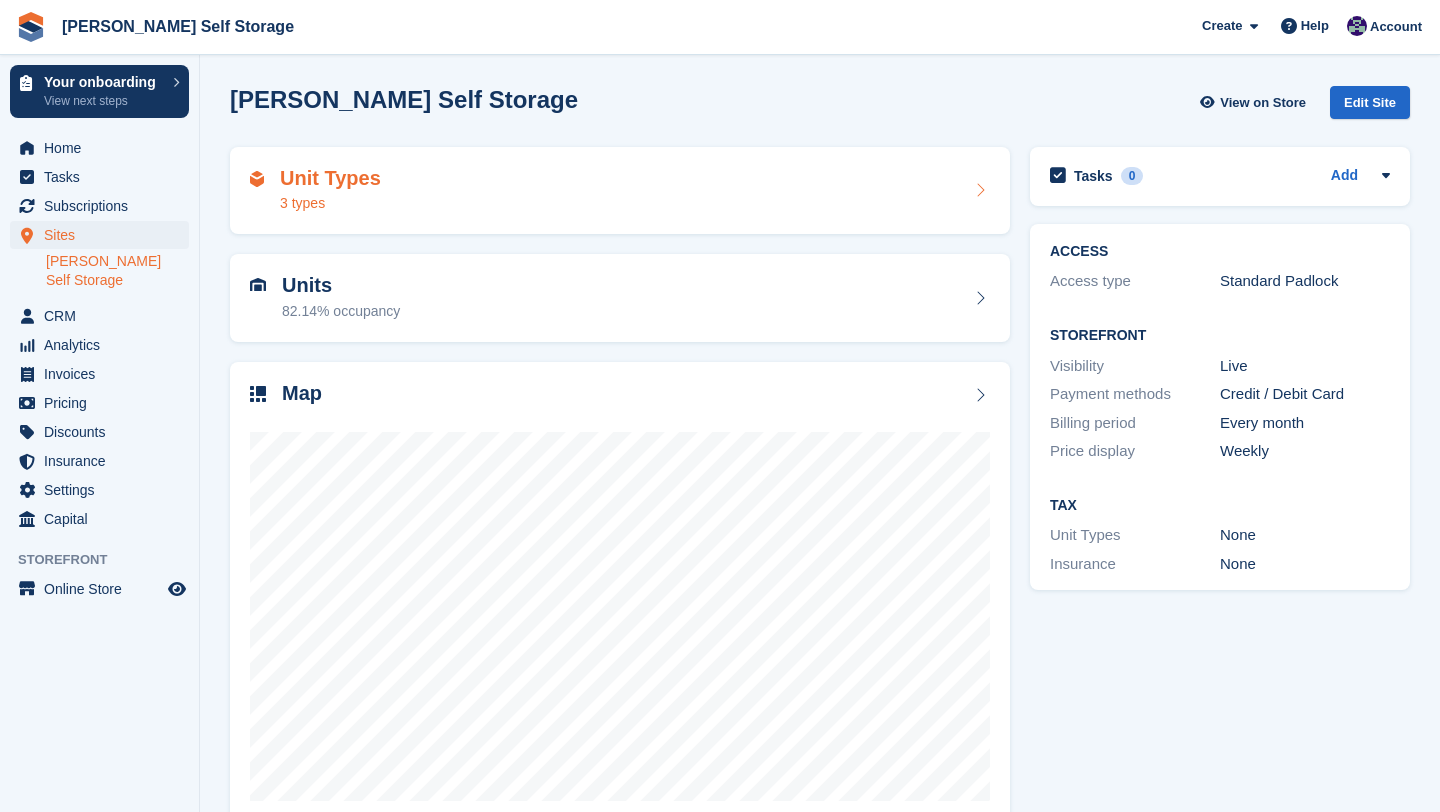 click on "Unit Types
3 types" at bounding box center [620, 191] 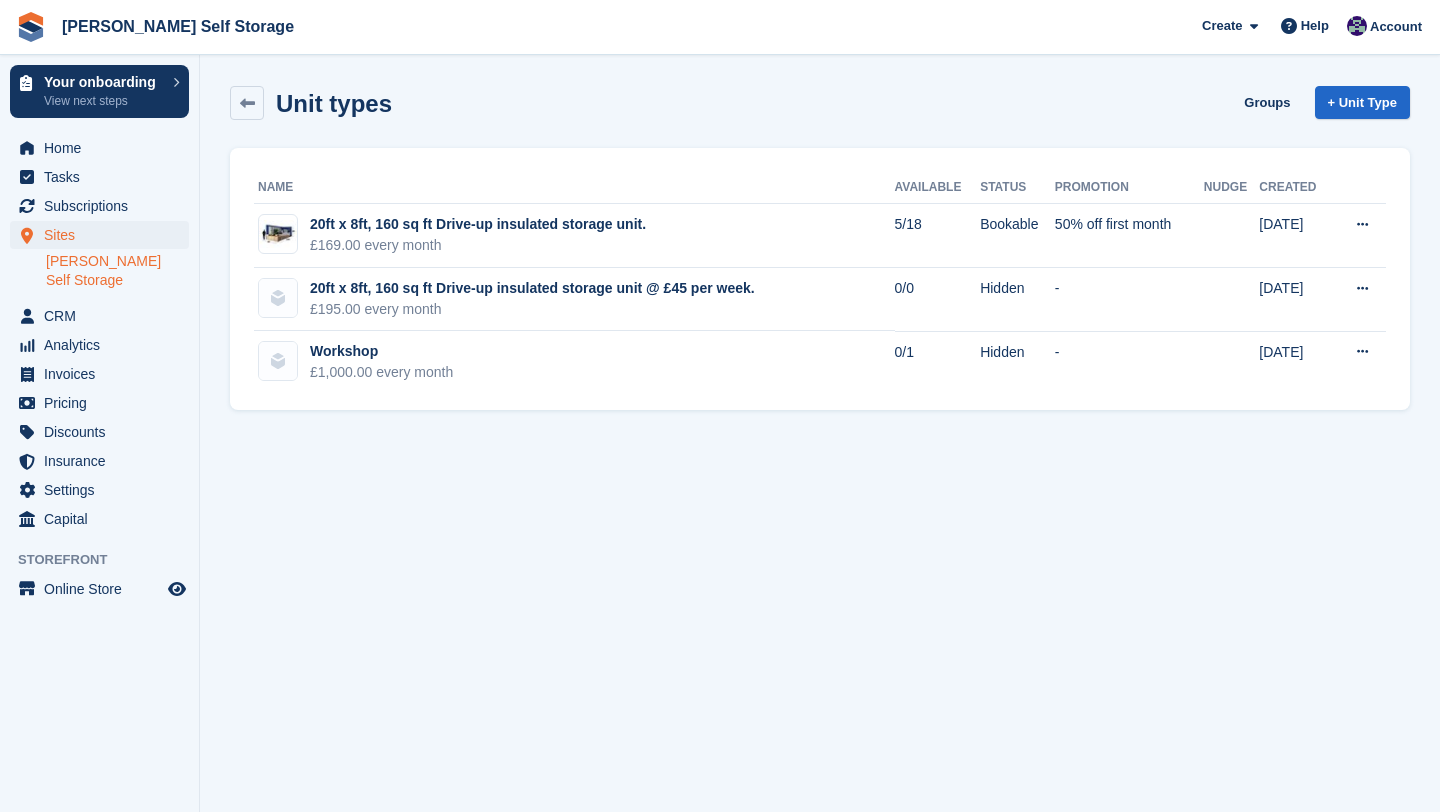 scroll, scrollTop: 0, scrollLeft: 0, axis: both 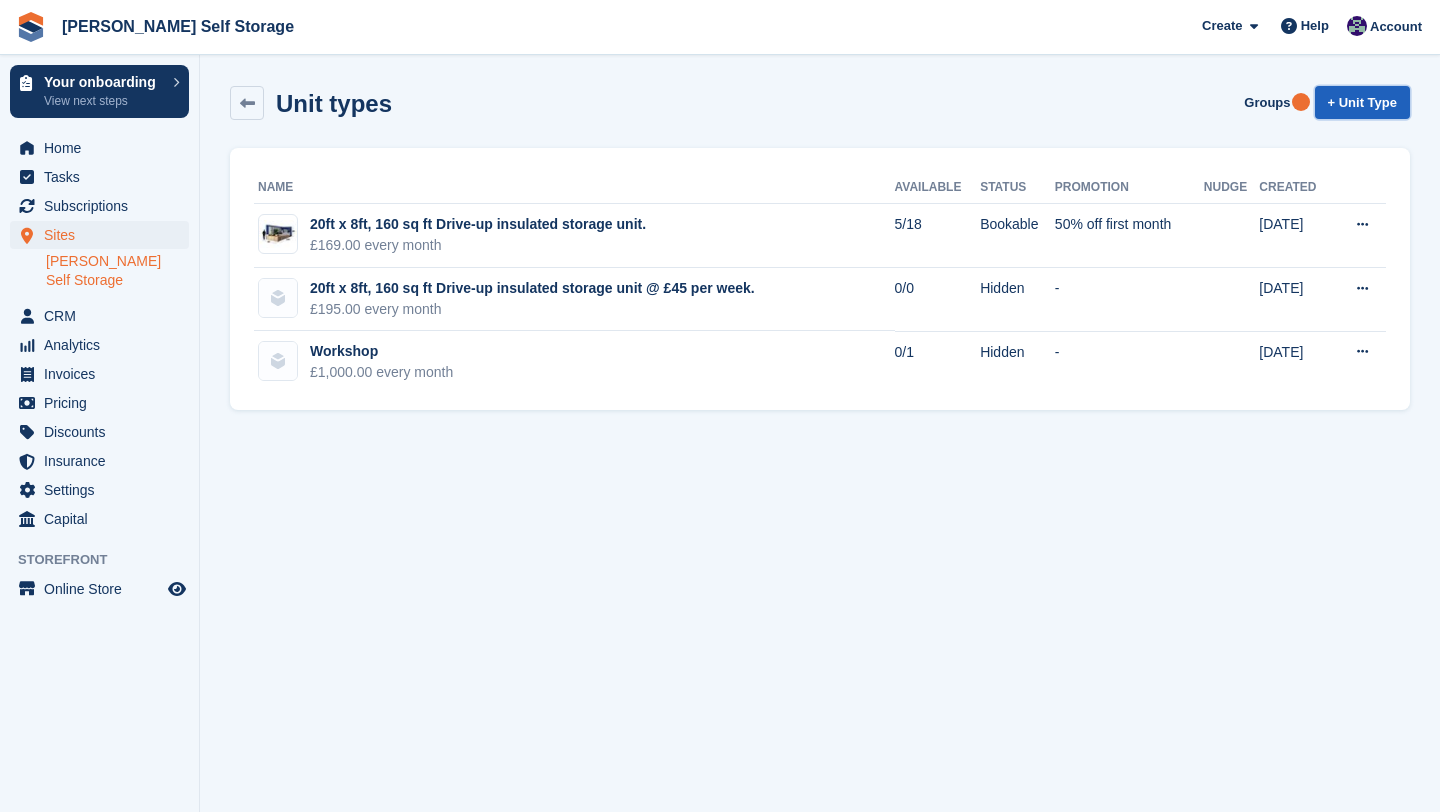 click on "+ Unit Type" at bounding box center (1362, 102) 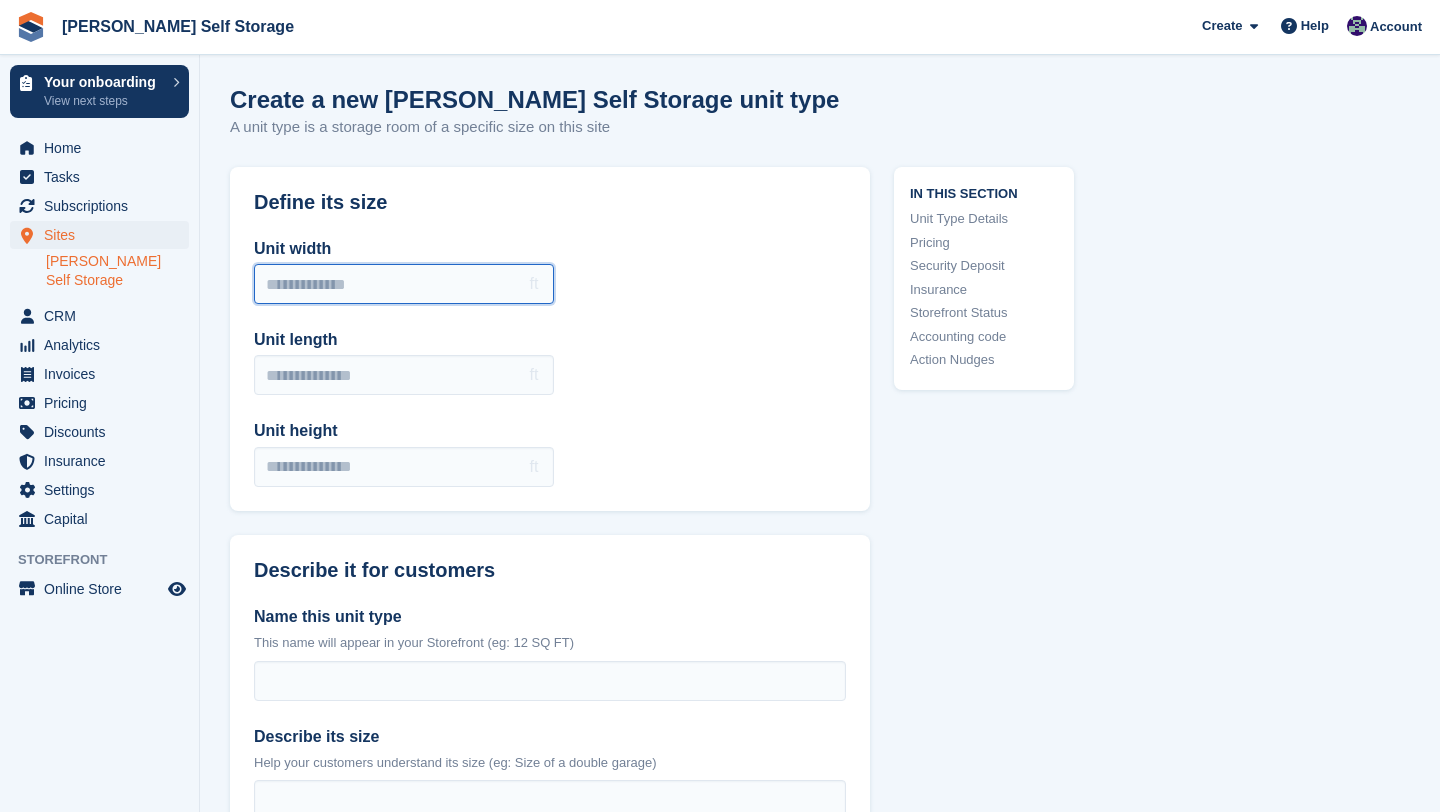 click on "Unit width" at bounding box center [404, 284] 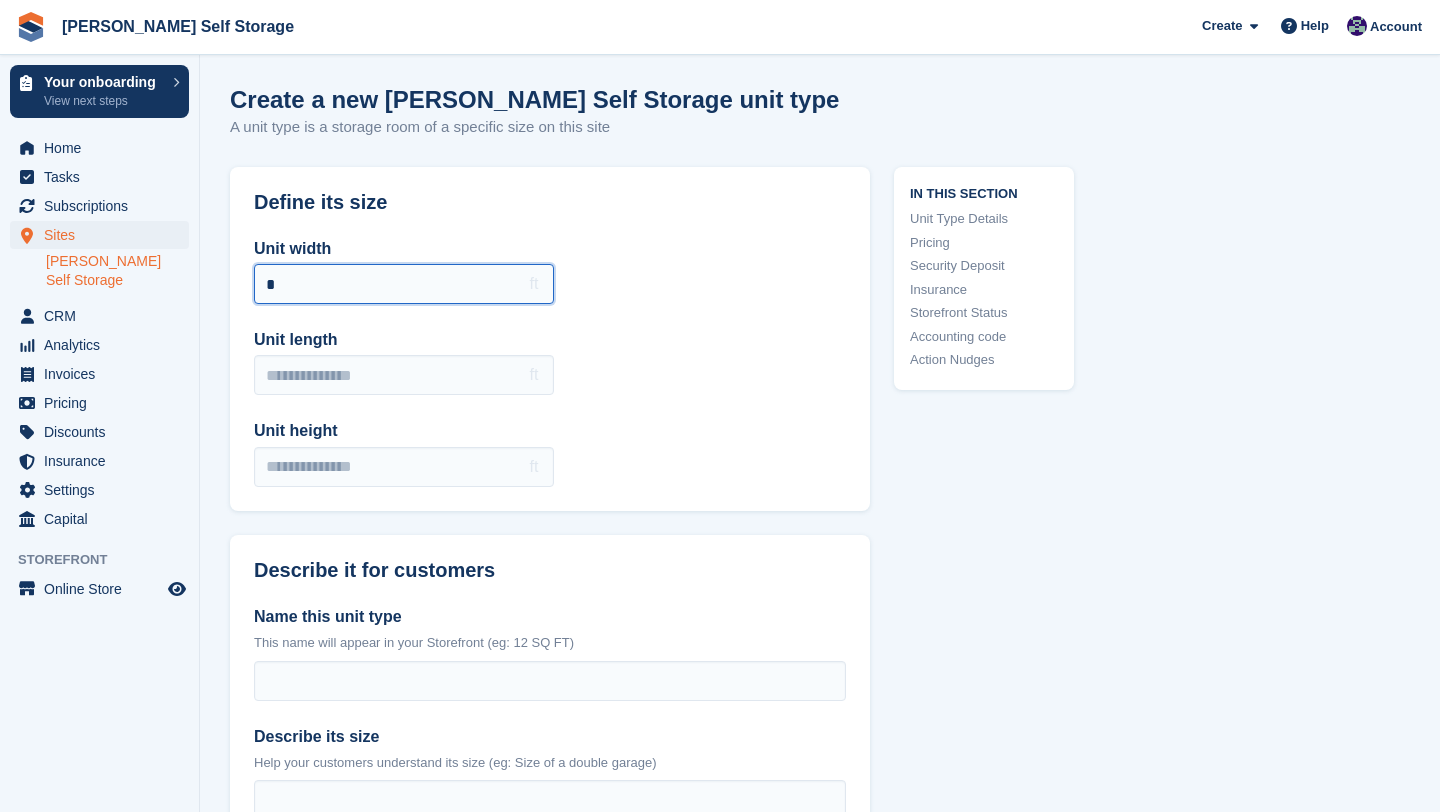 type on "*" 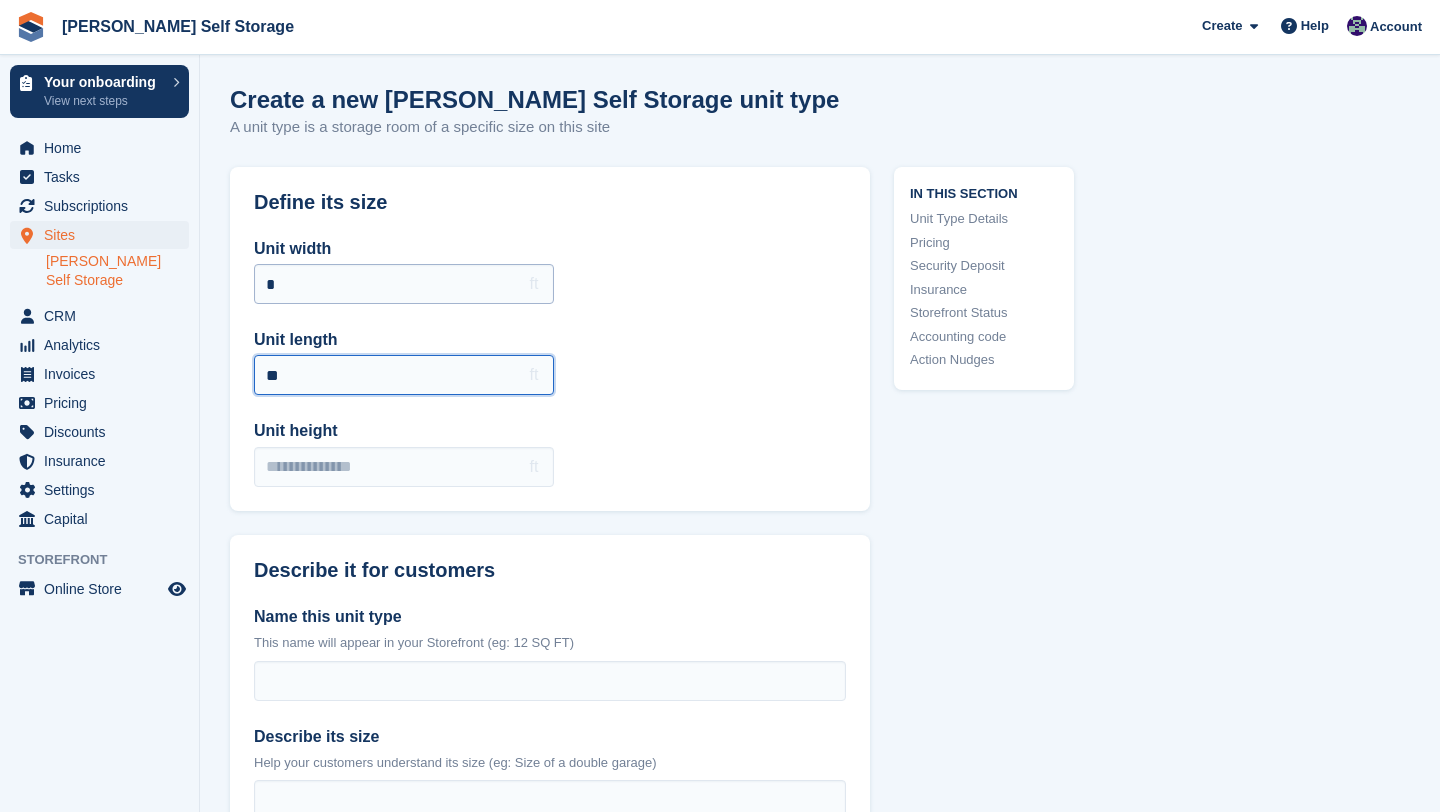 type on "**" 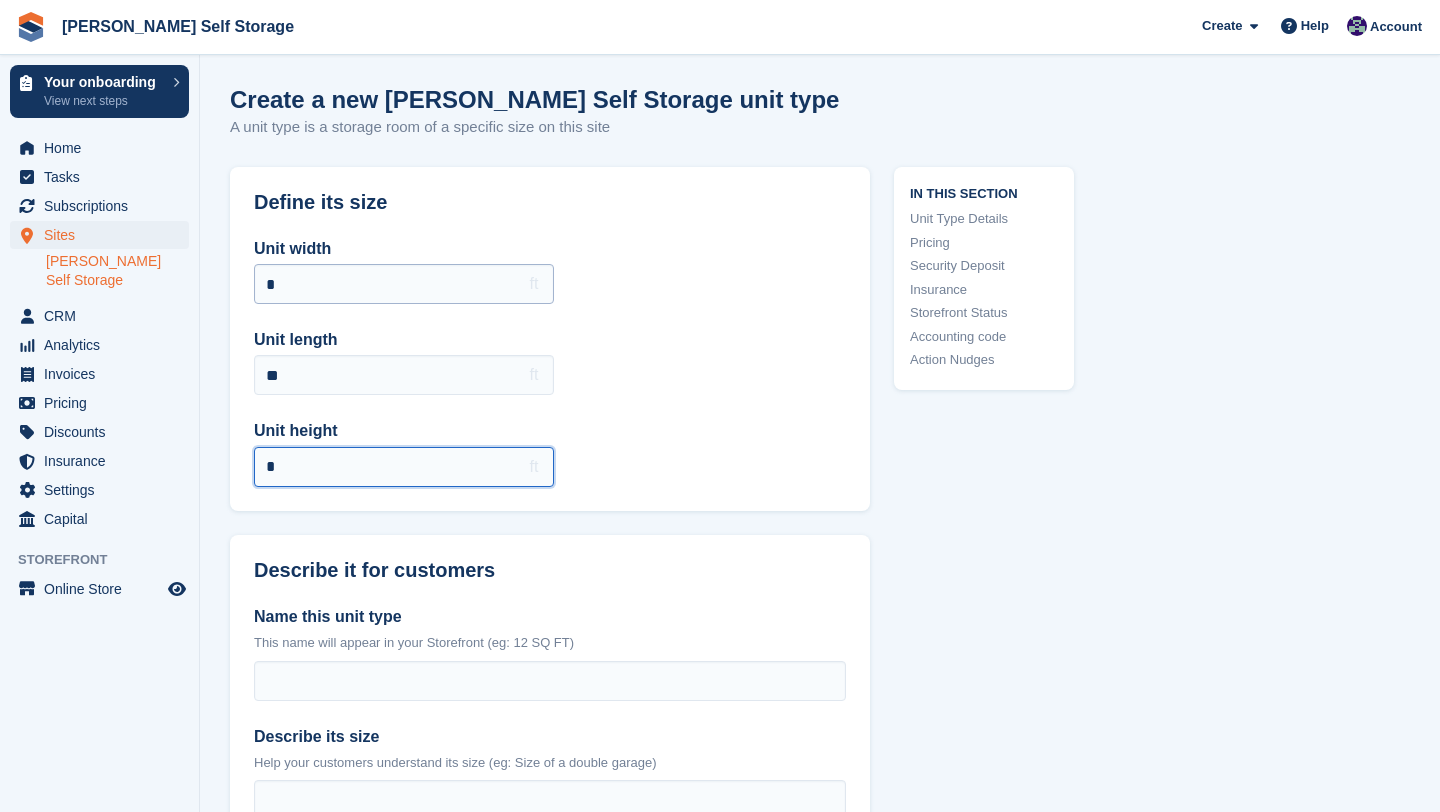 type on "*" 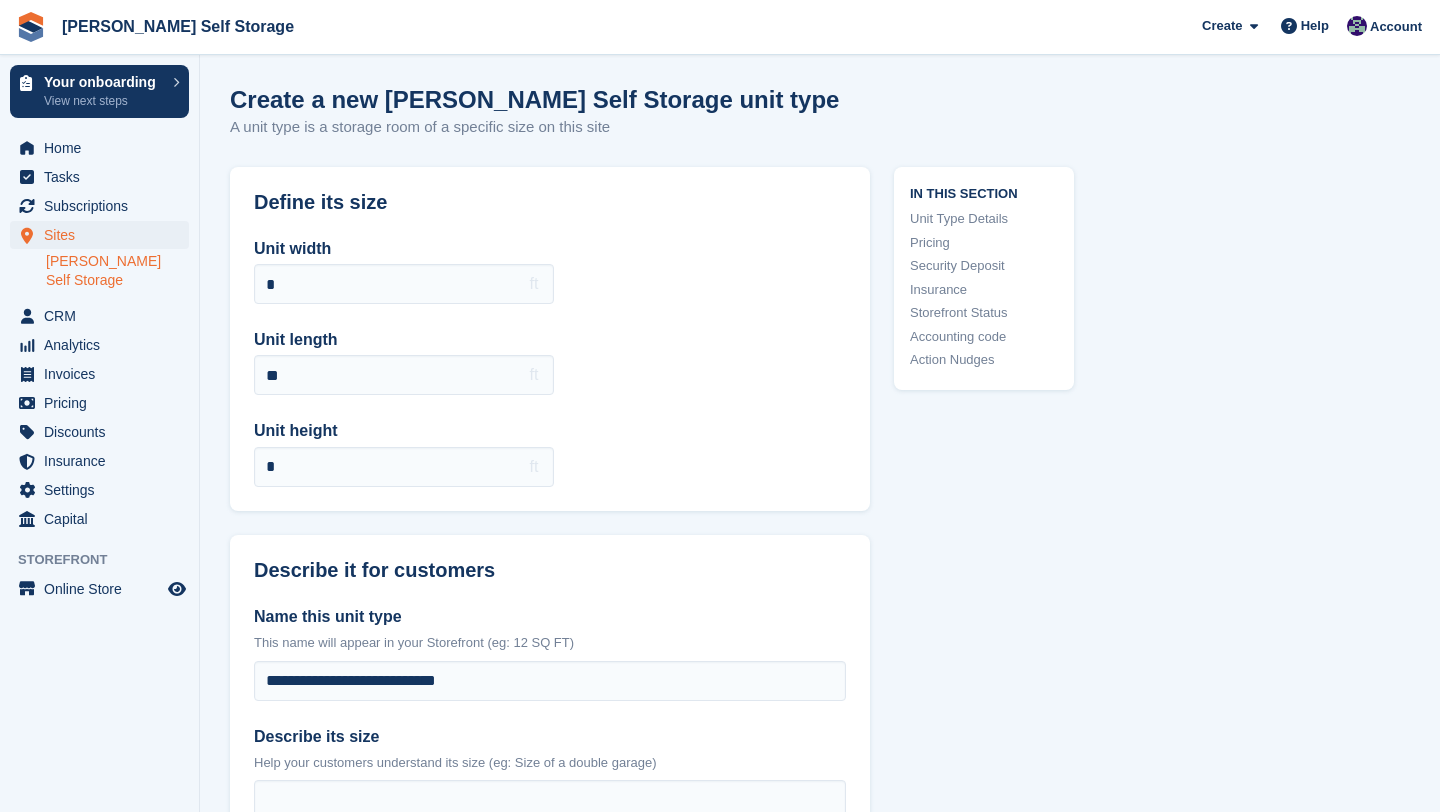click on "**********" at bounding box center [550, 844] 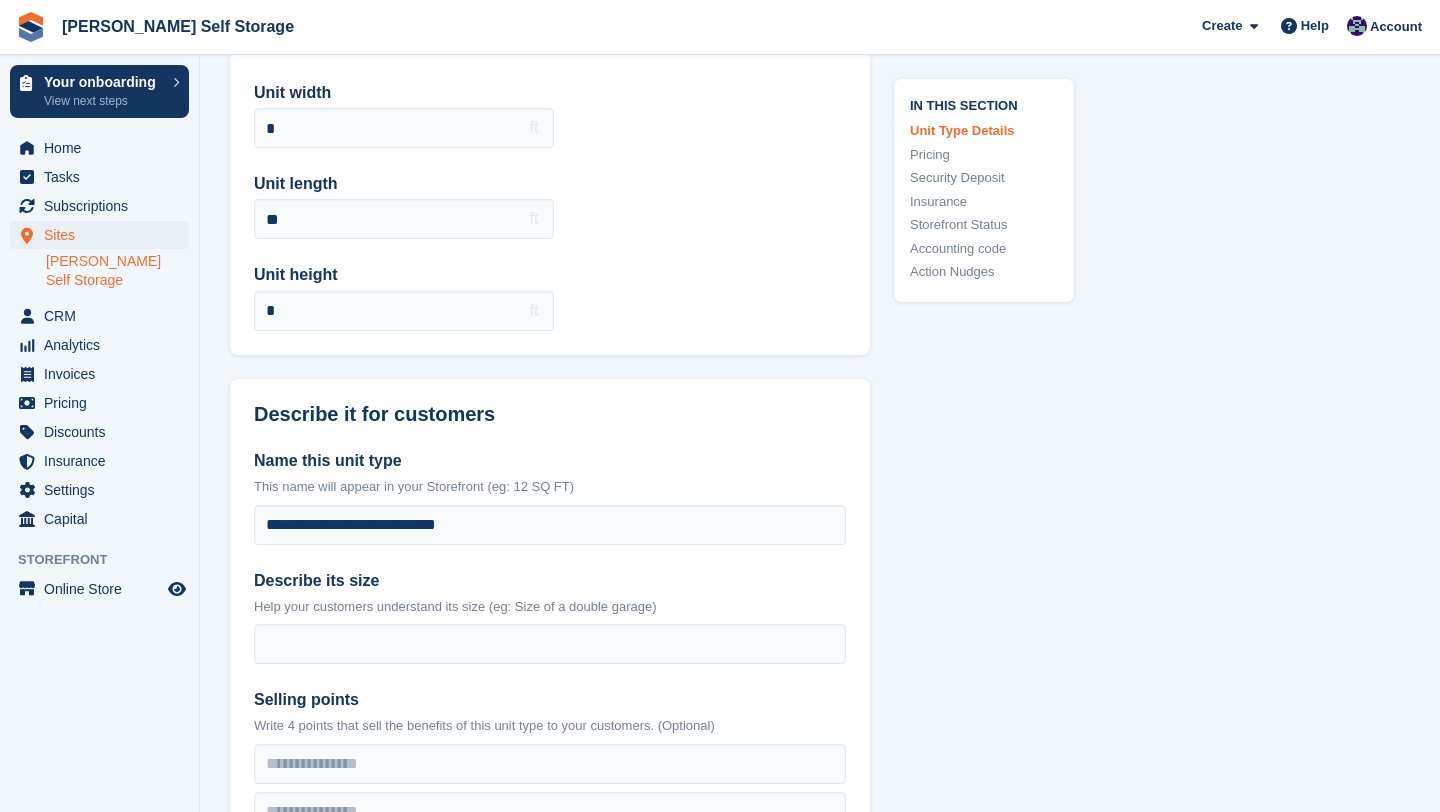scroll, scrollTop: 184, scrollLeft: 0, axis: vertical 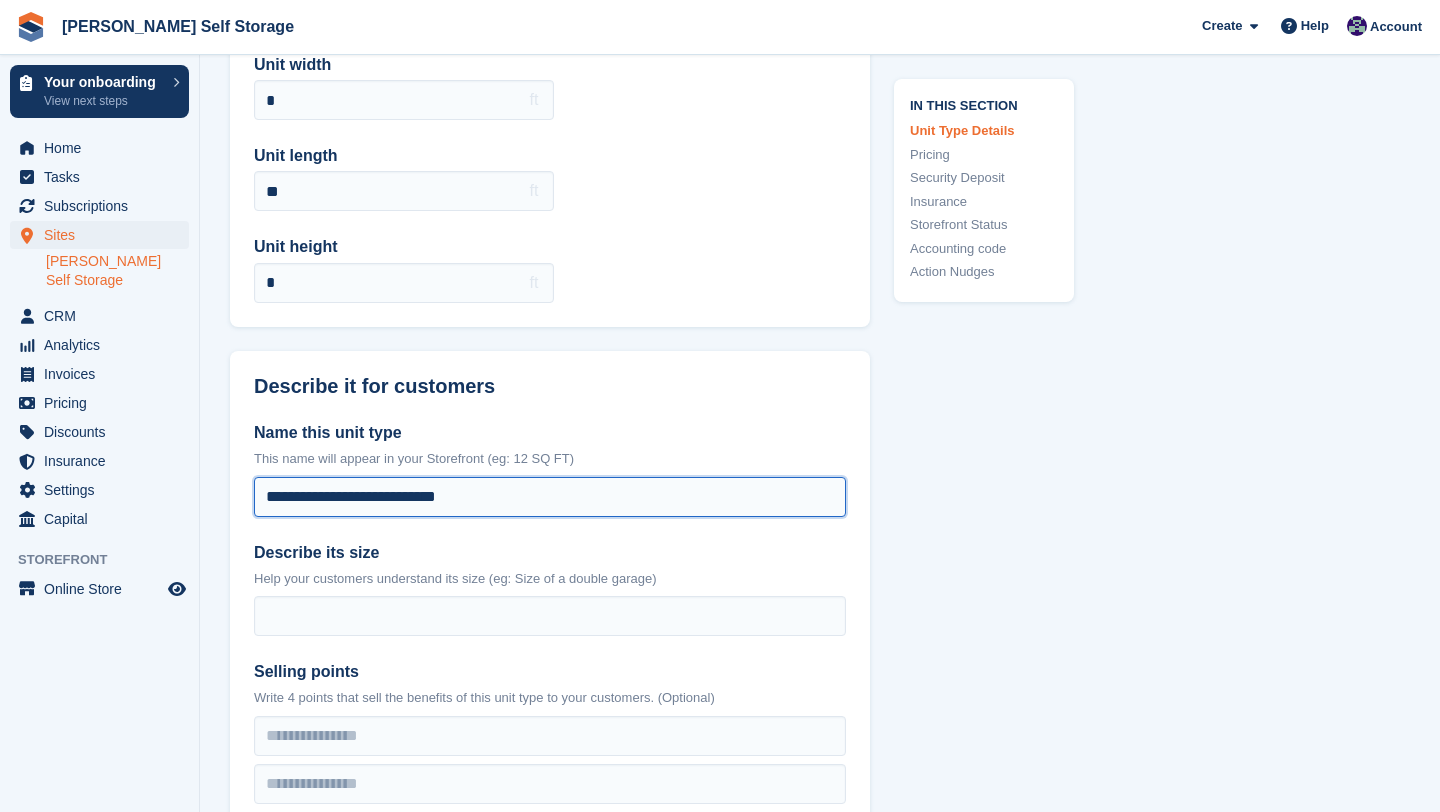 click on "**********" at bounding box center (550, 497) 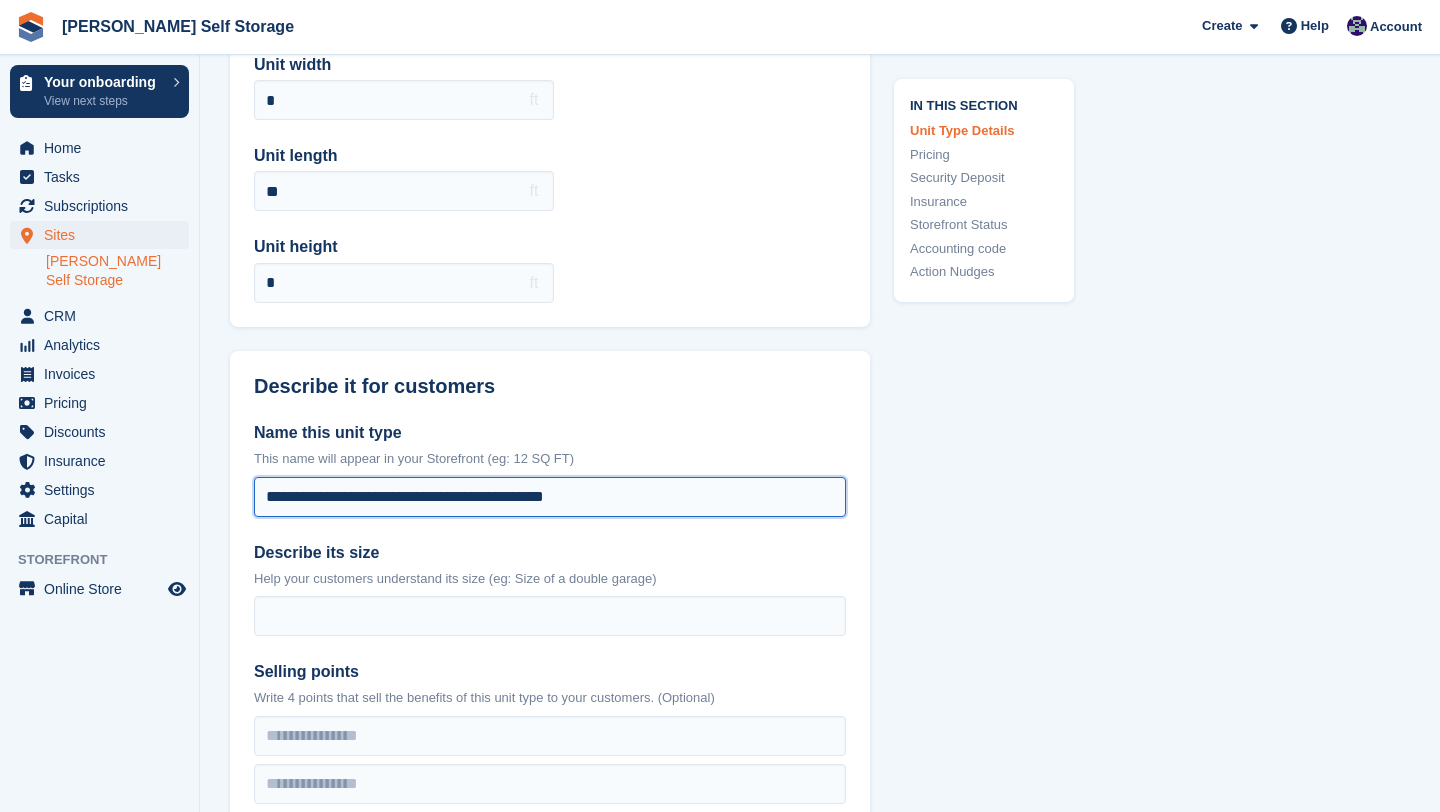 click on "**********" at bounding box center (550, 497) 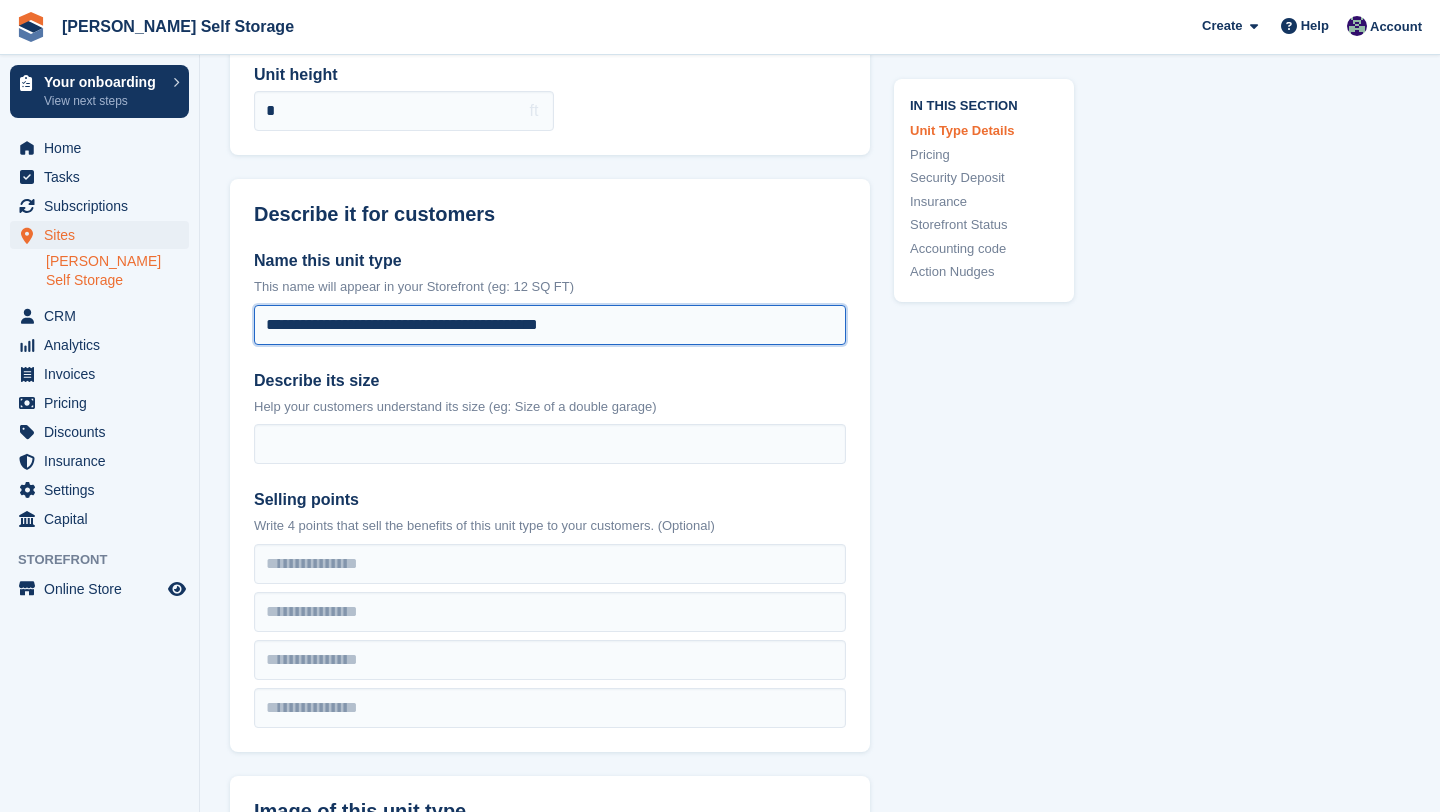 scroll, scrollTop: 360, scrollLeft: 0, axis: vertical 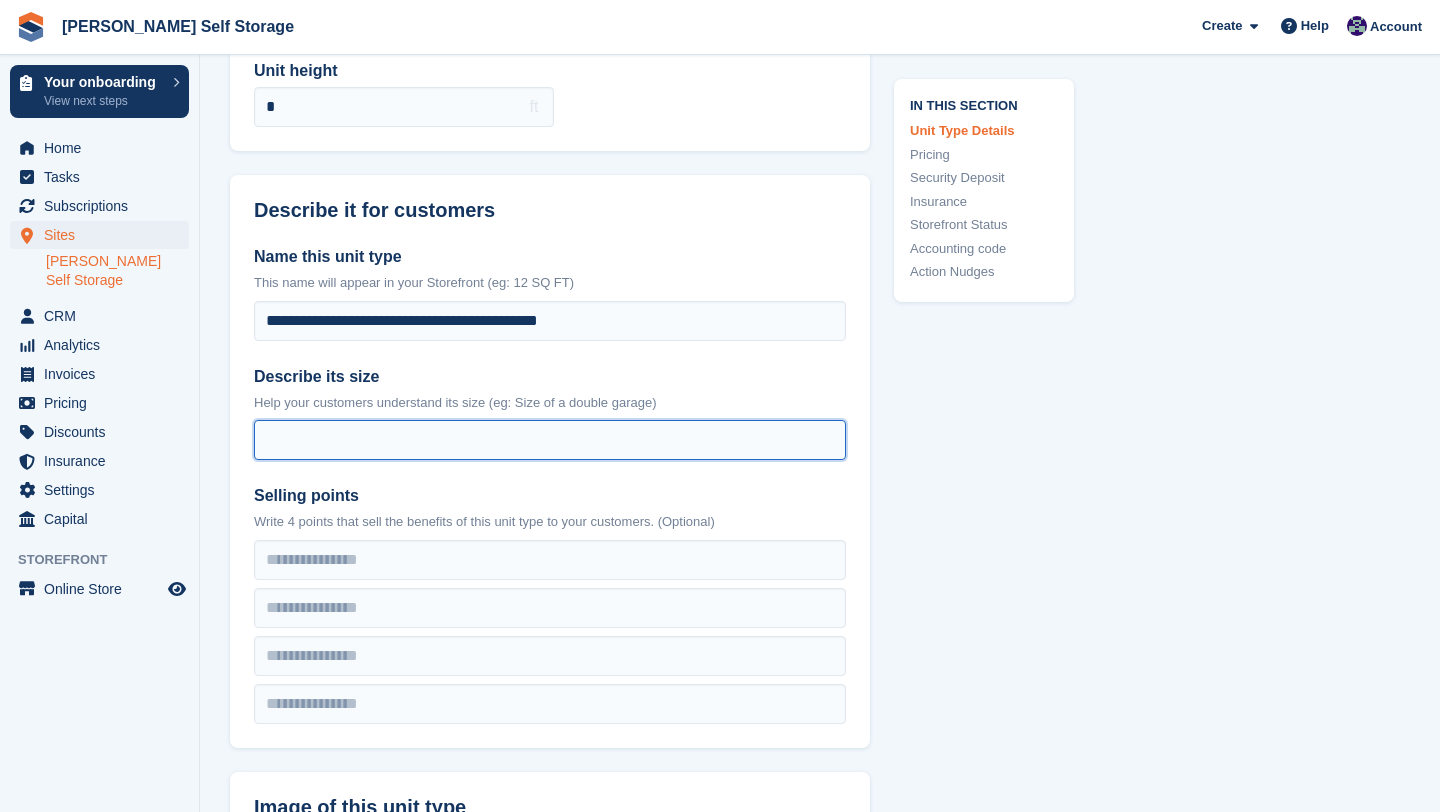 click on "Describe its size" at bounding box center [550, 440] 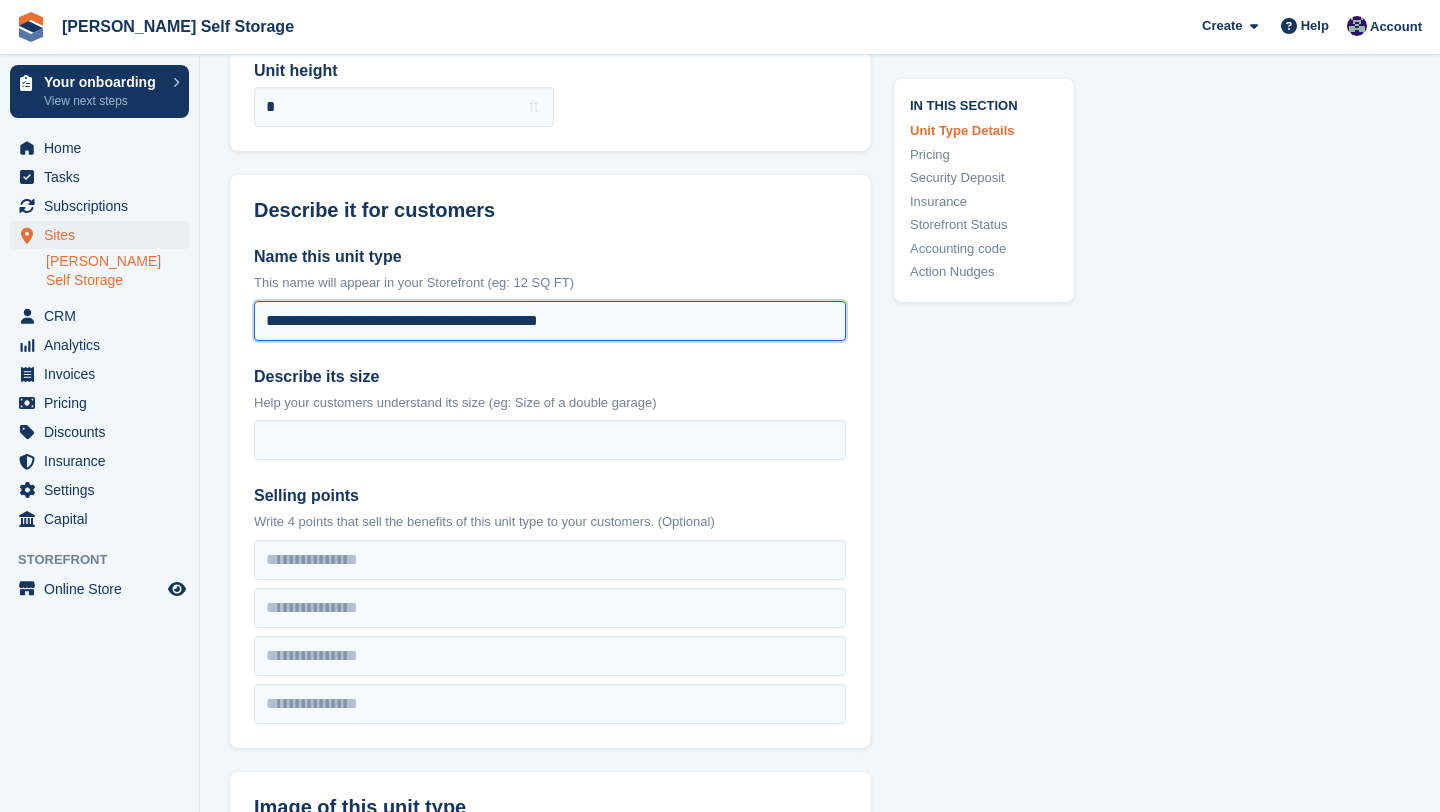 click on "**********" at bounding box center (550, 321) 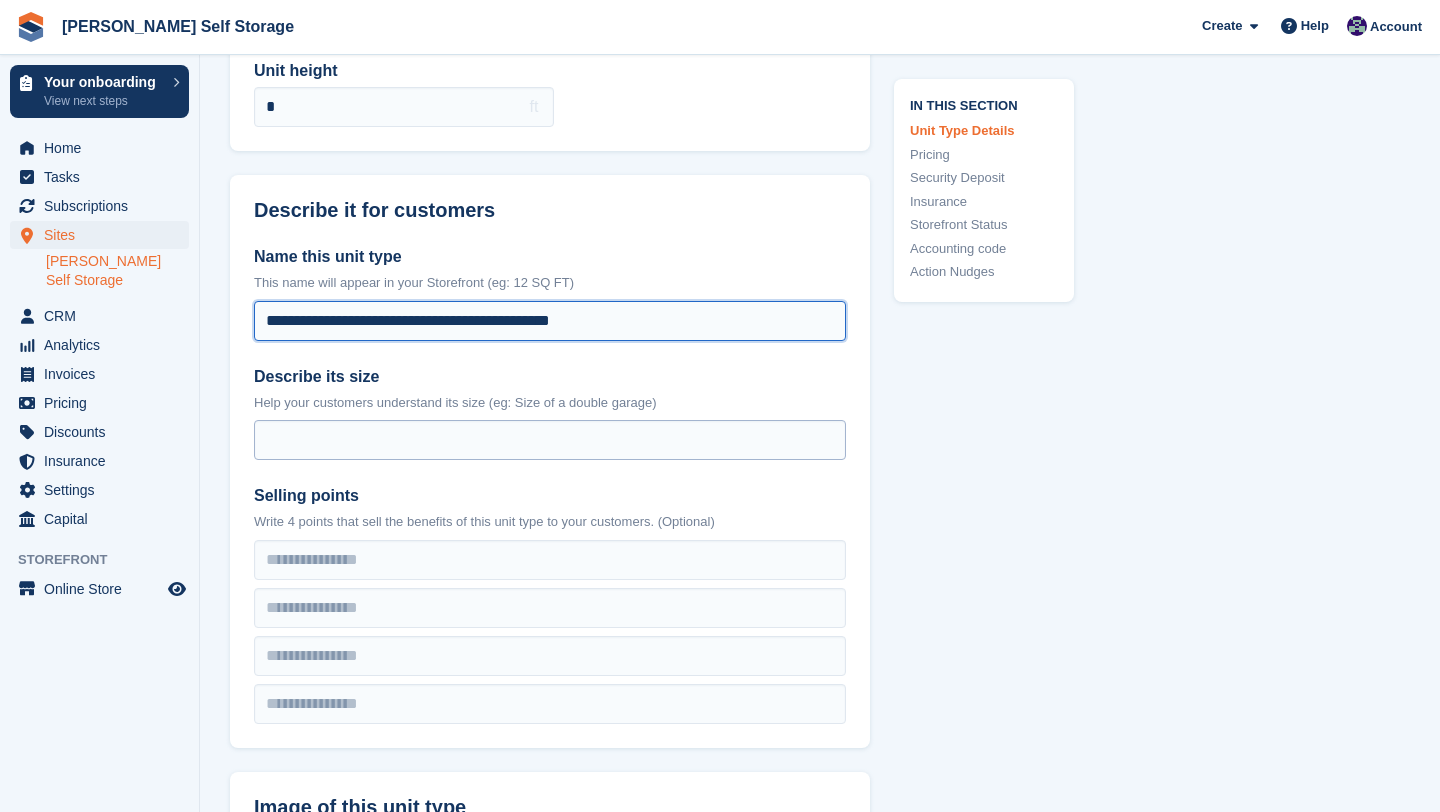 type on "**********" 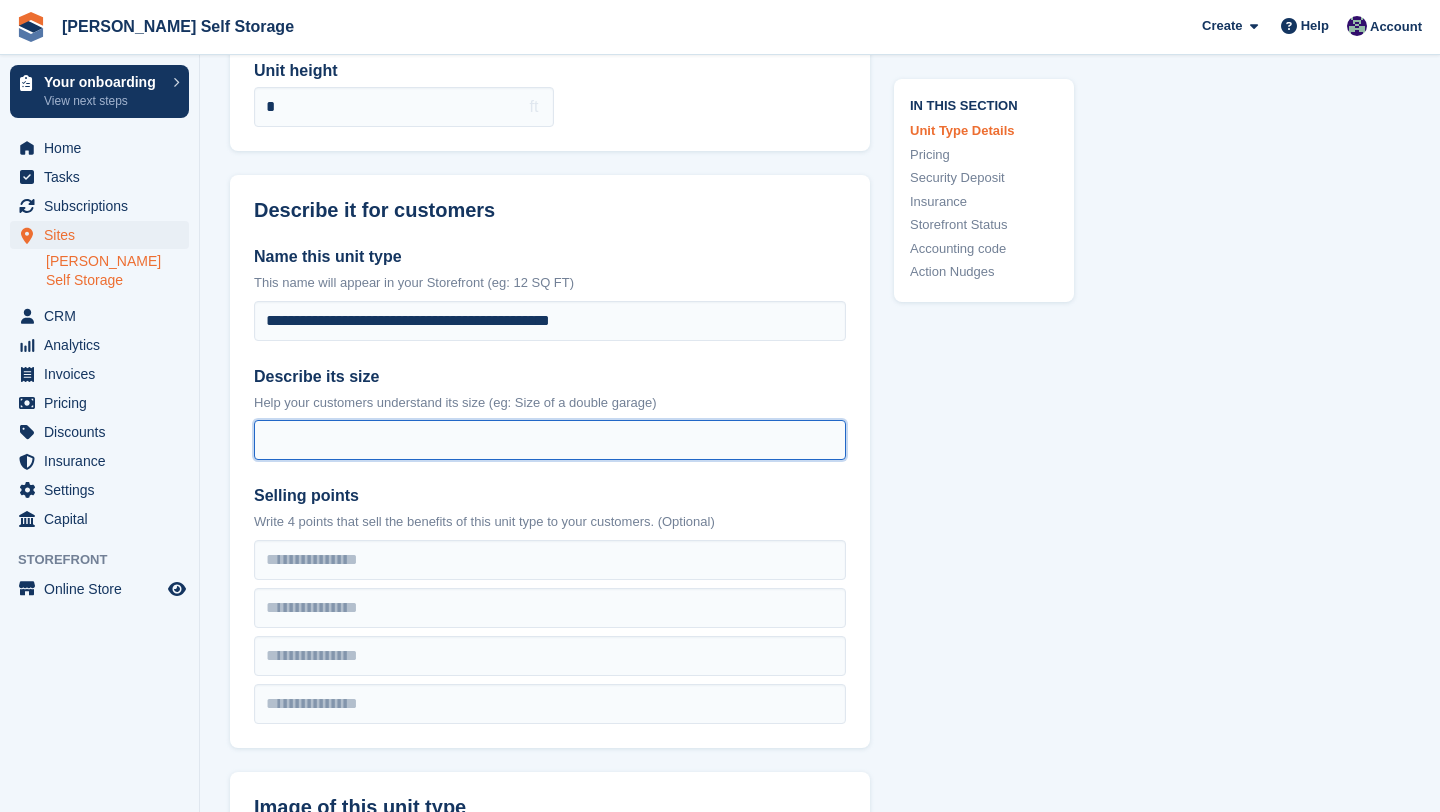 click on "Describe its size" at bounding box center (550, 440) 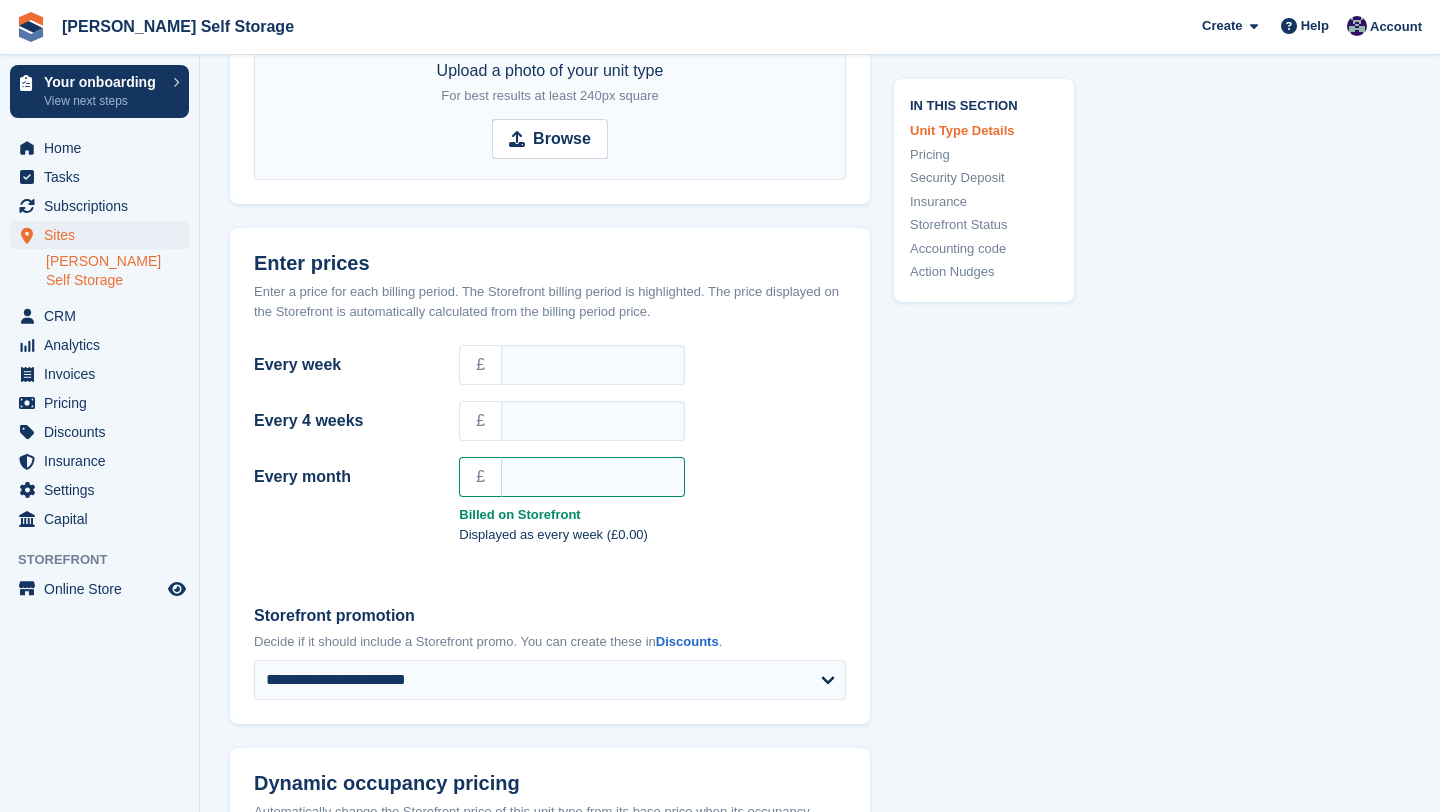scroll, scrollTop: 1194, scrollLeft: 0, axis: vertical 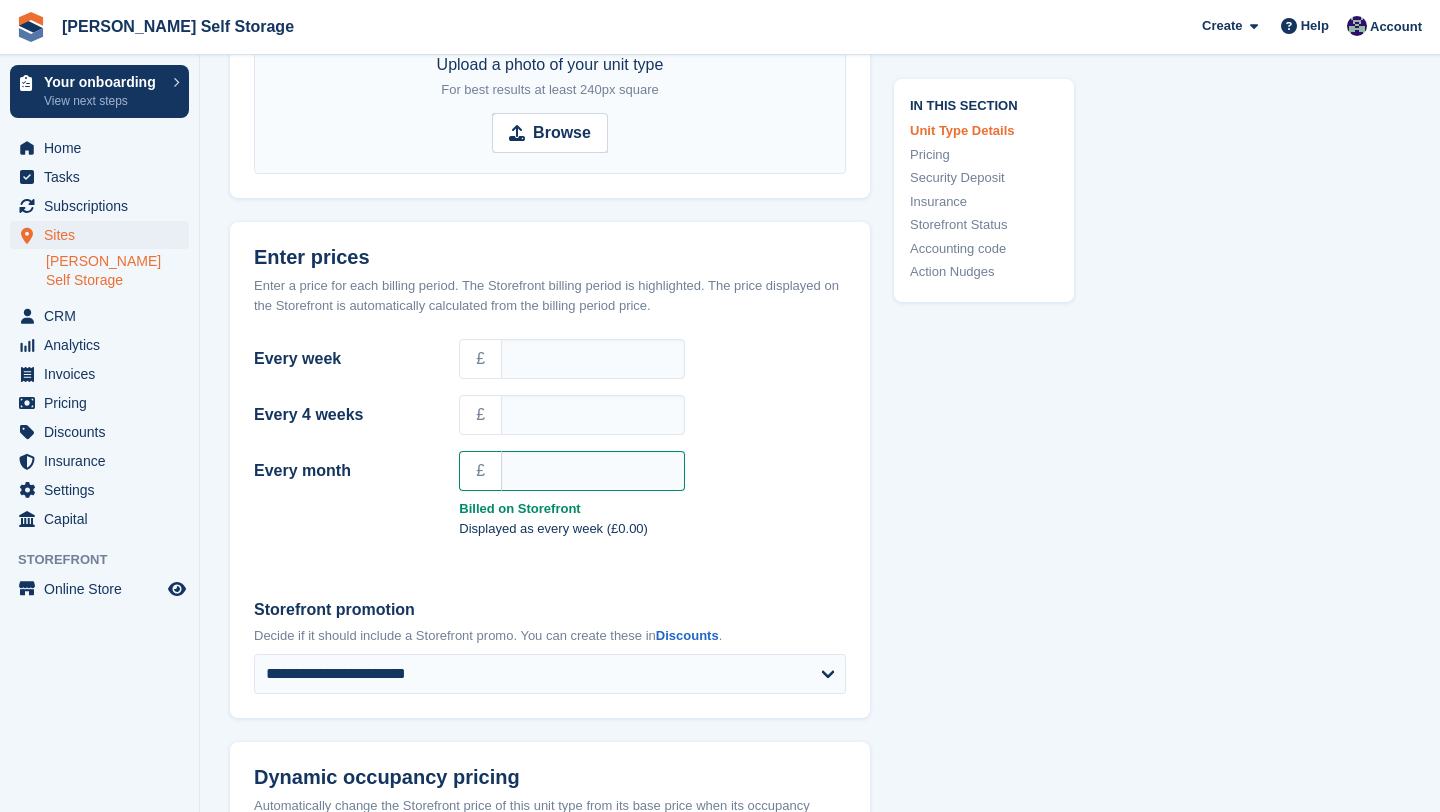 type on "**********" 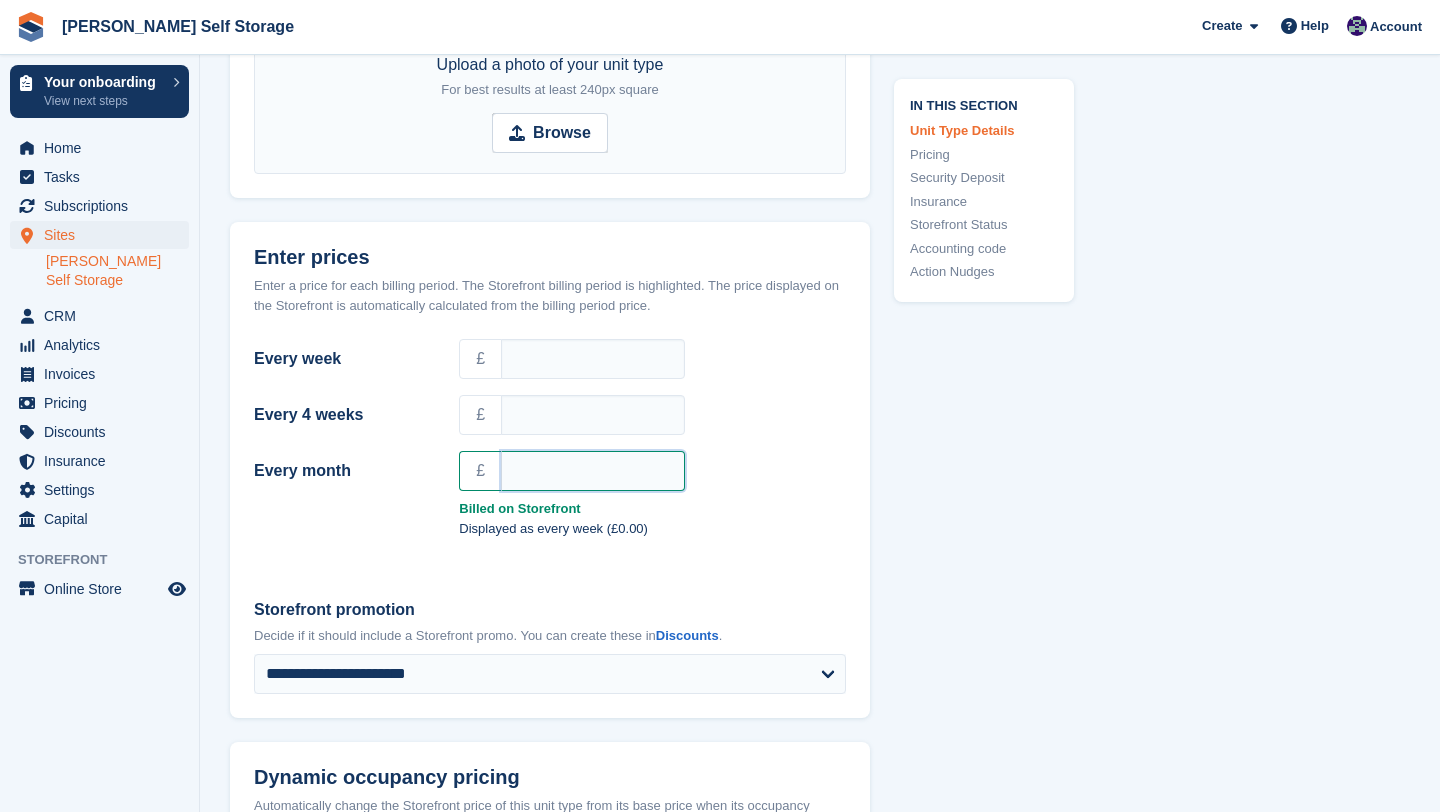 click on "Every month" at bounding box center (593, 471) 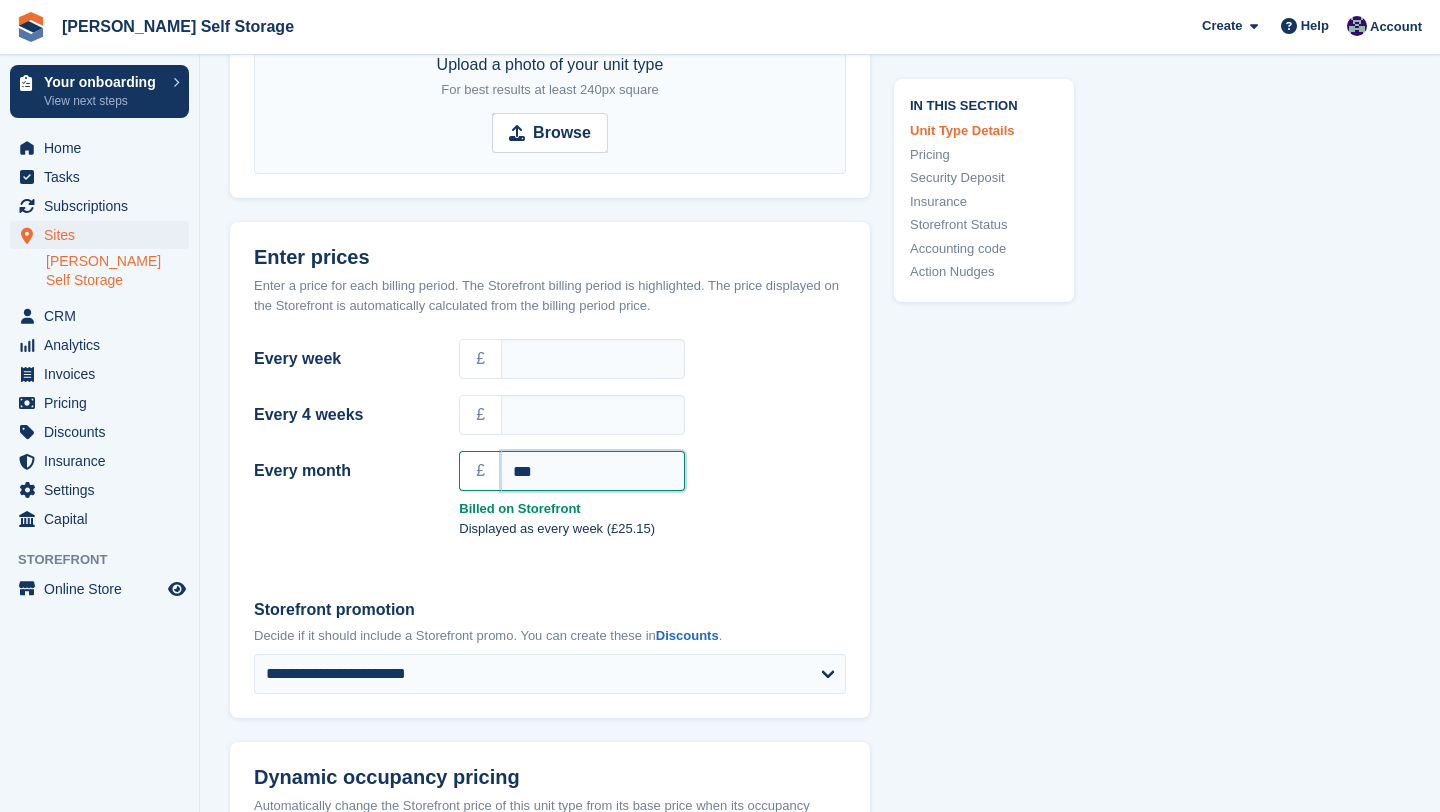 type on "***" 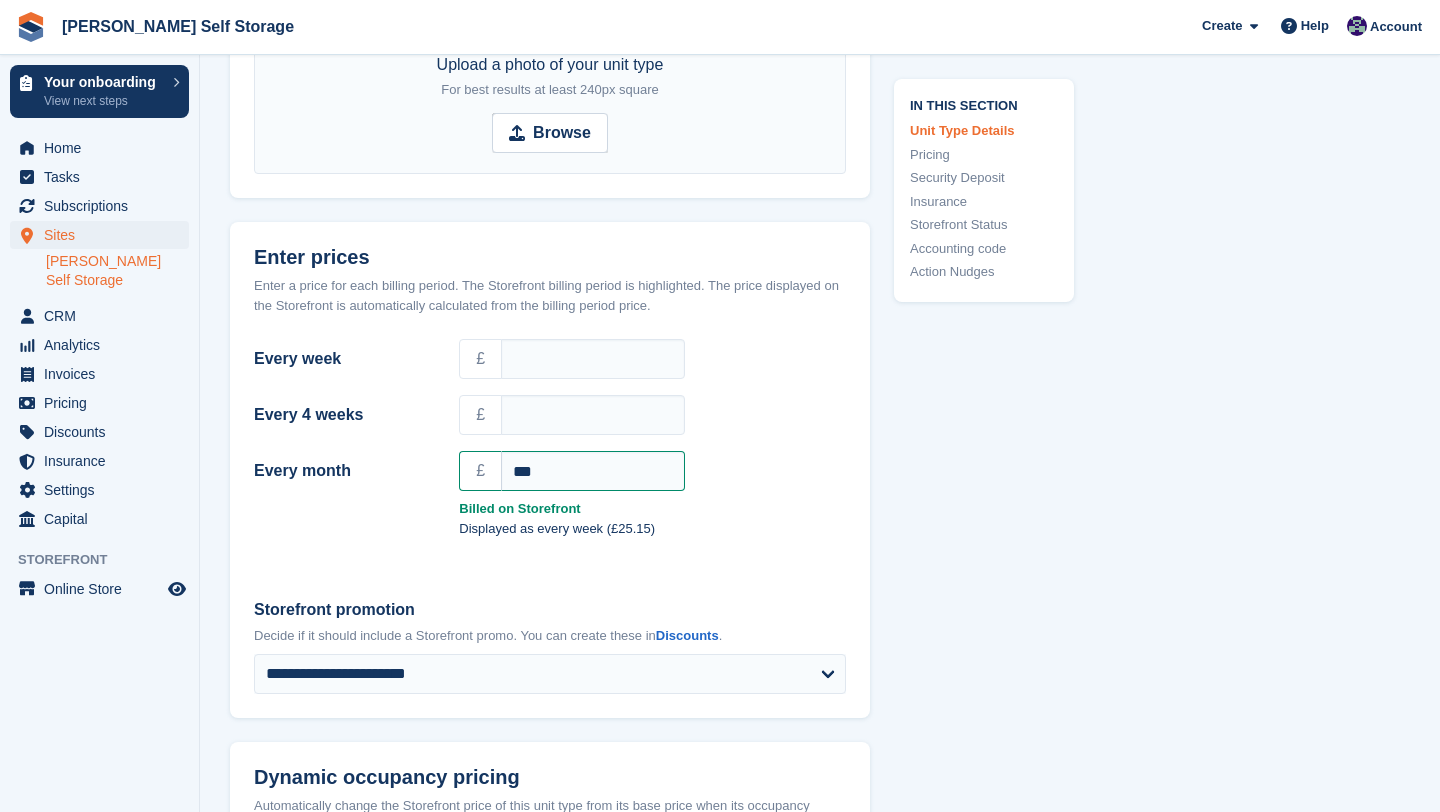 click on "Billed on Storefront" at bounding box center (652, 509) 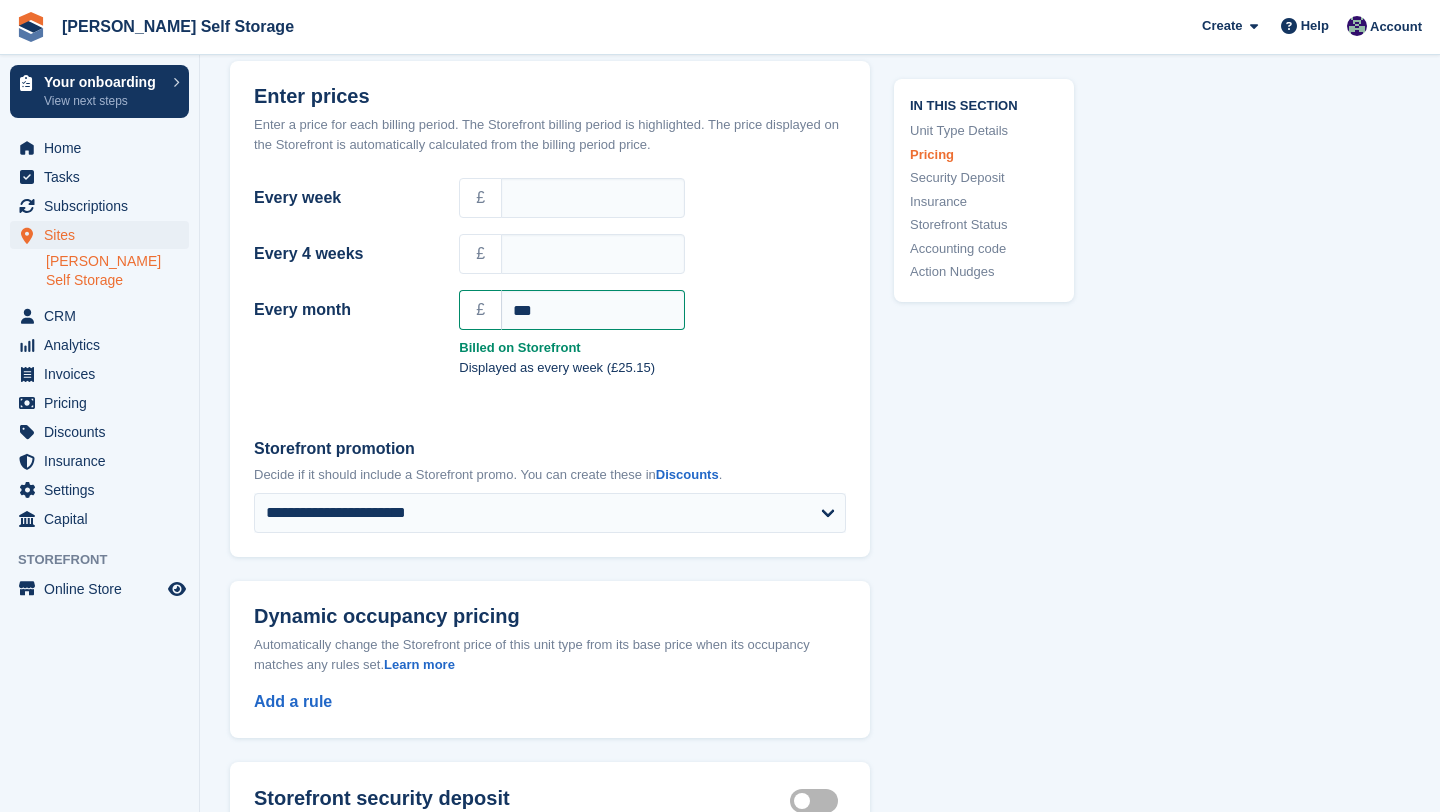 scroll, scrollTop: 1377, scrollLeft: 0, axis: vertical 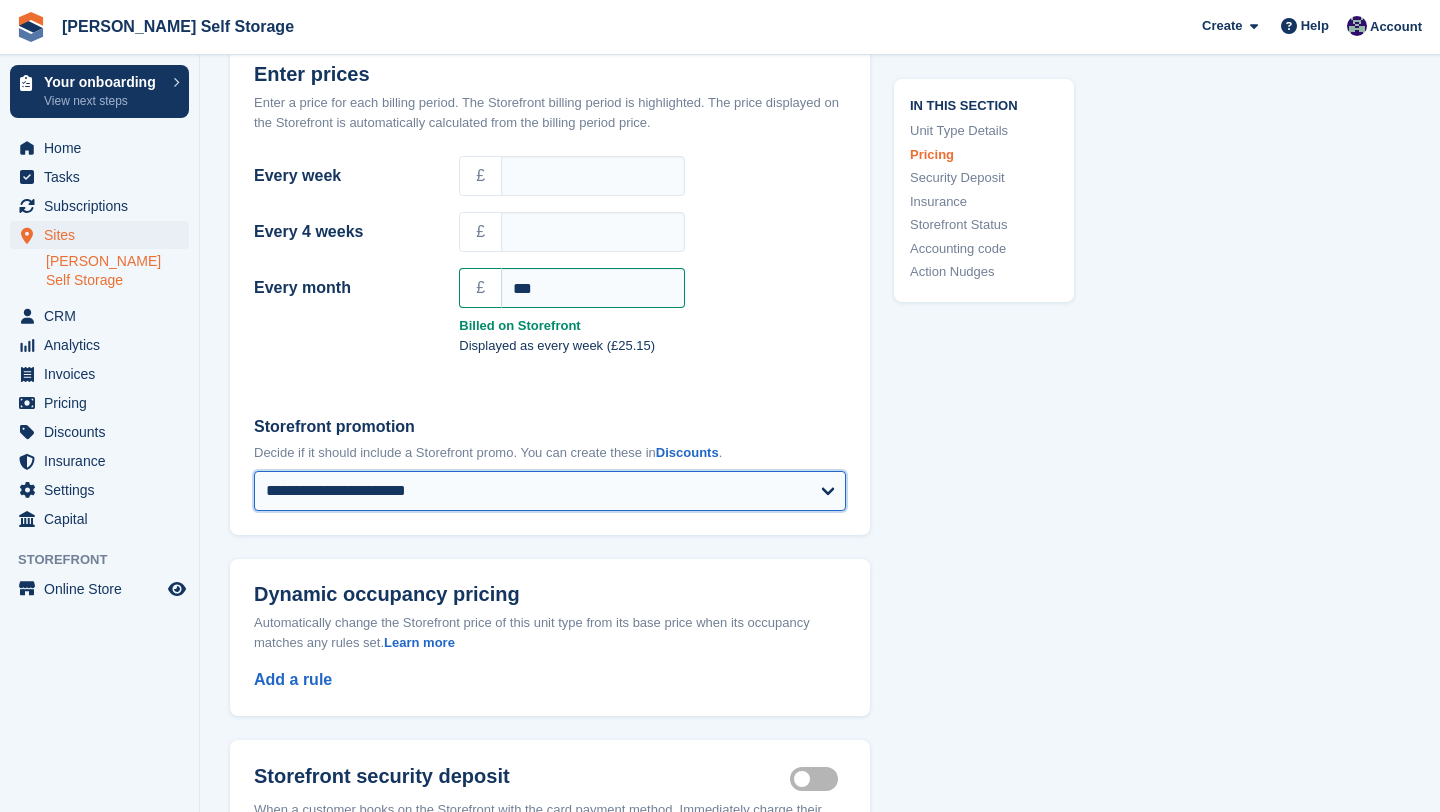 click on "**********" at bounding box center (550, 491) 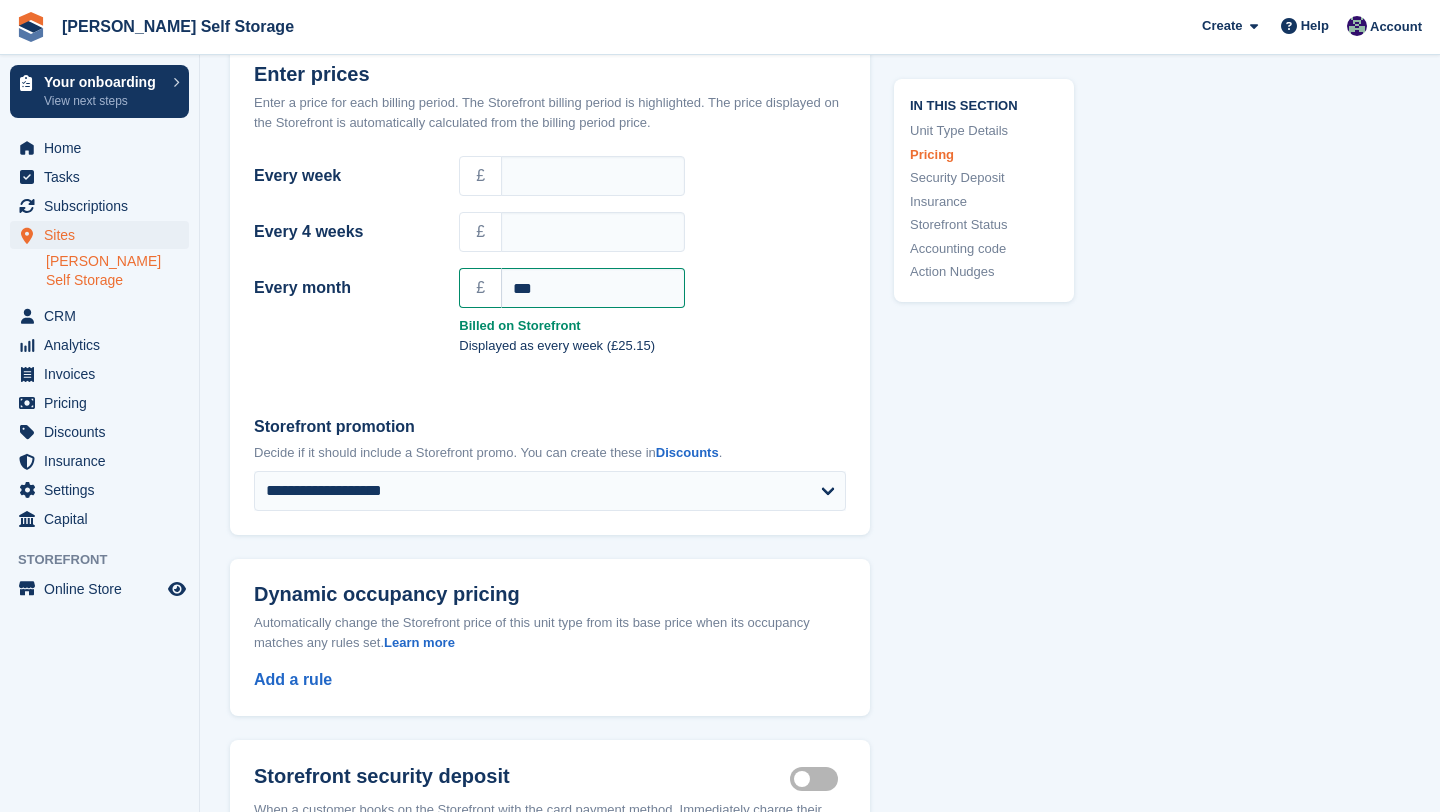 click on "Every week
£
Every 4 weeks
£
Every month
£
***
Billed on Storefront
Displayed as every week (£25.15)" at bounding box center [550, 269] 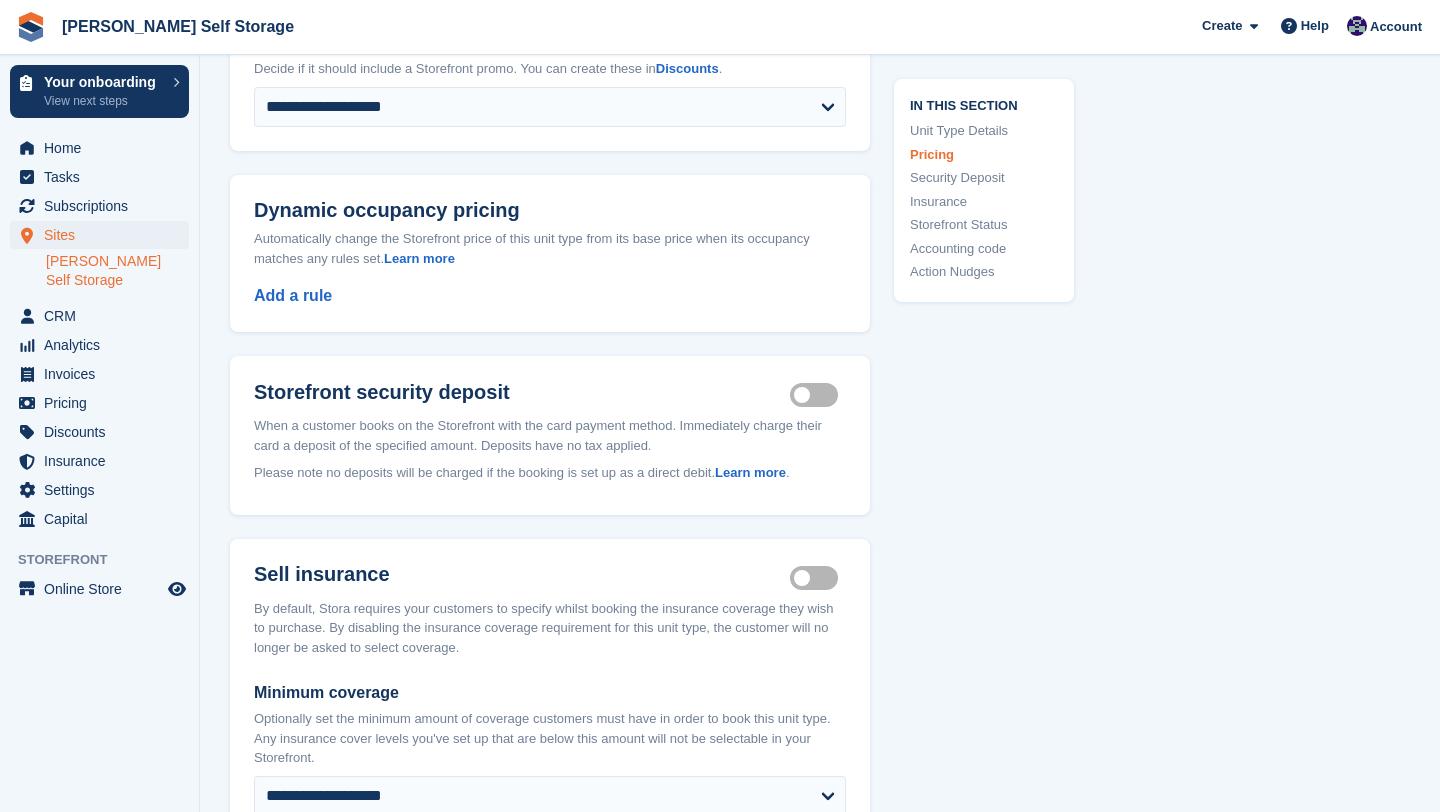 scroll, scrollTop: 1764, scrollLeft: 0, axis: vertical 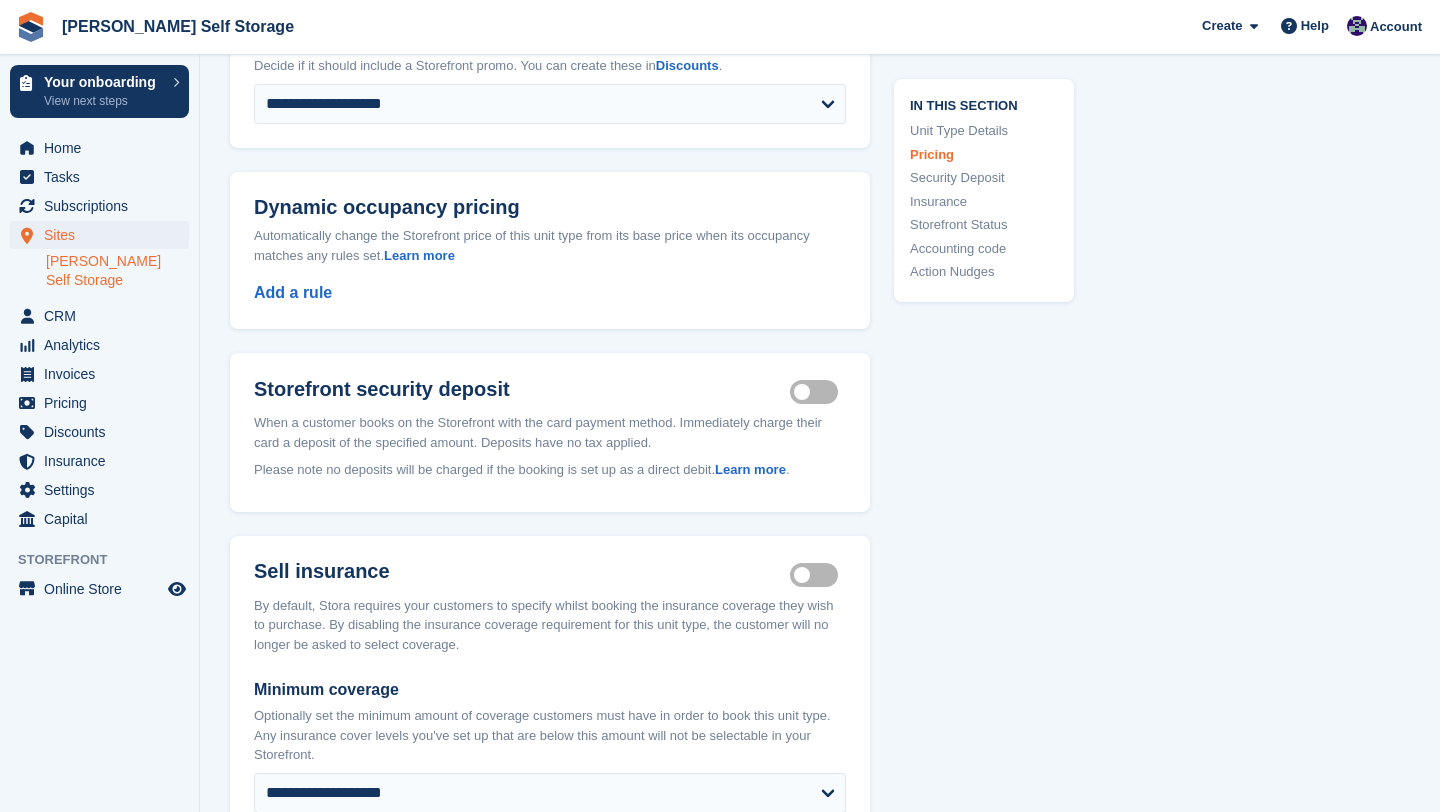 click on "Security deposit on" at bounding box center (818, 392) 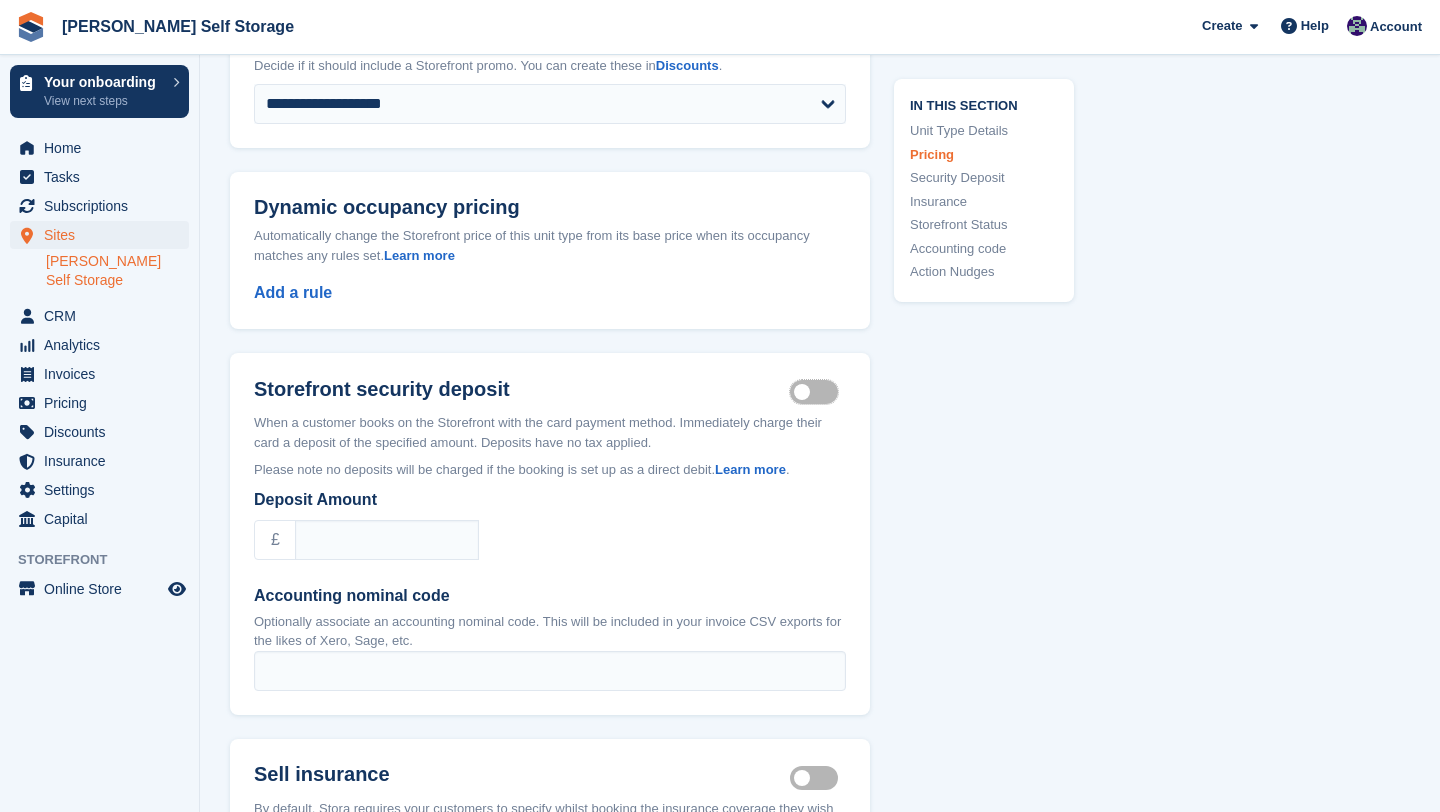 scroll, scrollTop: 1882, scrollLeft: 0, axis: vertical 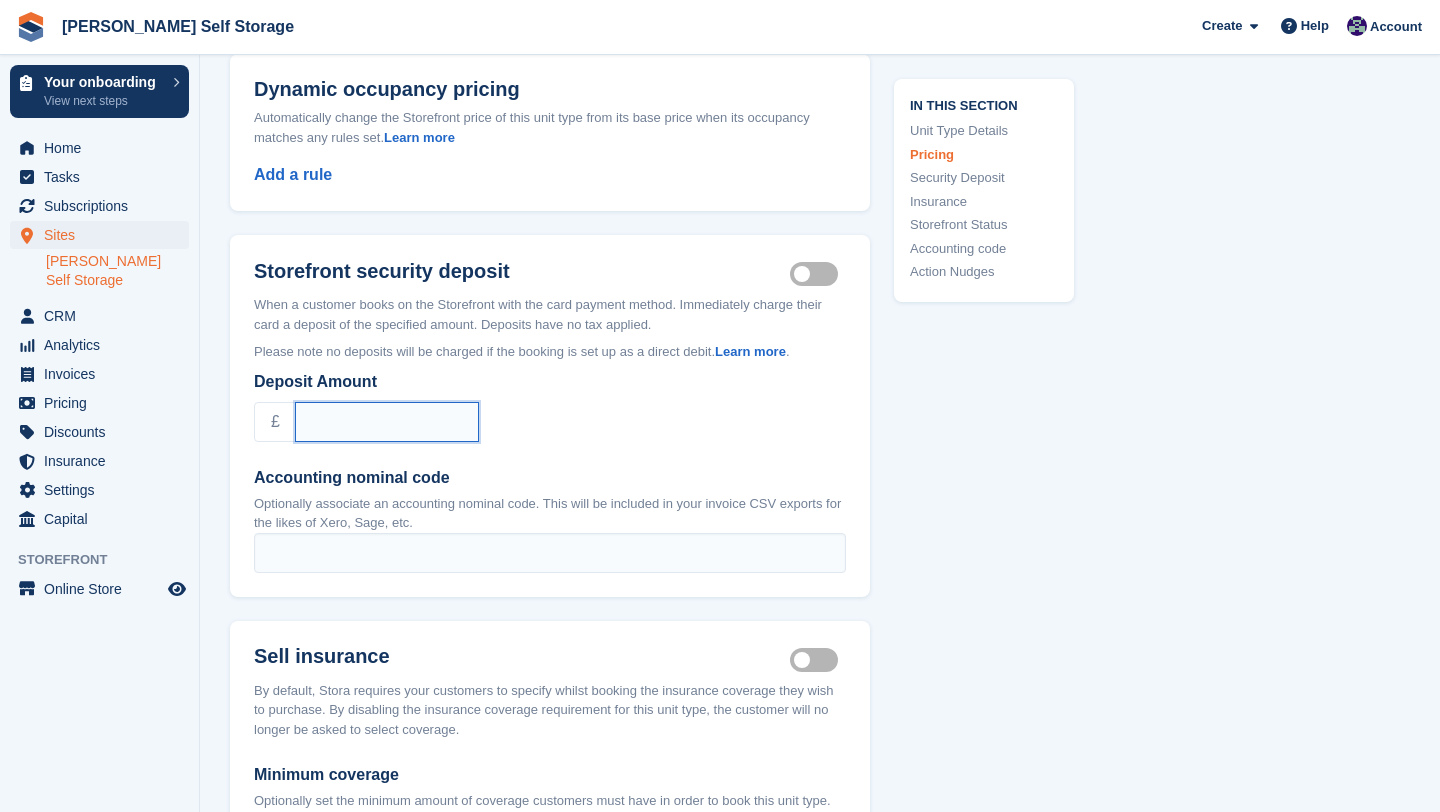 click on "Deposit Amount" at bounding box center (387, 422) 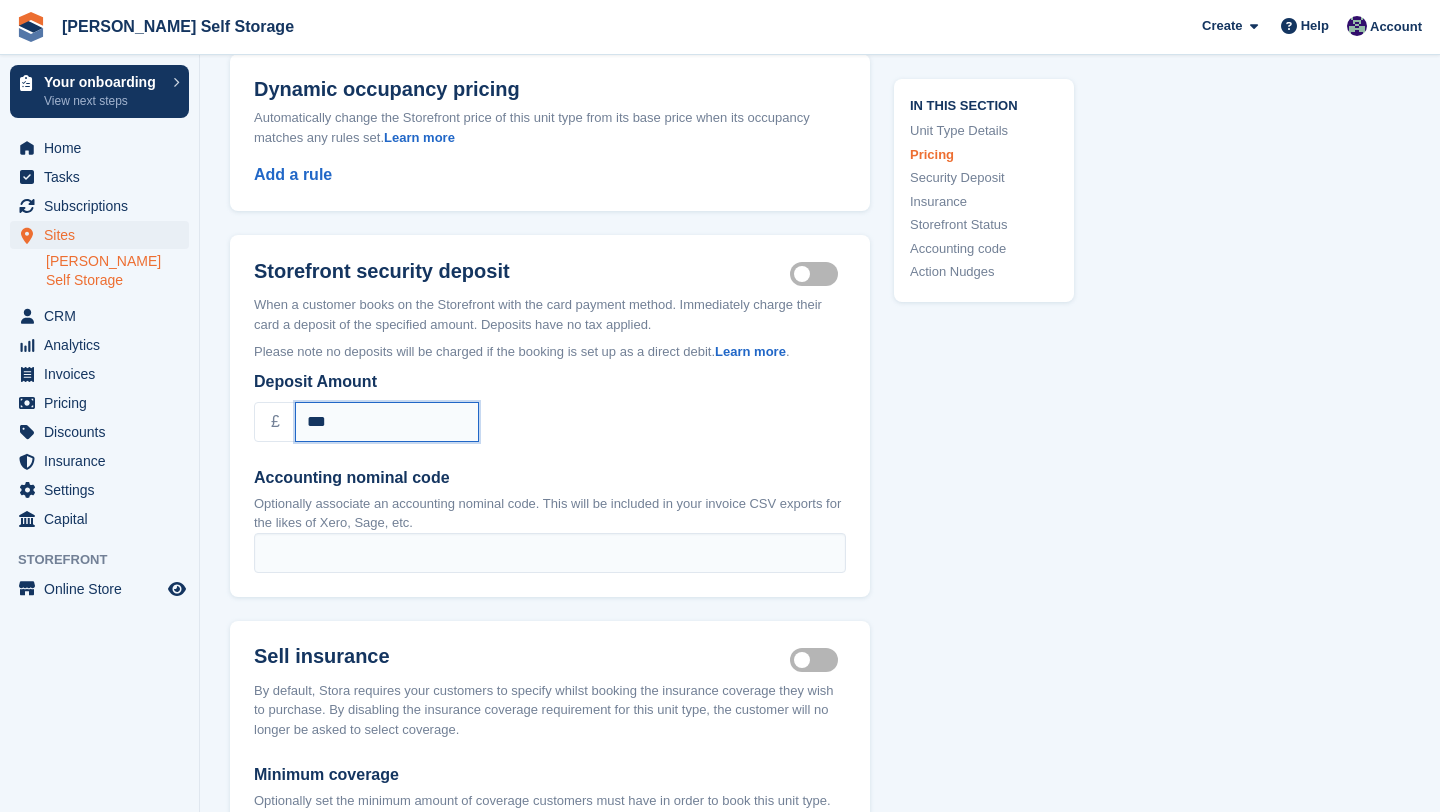 type on "***" 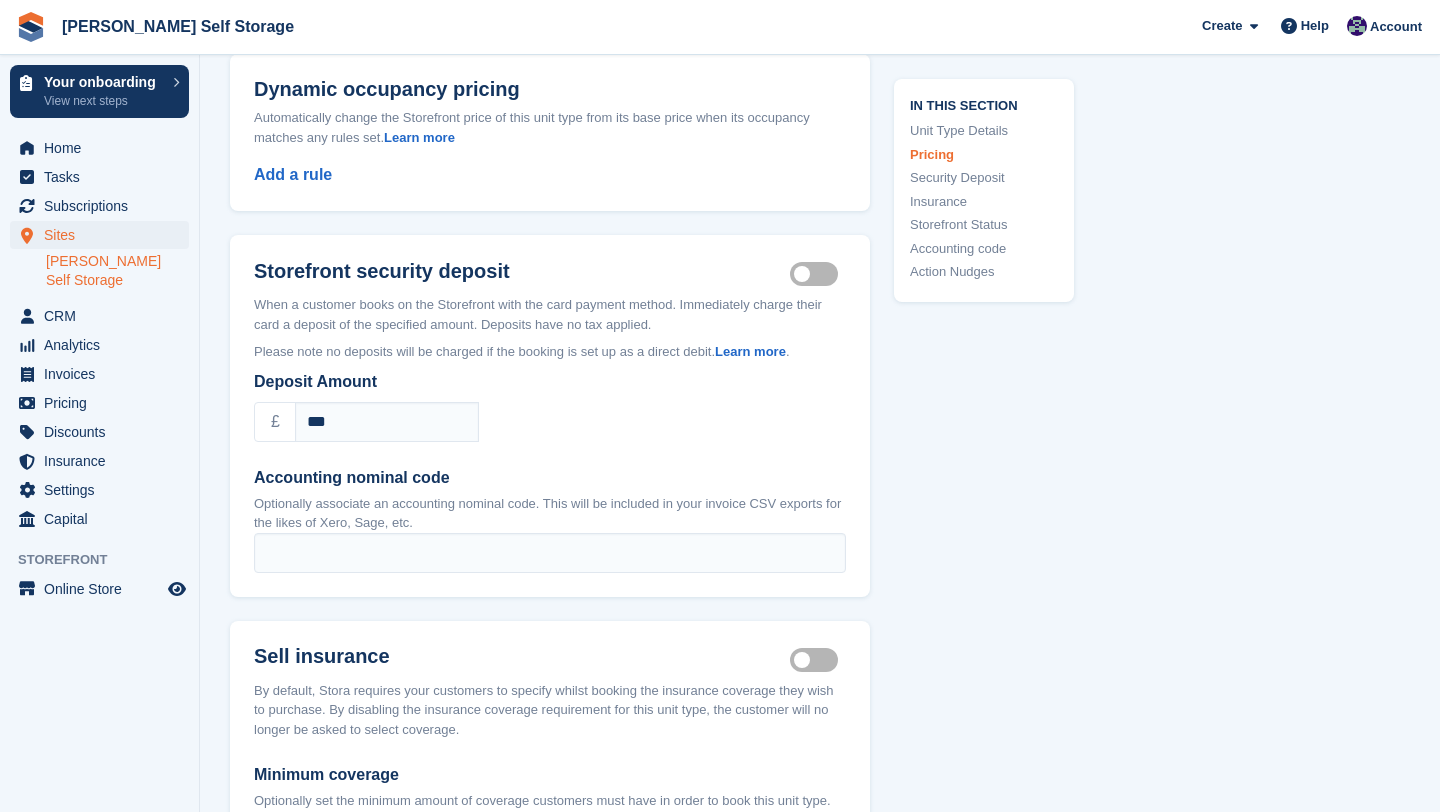 click on "£
***" at bounding box center [550, 422] 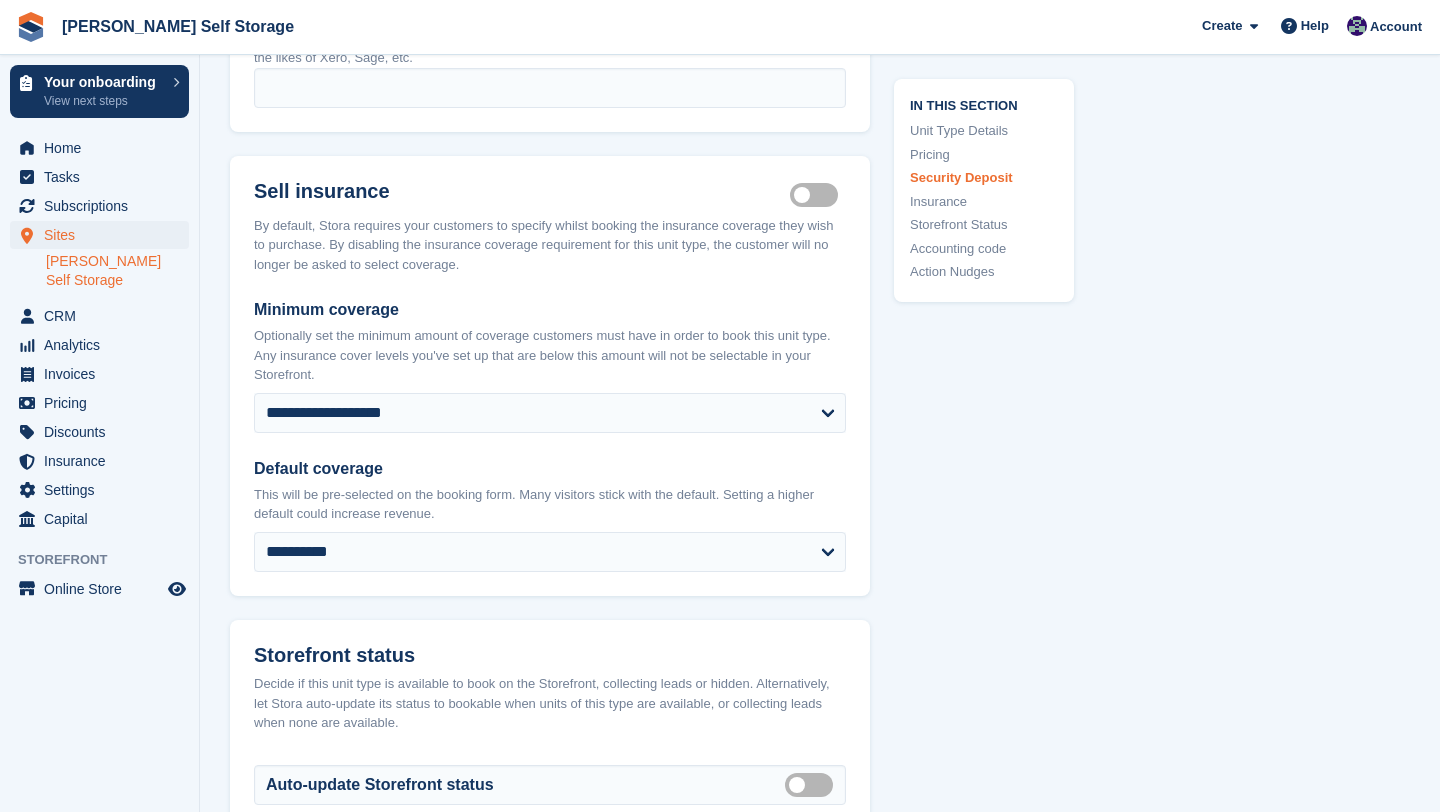 scroll, scrollTop: 2349, scrollLeft: 0, axis: vertical 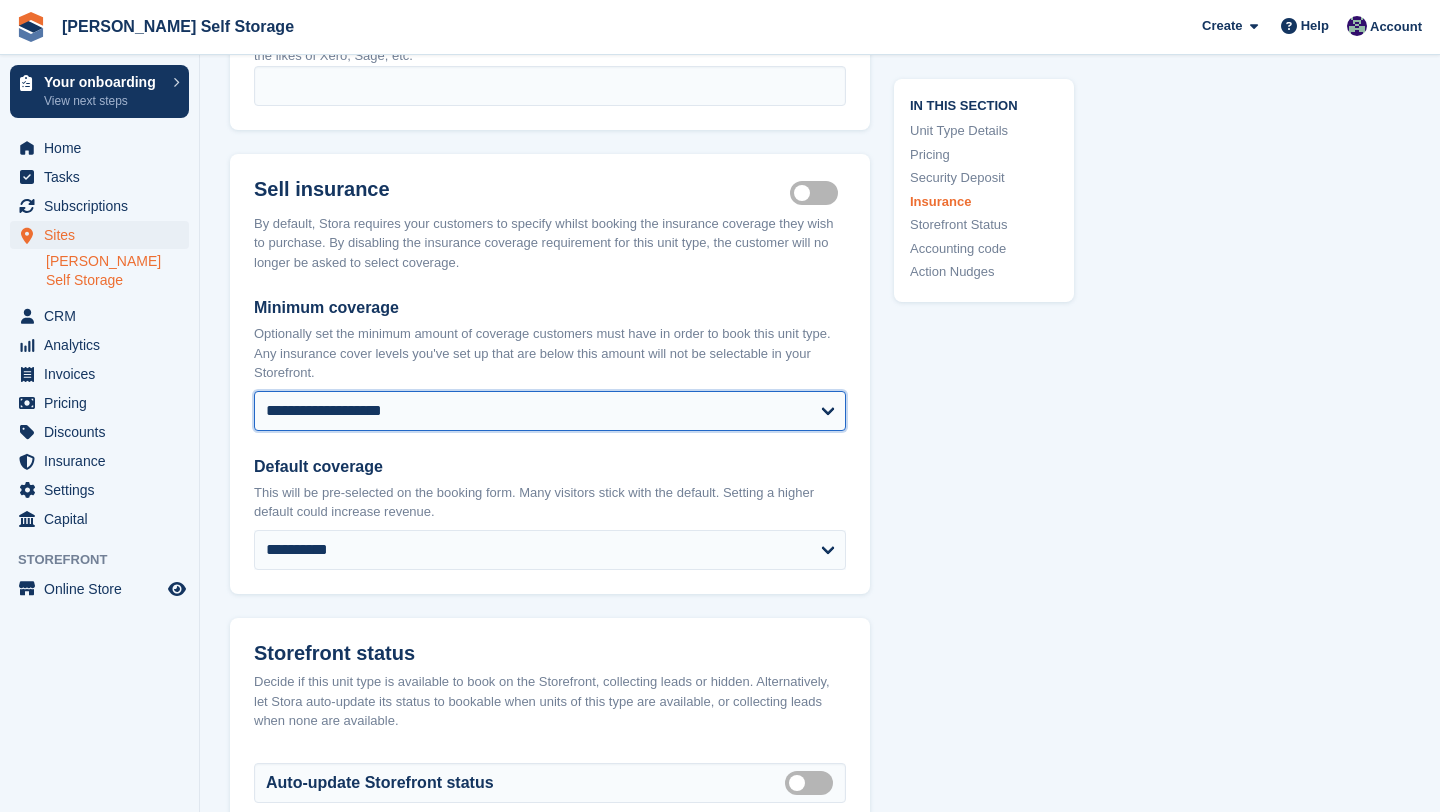 click on "**********" at bounding box center (550, 411) 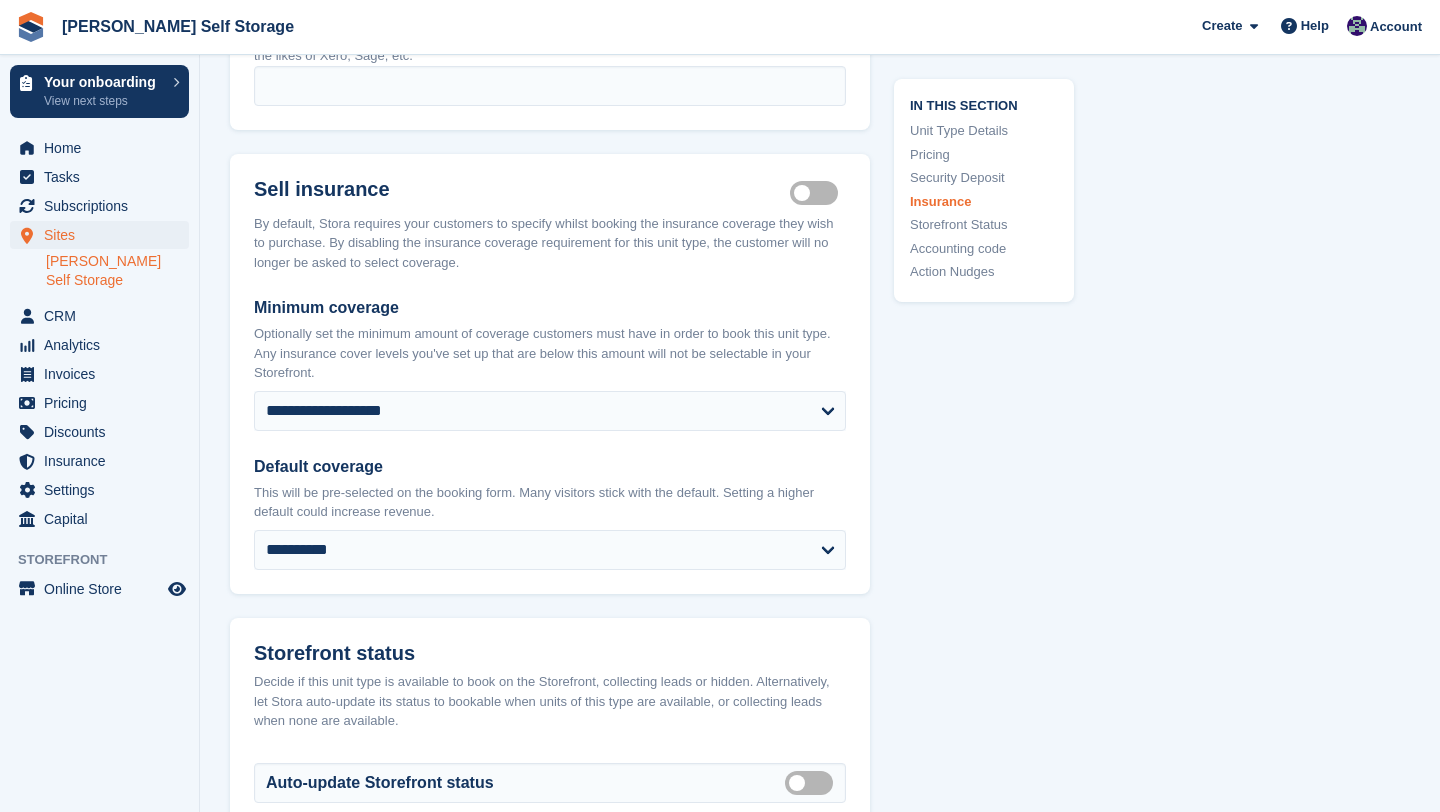 click on "Optionally set the minimum amount of coverage customers must have in order to book this unit type. Any insurance cover levels you've set up that are below this amount will not be selectable in your Storefront." at bounding box center (550, 353) 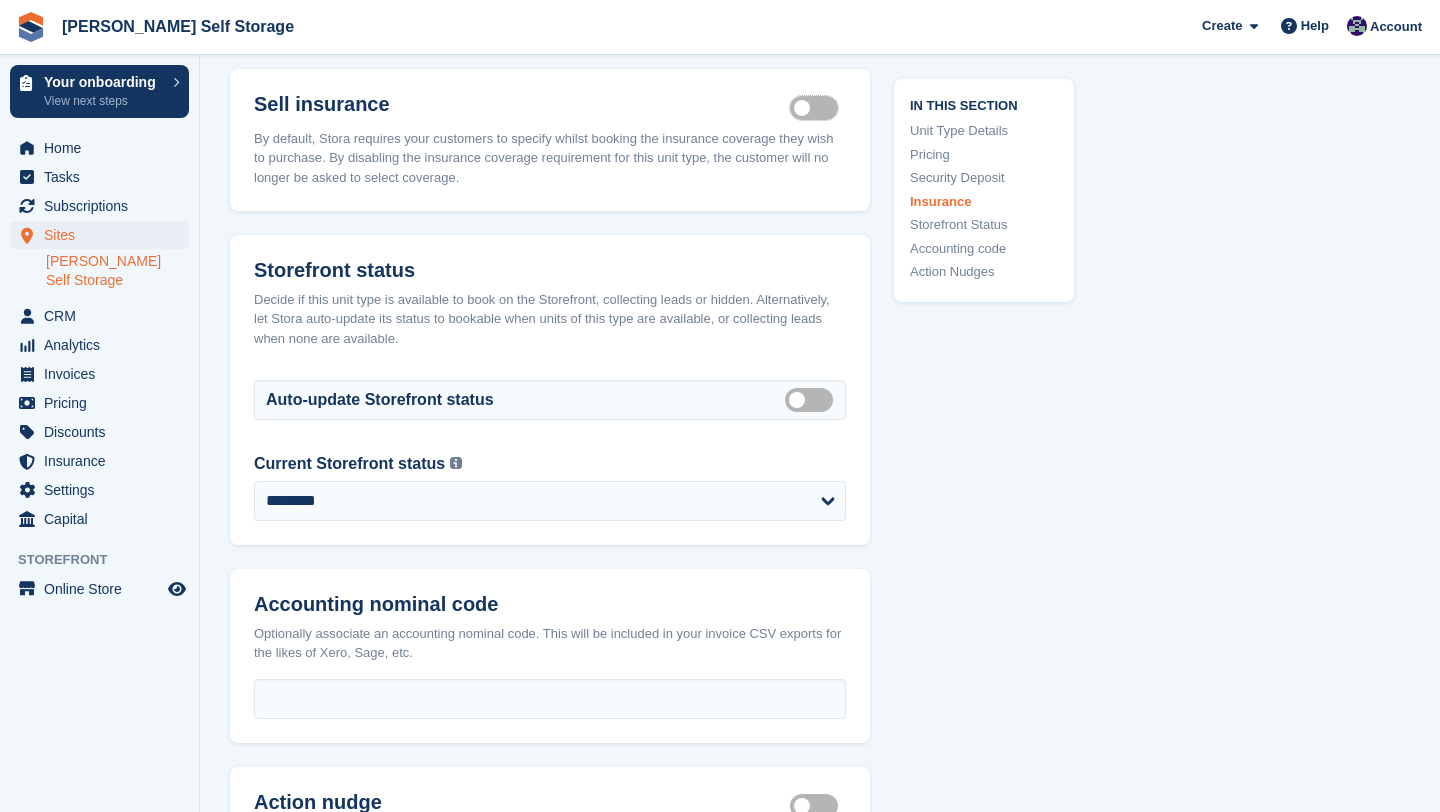 scroll, scrollTop: 2437, scrollLeft: 0, axis: vertical 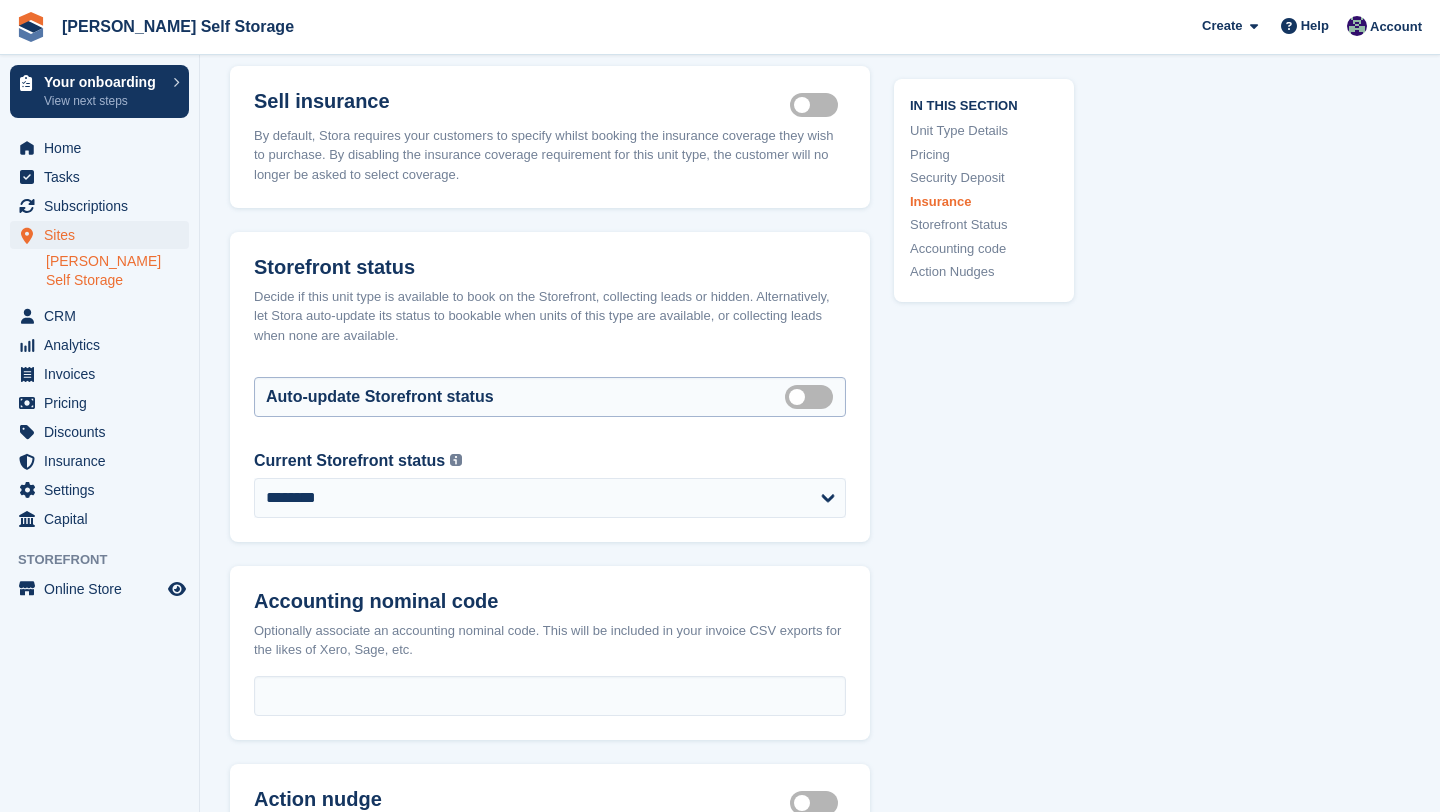click on "Auto manage storefront status" at bounding box center [813, 396] 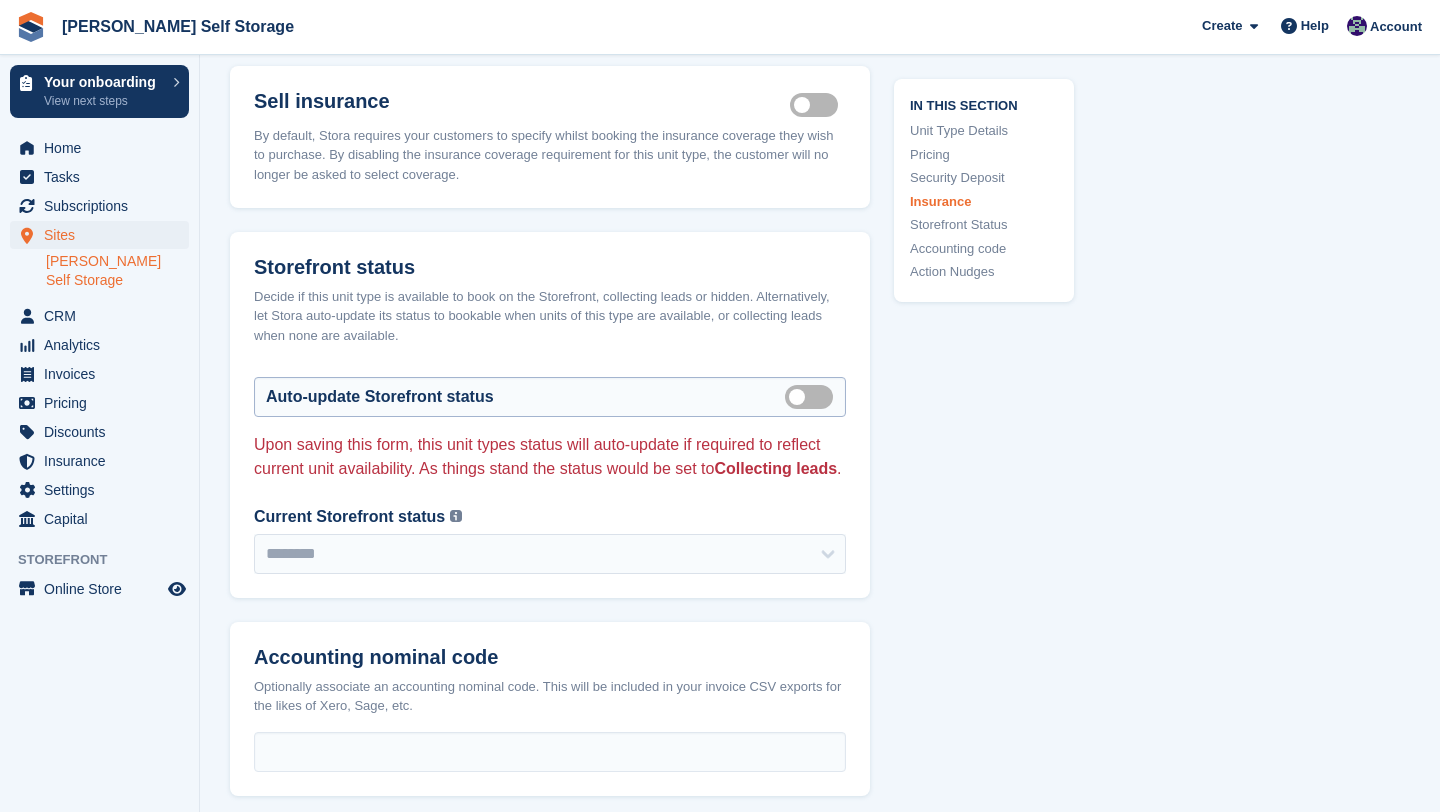 click on "Auto manage storefront status" at bounding box center [813, 396] 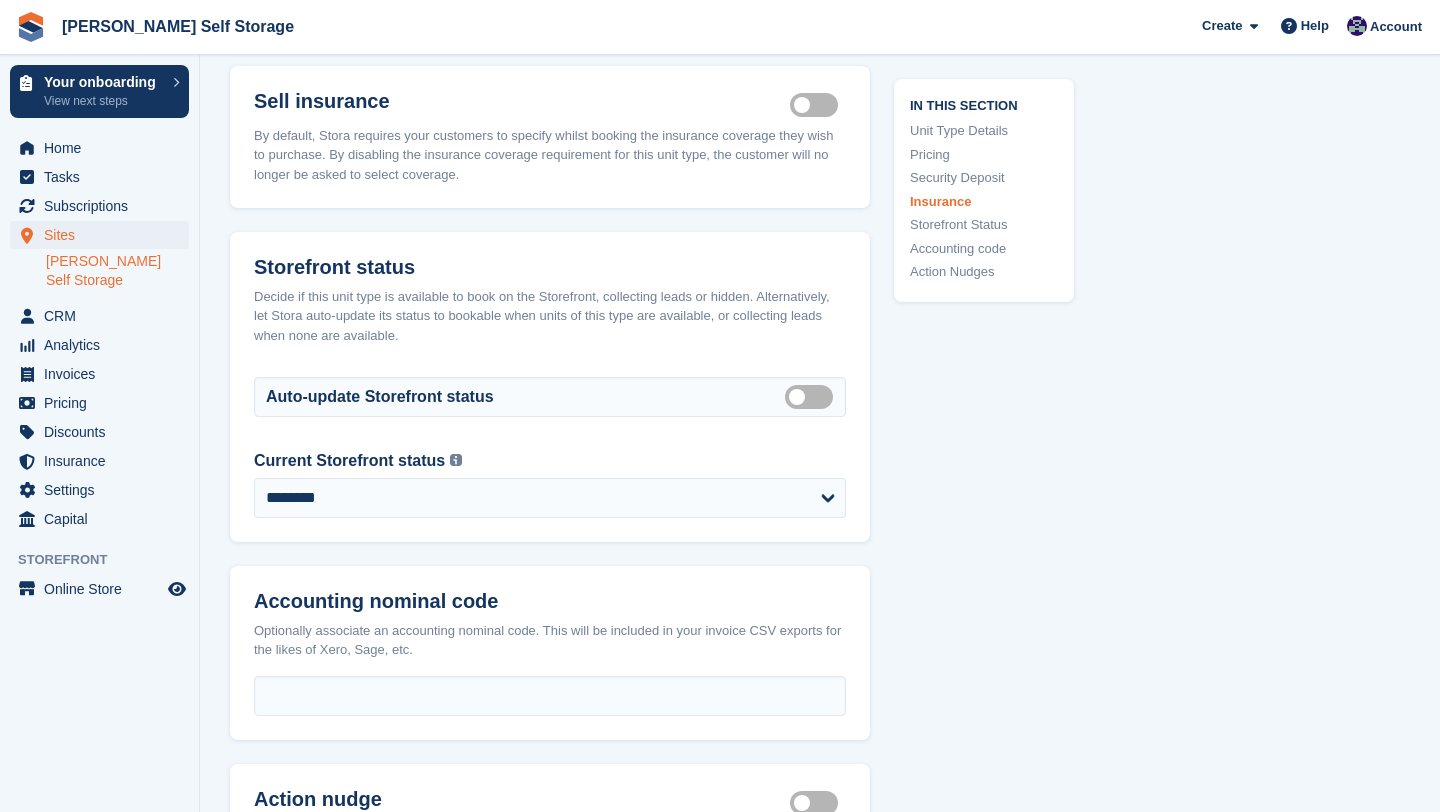 click on "Decide if this unit type is available to book on the Storefront, collecting leads or hidden. Alternatively, let Stora auto-update its status to bookable when units of this type are available, or collecting leads when none are available." at bounding box center [550, 316] 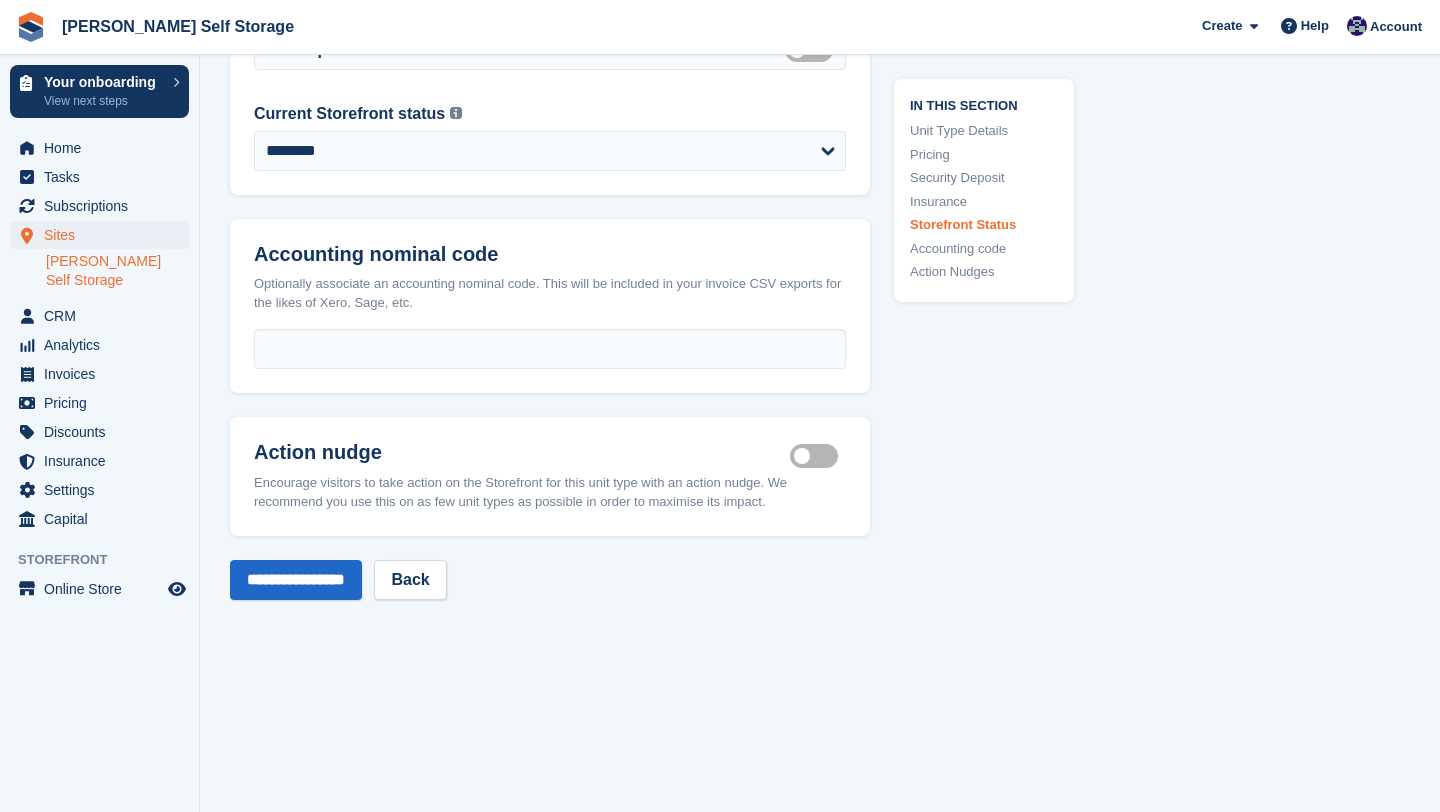 scroll, scrollTop: 2826, scrollLeft: 0, axis: vertical 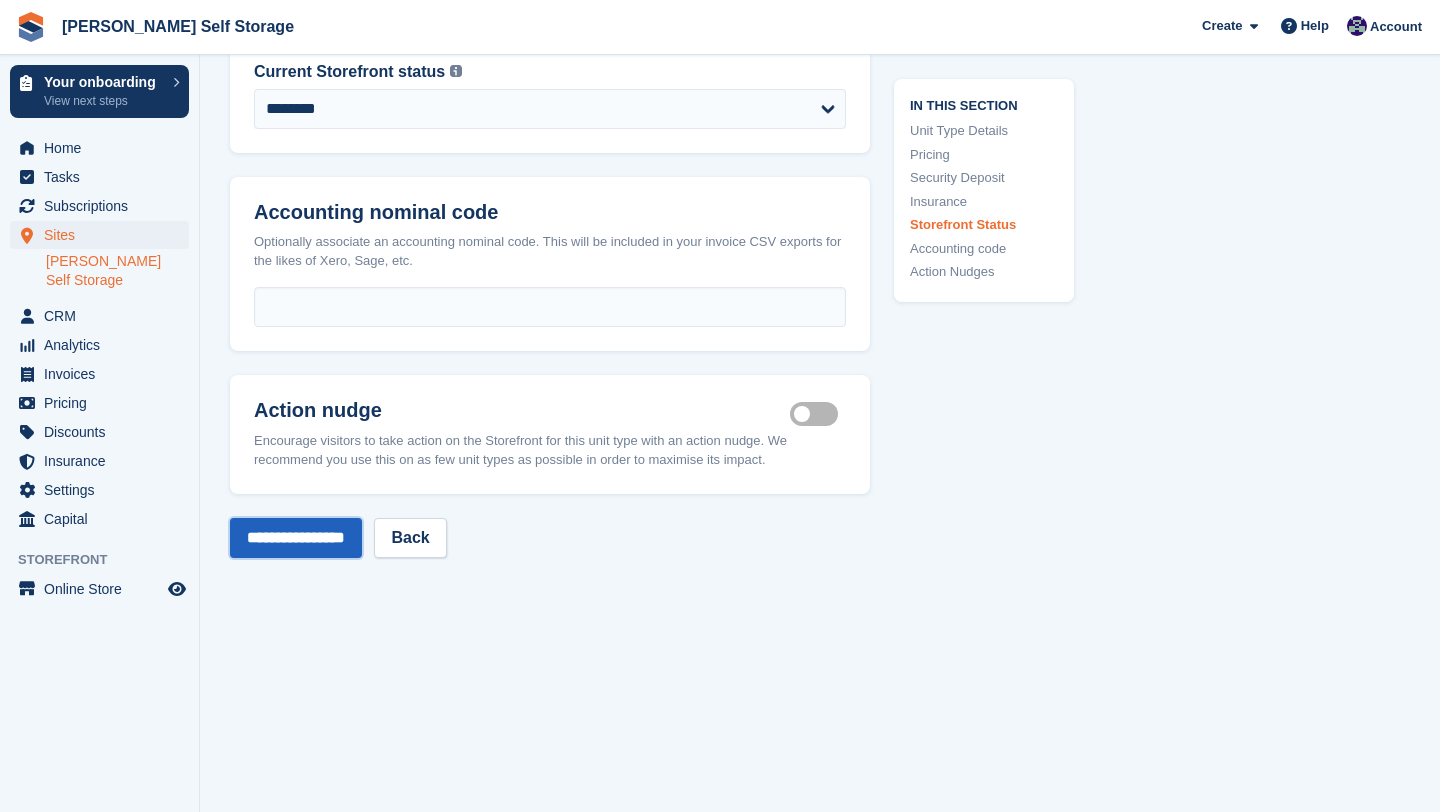 click on "**********" at bounding box center [296, 538] 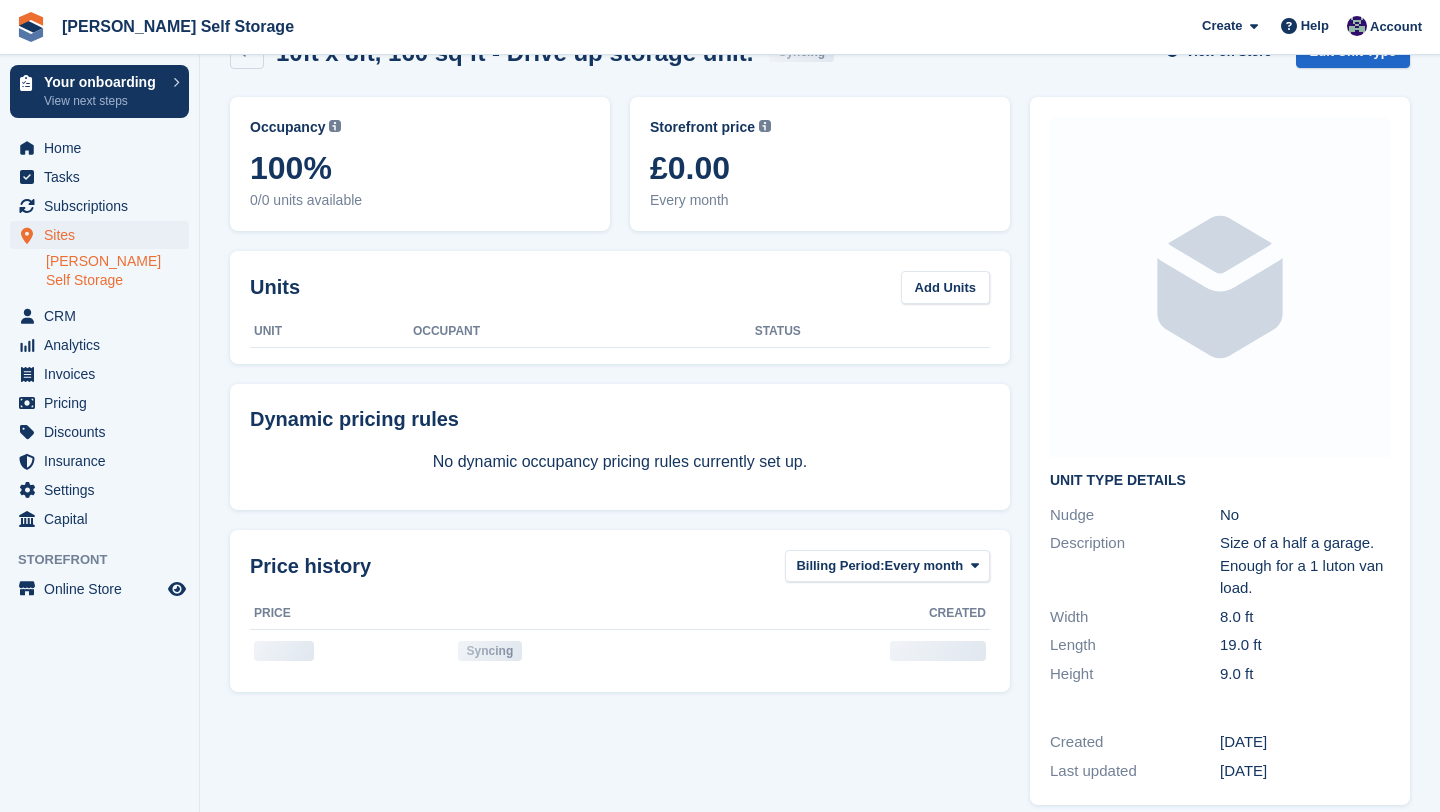 scroll, scrollTop: 0, scrollLeft: 0, axis: both 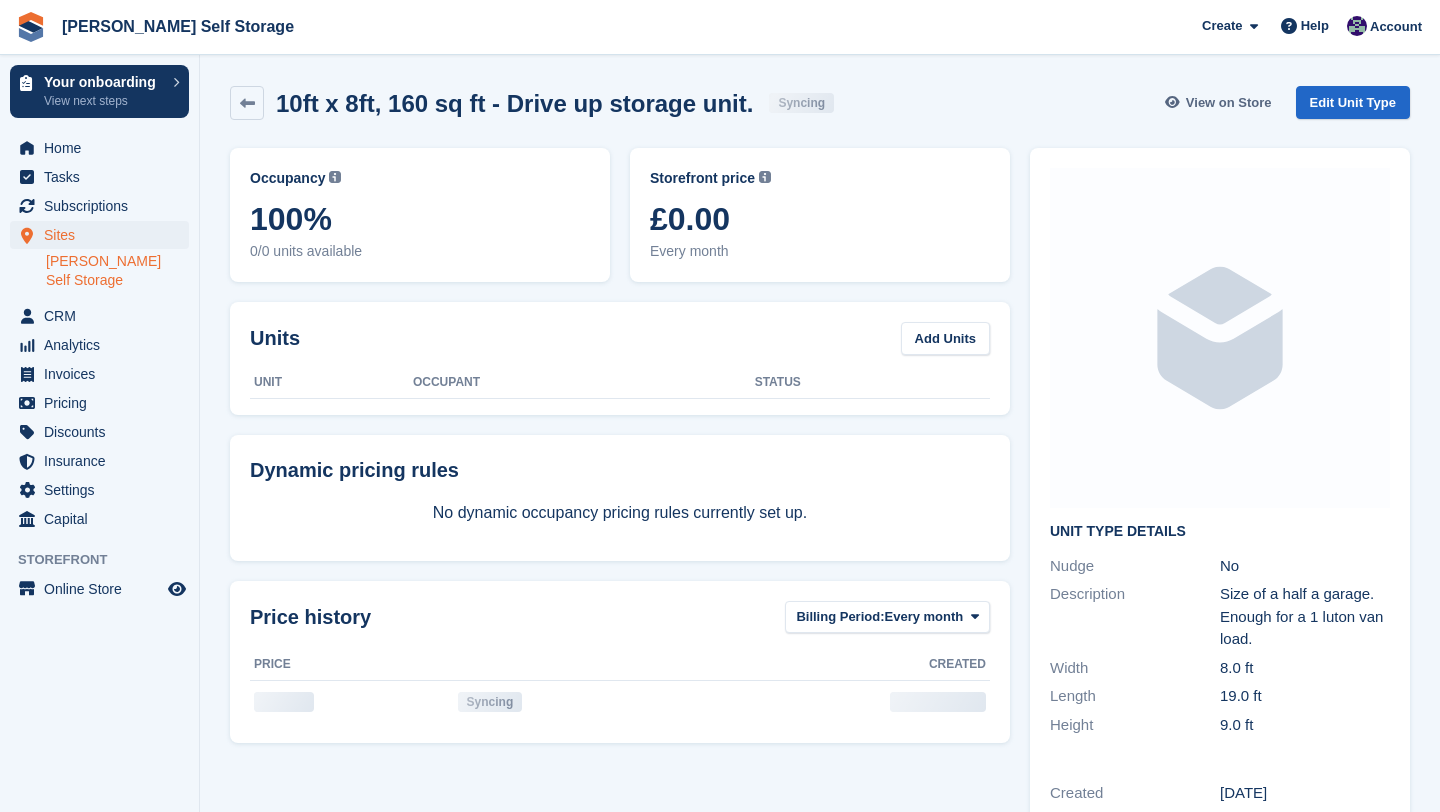 click on "View on Store" at bounding box center (1229, 103) 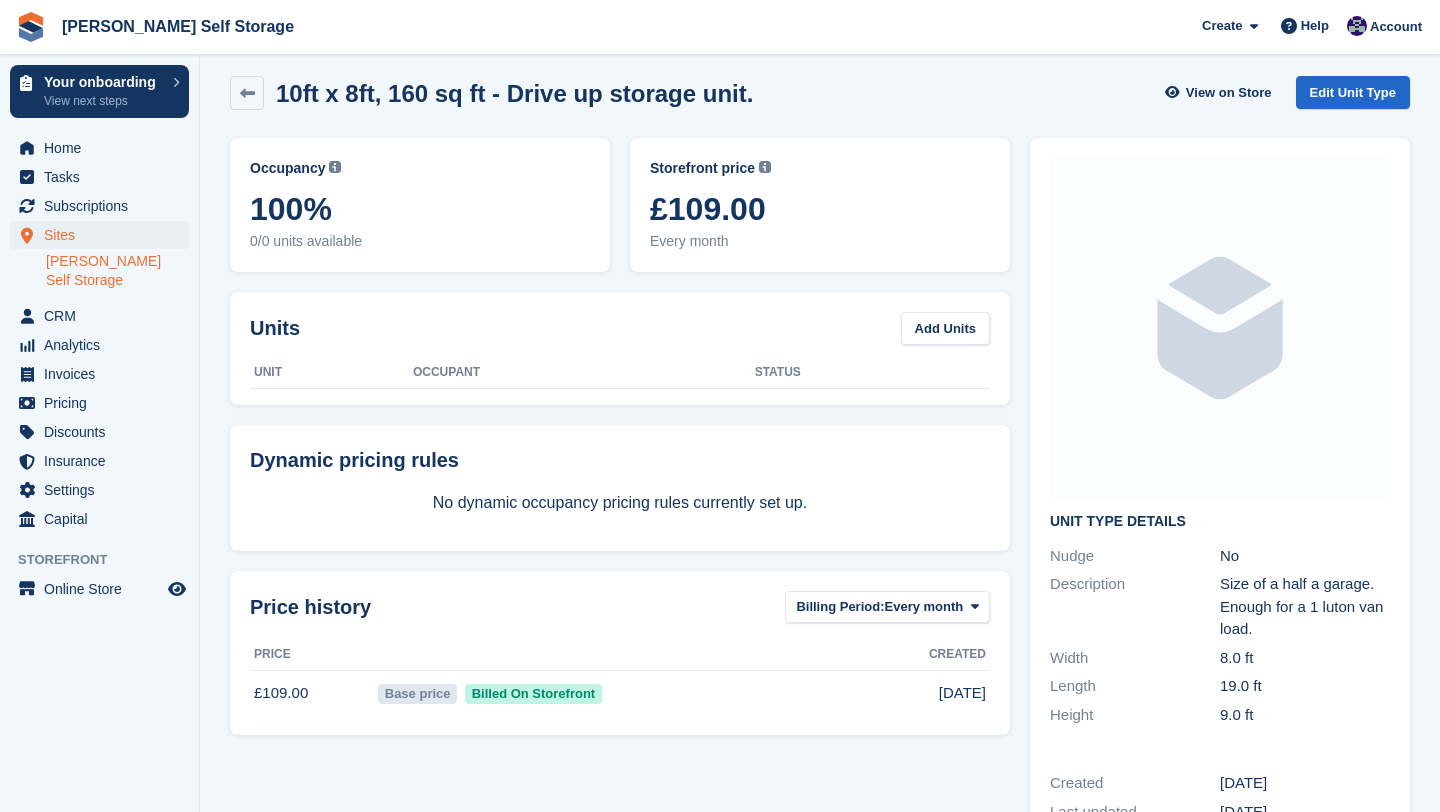 scroll, scrollTop: 0, scrollLeft: 0, axis: both 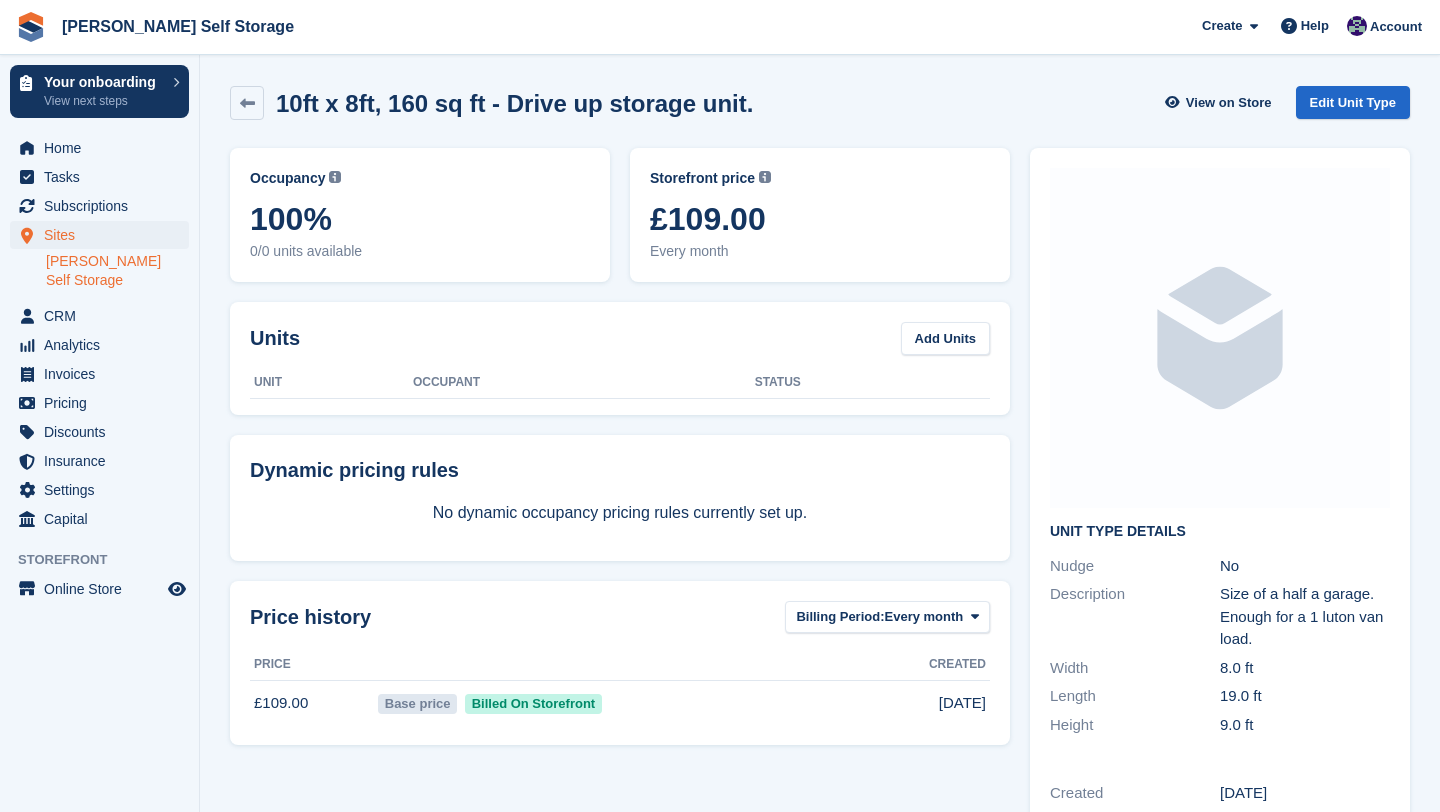 click on "[PERSON_NAME] Self Storage" at bounding box center [117, 271] 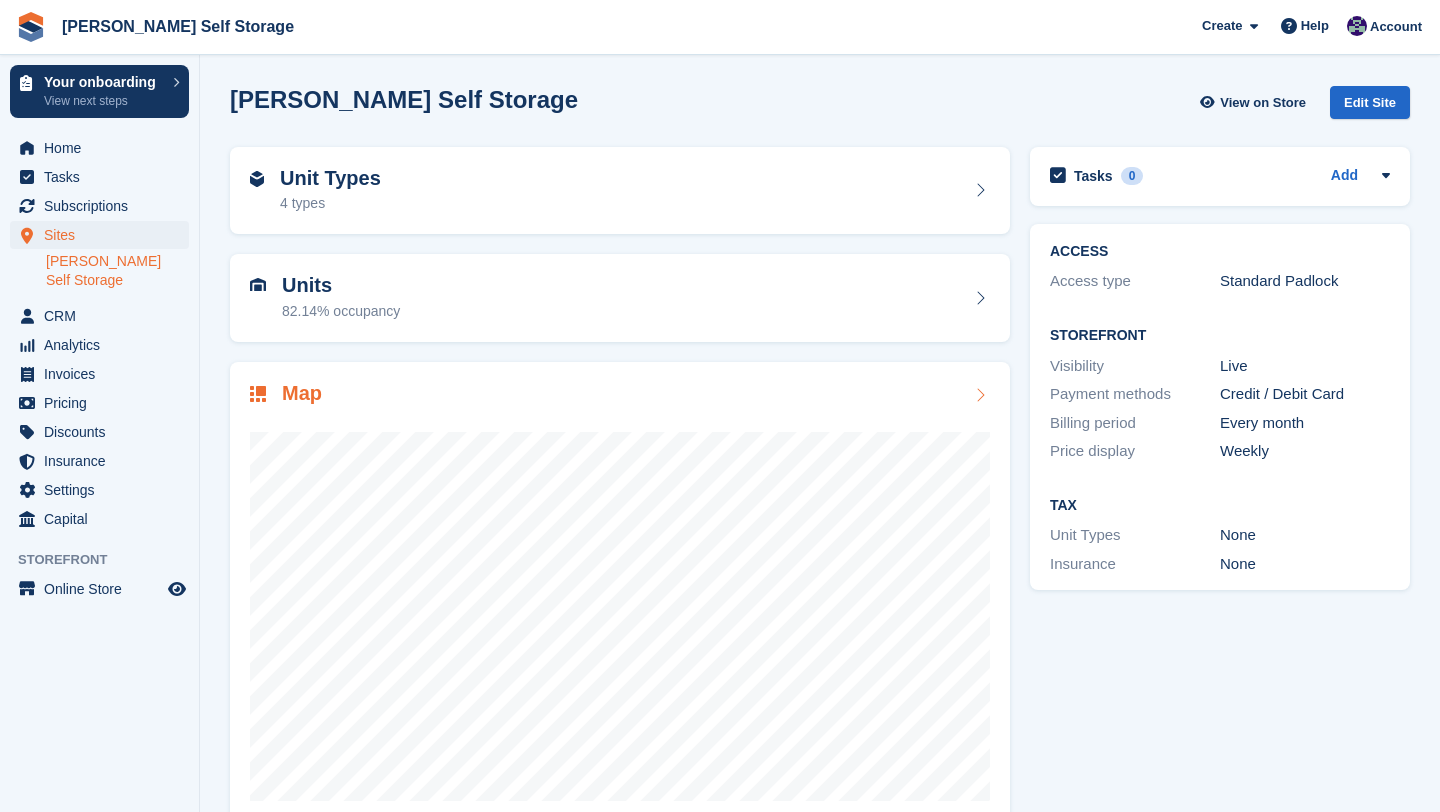 scroll, scrollTop: 0, scrollLeft: 0, axis: both 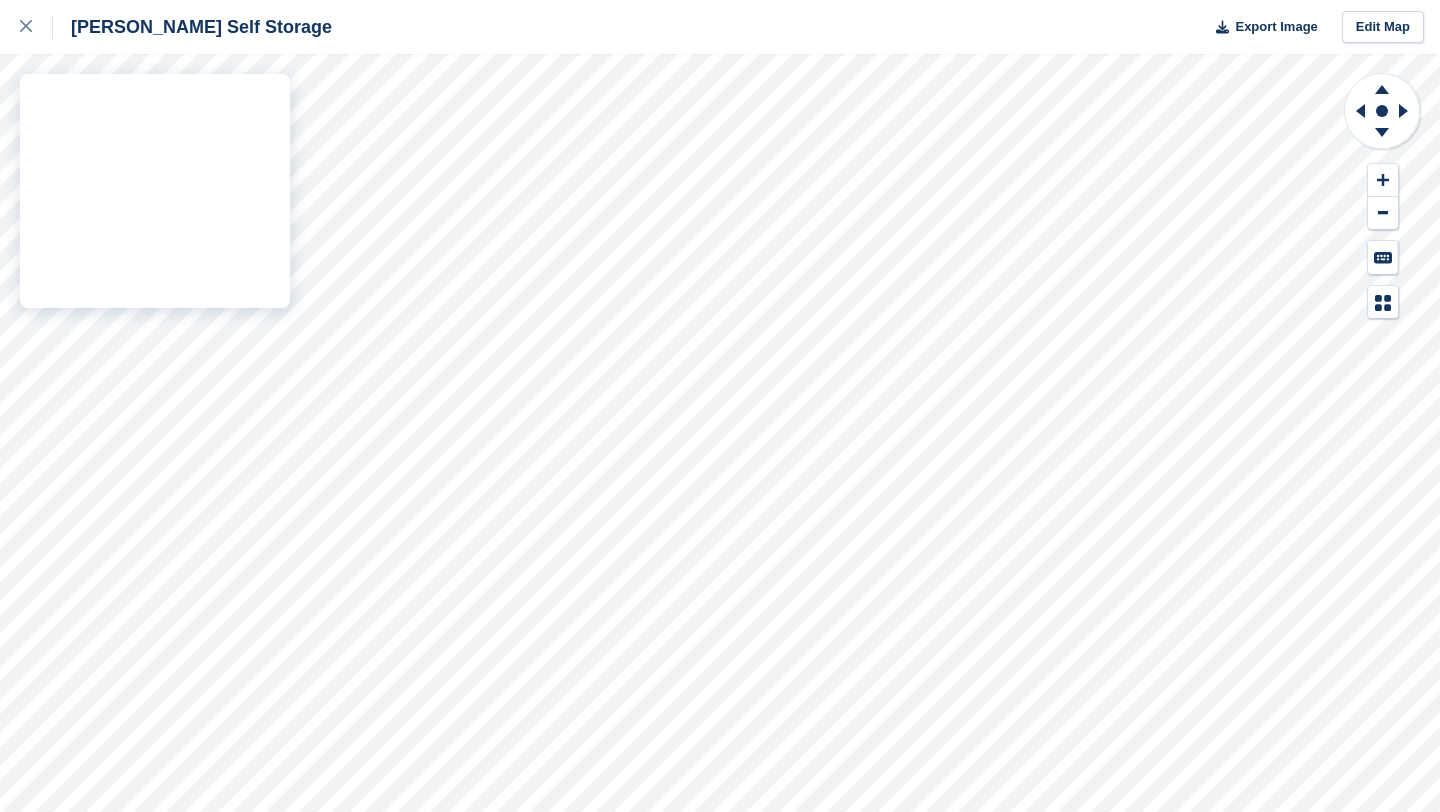 click on "[PERSON_NAME] Self Storage  Export Image Edit Map" at bounding box center (720, 406) 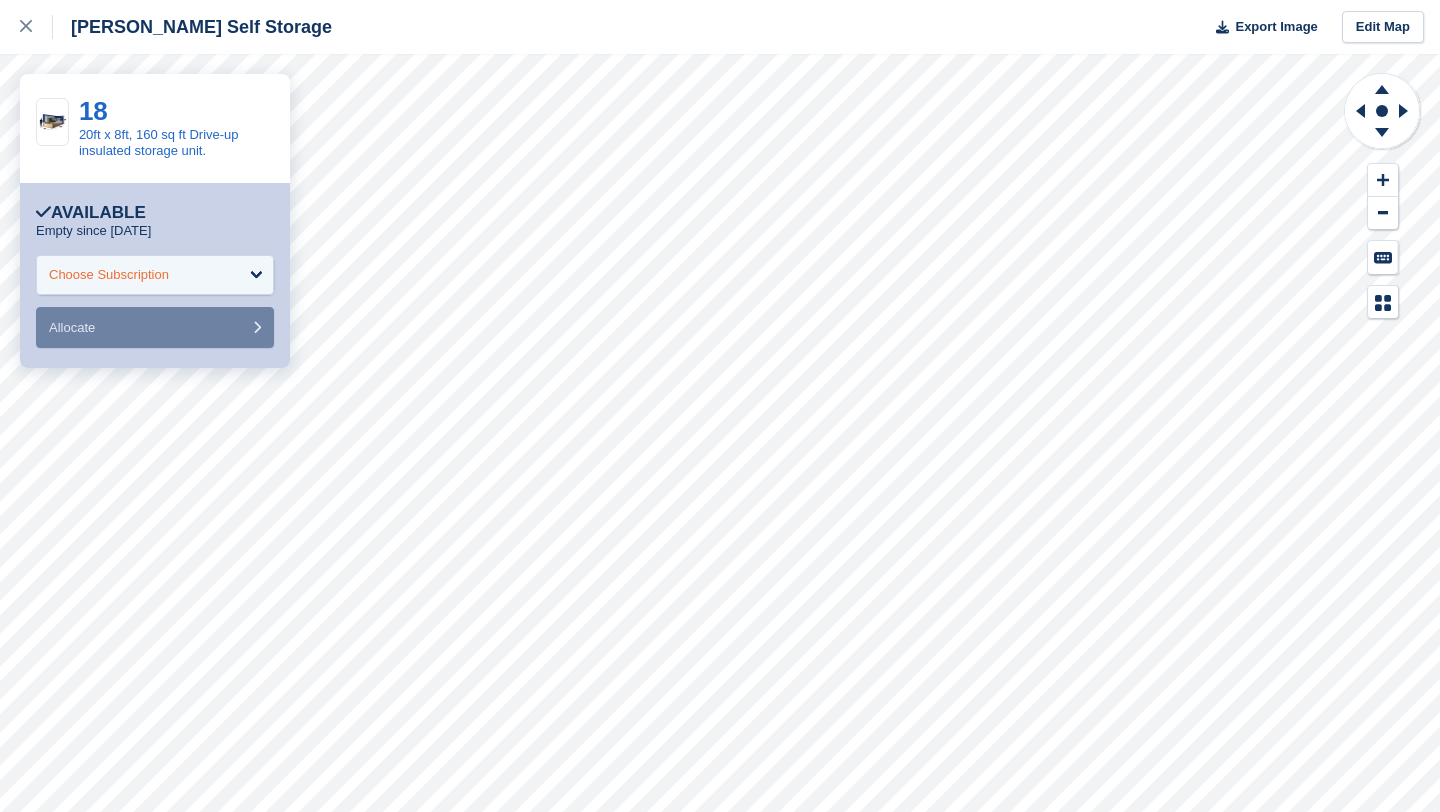 click on "Choose Subscription" at bounding box center (109, 275) 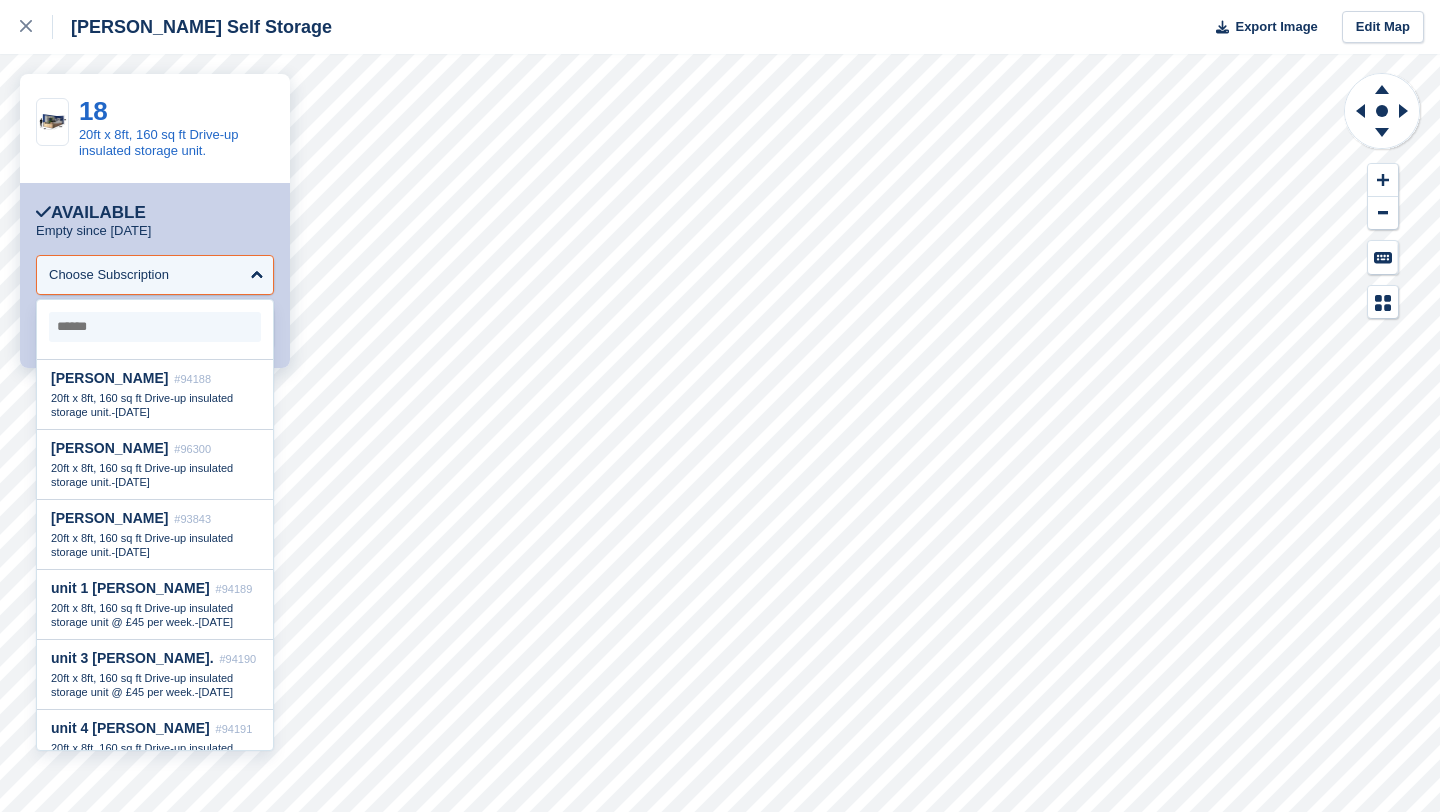 scroll, scrollTop: 556, scrollLeft: 0, axis: vertical 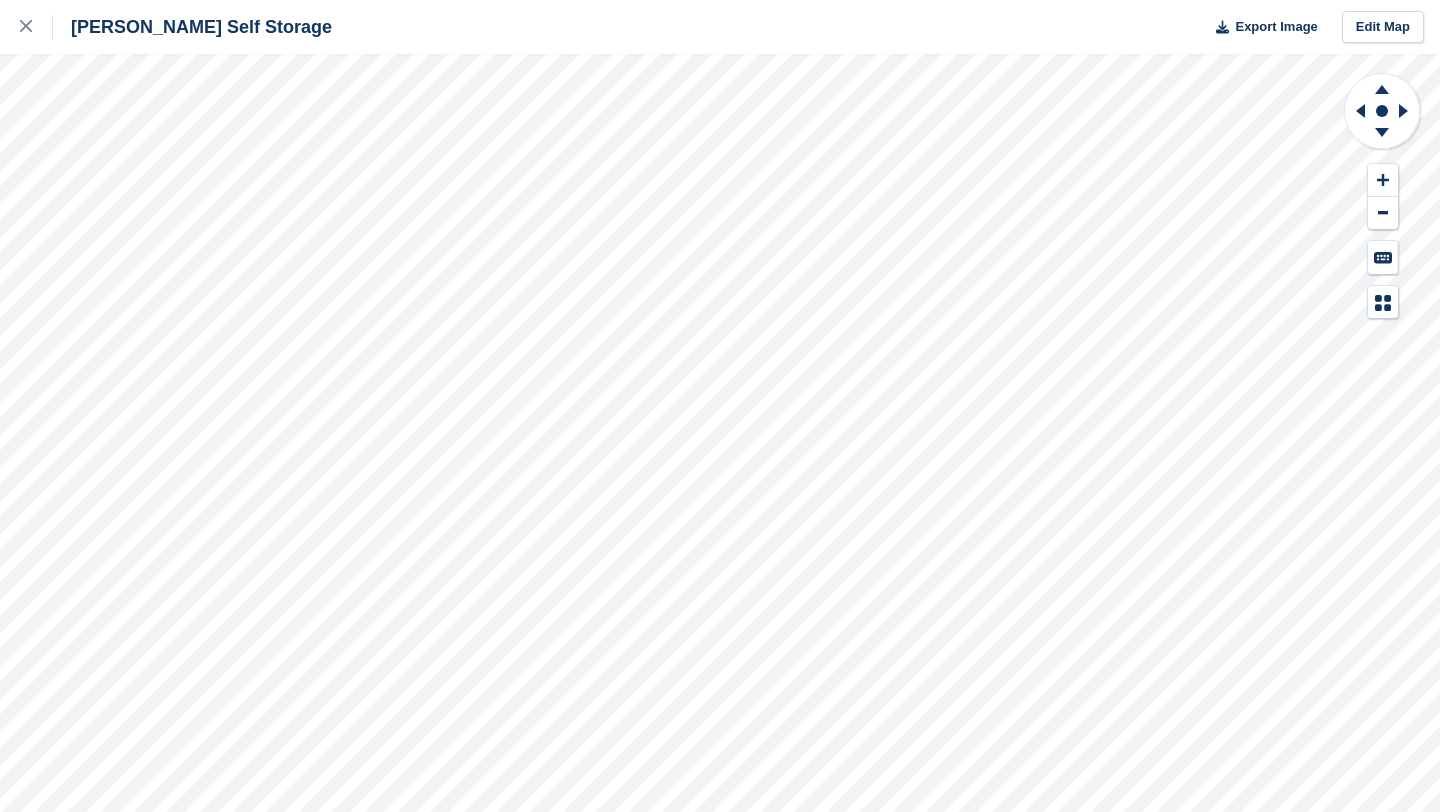click on "Shaw Self Storage  Export Image Edit Map" at bounding box center (720, 406) 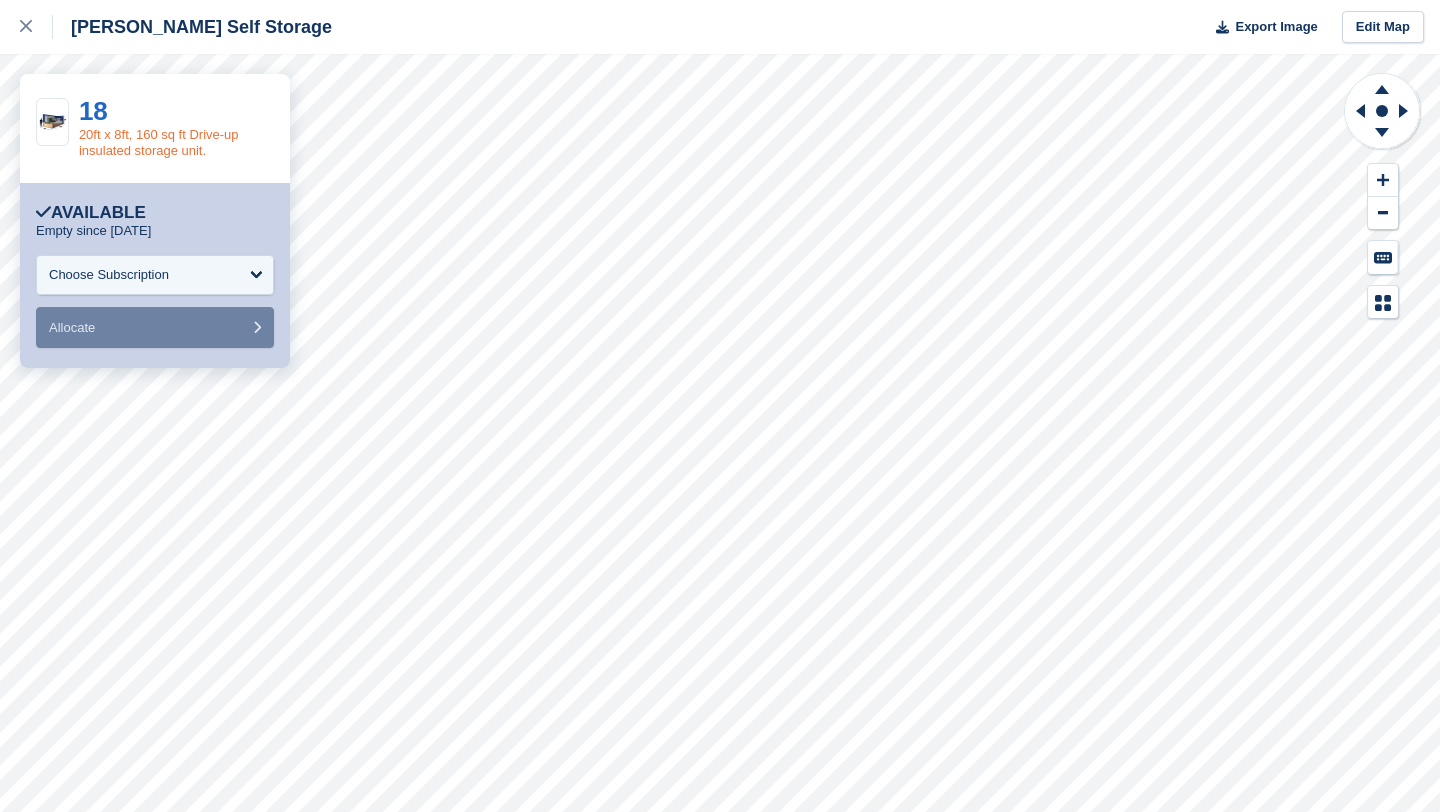 click on "20ft x 8ft, 160 sq ft Drive-up insulated storage unit." at bounding box center [159, 142] 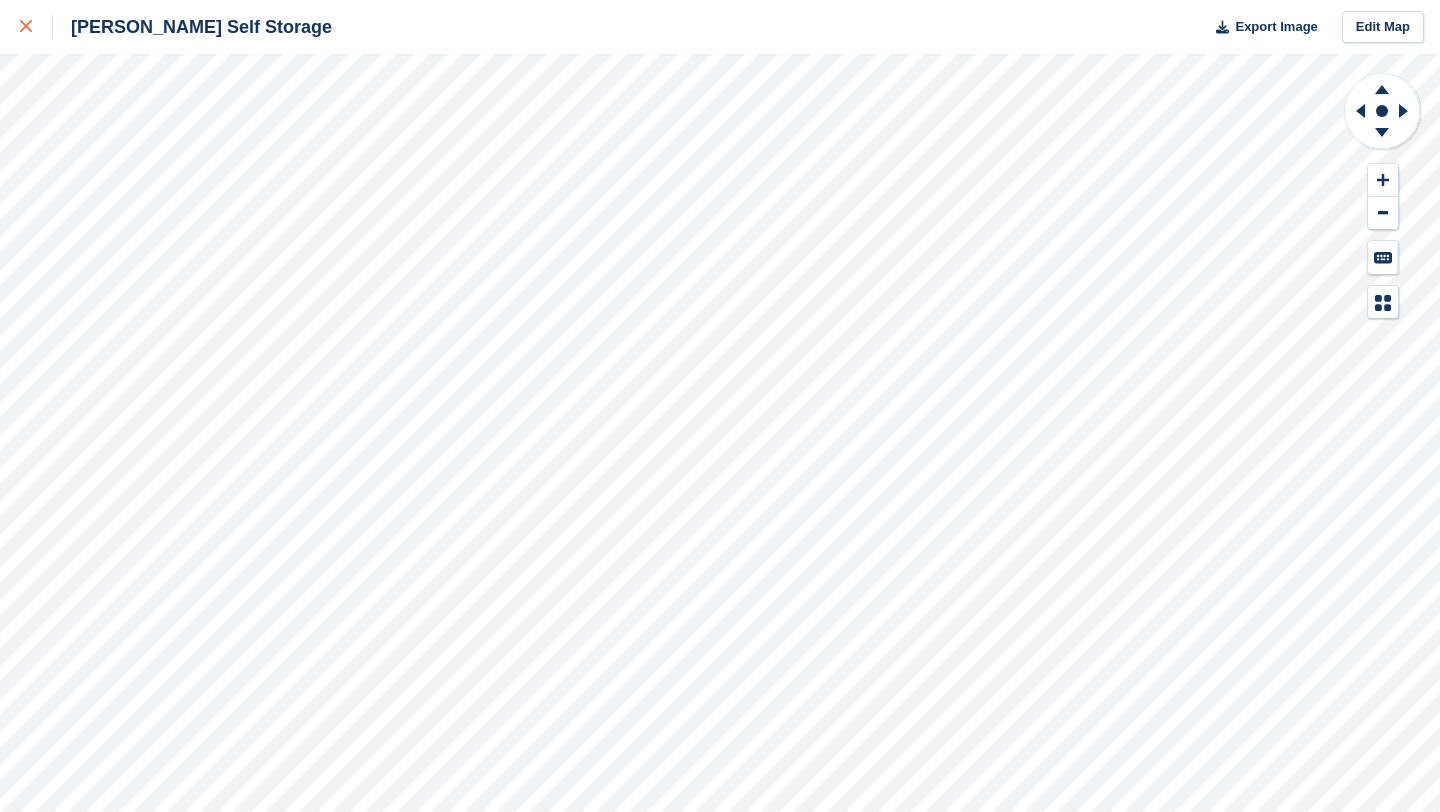 click at bounding box center (26, 27) 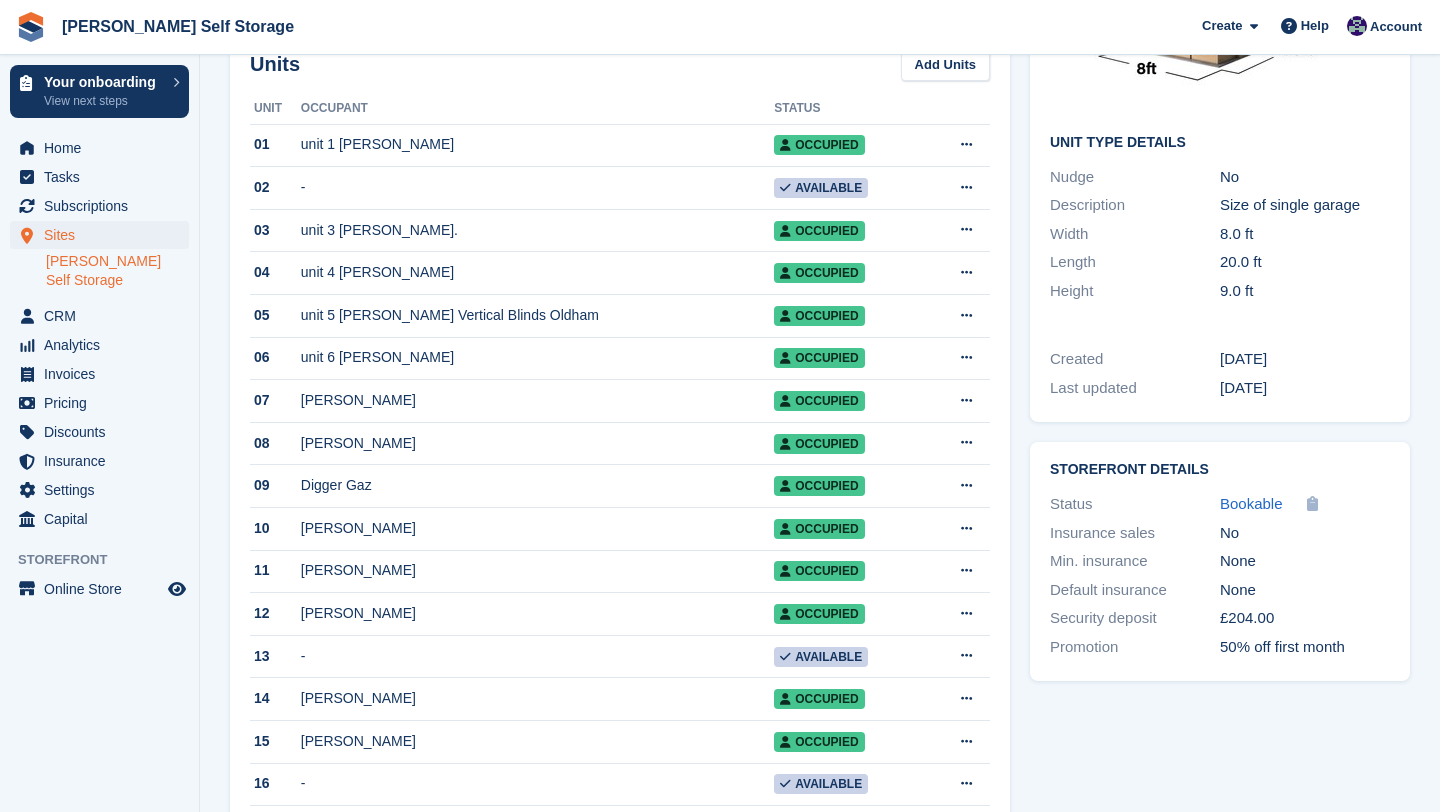 scroll, scrollTop: 615, scrollLeft: 0, axis: vertical 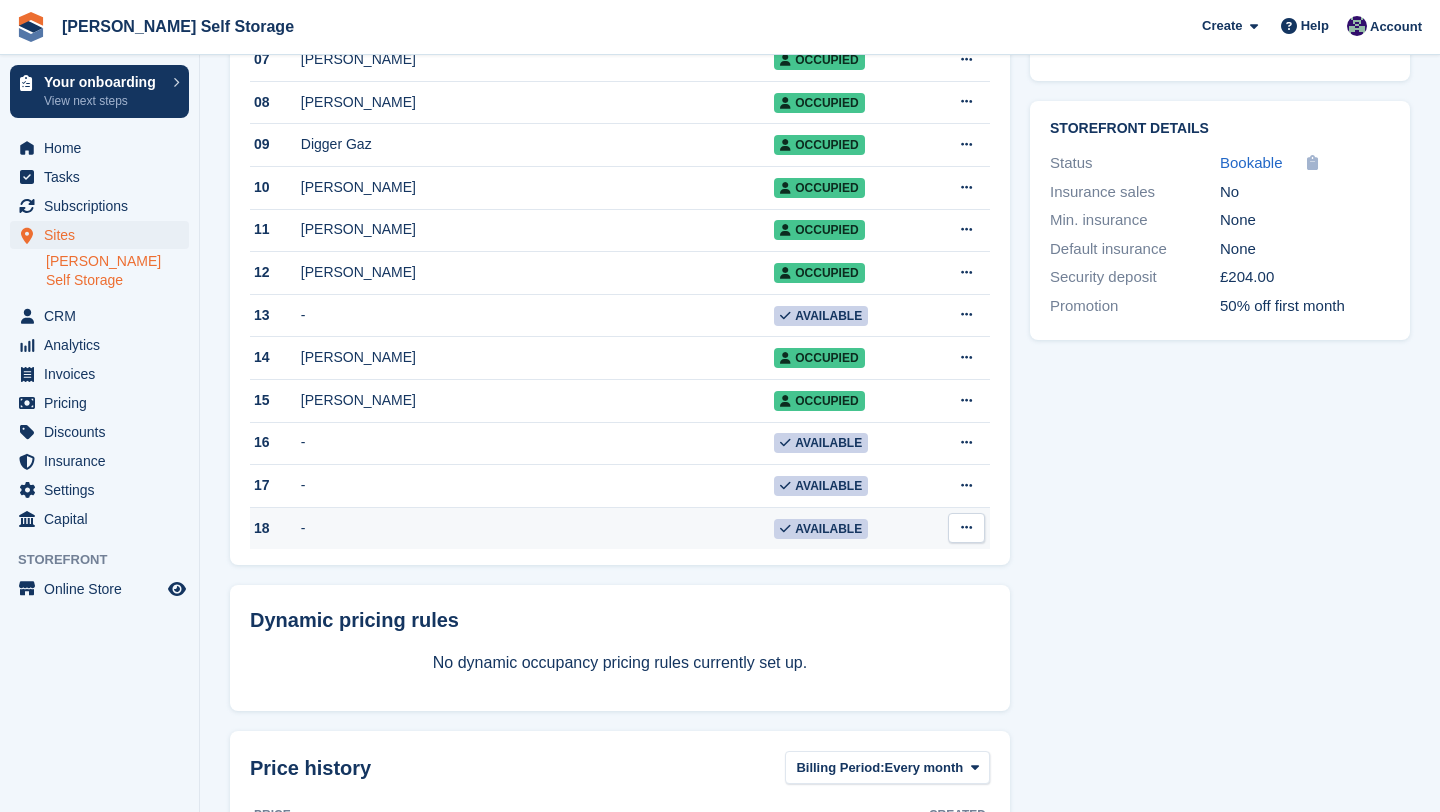 click at bounding box center (966, 528) 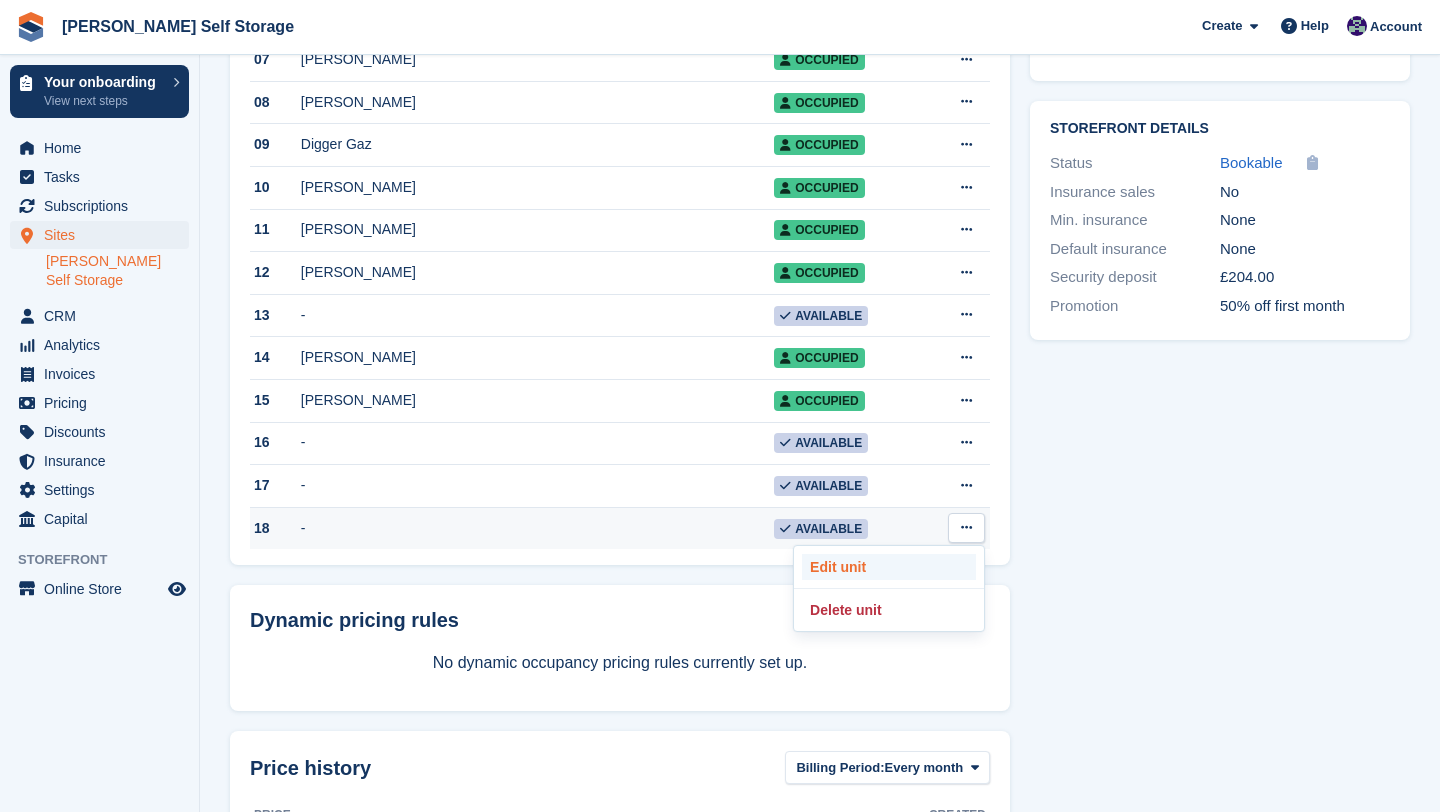 click on "Edit unit" at bounding box center [889, 567] 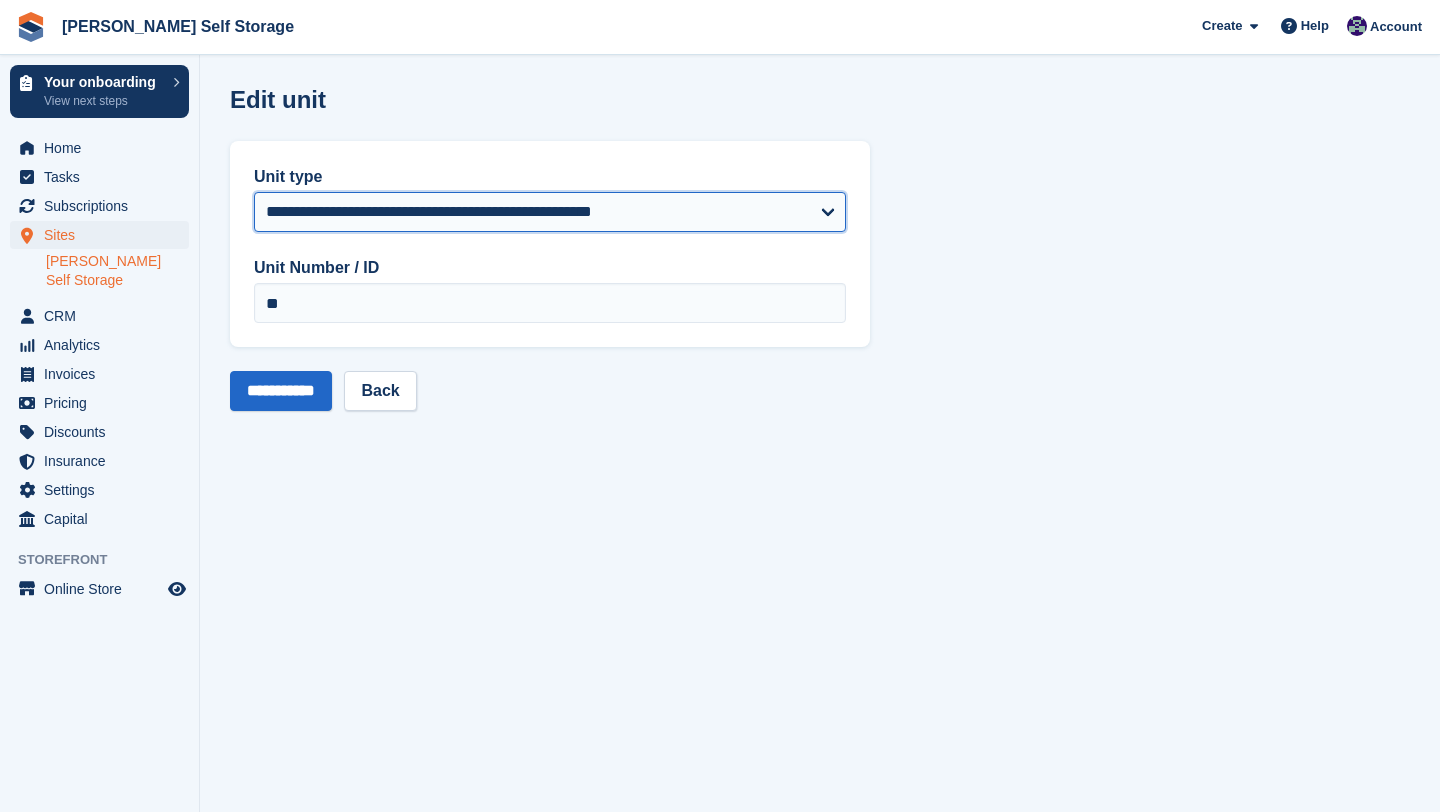 click on "**********" at bounding box center (550, 212) 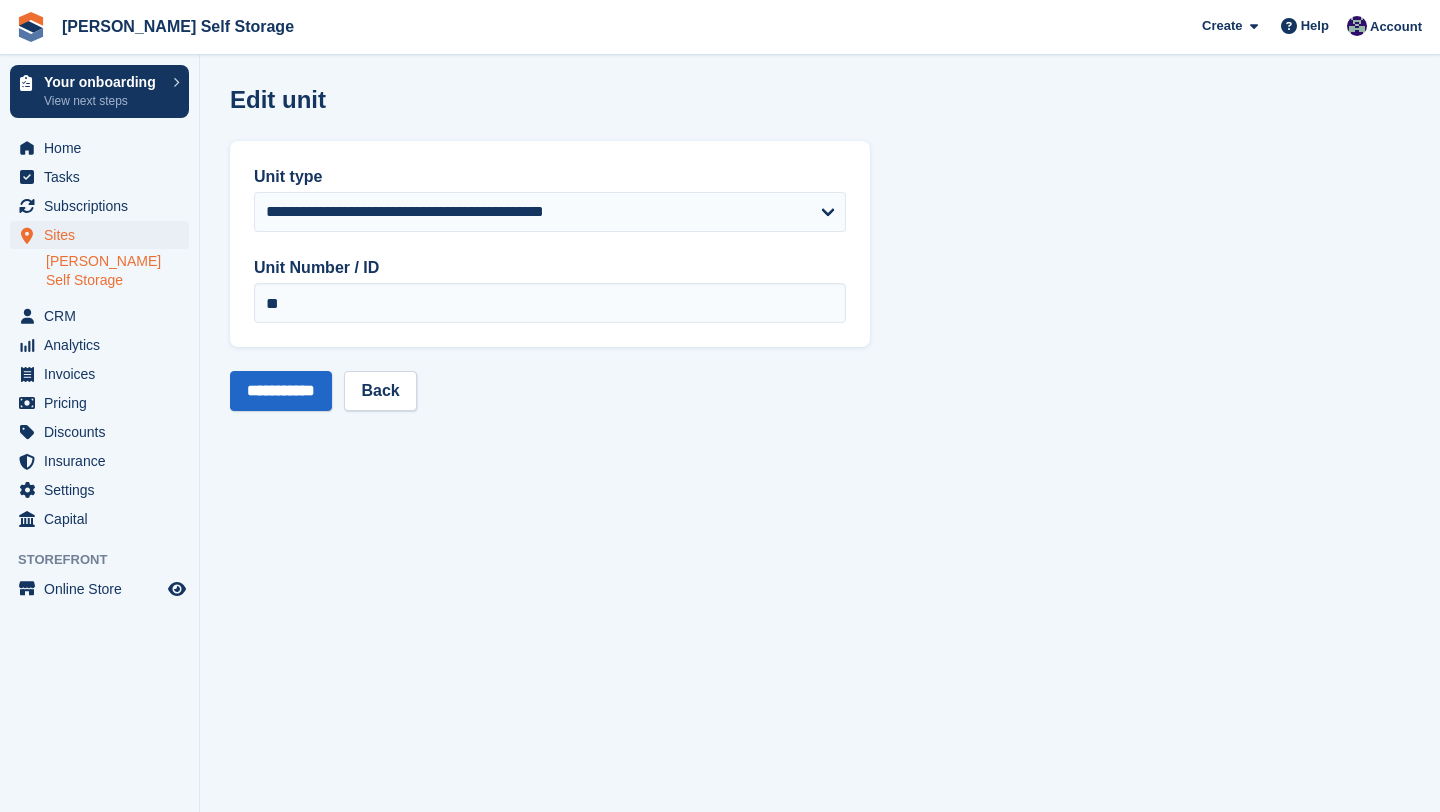 click on "**********" at bounding box center (550, 391) 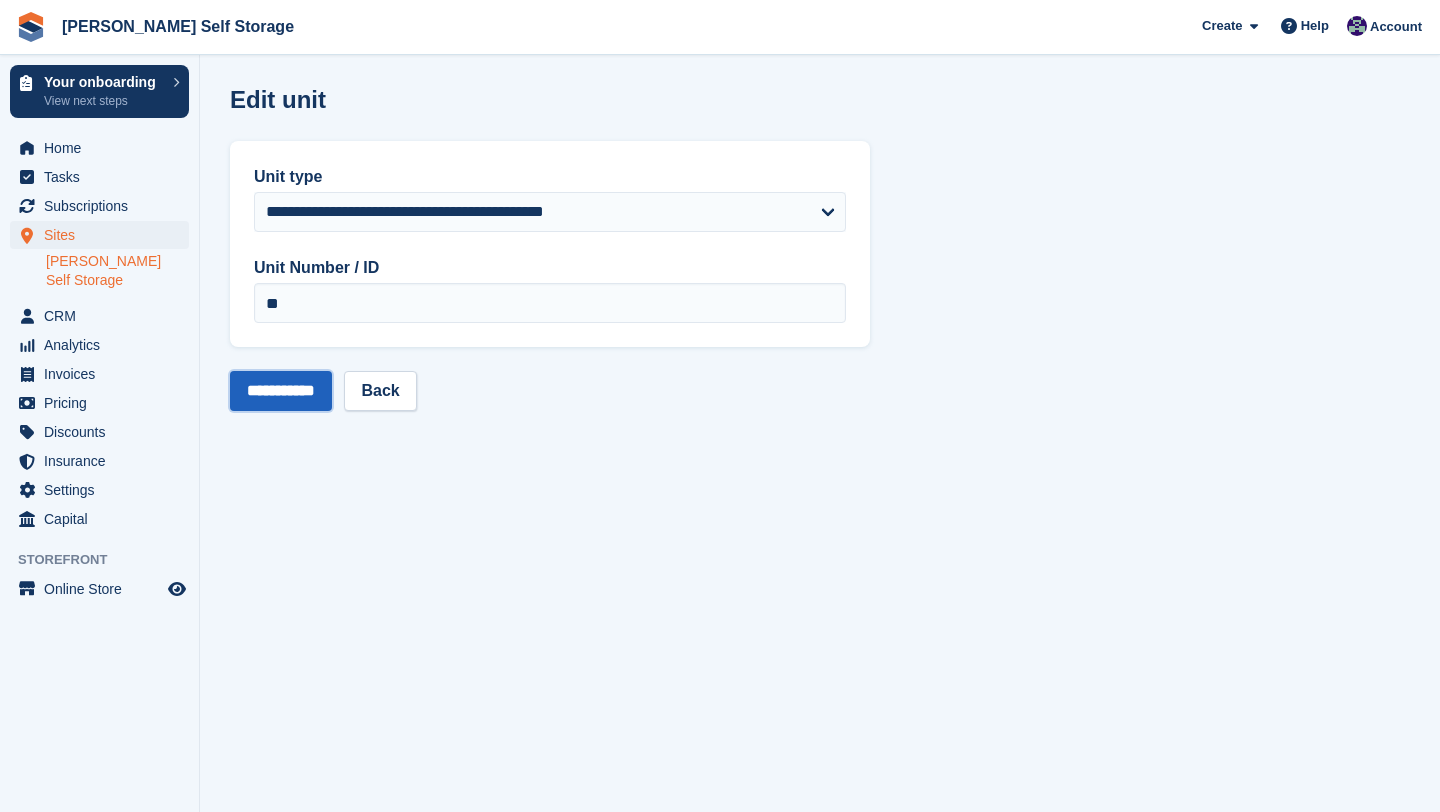 click on "**********" at bounding box center (281, 391) 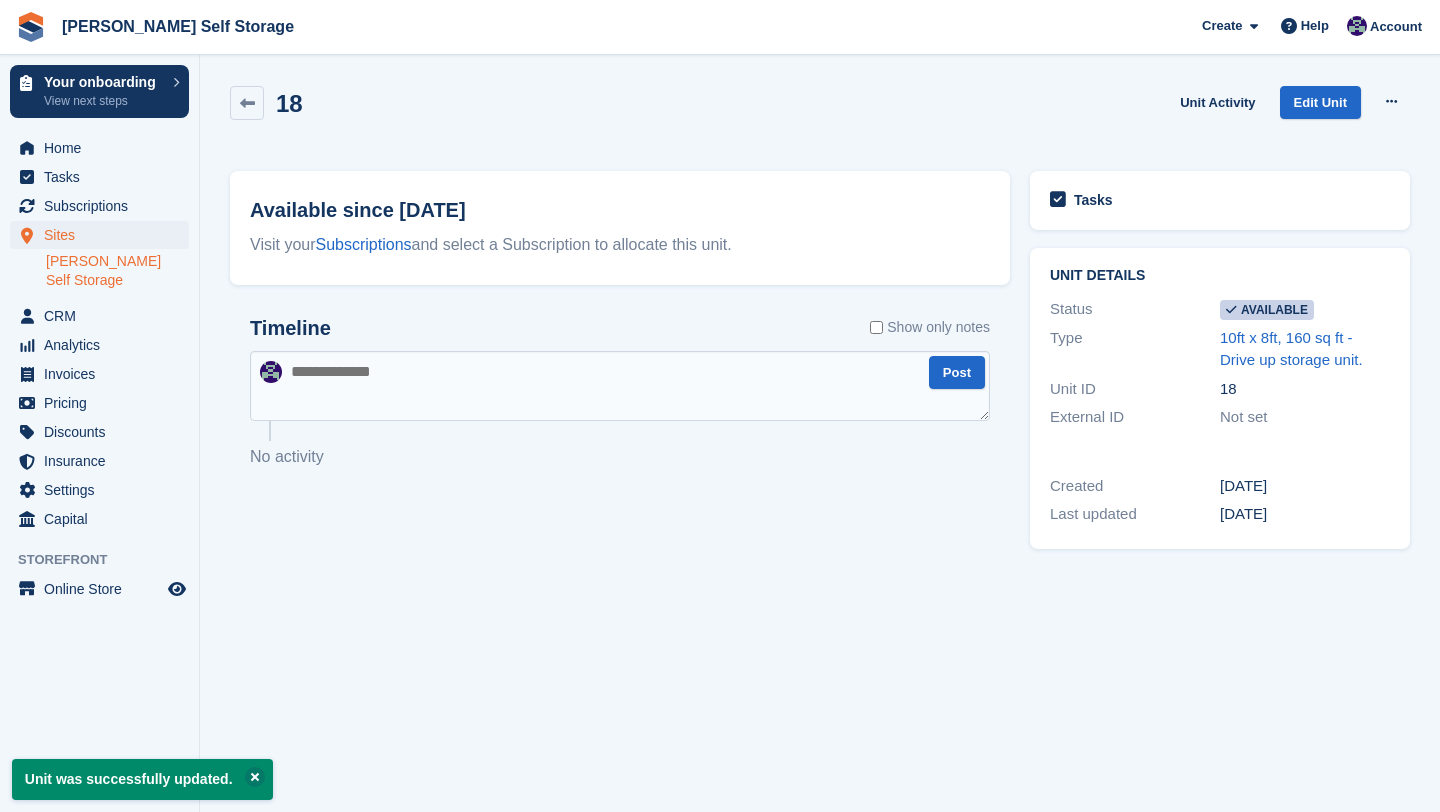 scroll, scrollTop: 0, scrollLeft: 0, axis: both 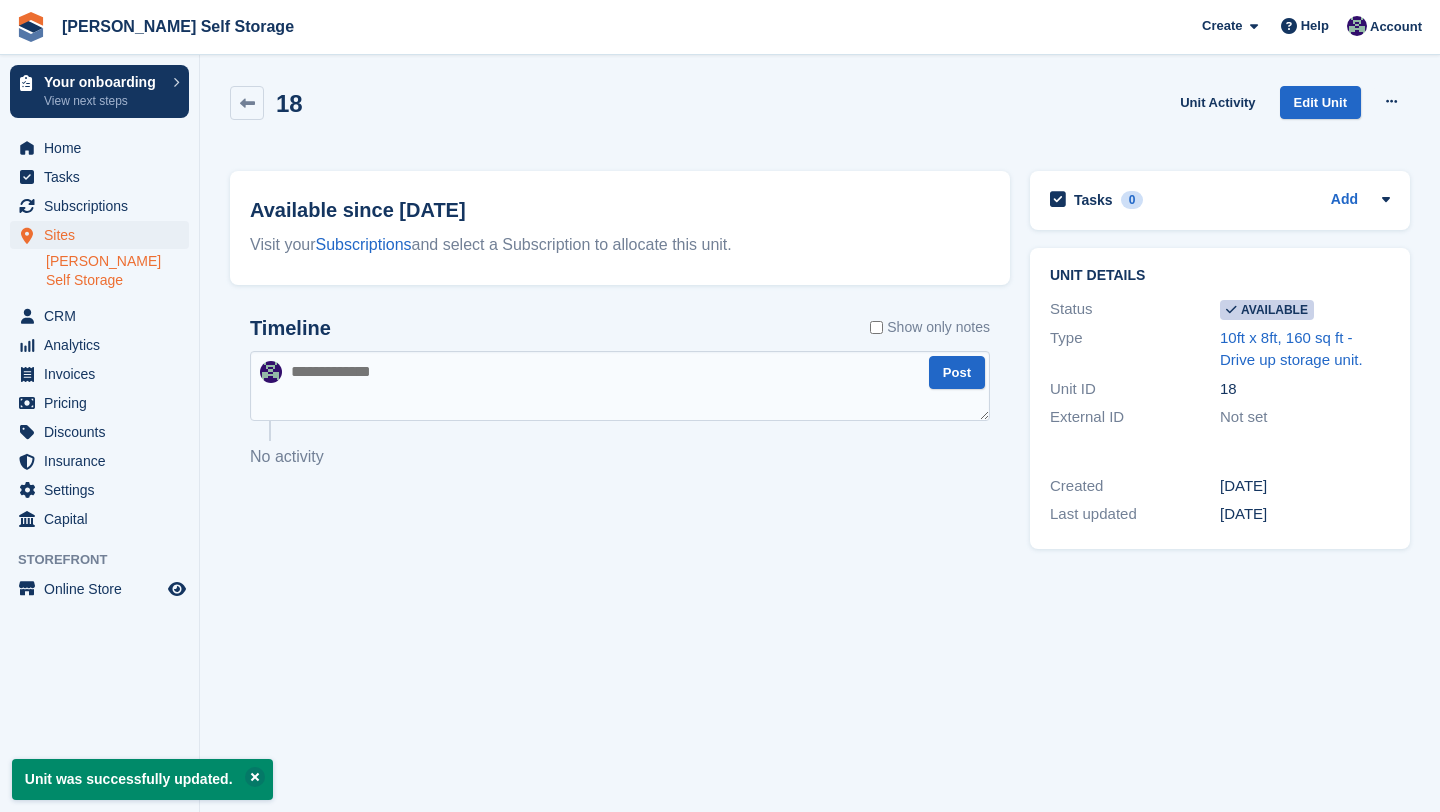 click on "18
Unit Activity
Edit Unit
Make unavailable
Delete unit" at bounding box center (820, 114) 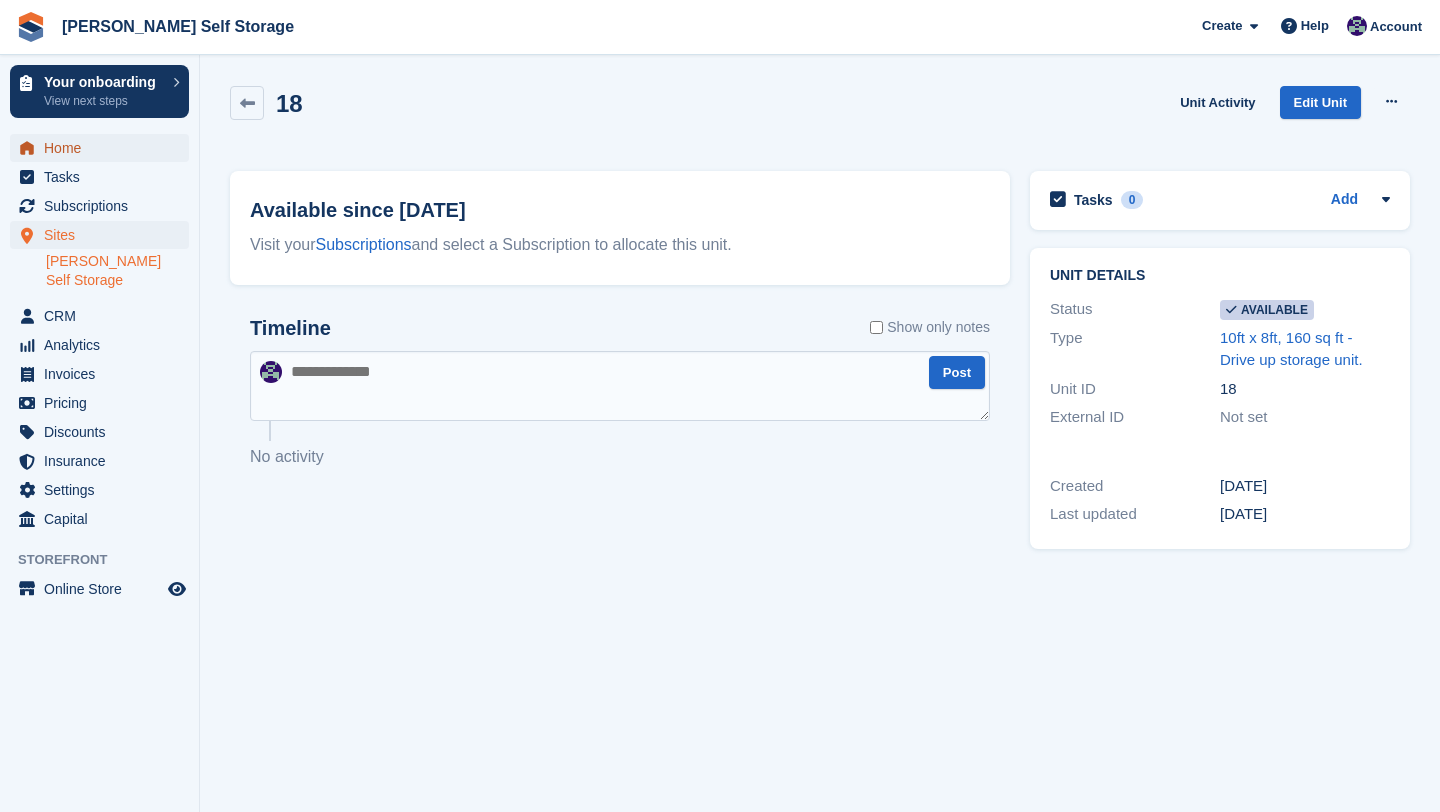 click on "Home" at bounding box center (104, 148) 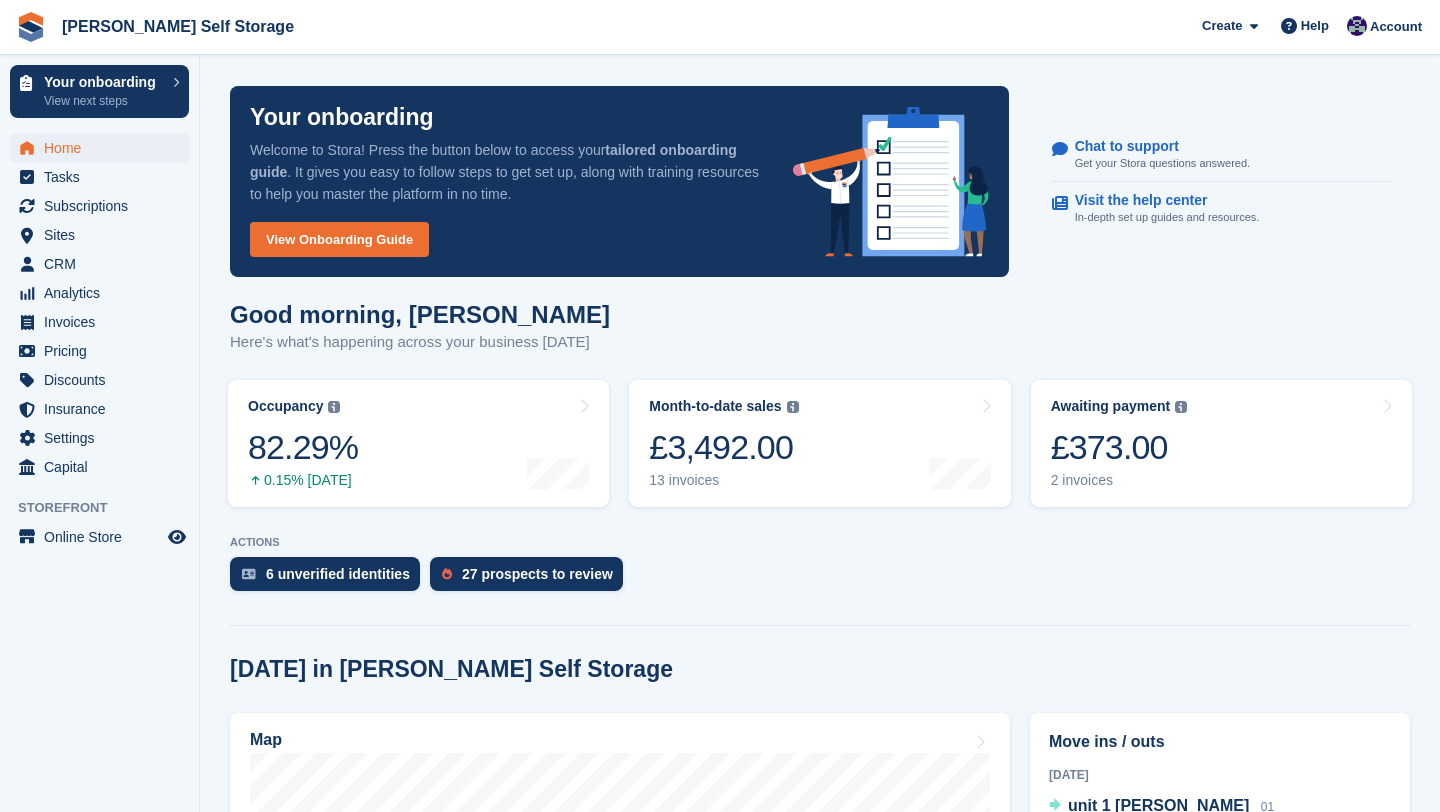 scroll, scrollTop: 0, scrollLeft: 0, axis: both 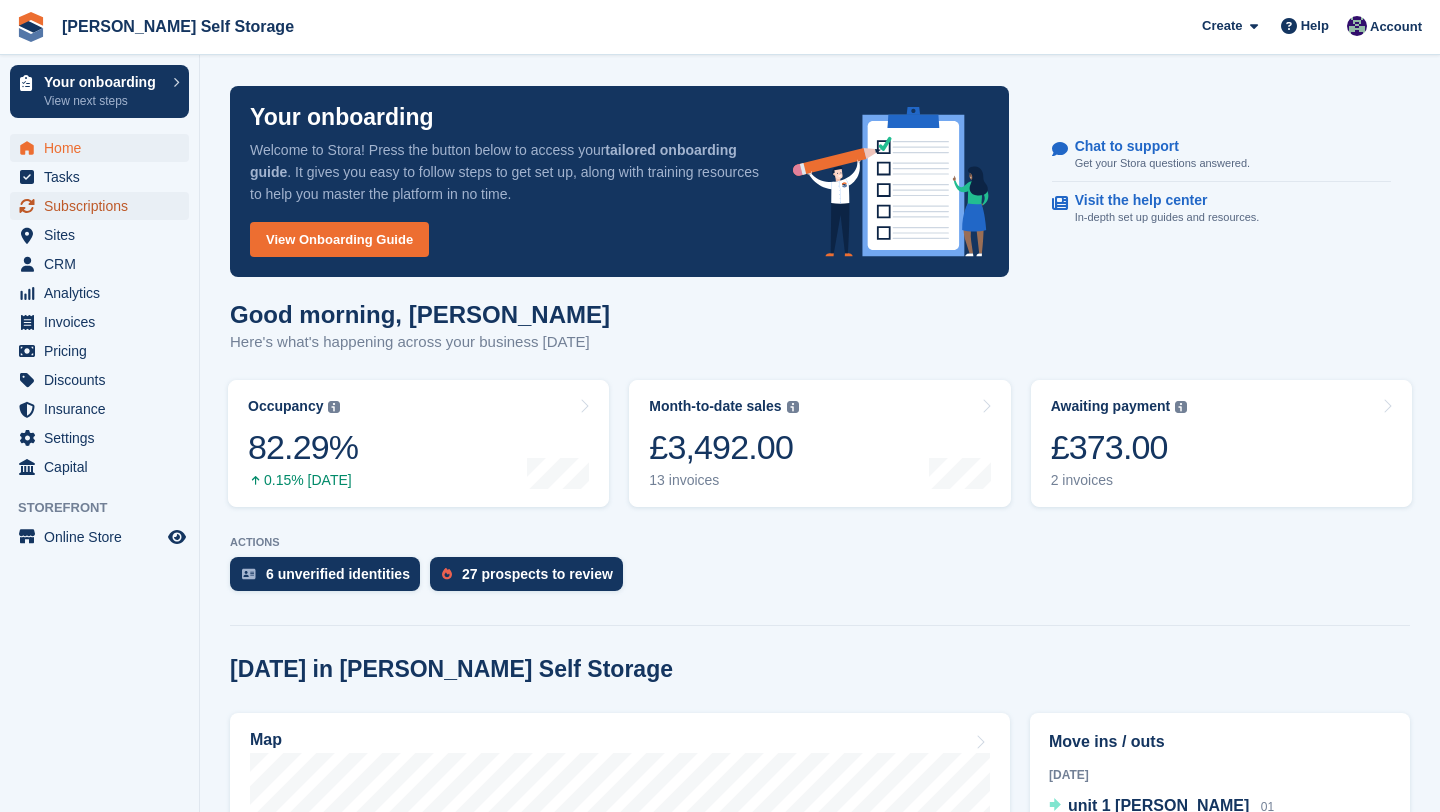 click on "Subscriptions" at bounding box center (104, 206) 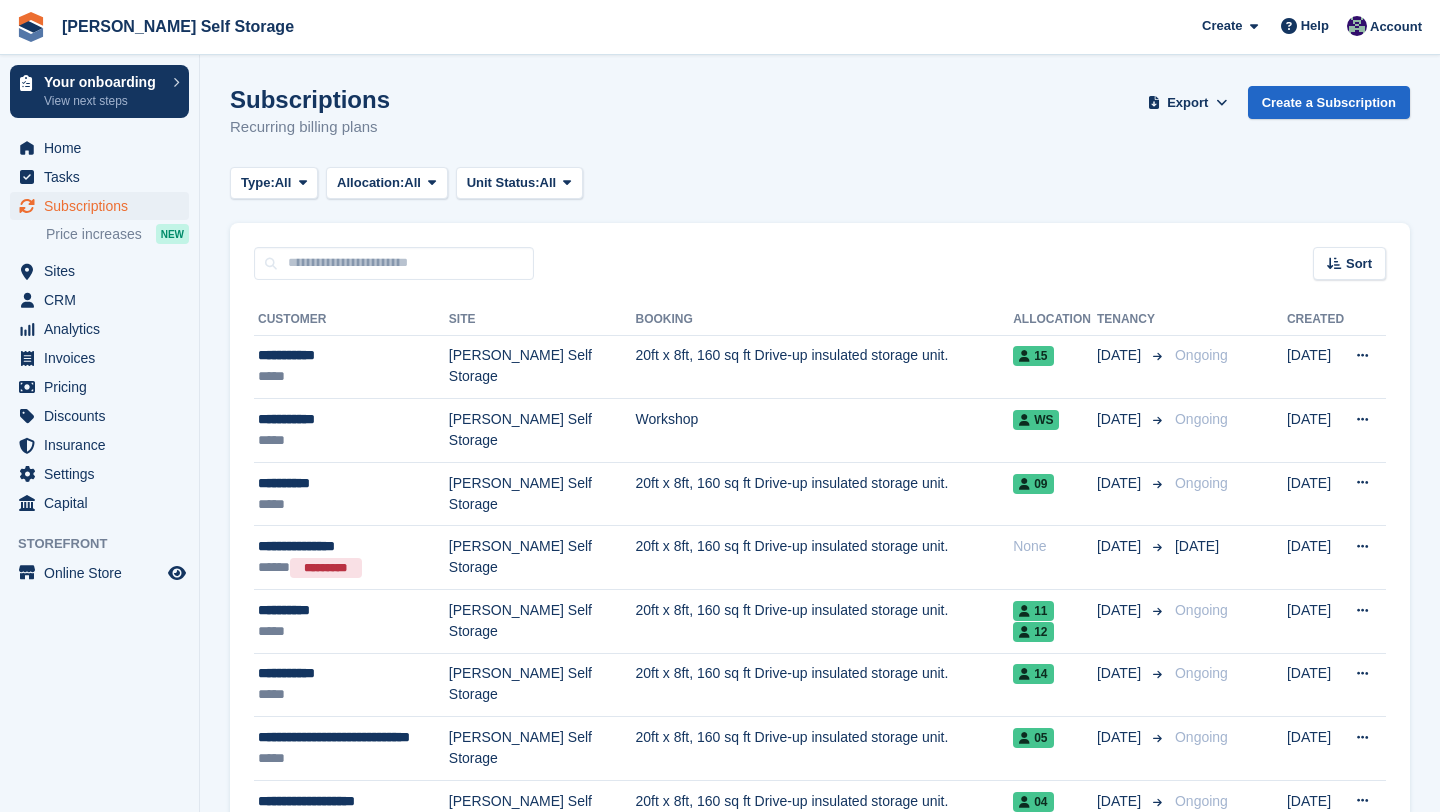 scroll, scrollTop: 0, scrollLeft: 0, axis: both 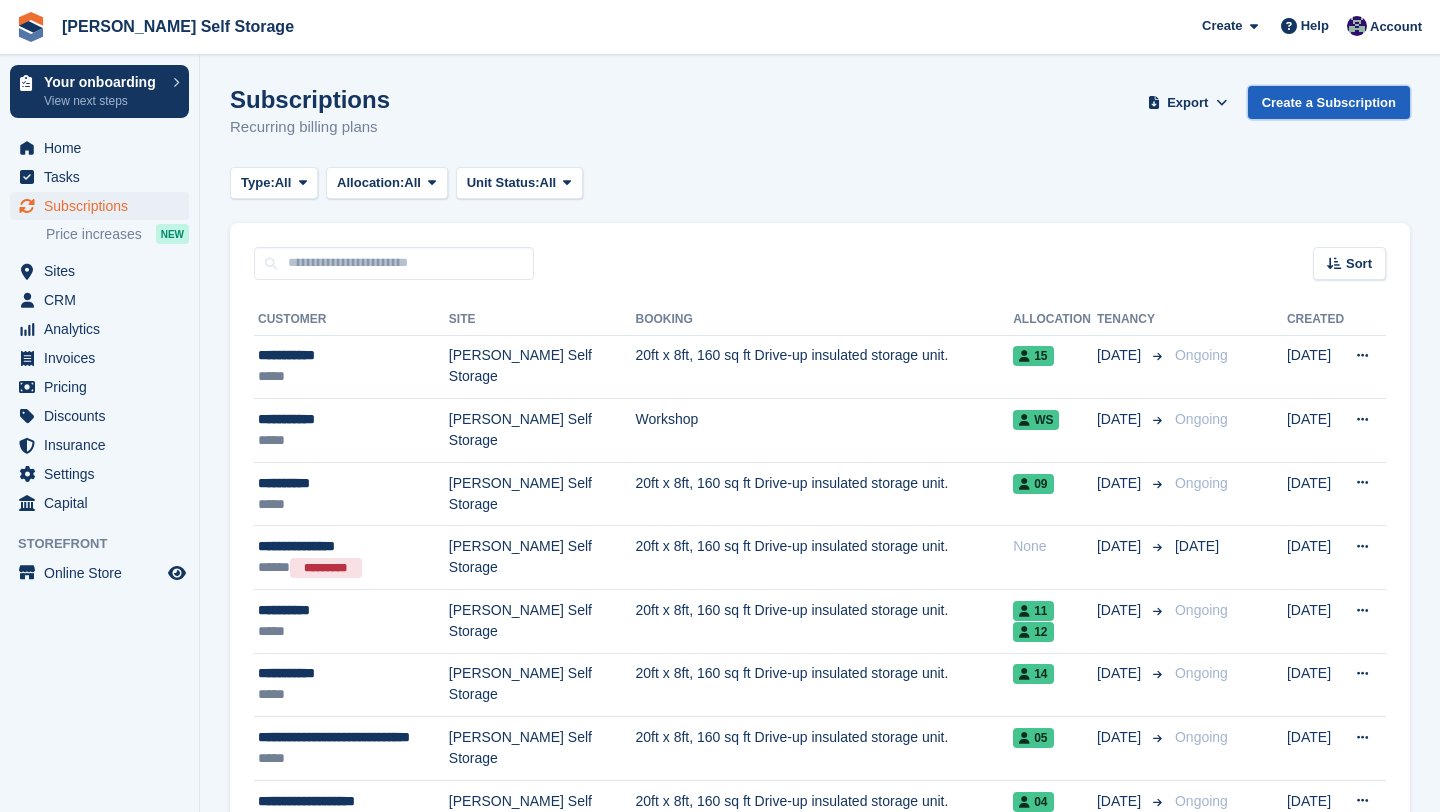 click on "Create a Subscription" at bounding box center (1329, 102) 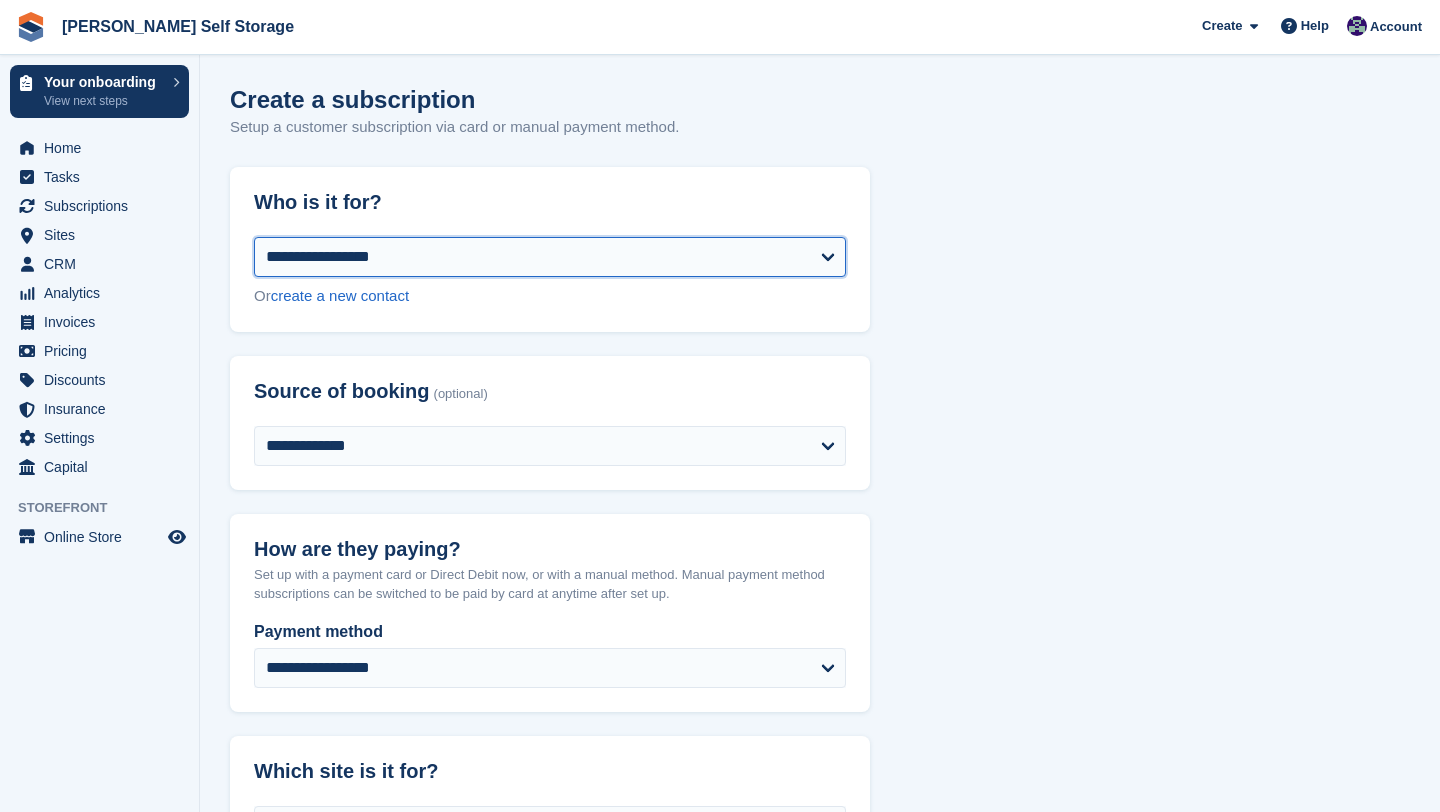 click on "**********" at bounding box center [550, 257] 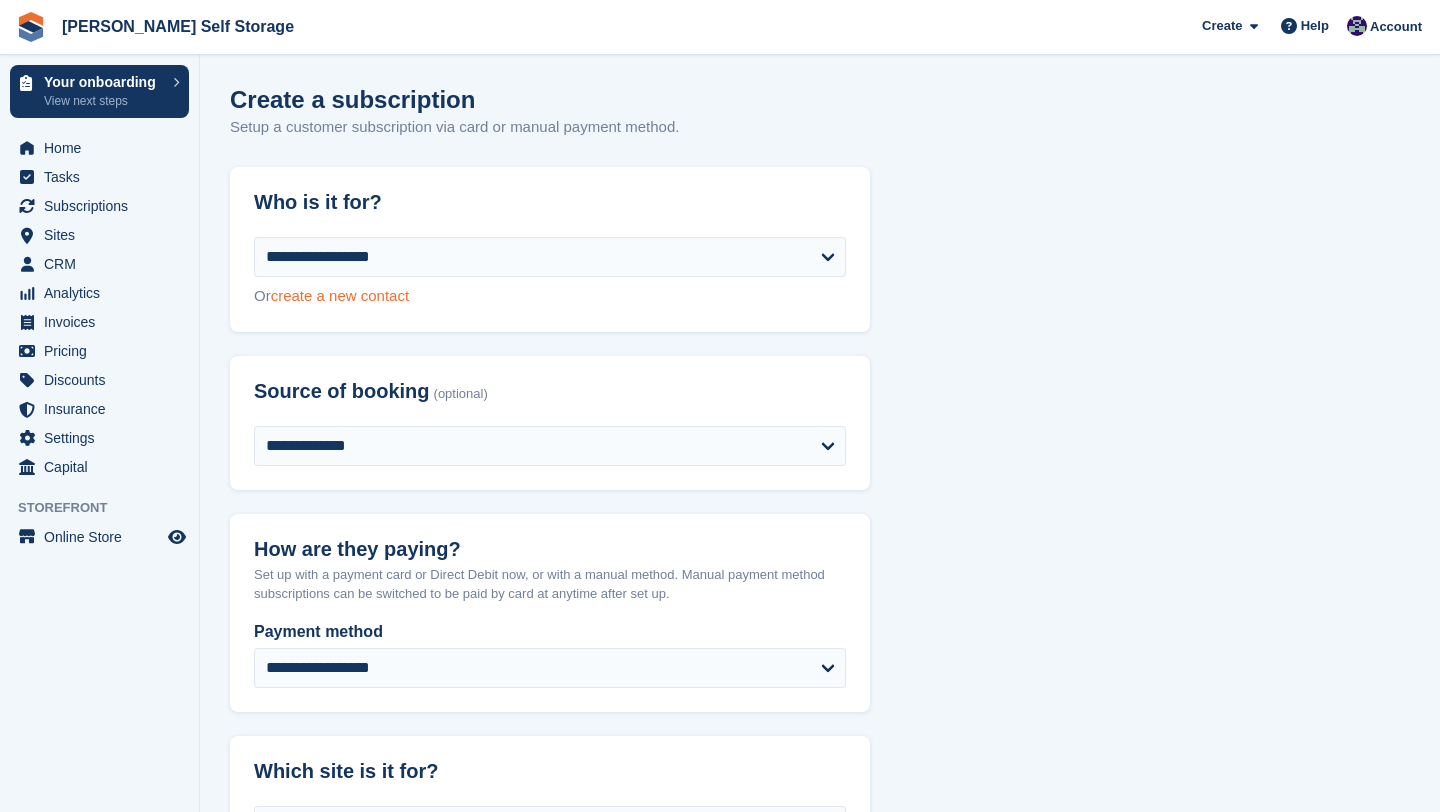 click on "create a new contact" at bounding box center (340, 295) 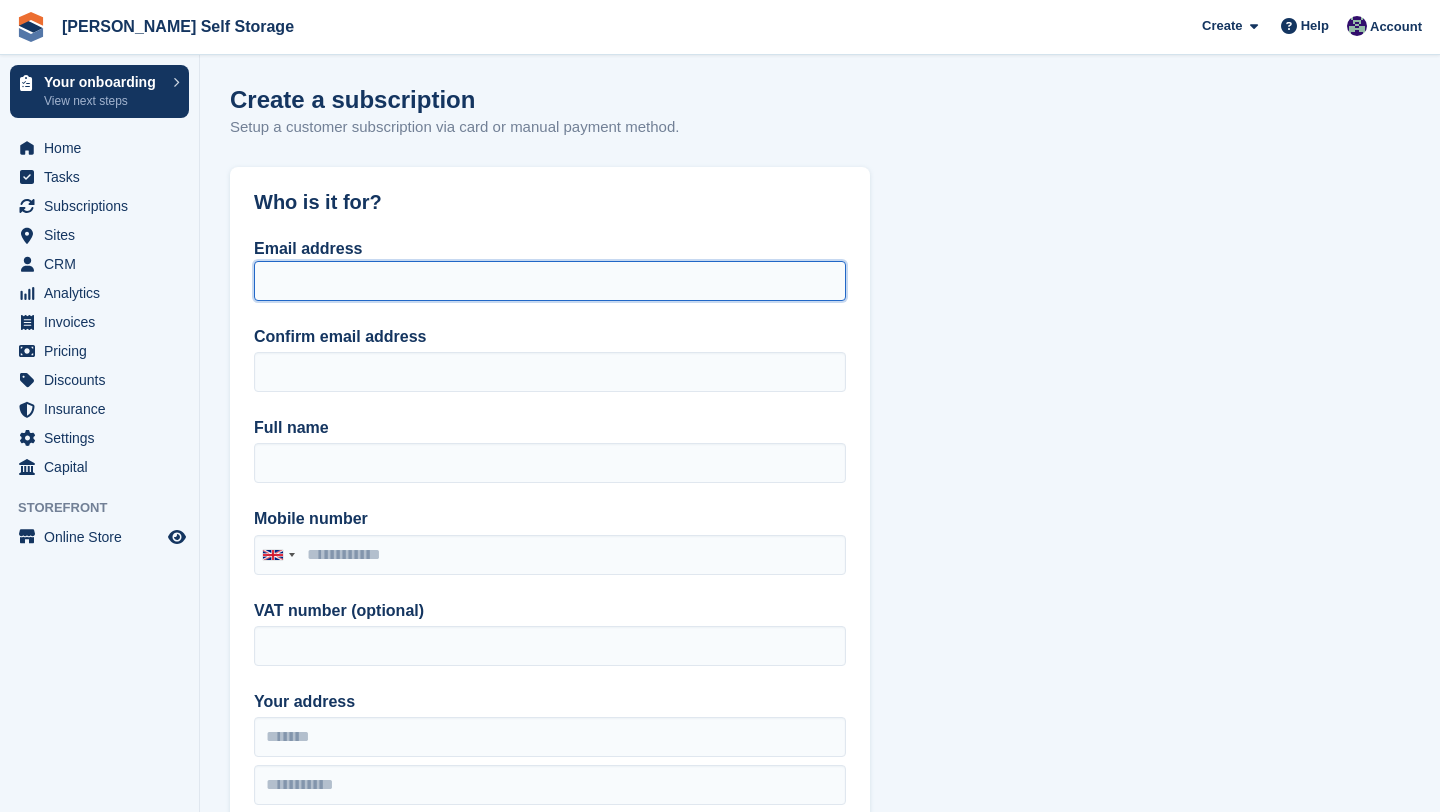 click on "Email address" at bounding box center (550, 281) 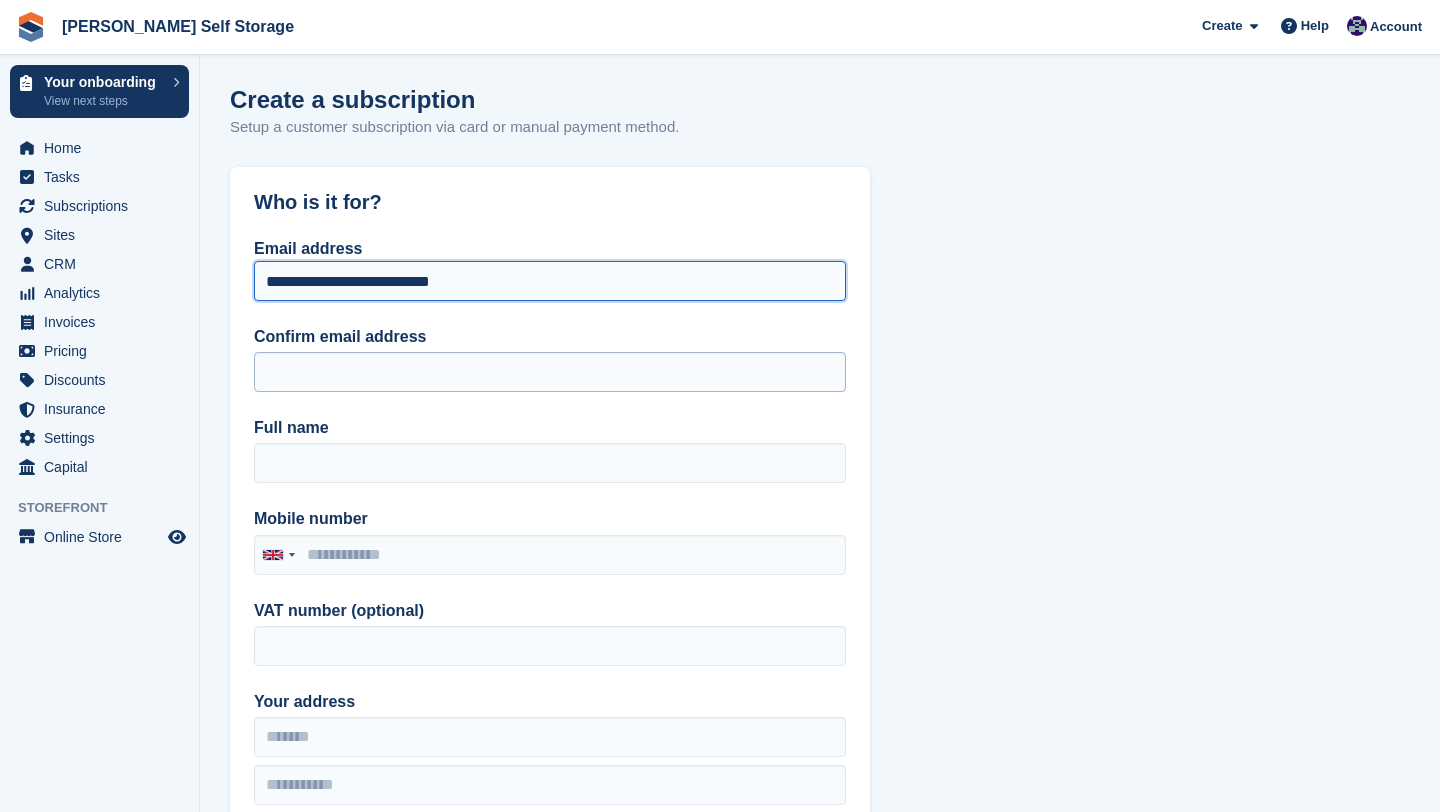 type on "**********" 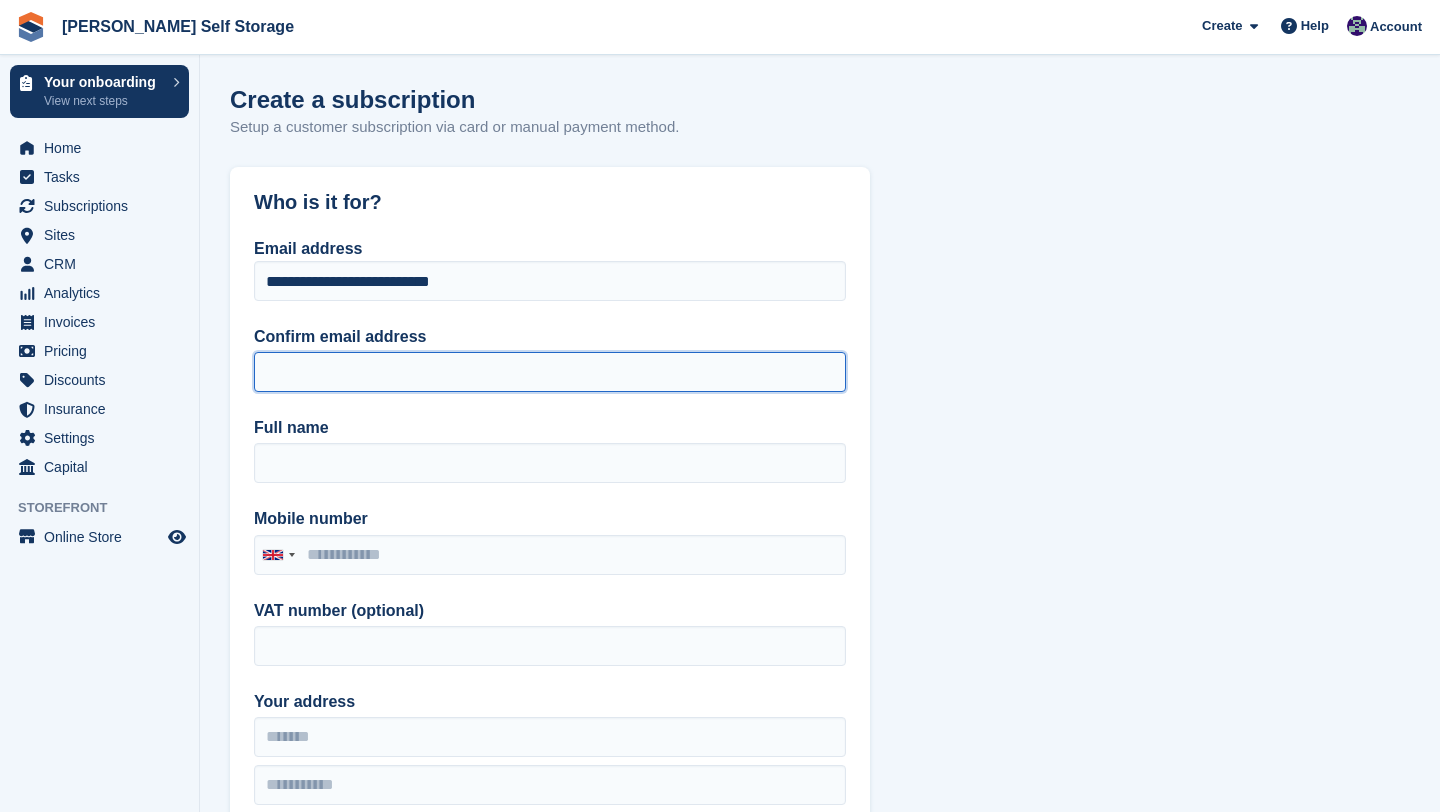 click on "Confirm email address" at bounding box center (550, 372) 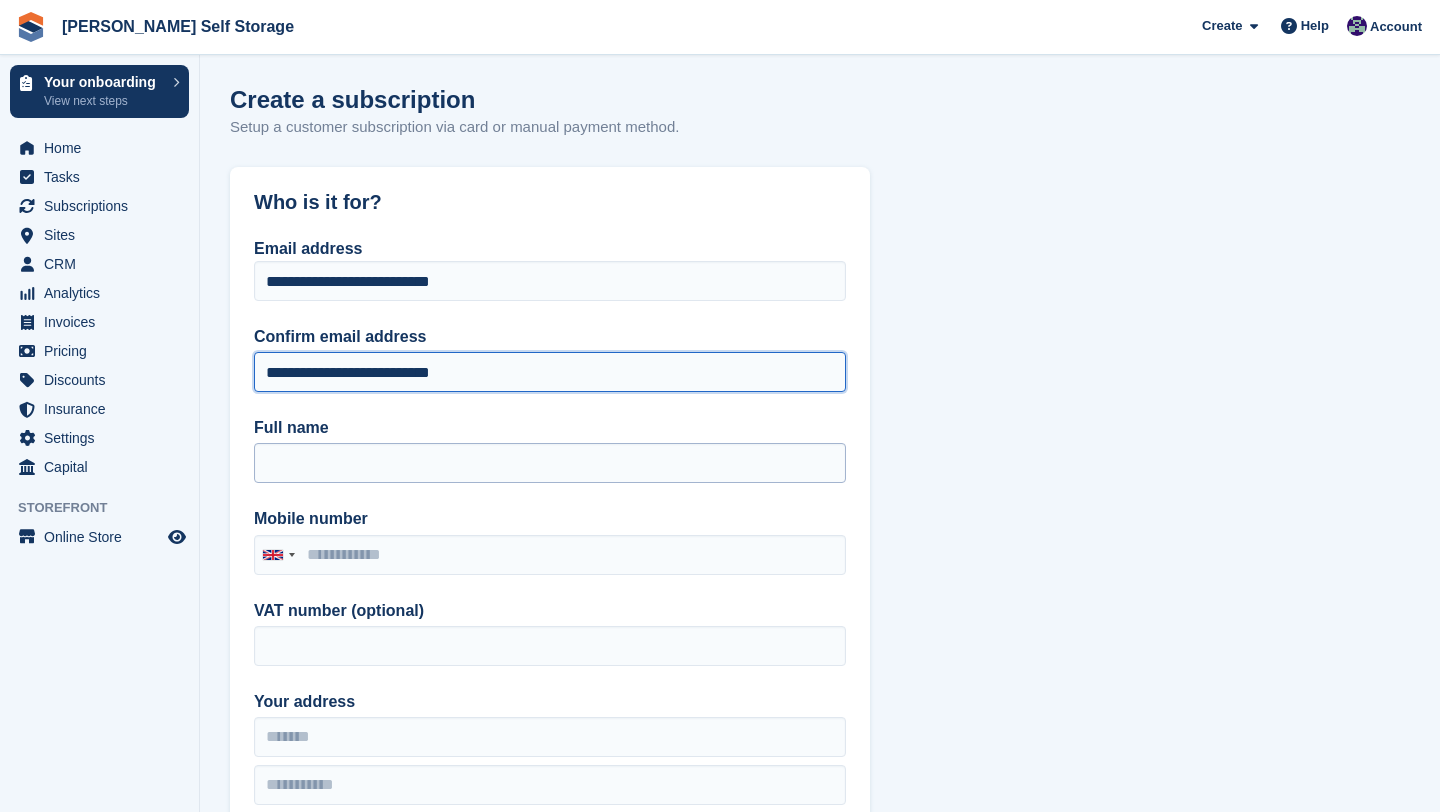 type on "**********" 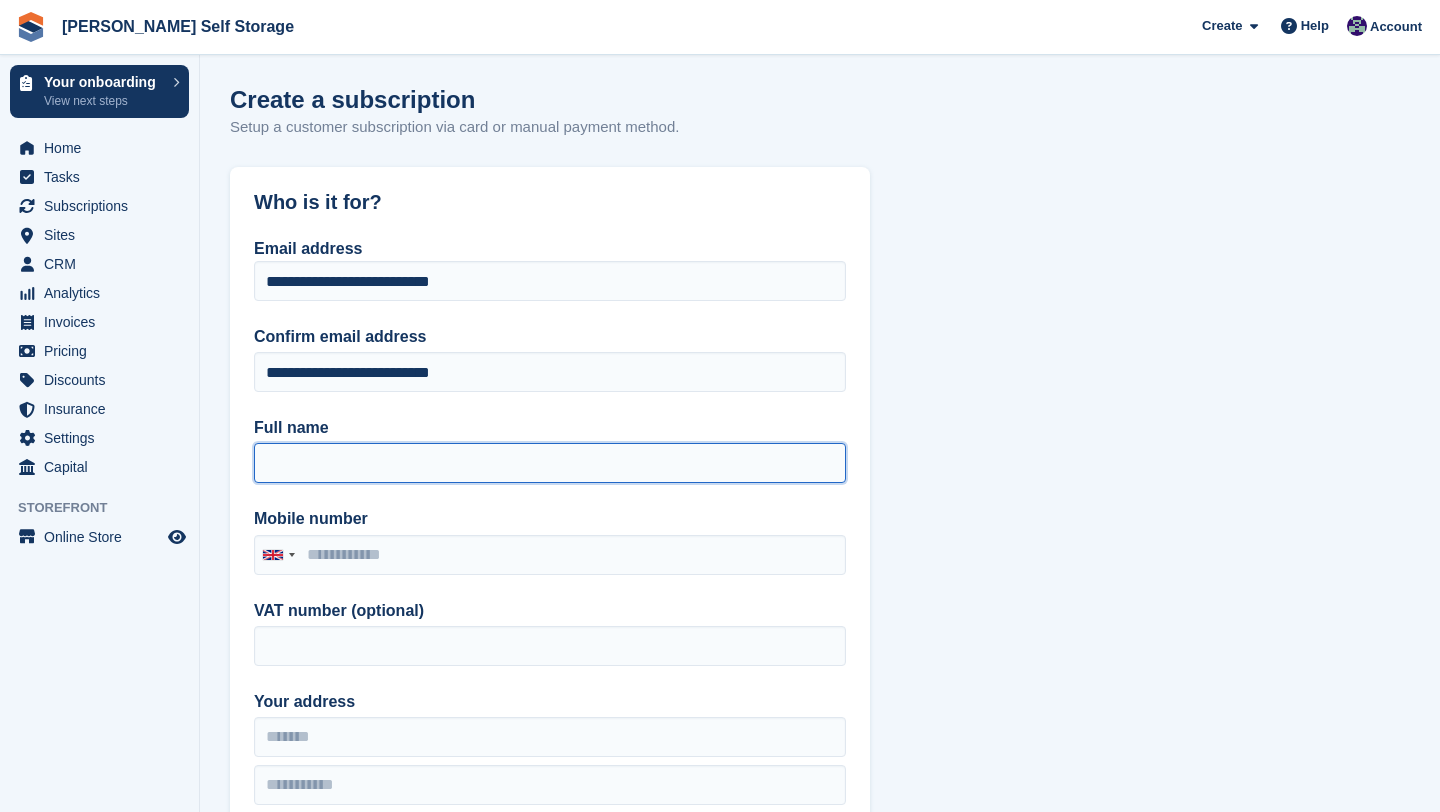 click on "Full name" at bounding box center [550, 463] 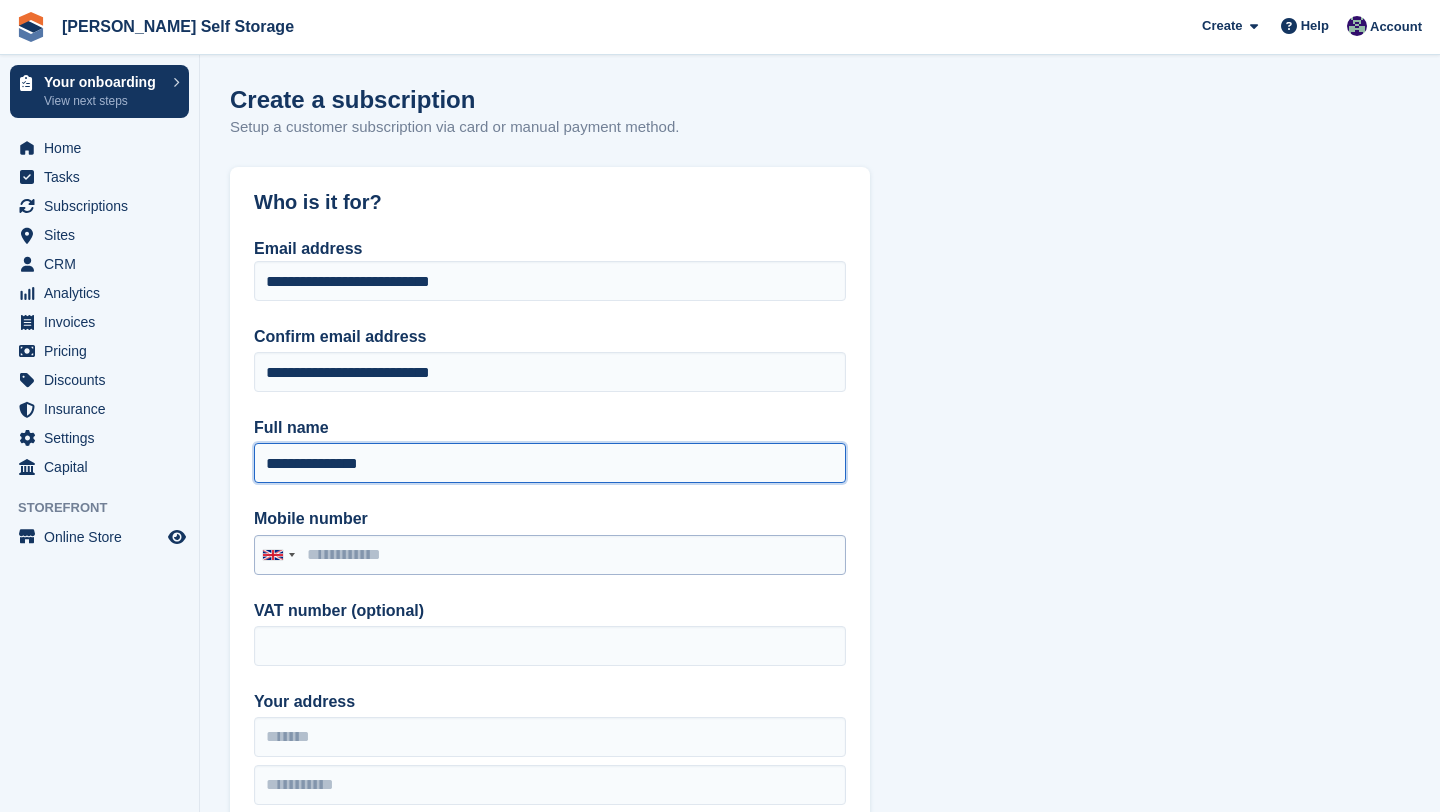 type on "**********" 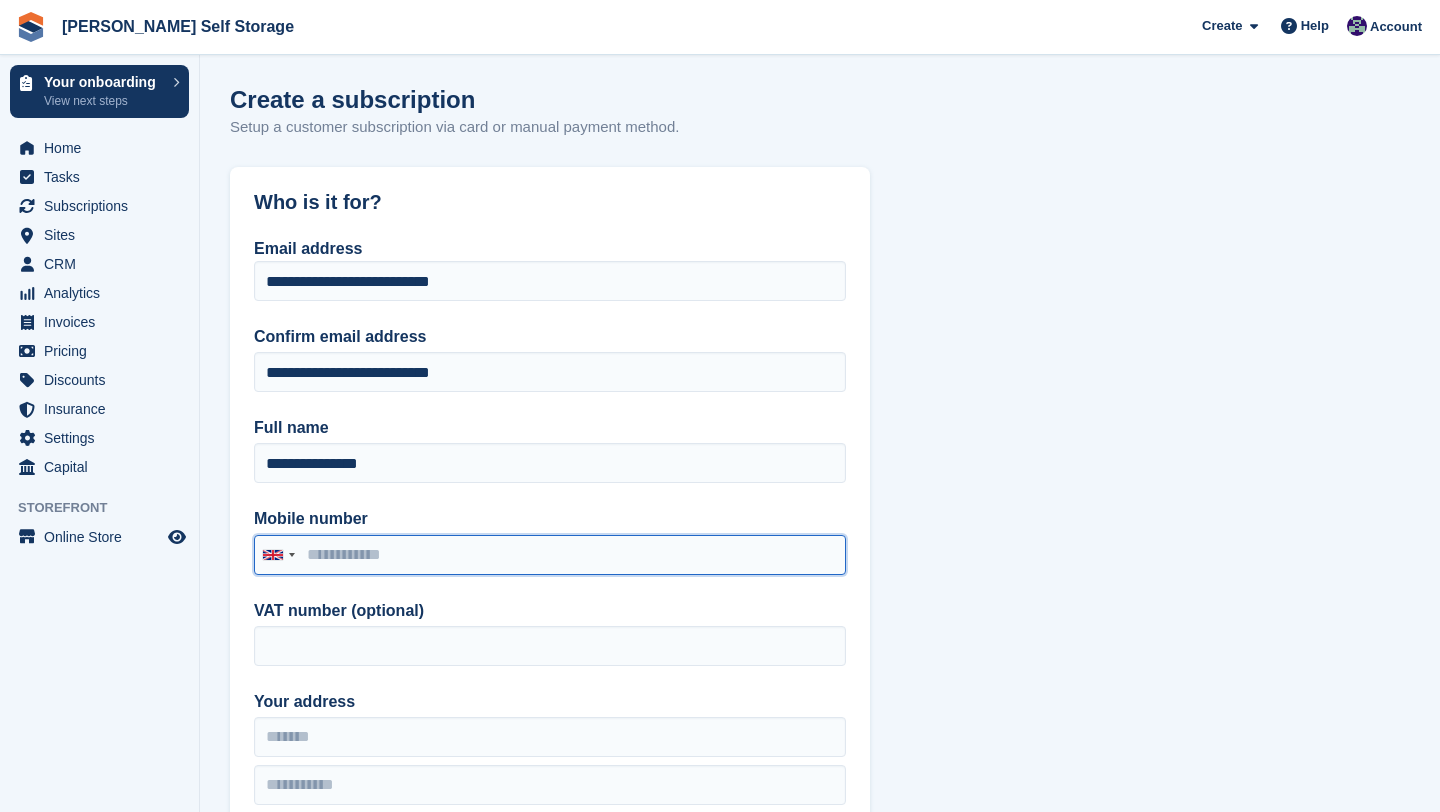 click on "Mobile number" at bounding box center [550, 555] 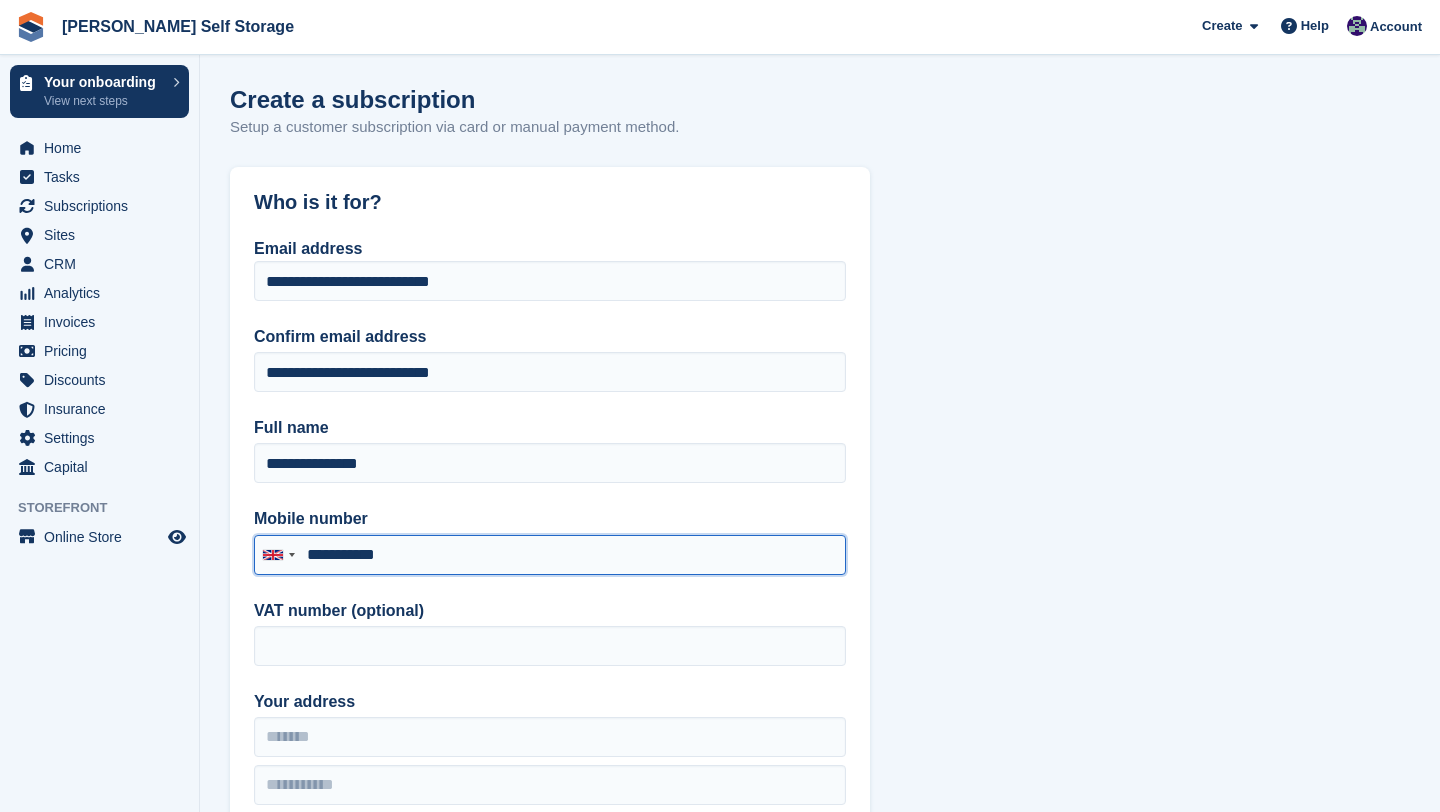 type on "**********" 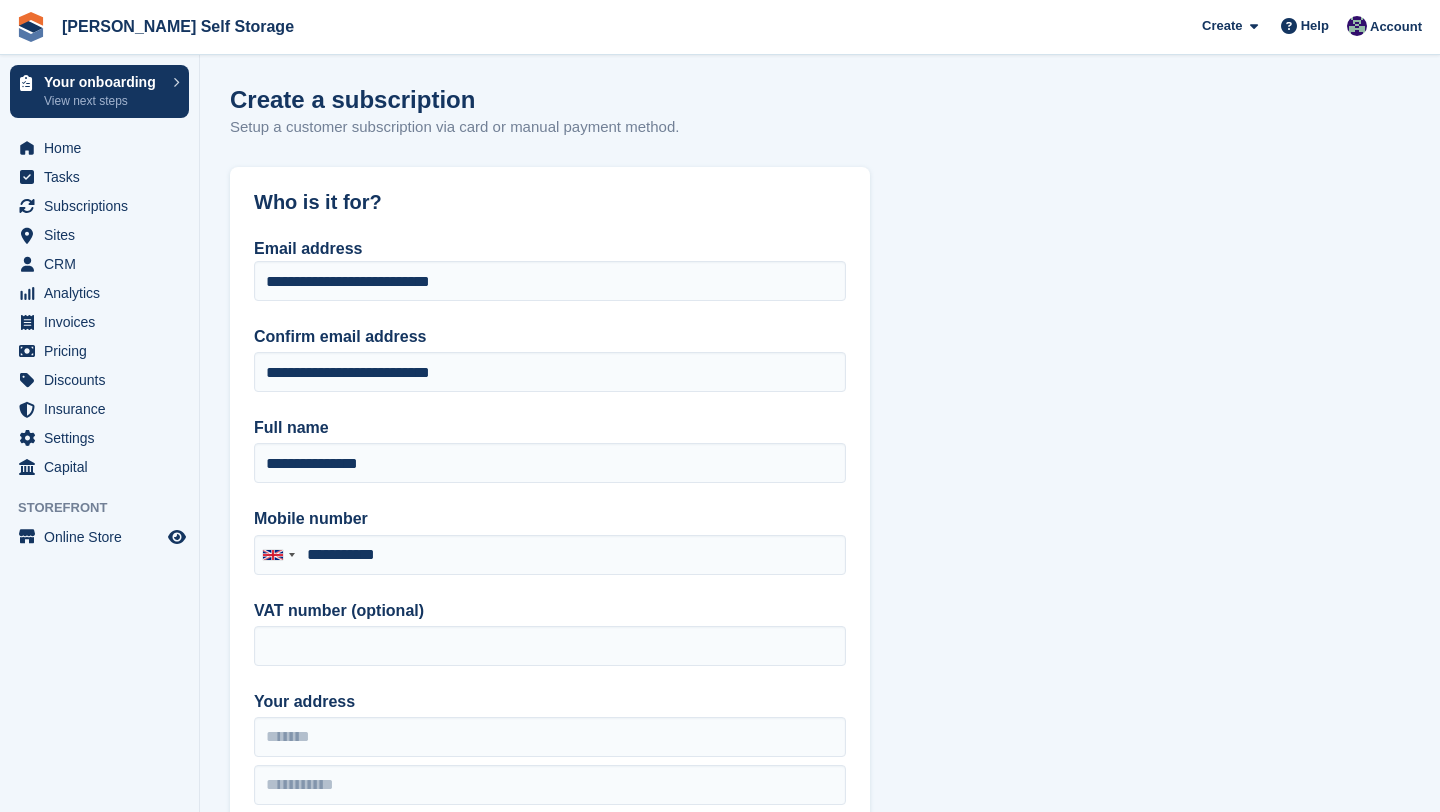 click on "**********" at bounding box center [820, 1636] 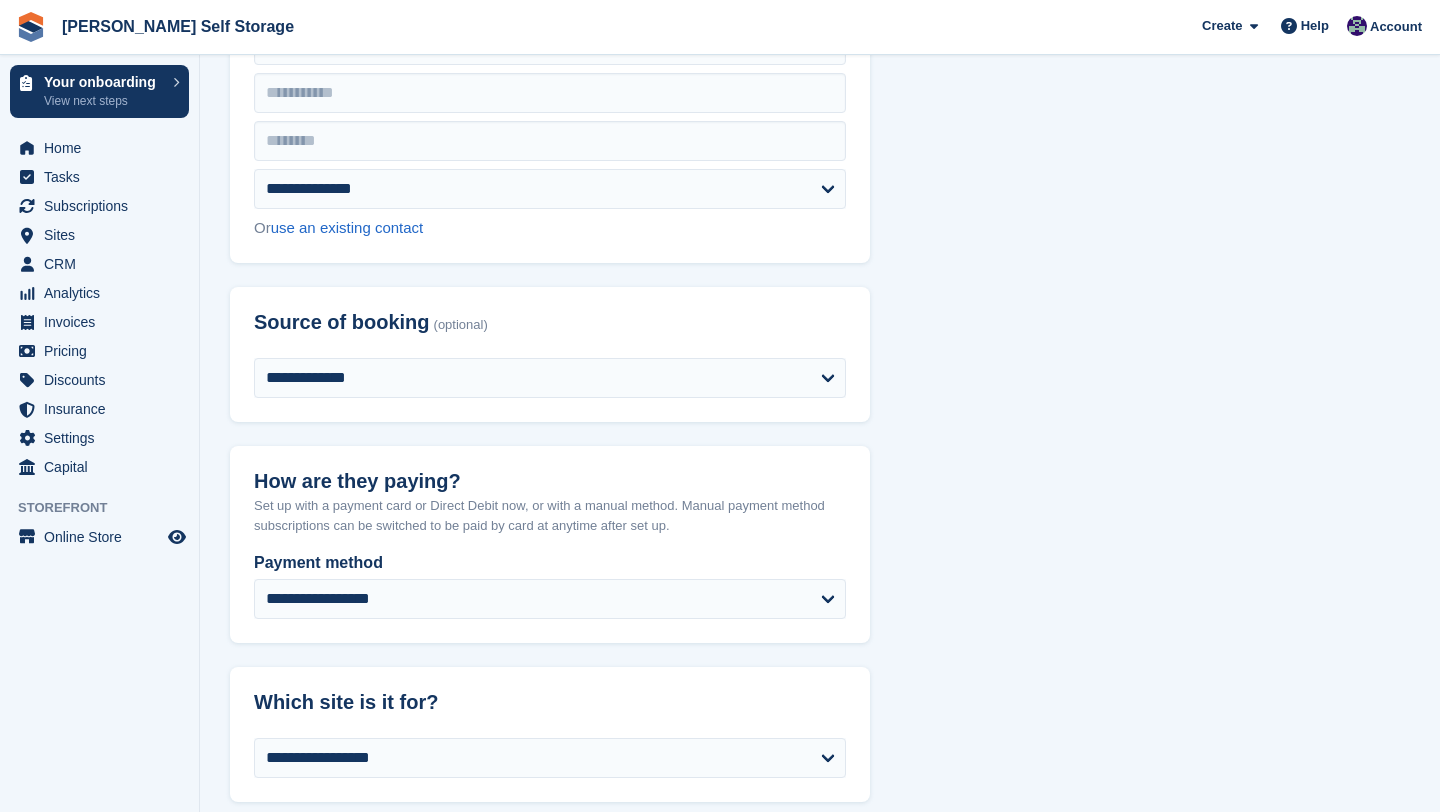 scroll, scrollTop: 730, scrollLeft: 0, axis: vertical 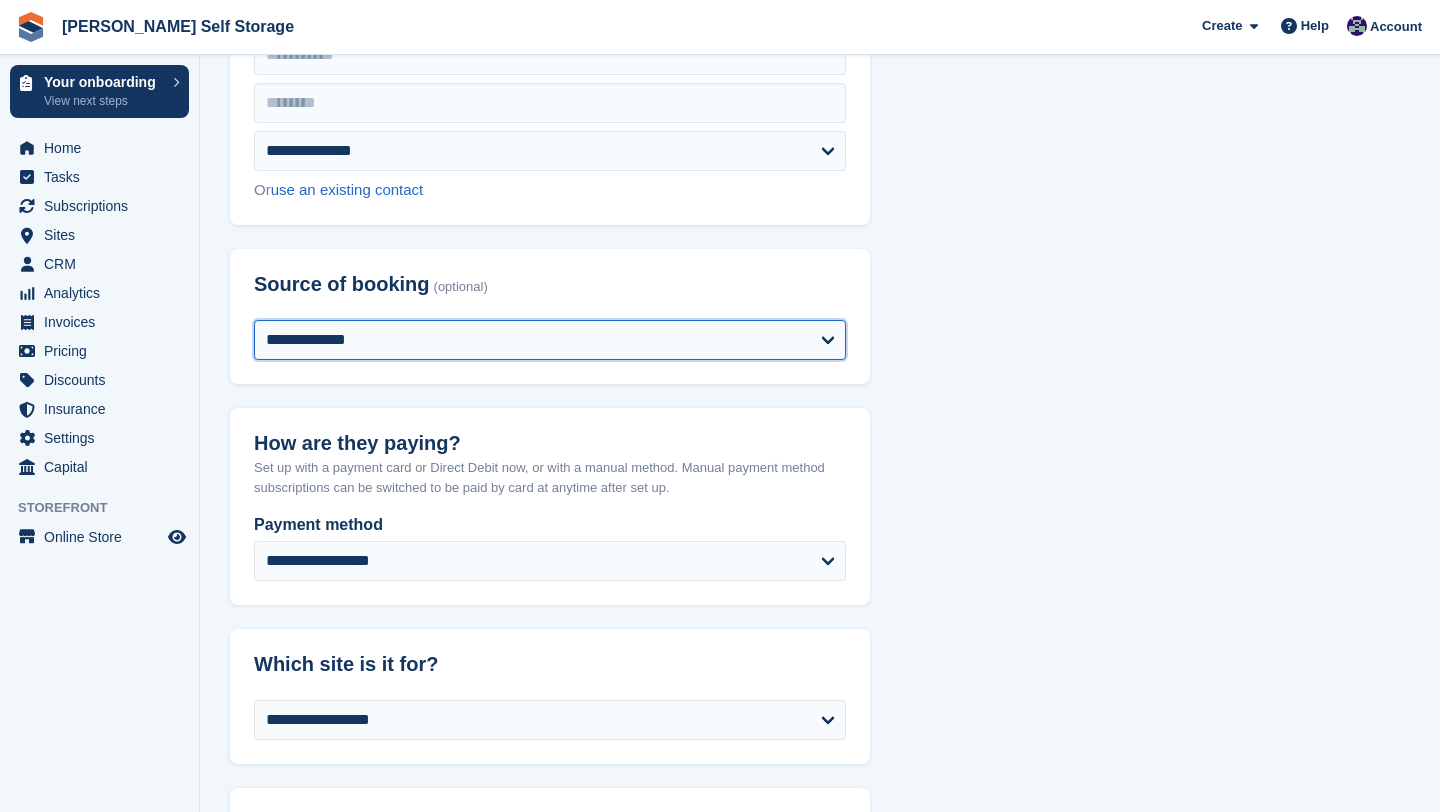 click on "**********" at bounding box center [550, 340] 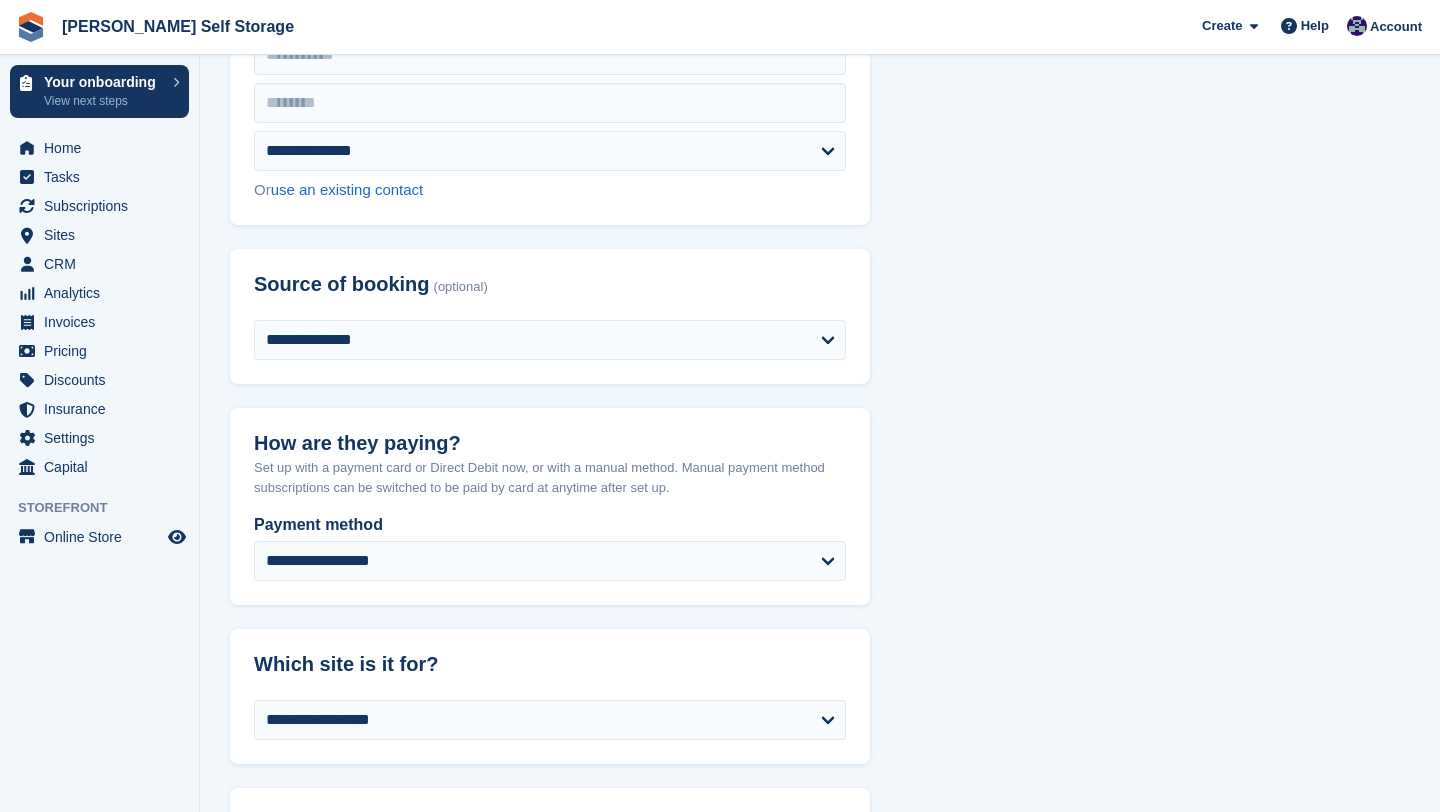 click on "**********" at bounding box center (820, 906) 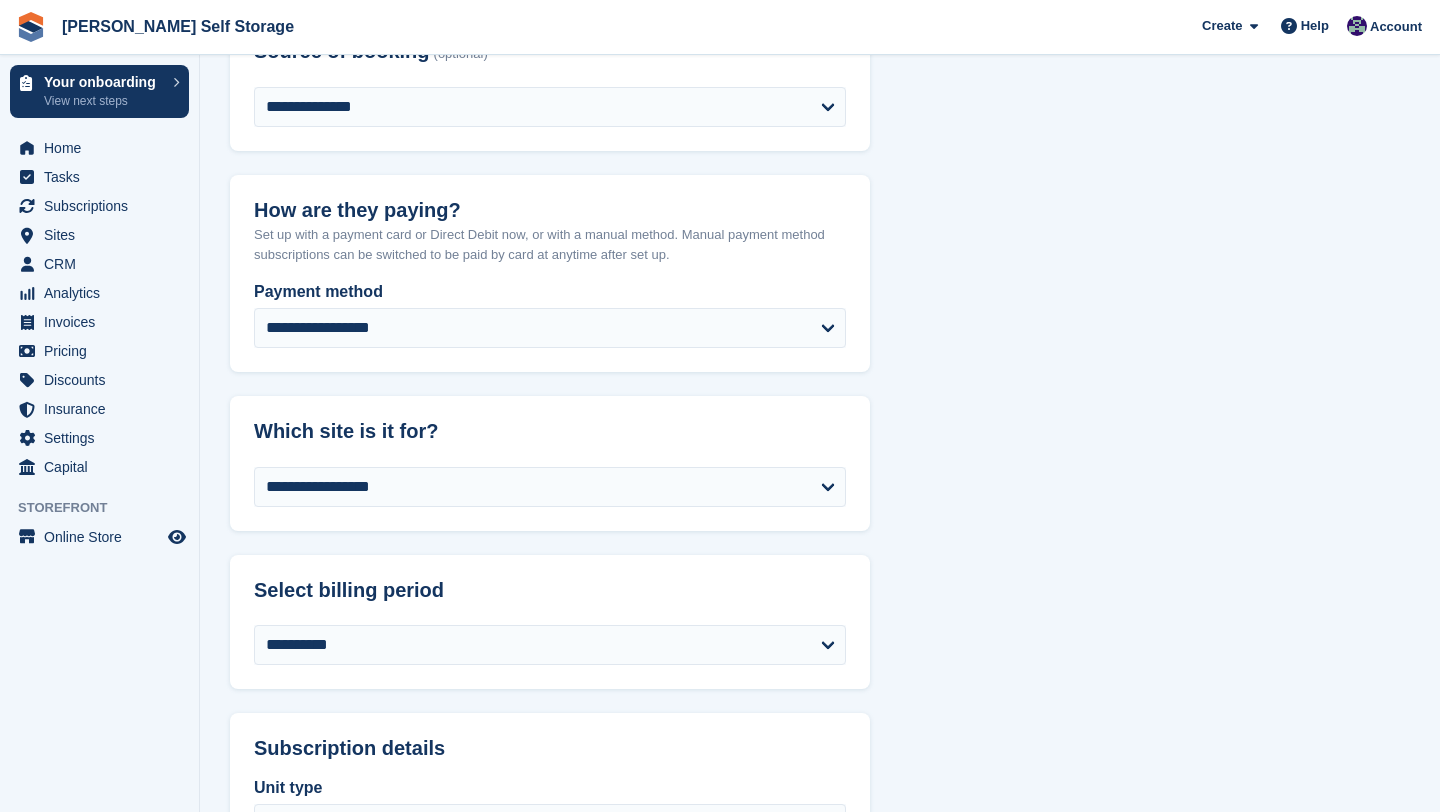 scroll, scrollTop: 978, scrollLeft: 0, axis: vertical 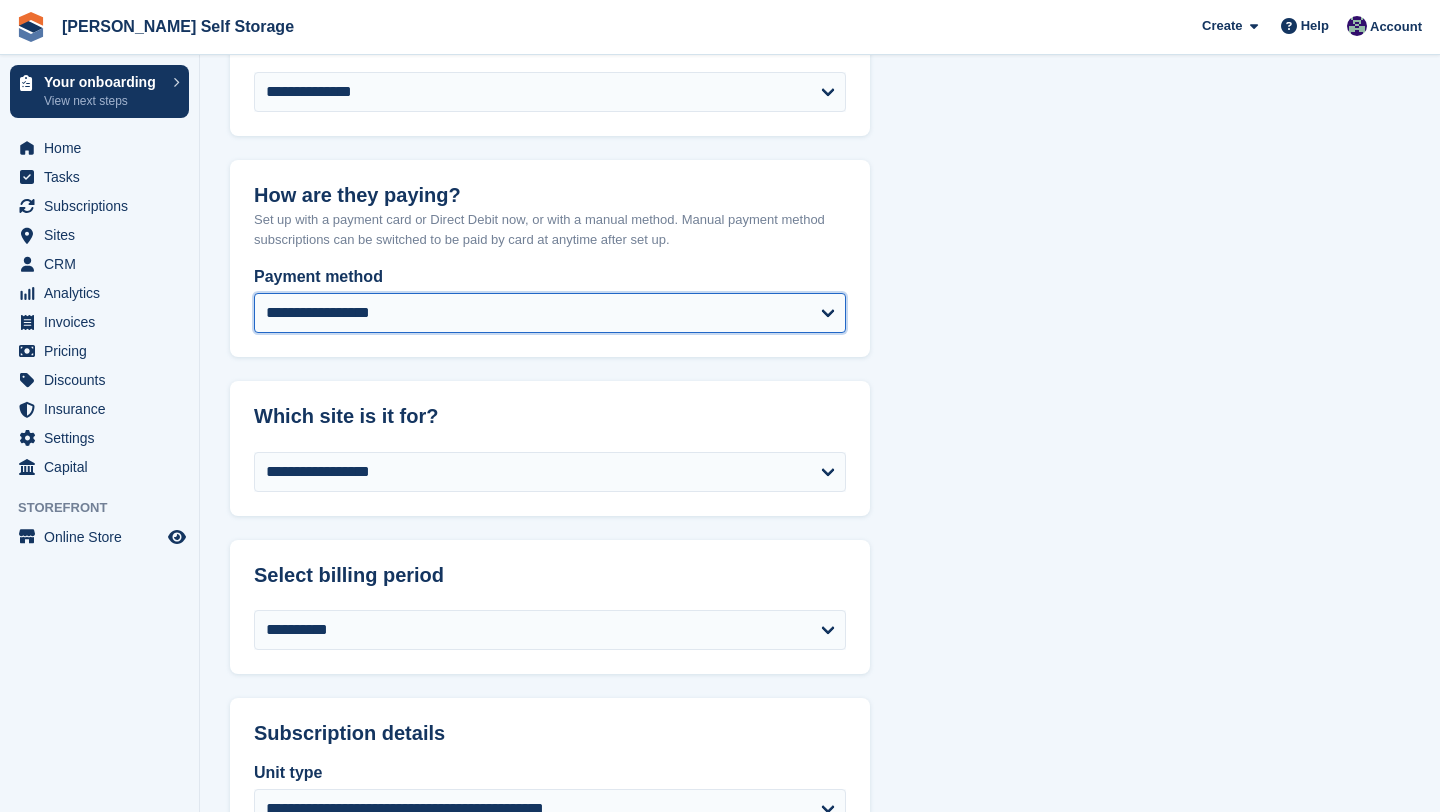 click on "**********" at bounding box center [550, 313] 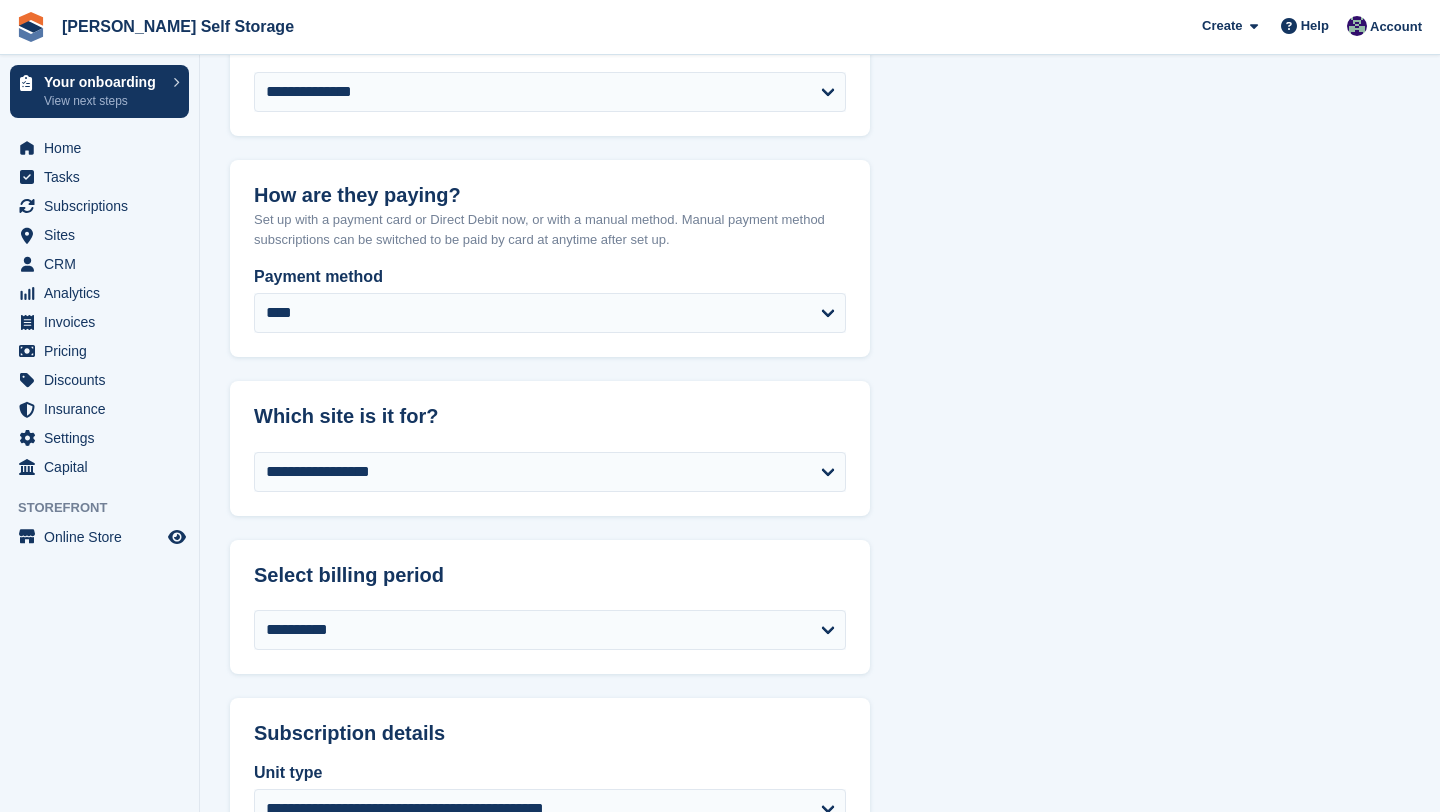 select on "****" 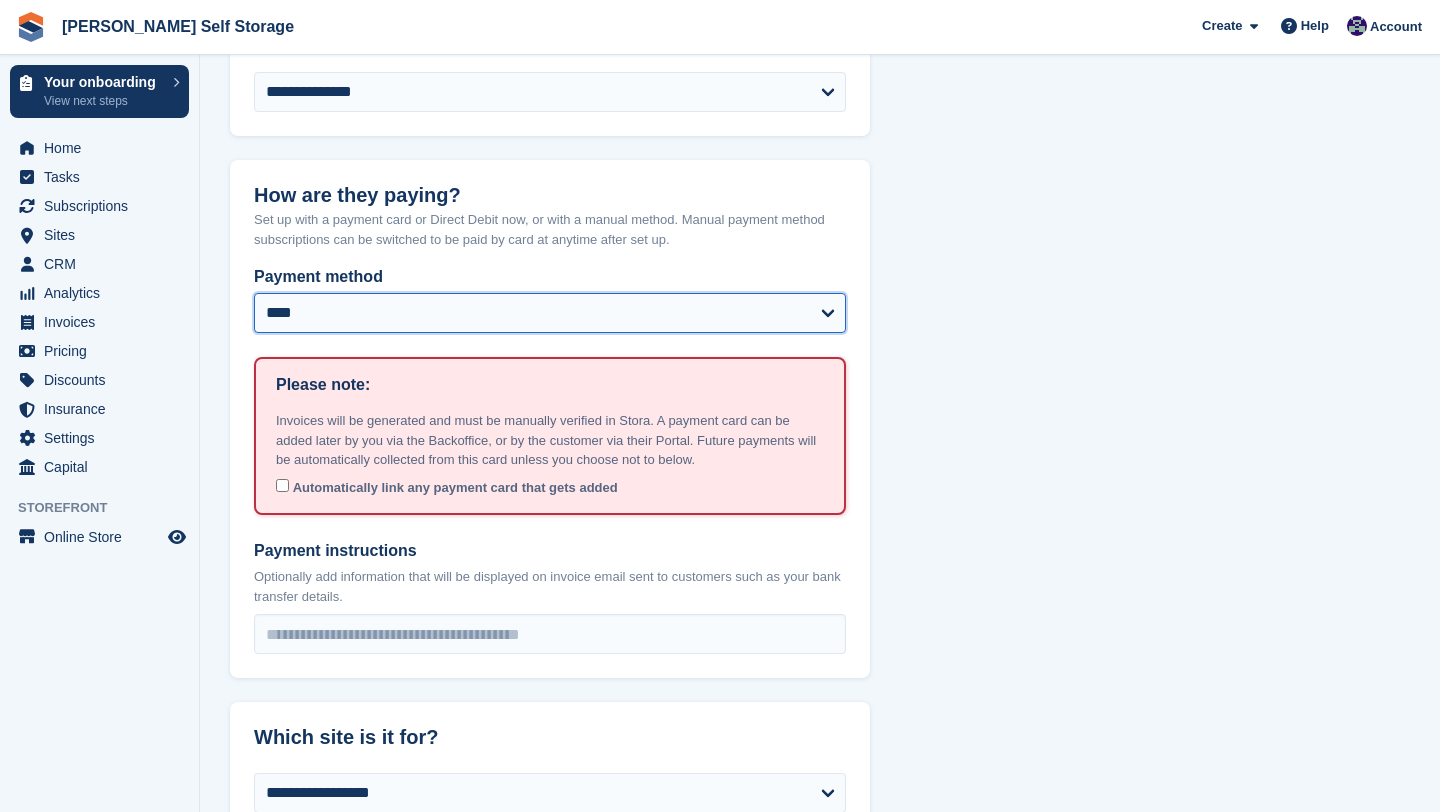 click on "**********" at bounding box center (550, 313) 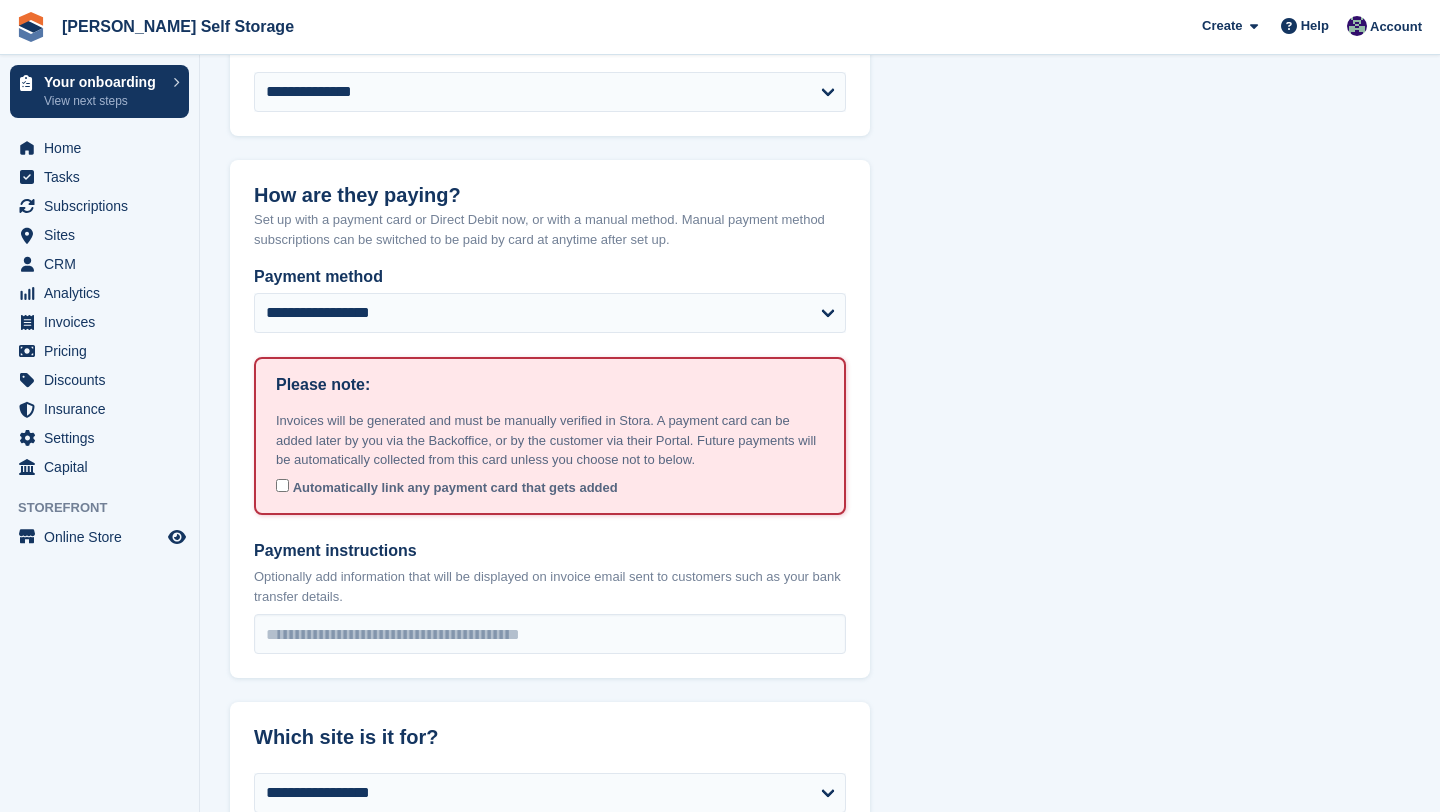 select on "**********" 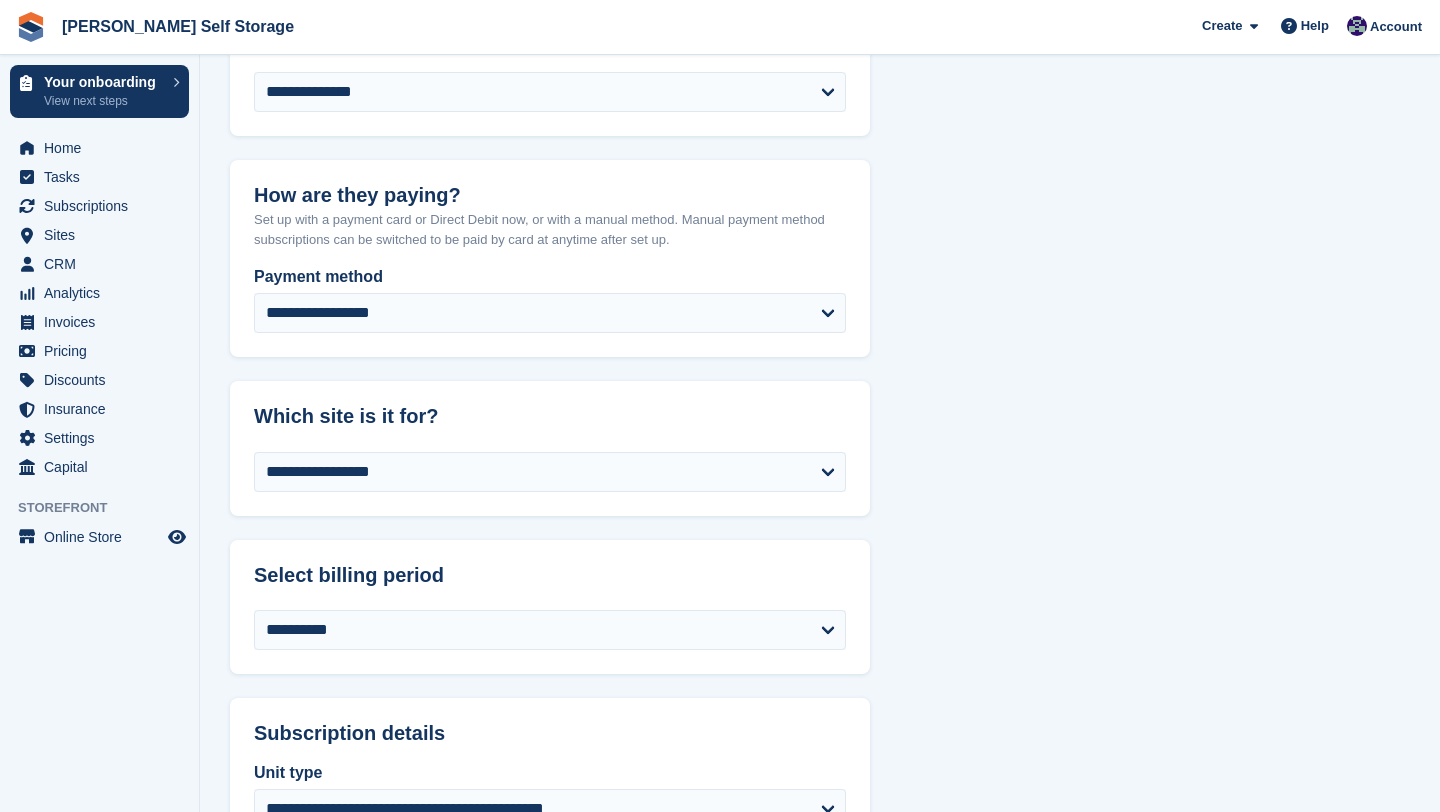 scroll, scrollTop: 1227, scrollLeft: 0, axis: vertical 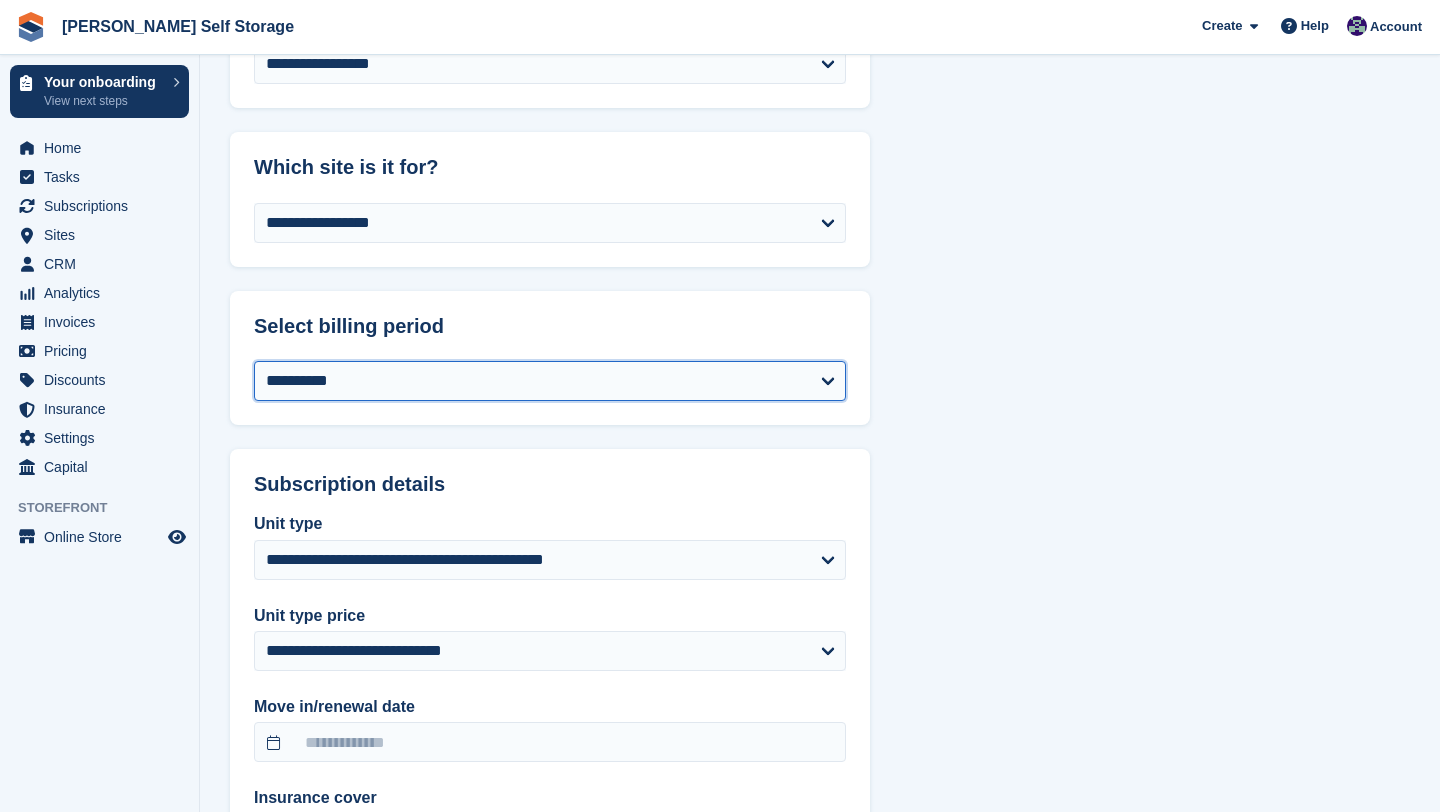click on "**********" at bounding box center [550, 381] 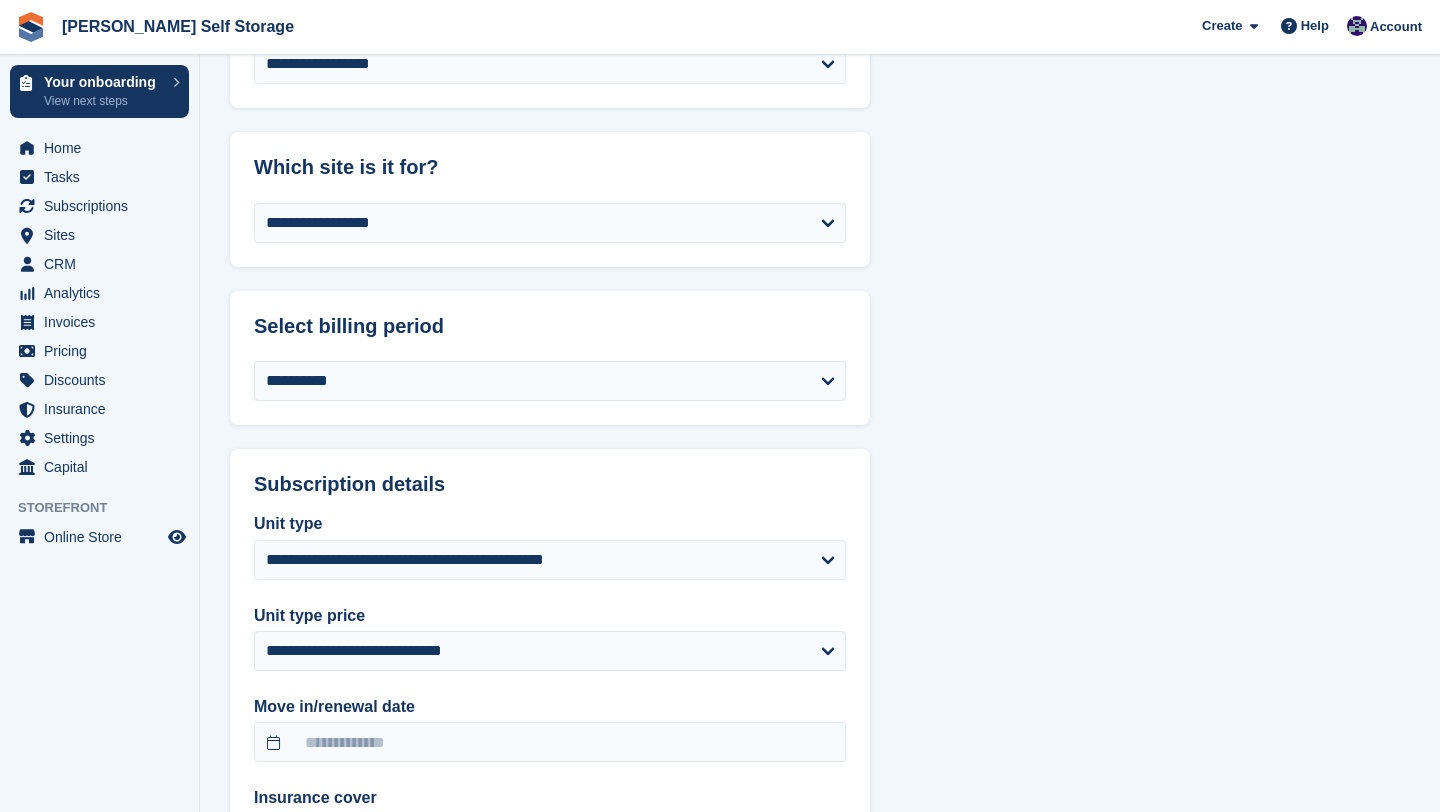 click on "**********" at bounding box center (820, 409) 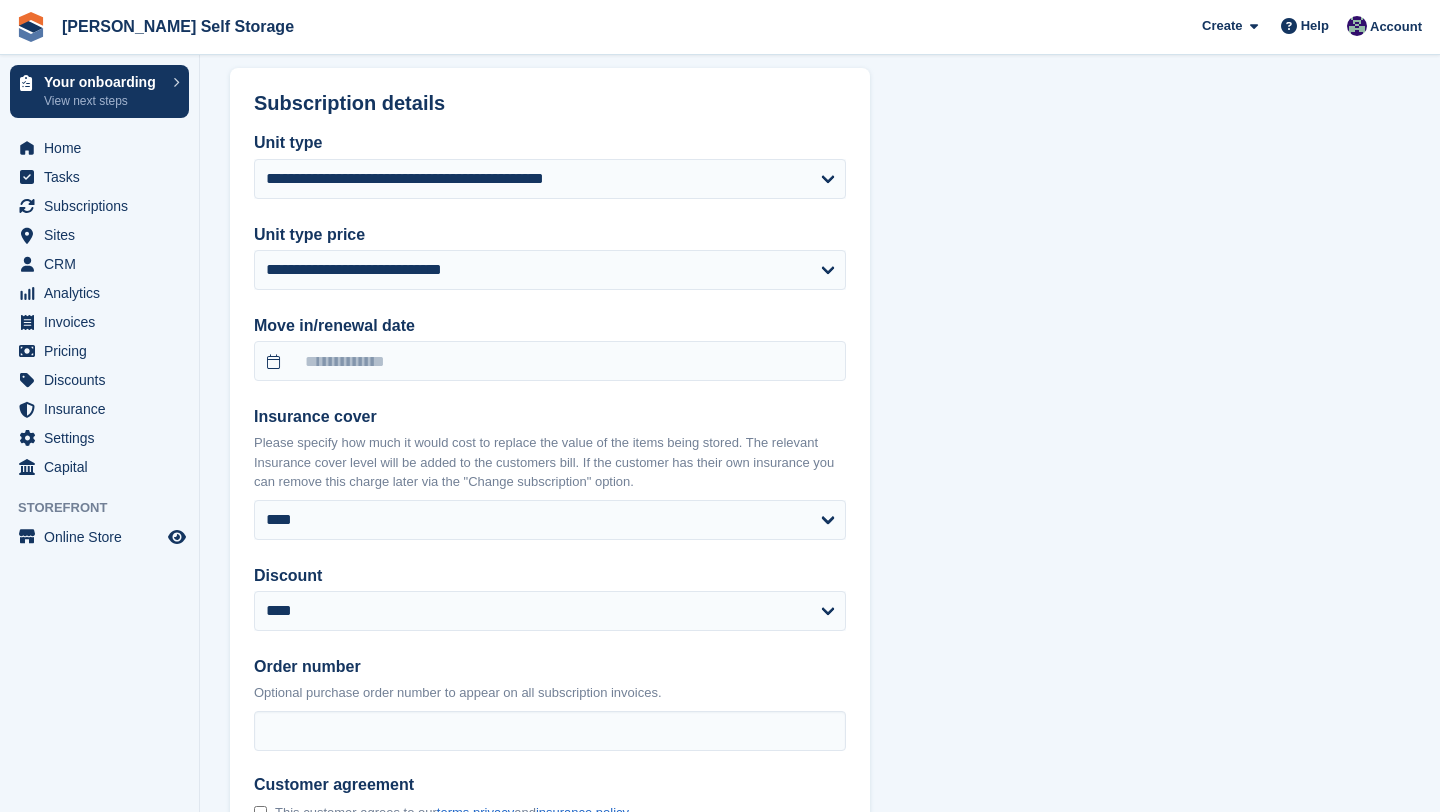 scroll, scrollTop: 1620, scrollLeft: 0, axis: vertical 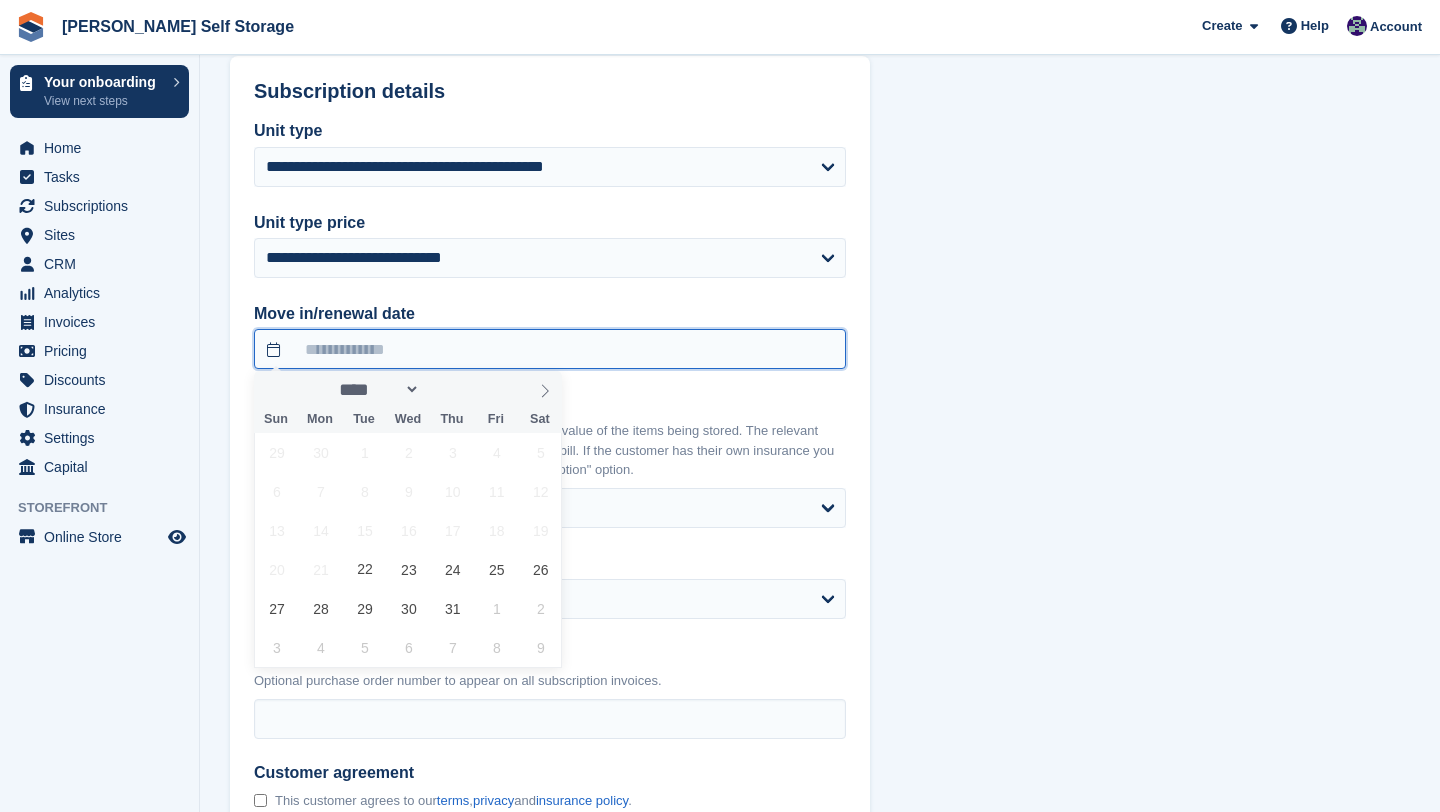 click at bounding box center [550, 349] 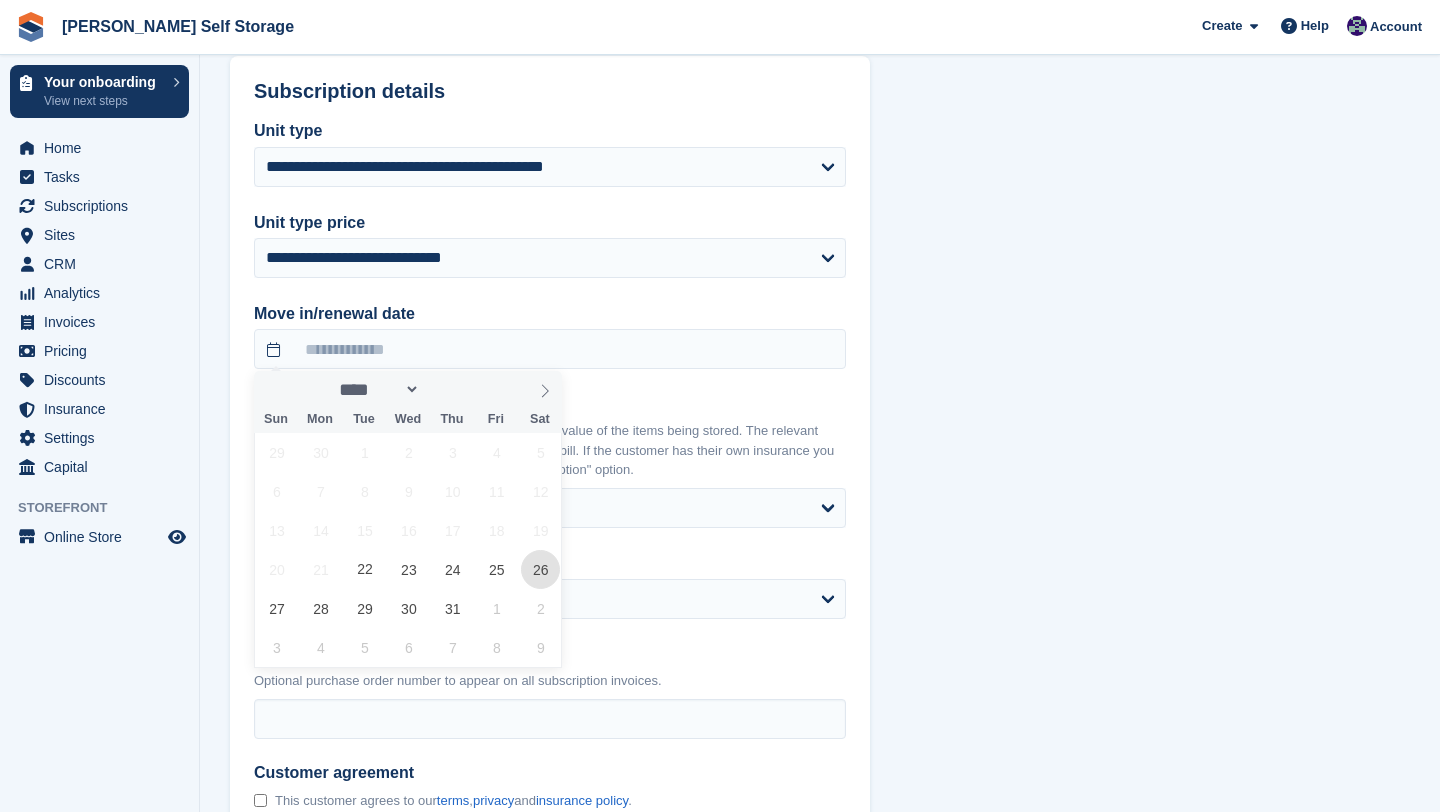 click on "26" at bounding box center [540, 569] 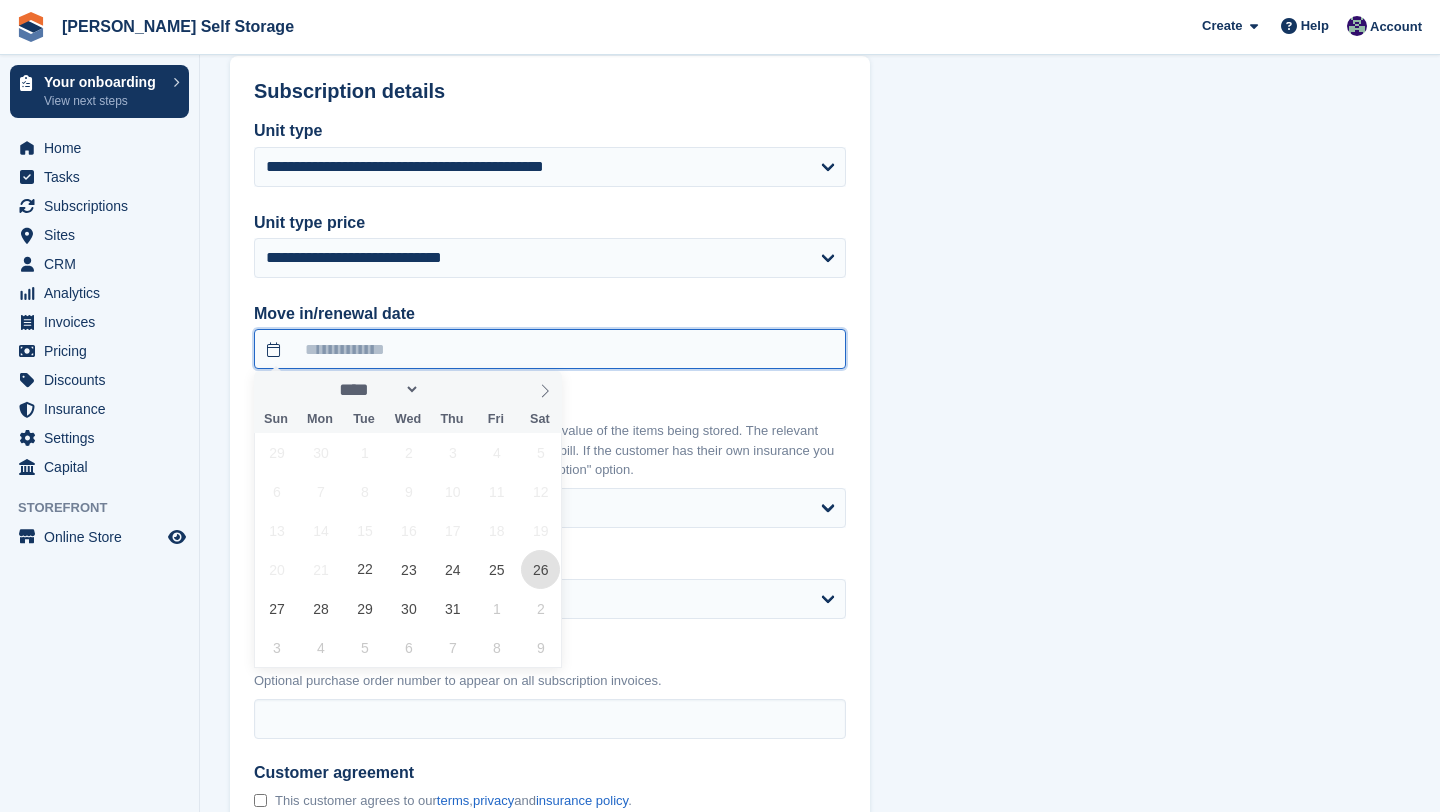 type on "**********" 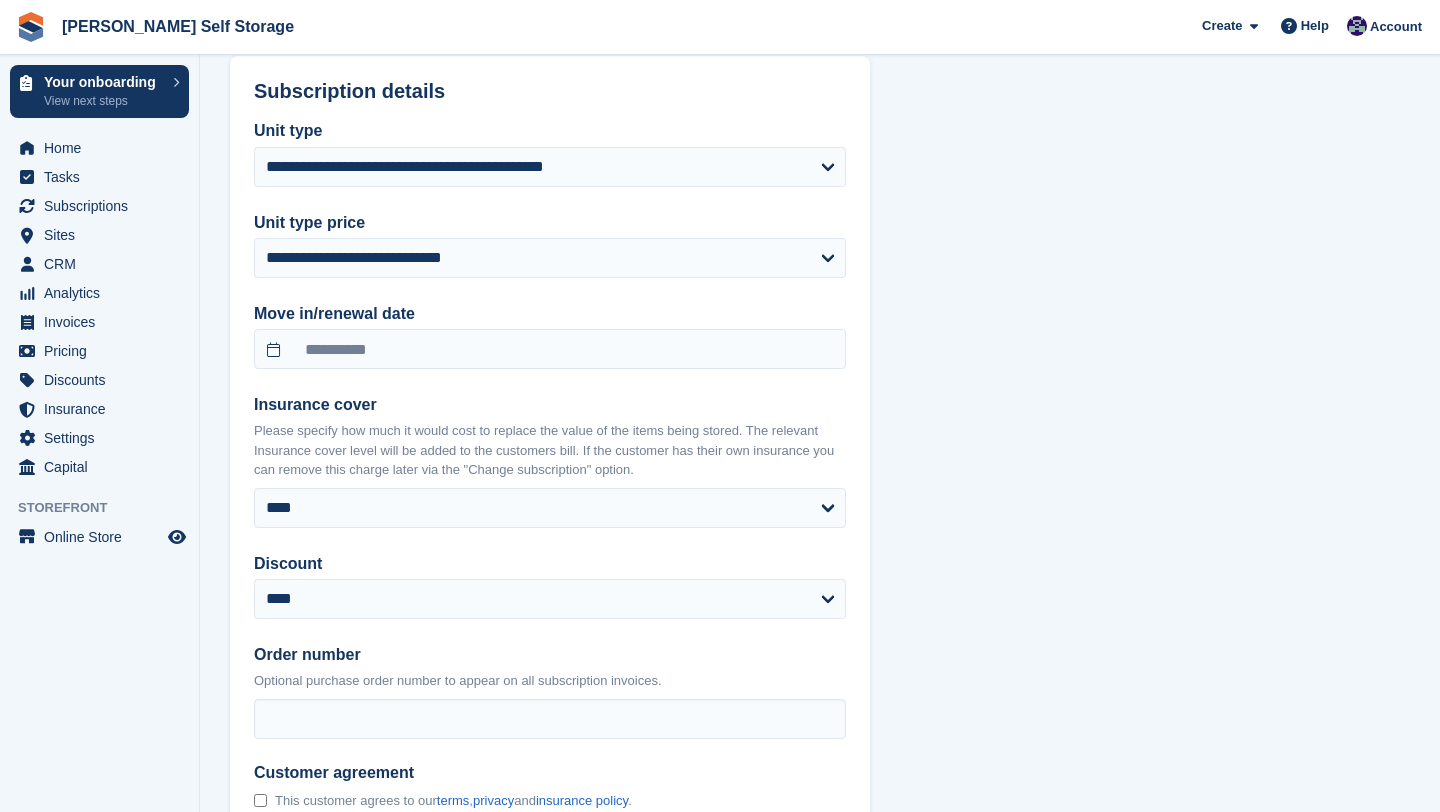 click on "**********" at bounding box center (820, 16) 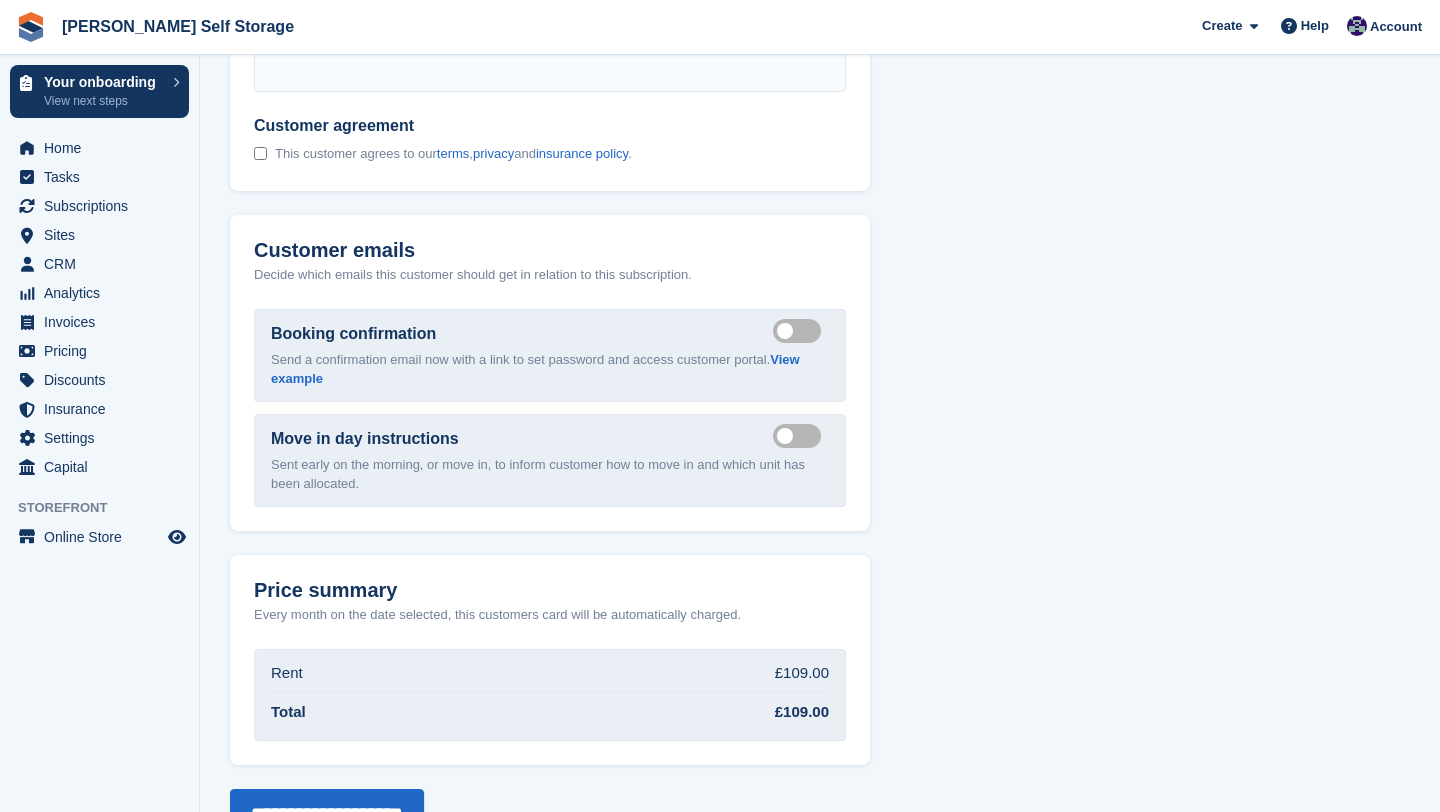 scroll, scrollTop: 2323, scrollLeft: 0, axis: vertical 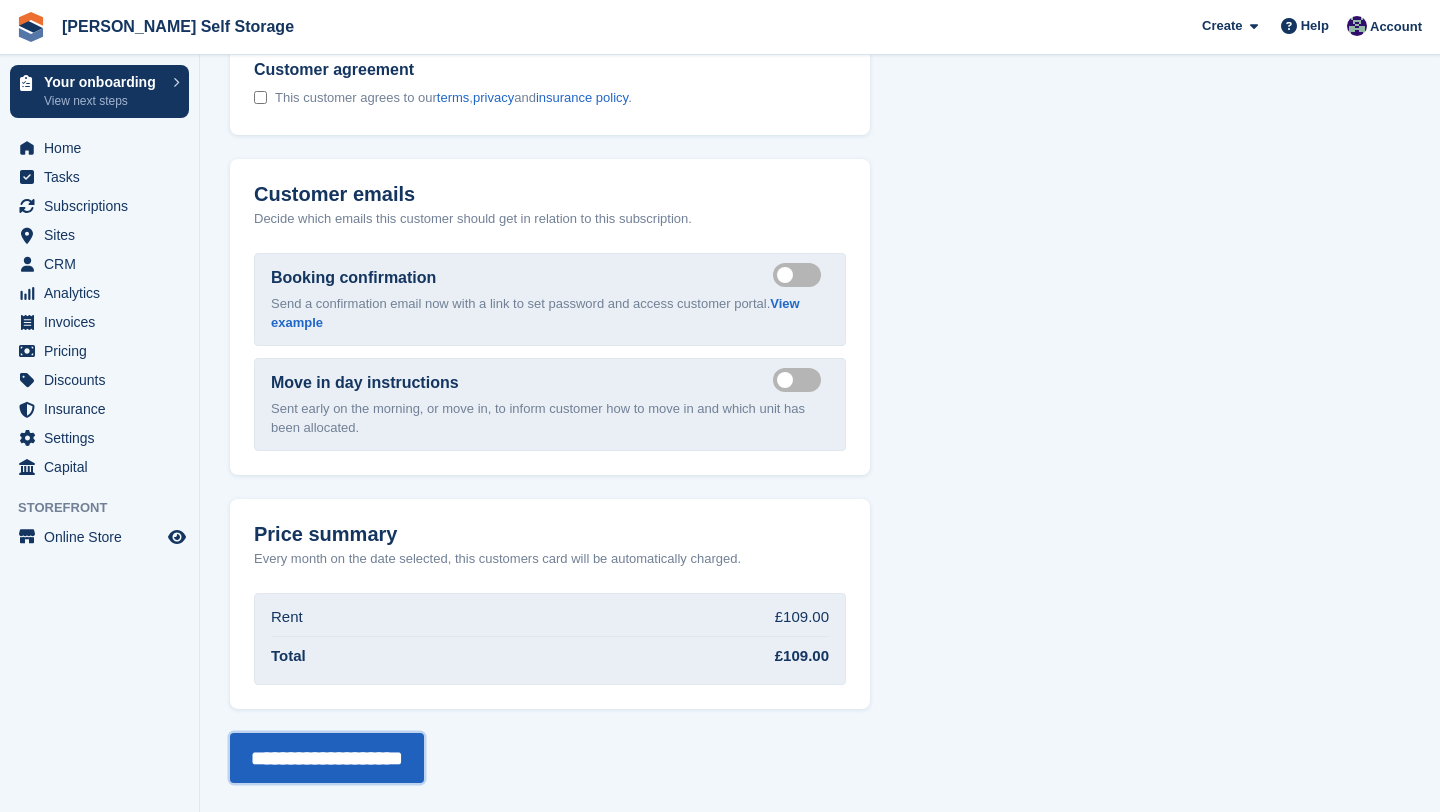 click on "**********" at bounding box center (327, 758) 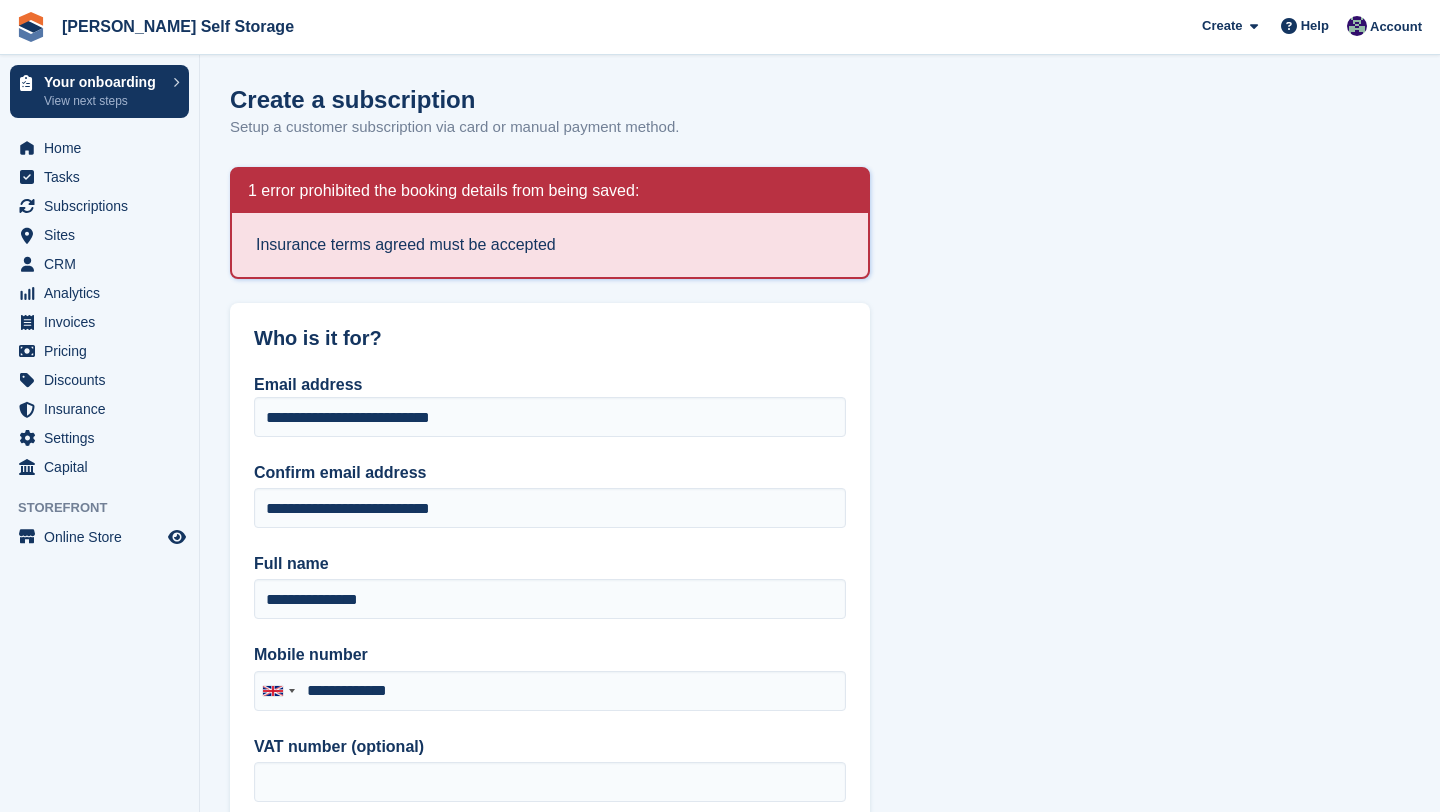 scroll, scrollTop: 0, scrollLeft: 0, axis: both 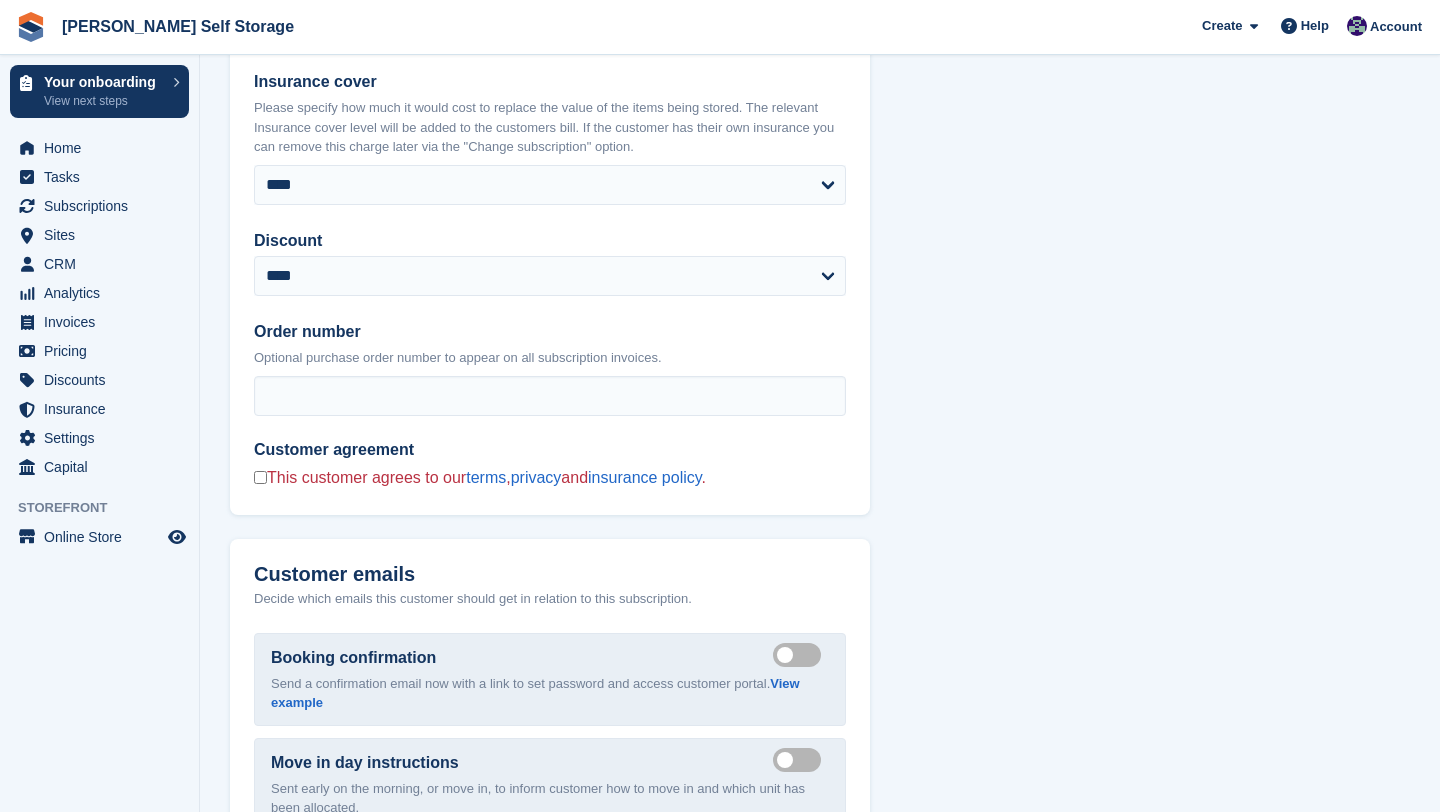 click on "**********" at bounding box center (820, -375) 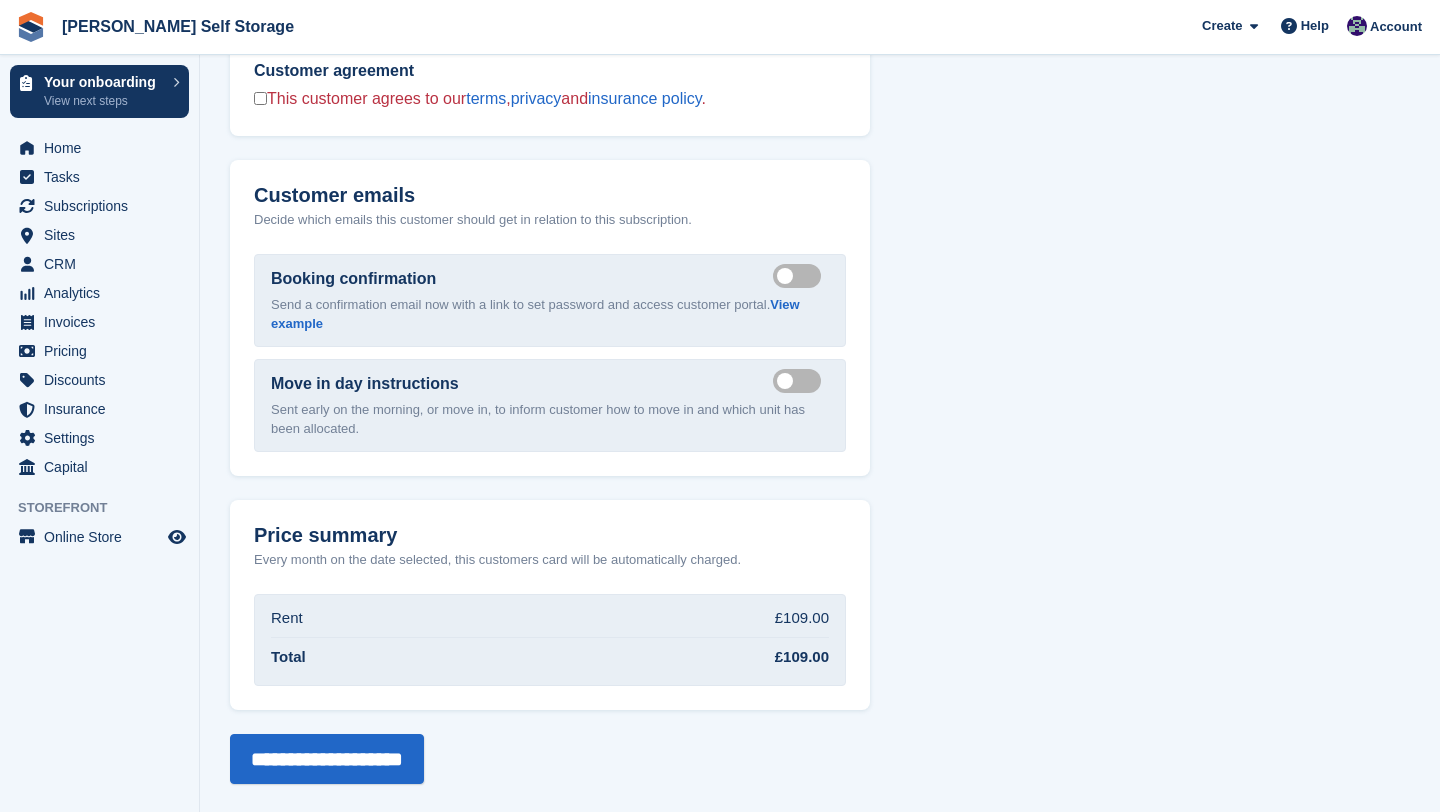 scroll, scrollTop: 2459, scrollLeft: 0, axis: vertical 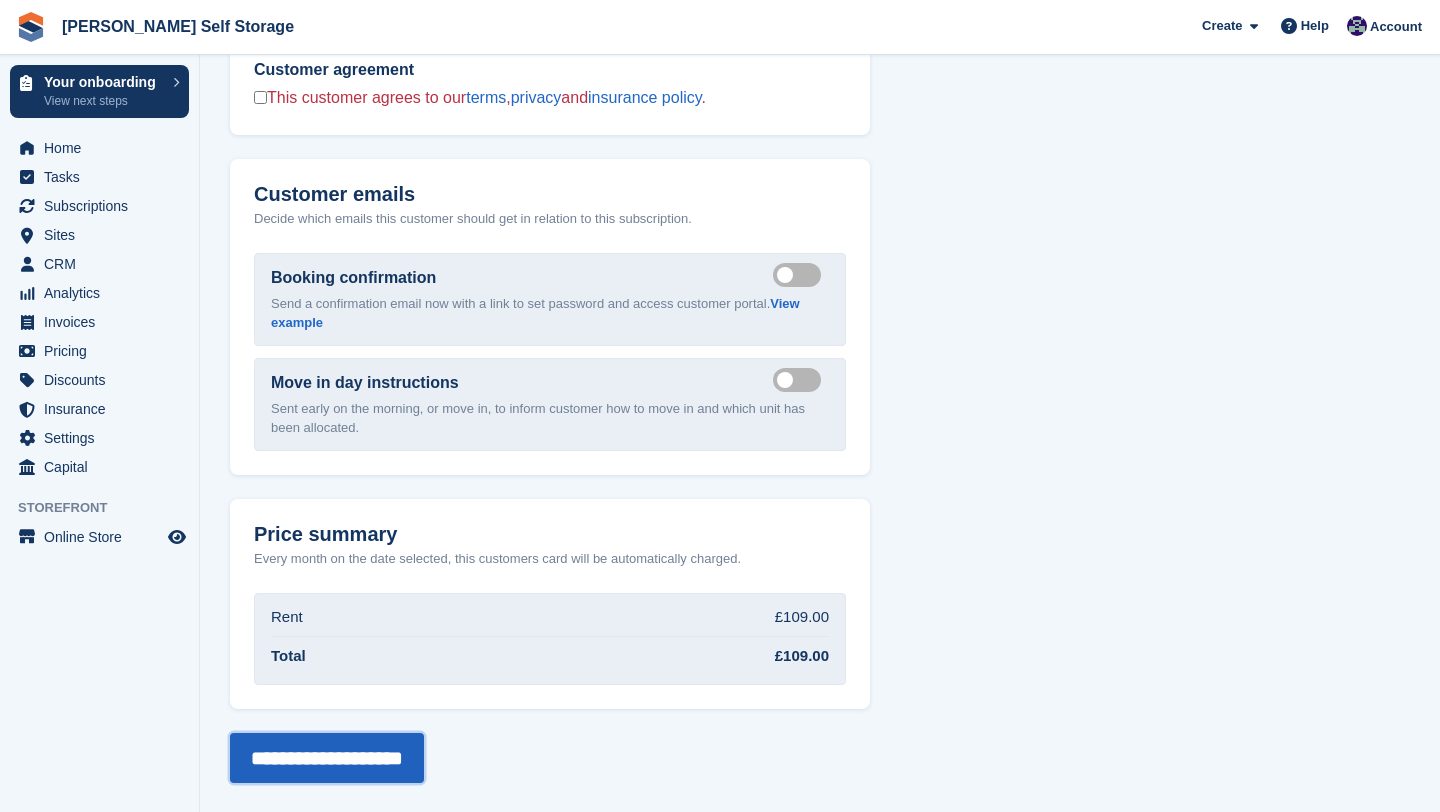 click on "**********" at bounding box center [327, 758] 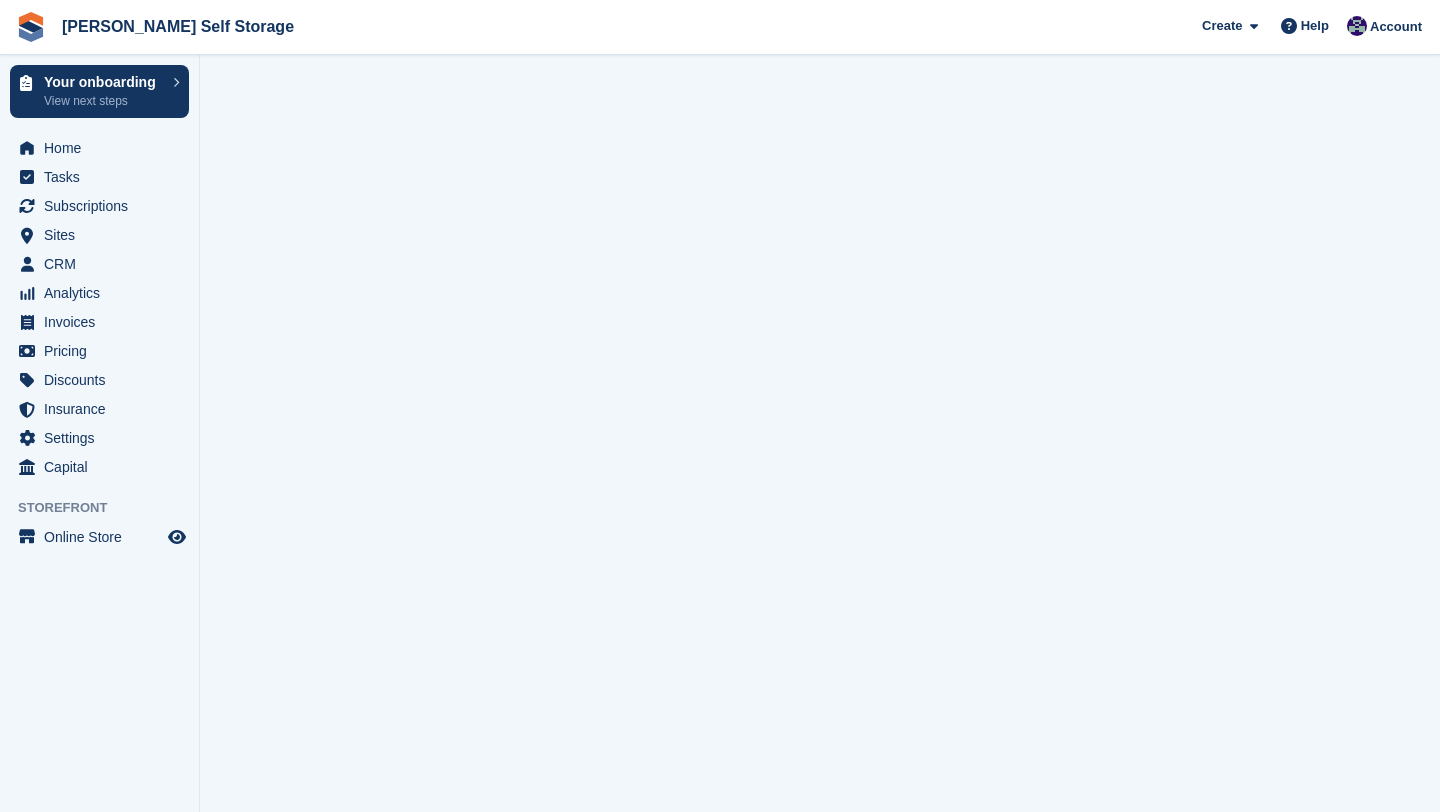 scroll, scrollTop: 0, scrollLeft: 0, axis: both 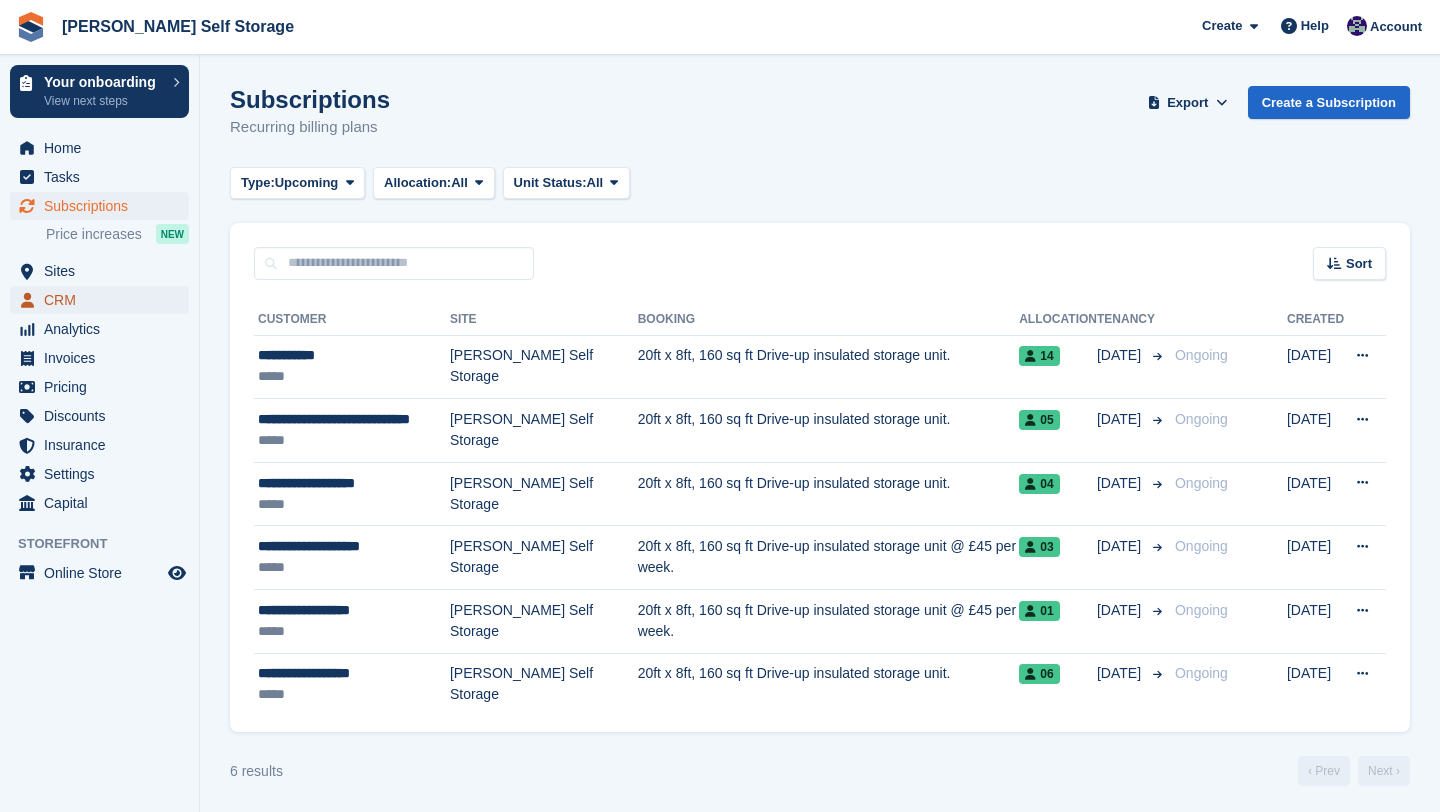 click on "CRM" at bounding box center (104, 300) 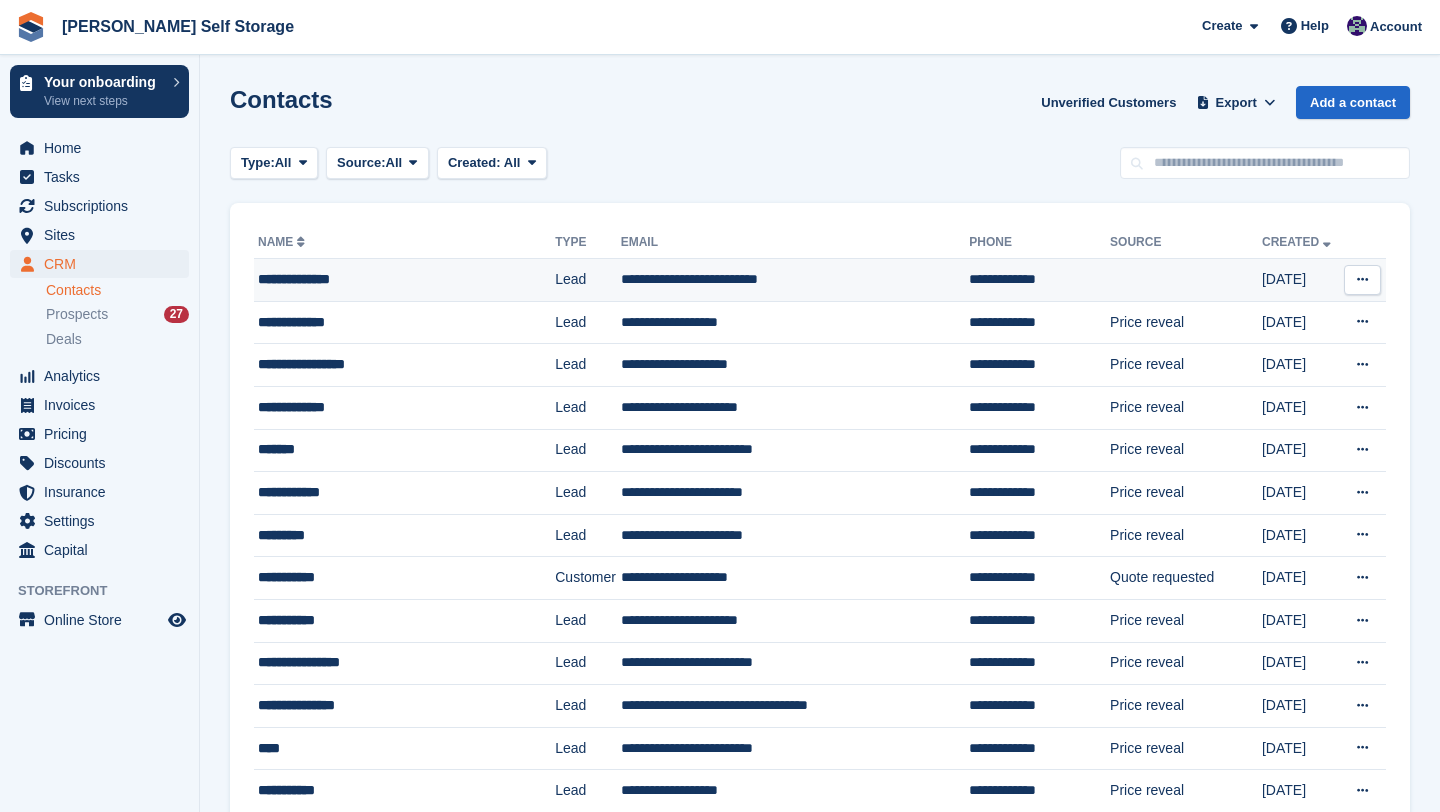 click on "**********" at bounding box center (395, 279) 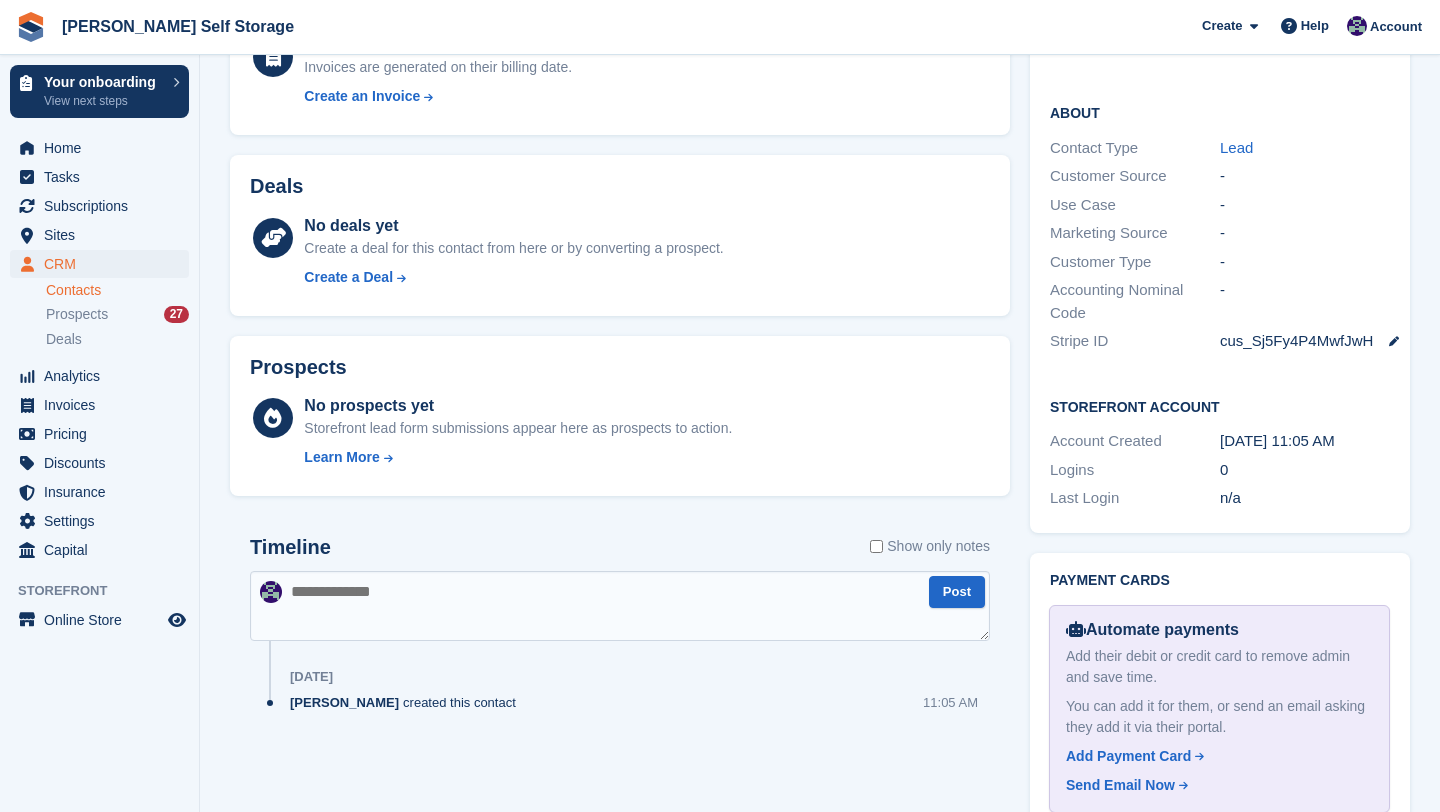 scroll, scrollTop: 365, scrollLeft: 0, axis: vertical 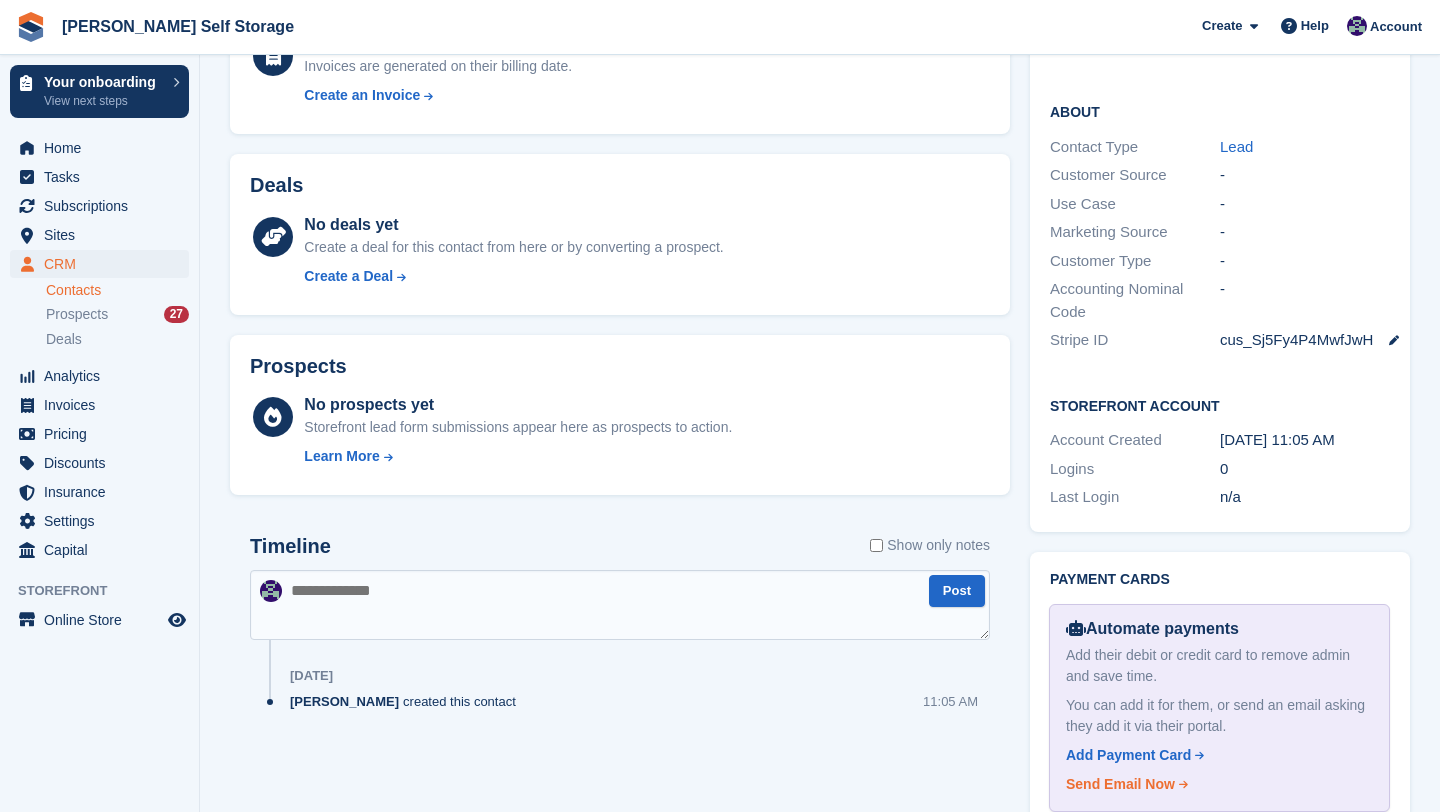 click on "Send Email Now" at bounding box center (1120, 784) 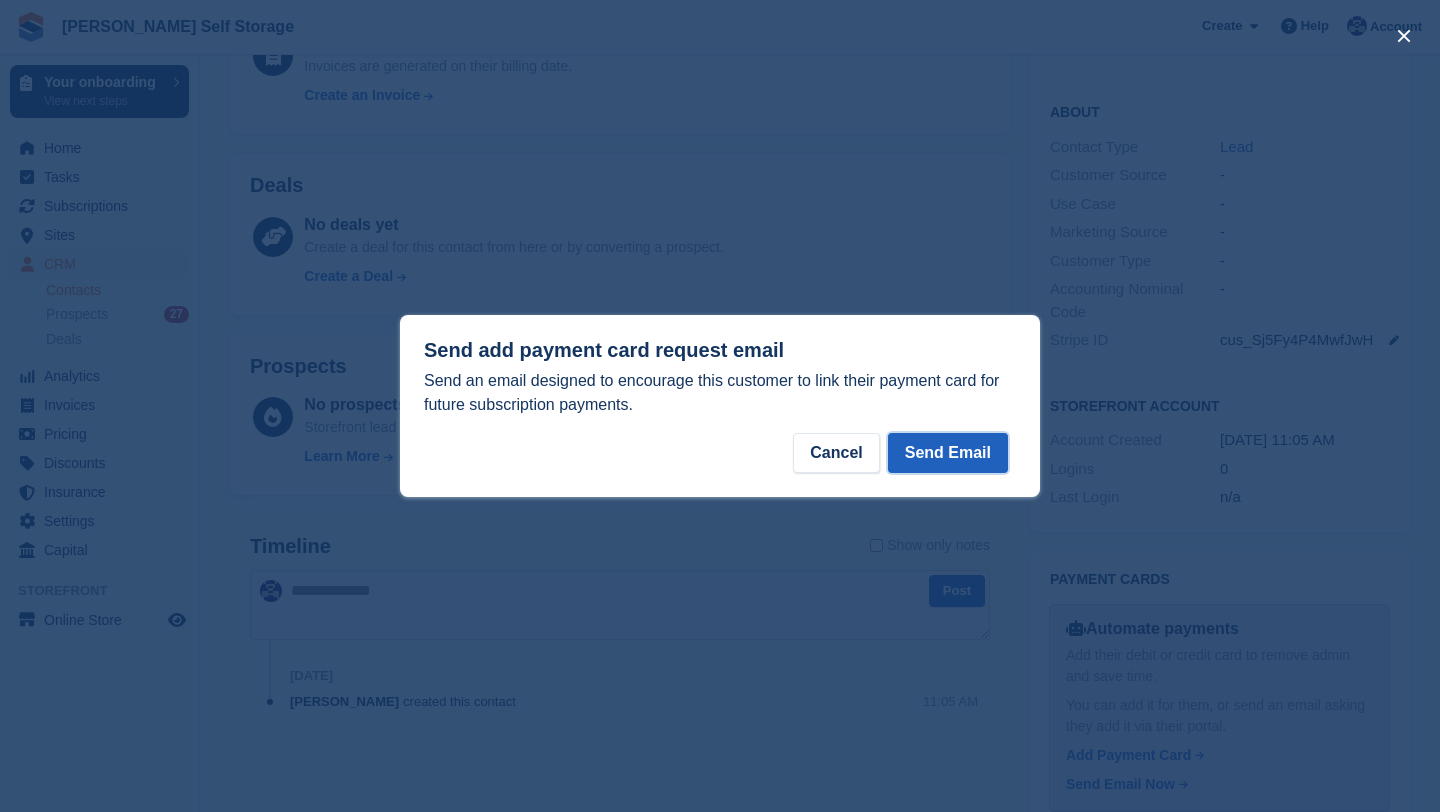 click on "Send Email" at bounding box center (948, 453) 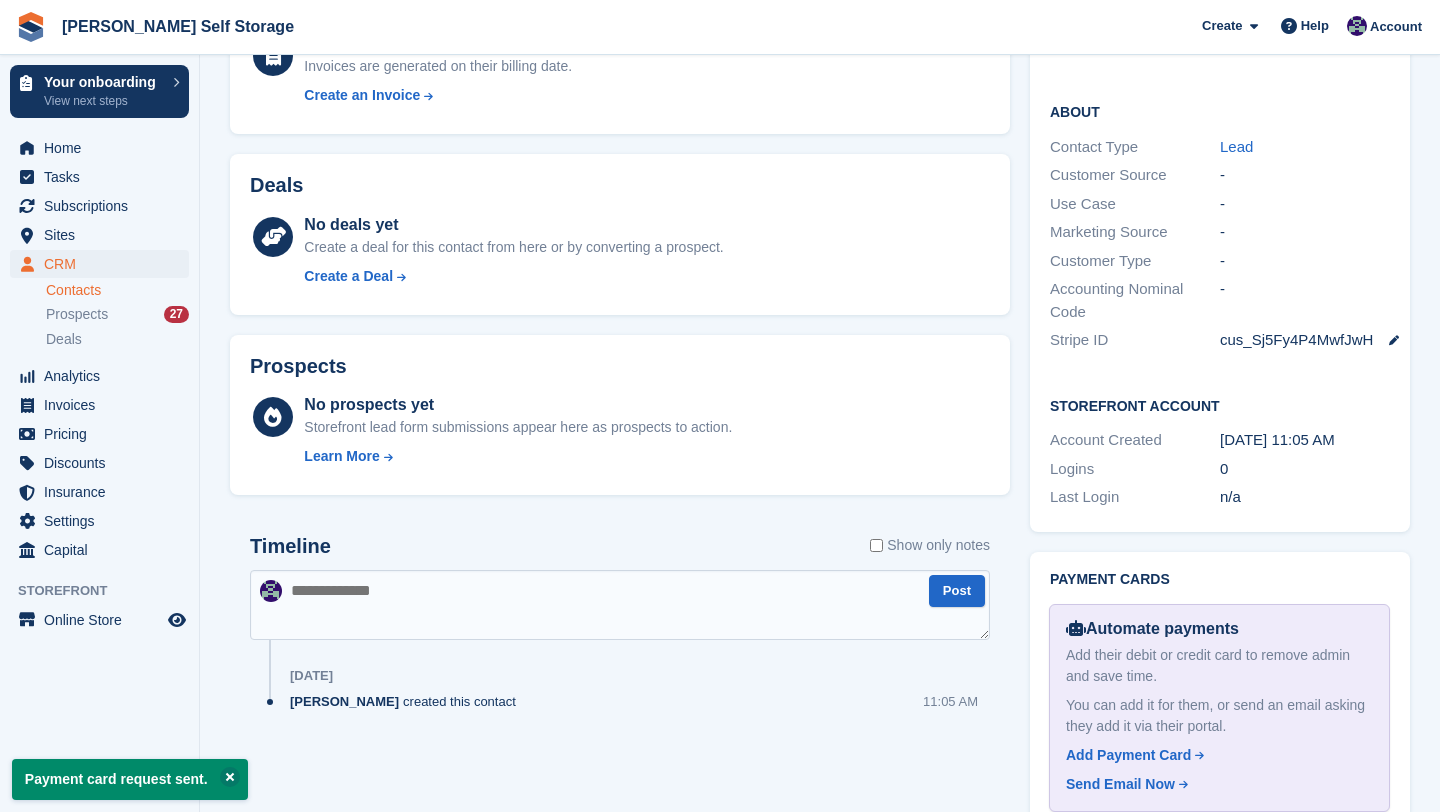 scroll, scrollTop: 0, scrollLeft: 0, axis: both 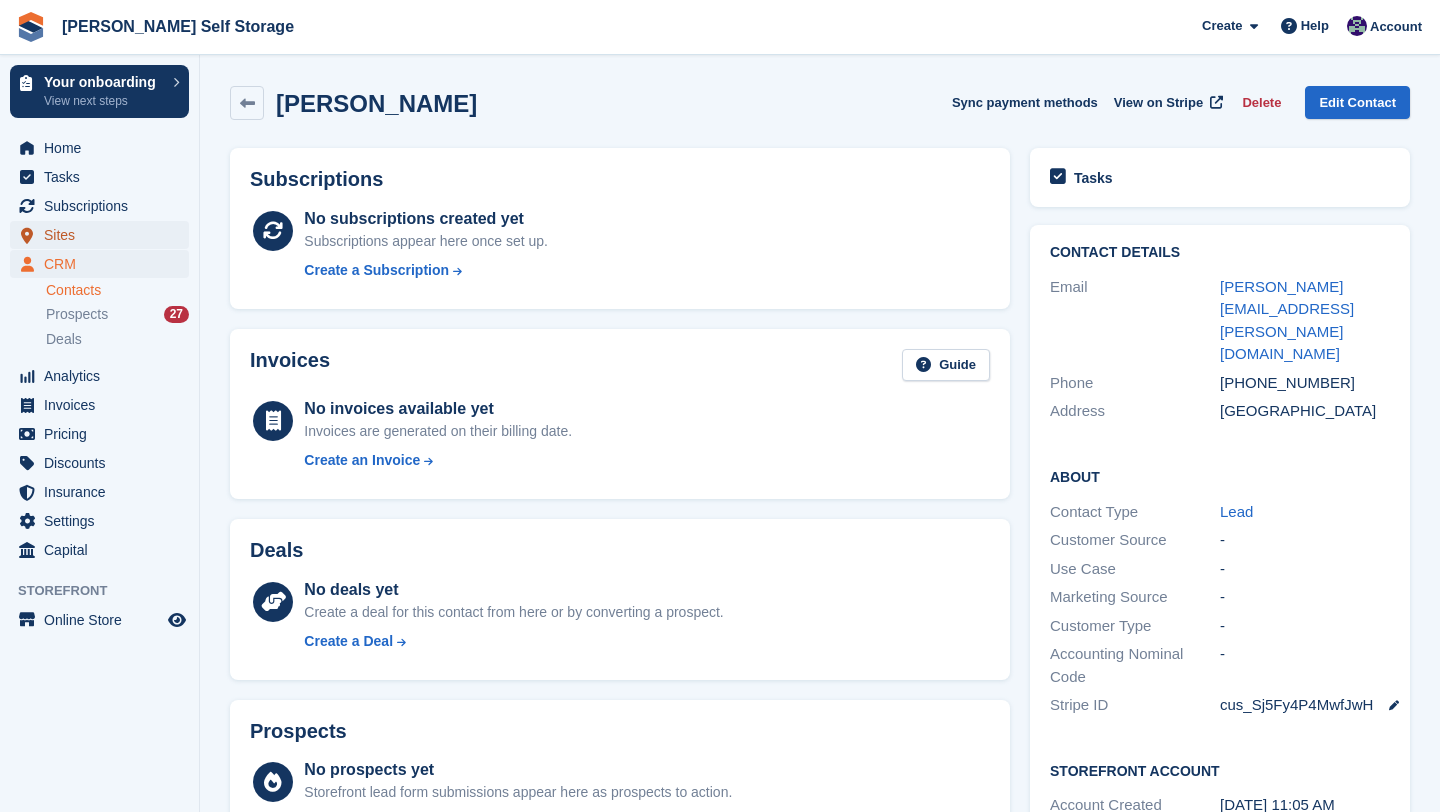 click on "Sites" at bounding box center [104, 235] 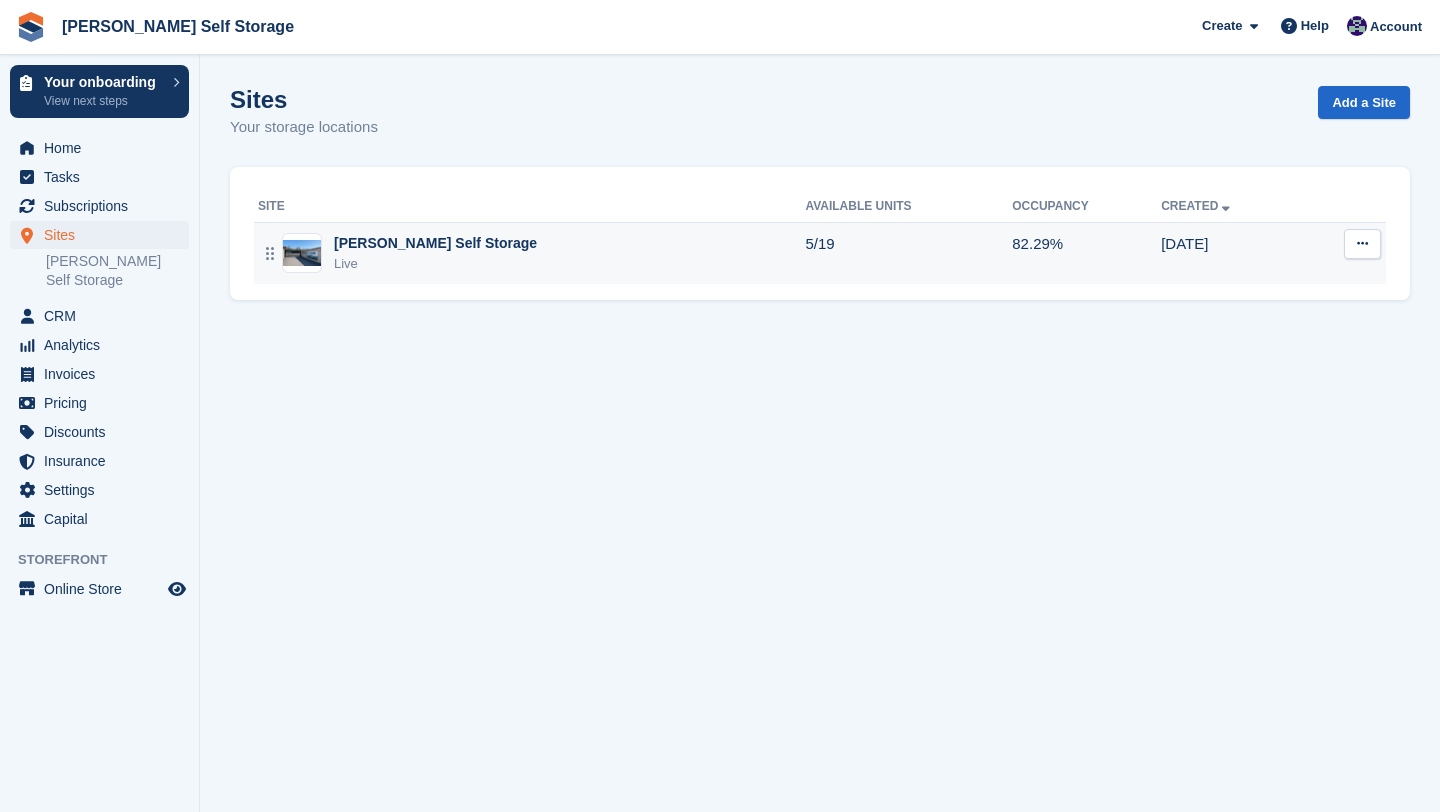 click on "[PERSON_NAME] Self Storage" at bounding box center (435, 243) 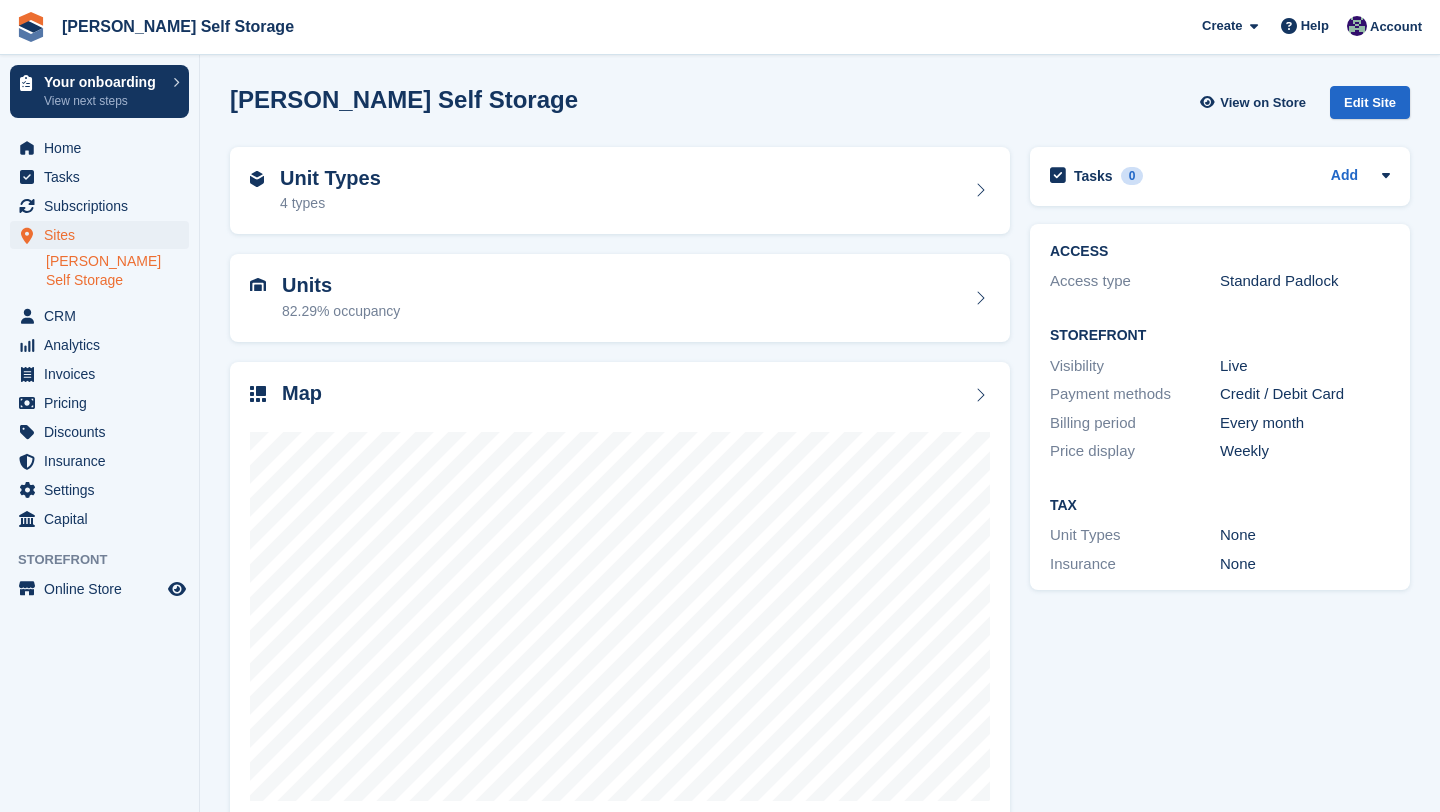 scroll, scrollTop: 0, scrollLeft: 0, axis: both 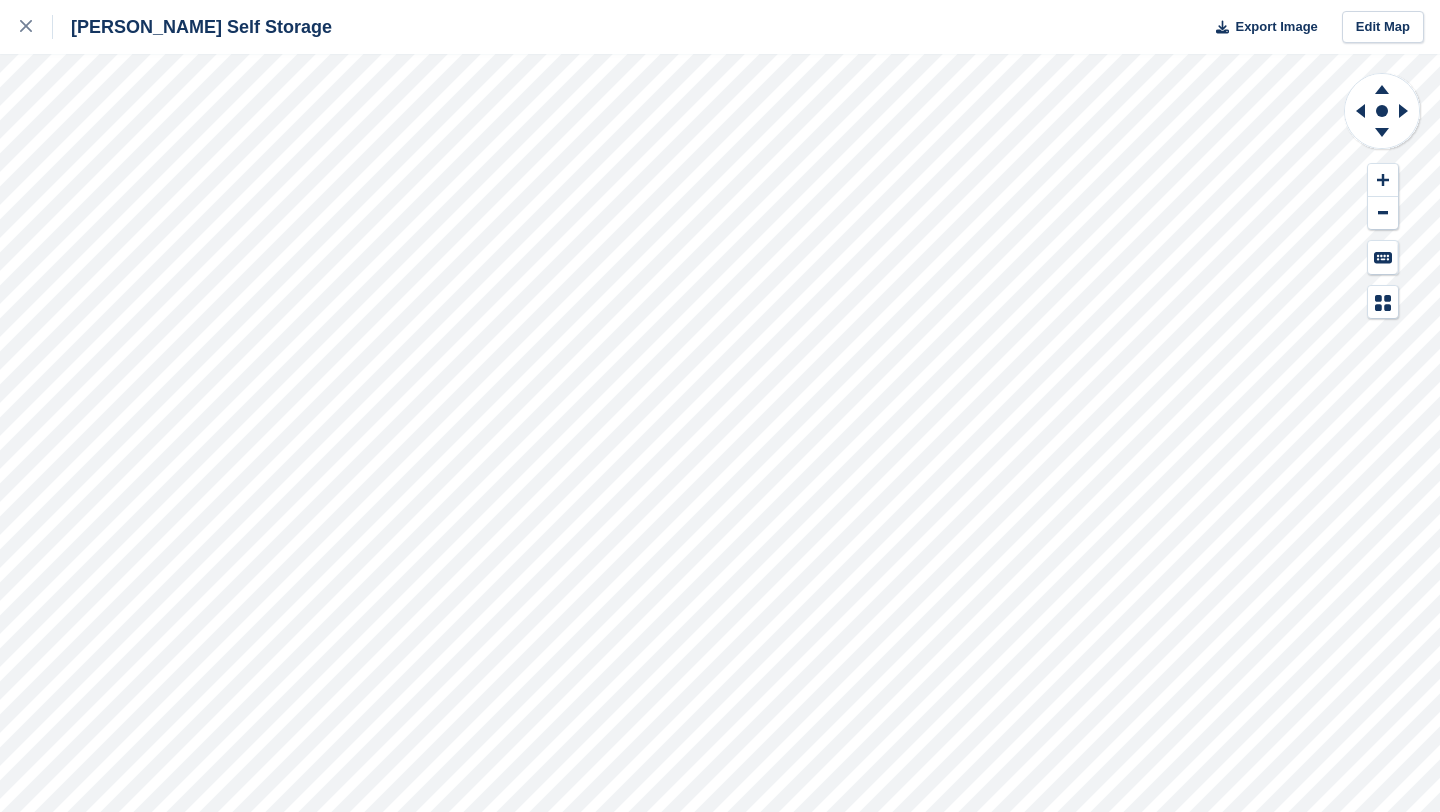 click on "[PERSON_NAME] Self Storage  Export Image Edit Map" at bounding box center (720, 406) 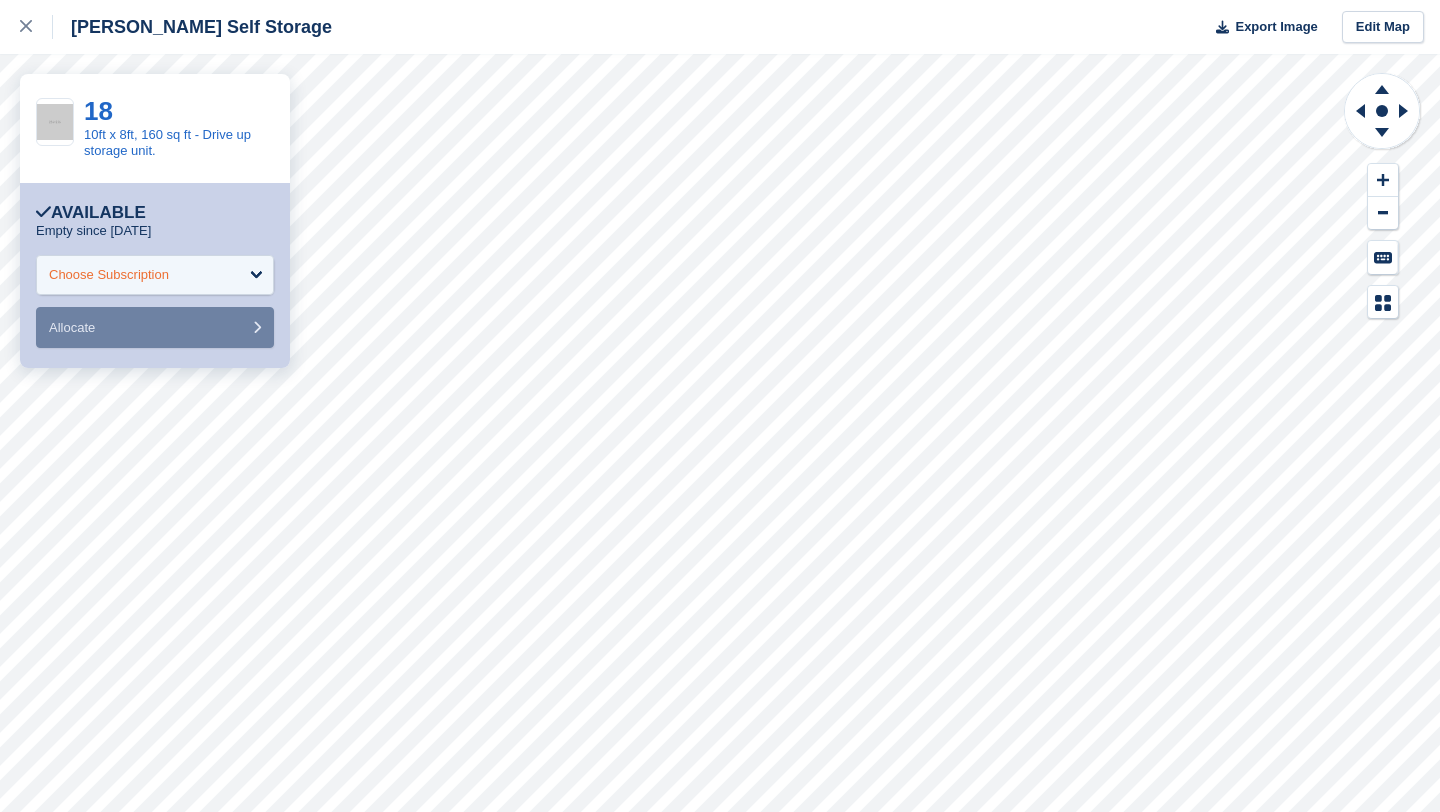 click on "Choose Subscription" at bounding box center (109, 275) 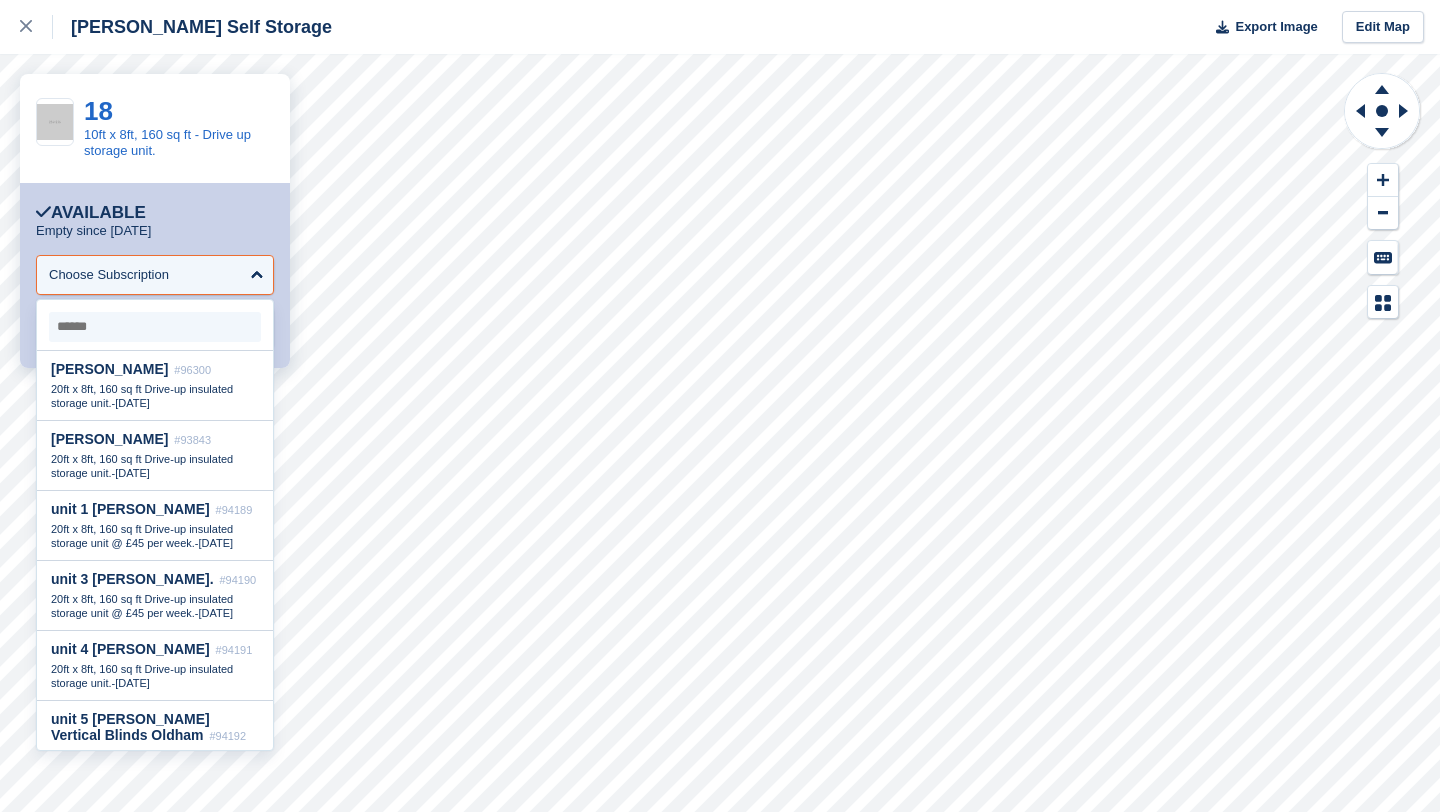 scroll, scrollTop: 556, scrollLeft: 0, axis: vertical 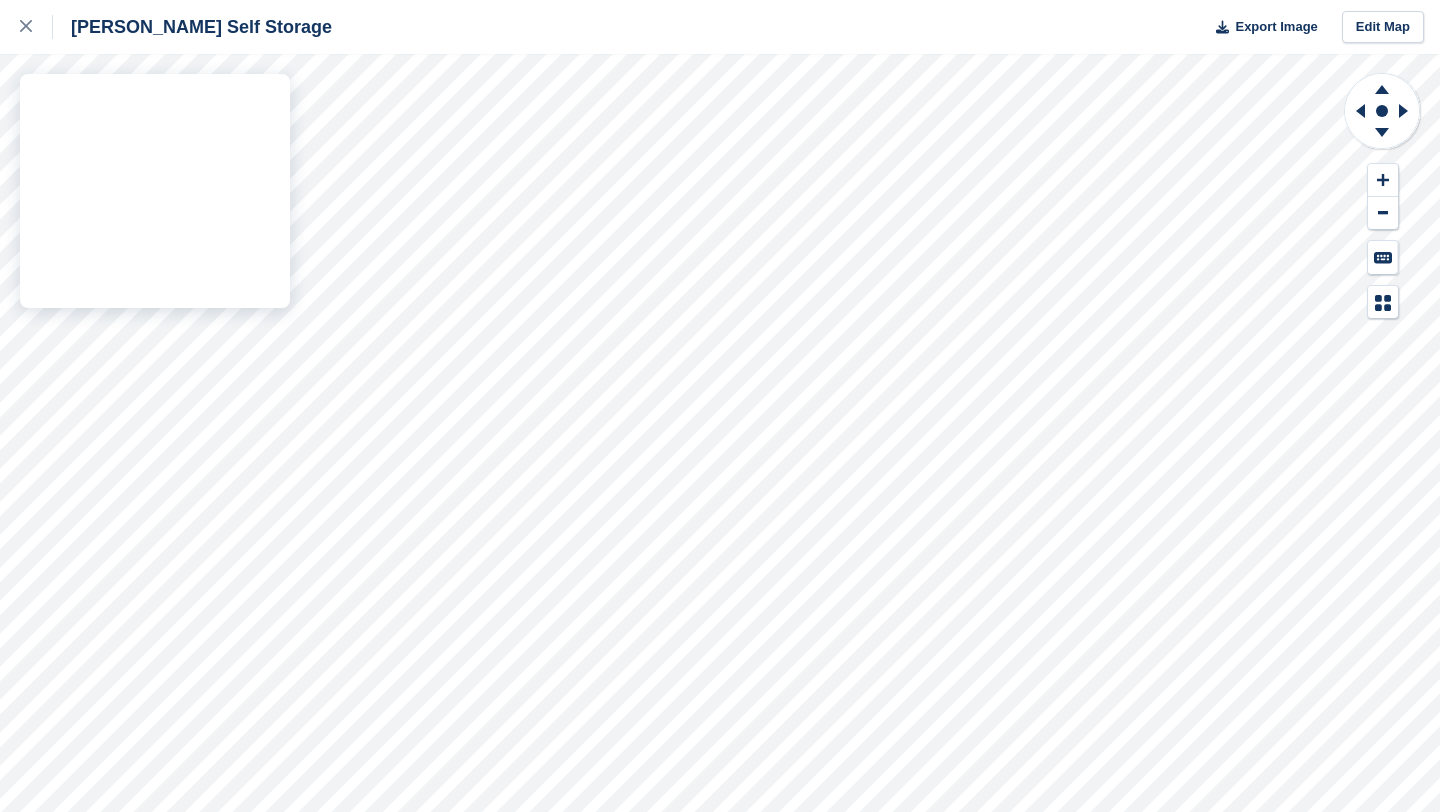 click on "Shaw Self Storage  Export Image Edit Map" at bounding box center (720, 406) 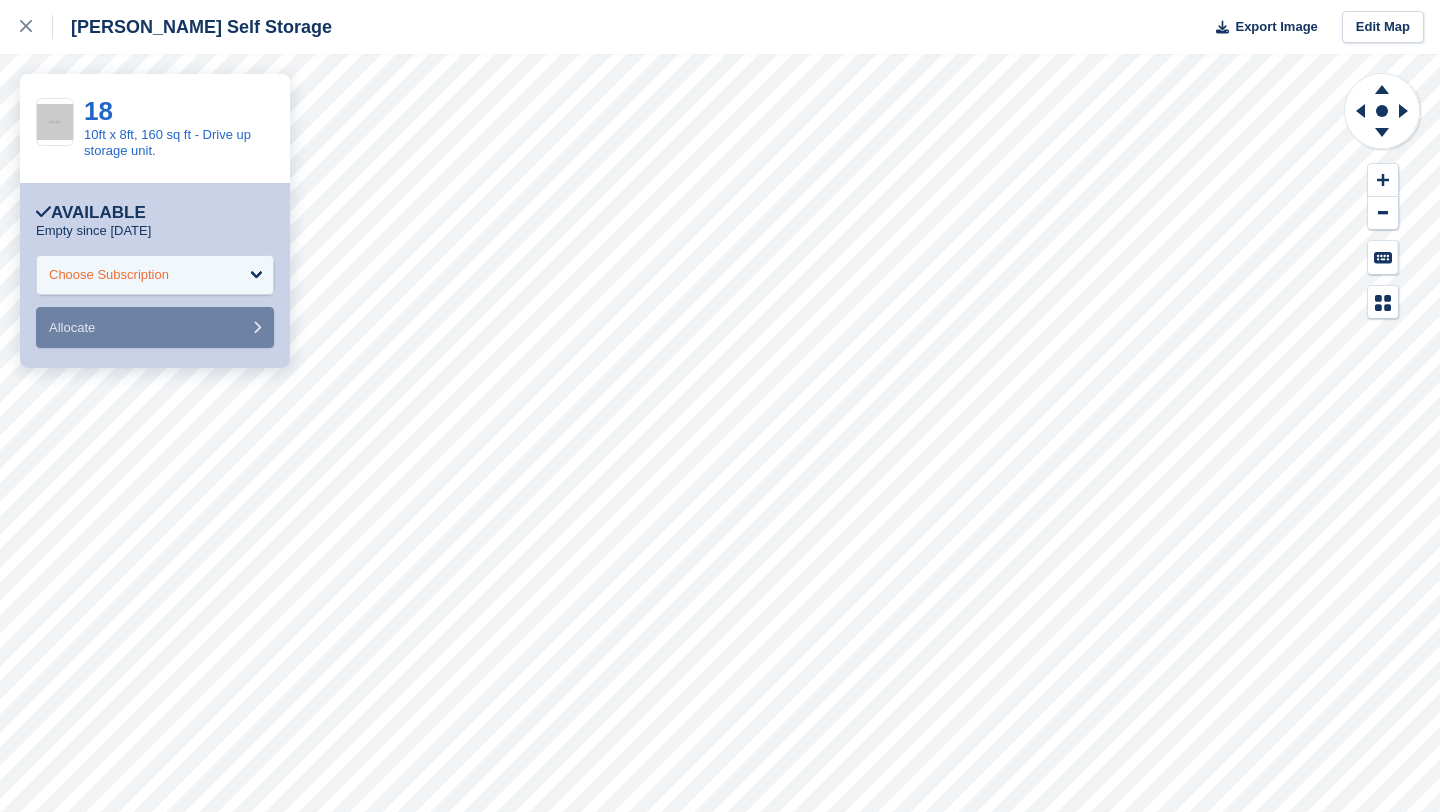 click on "Choose Subscription" at bounding box center [109, 275] 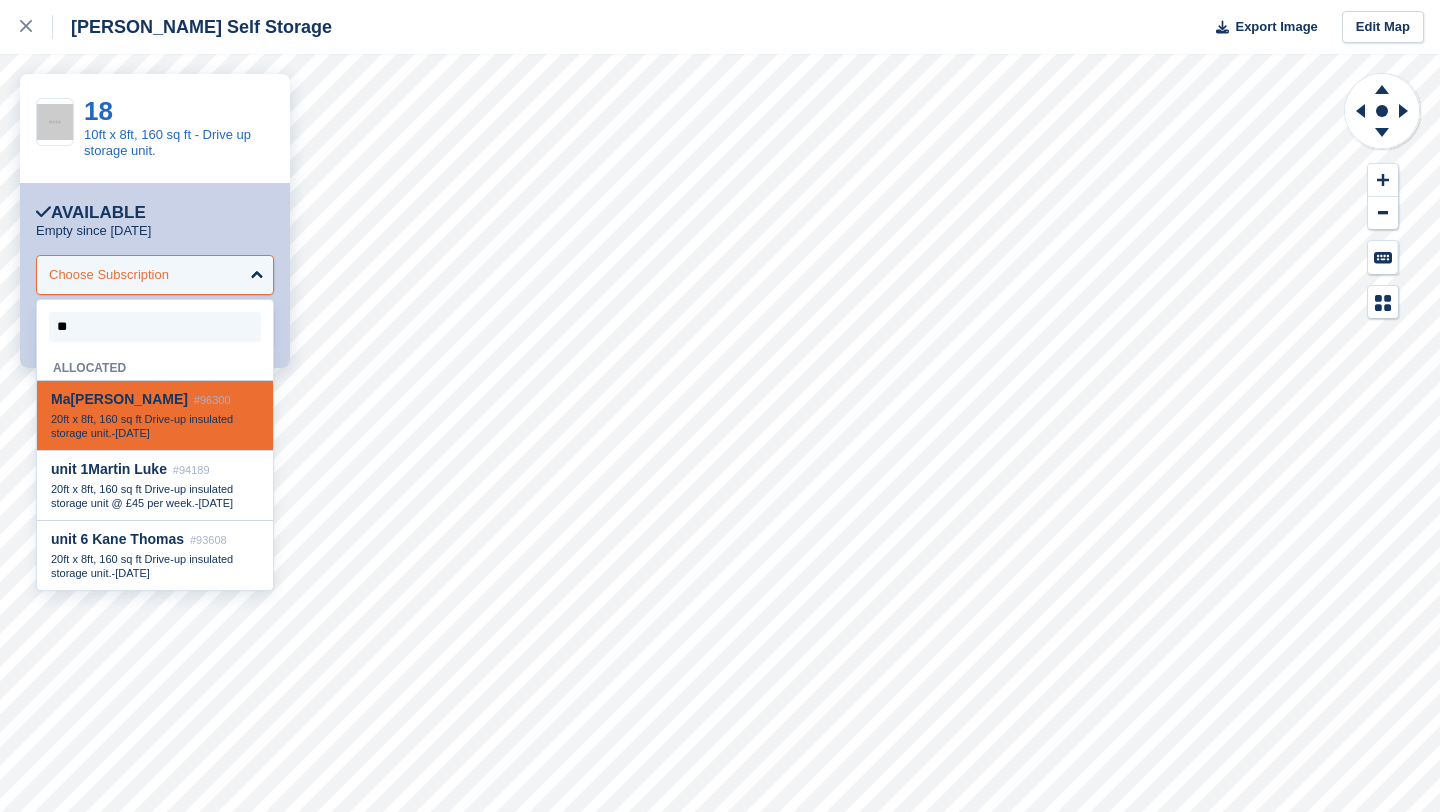 type on "***" 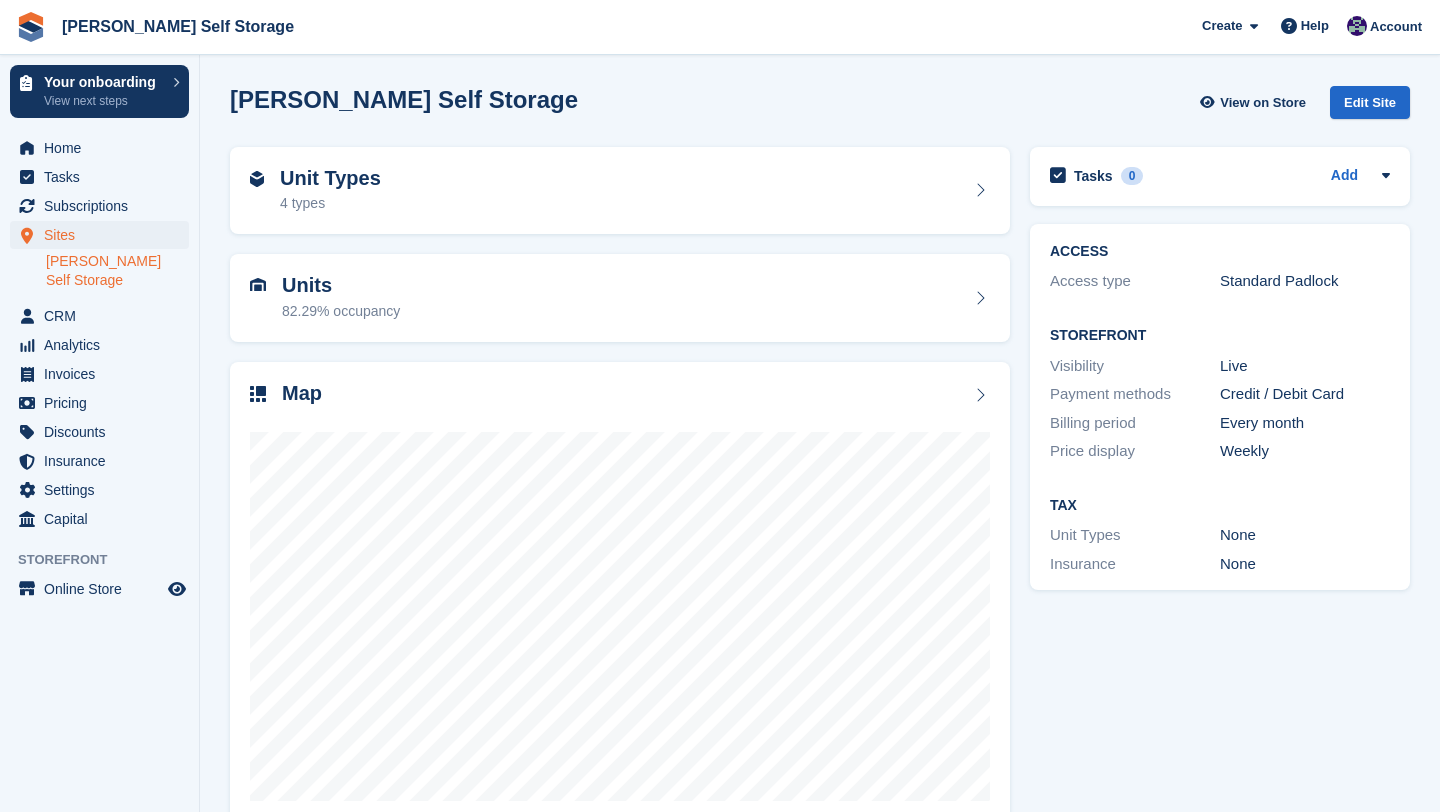 scroll, scrollTop: 0, scrollLeft: 0, axis: both 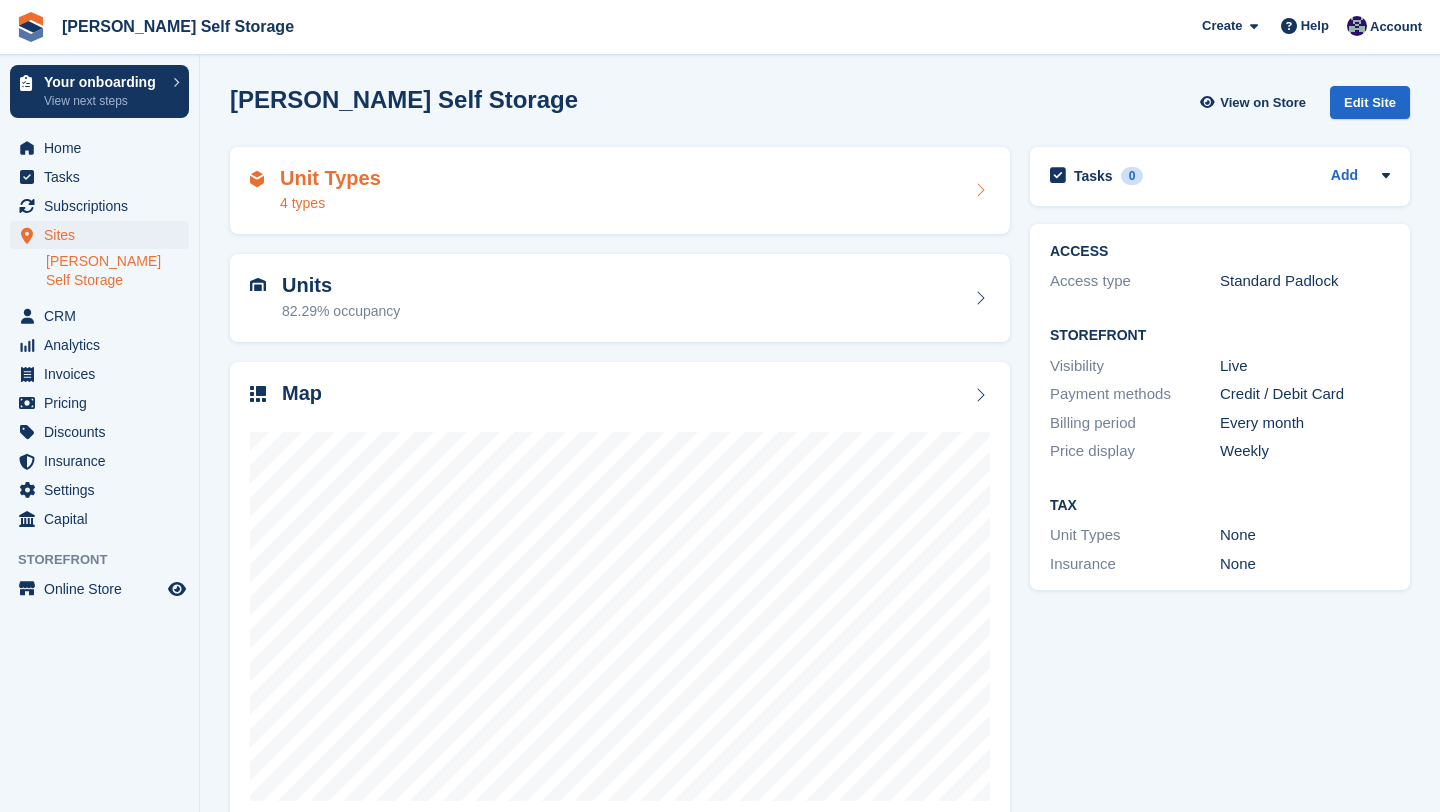 click on "Unit Types
4 types" at bounding box center [620, 191] 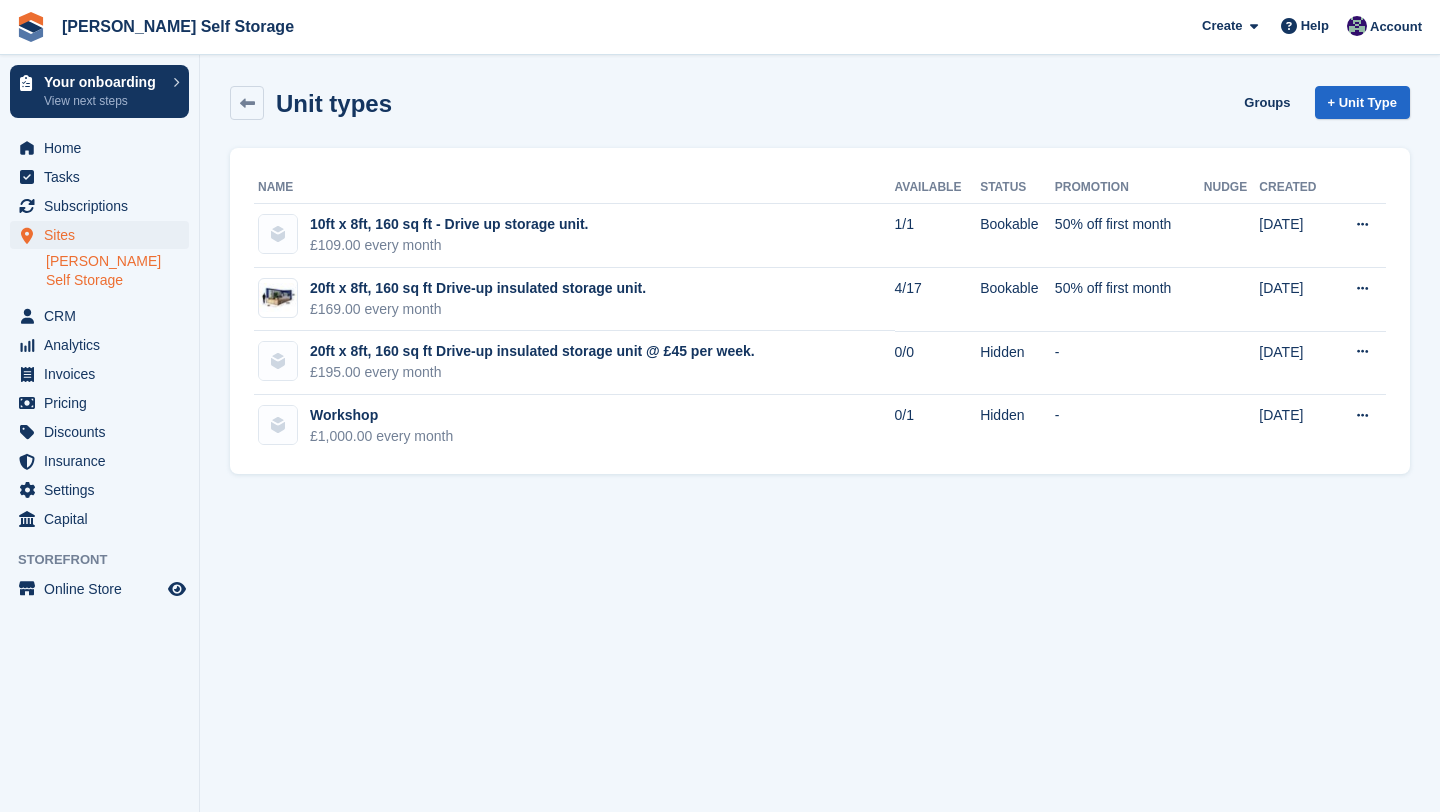 scroll, scrollTop: 0, scrollLeft: 0, axis: both 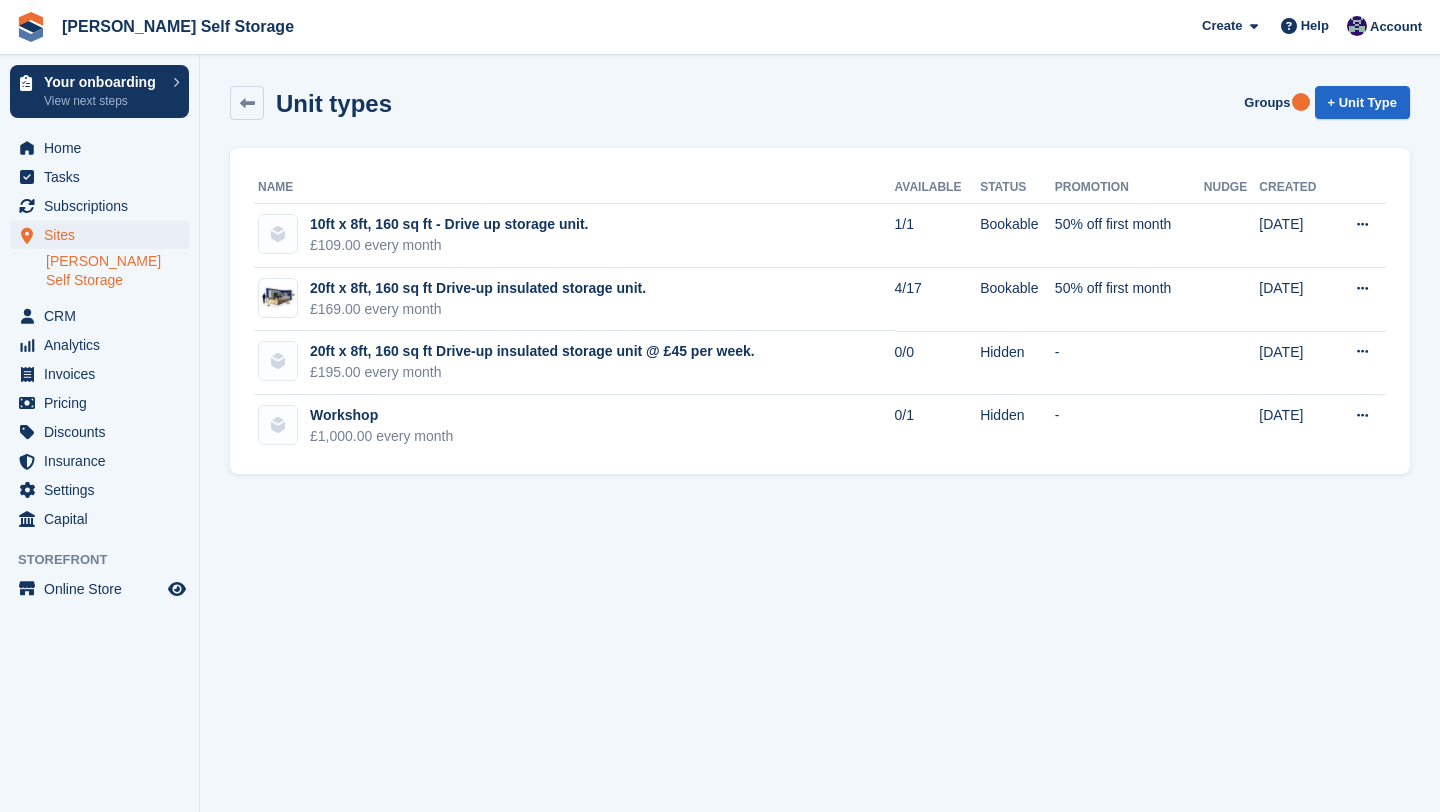 click on "Unit types
Groups
+ Unit Type
Name
Available
Status
Promotion
Nudge
Created
10ft x 8ft, 160 sq ft - Drive up storage unit.
£109.00 every month
1/1
Bookable
50% off first month
[DATE]
Edit unit type
View on Store" at bounding box center (820, 406) 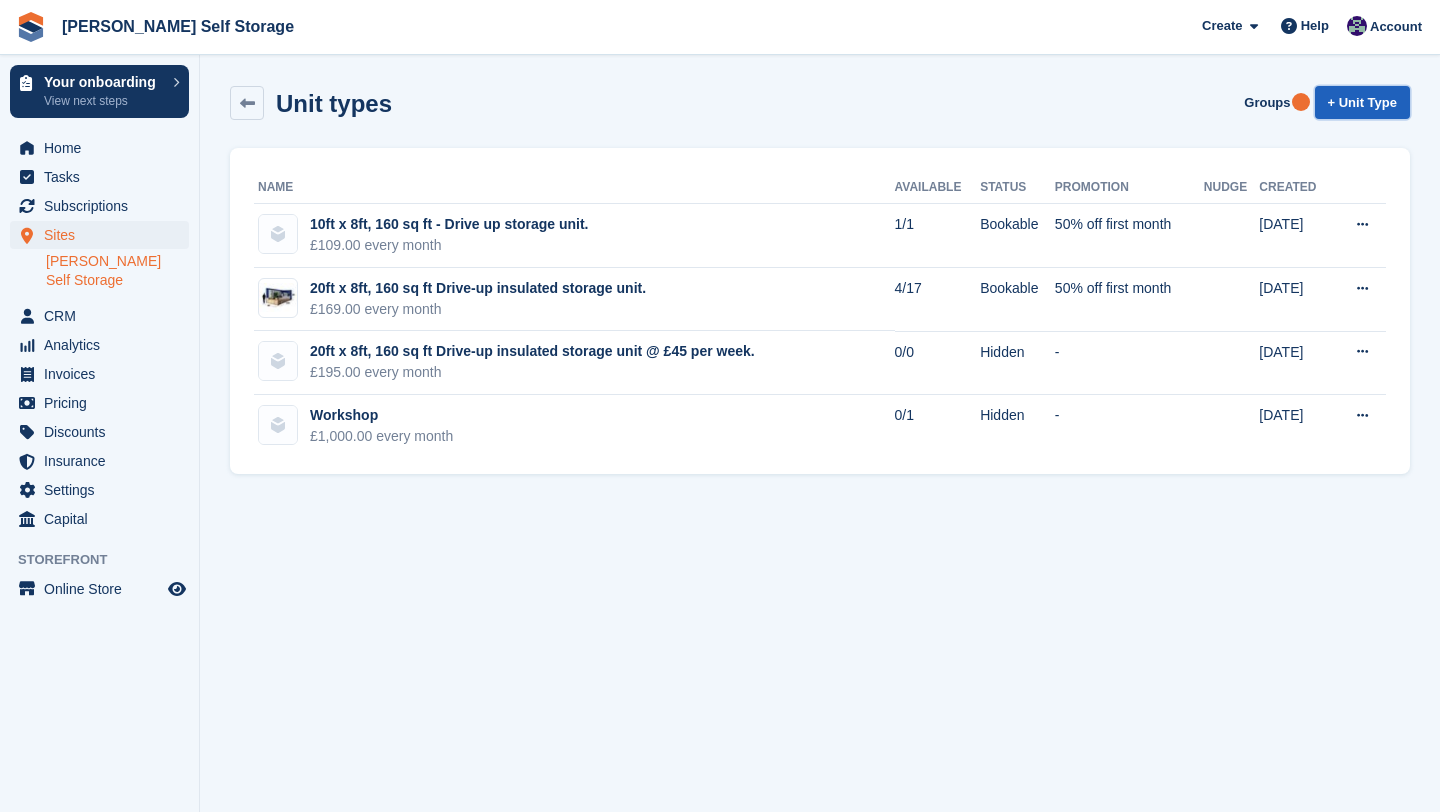 click on "+ Unit Type" at bounding box center (1362, 102) 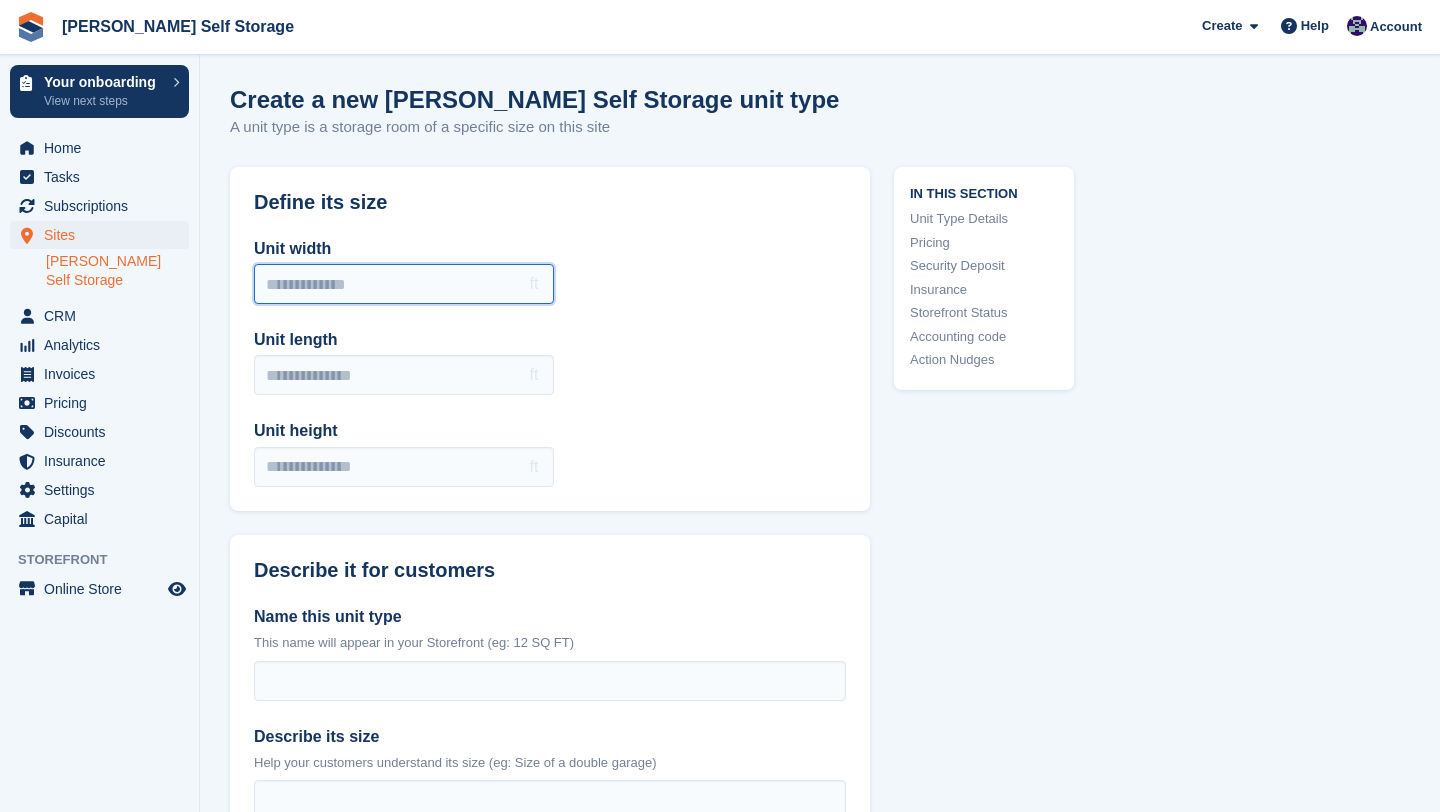 click on "Unit width" at bounding box center (404, 284) 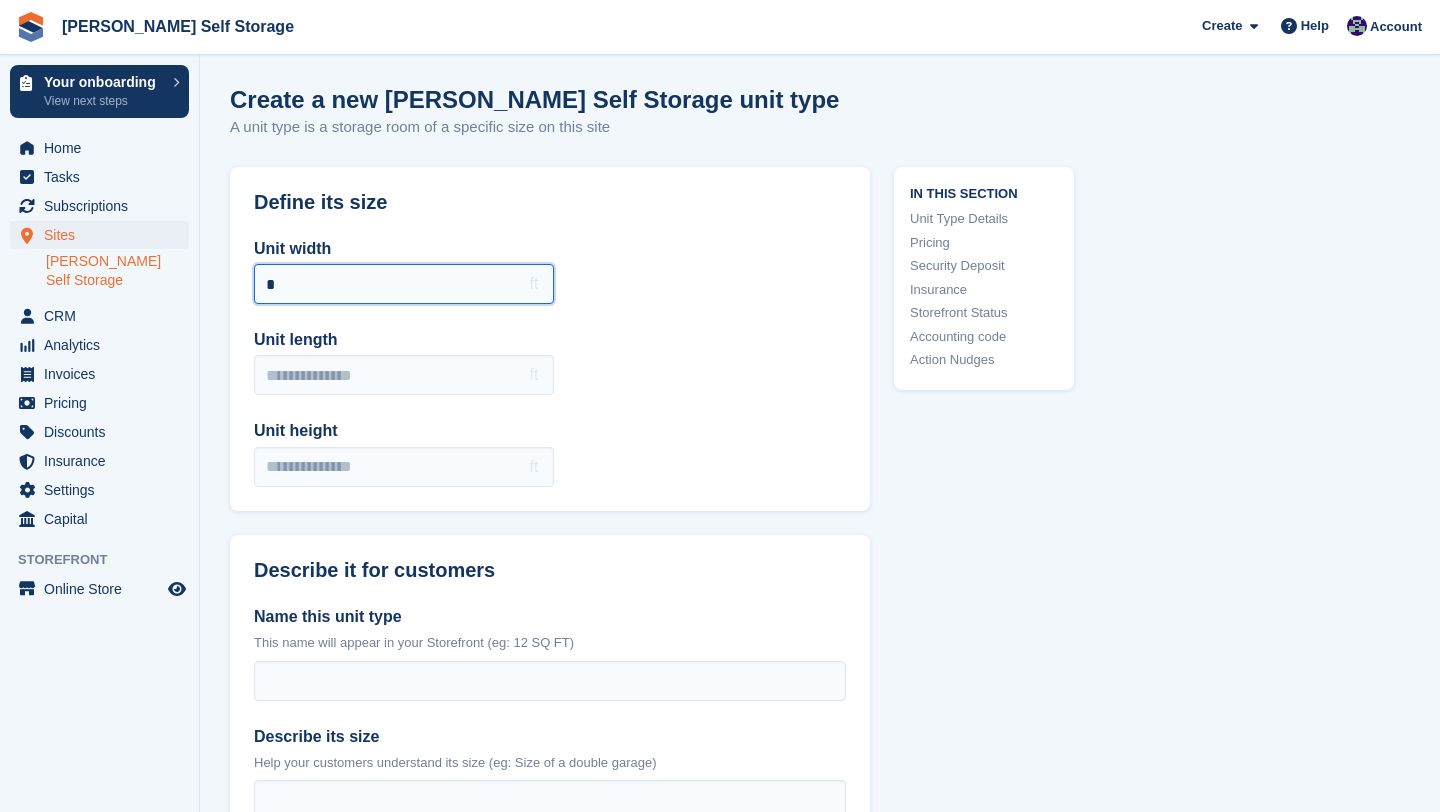 type on "*" 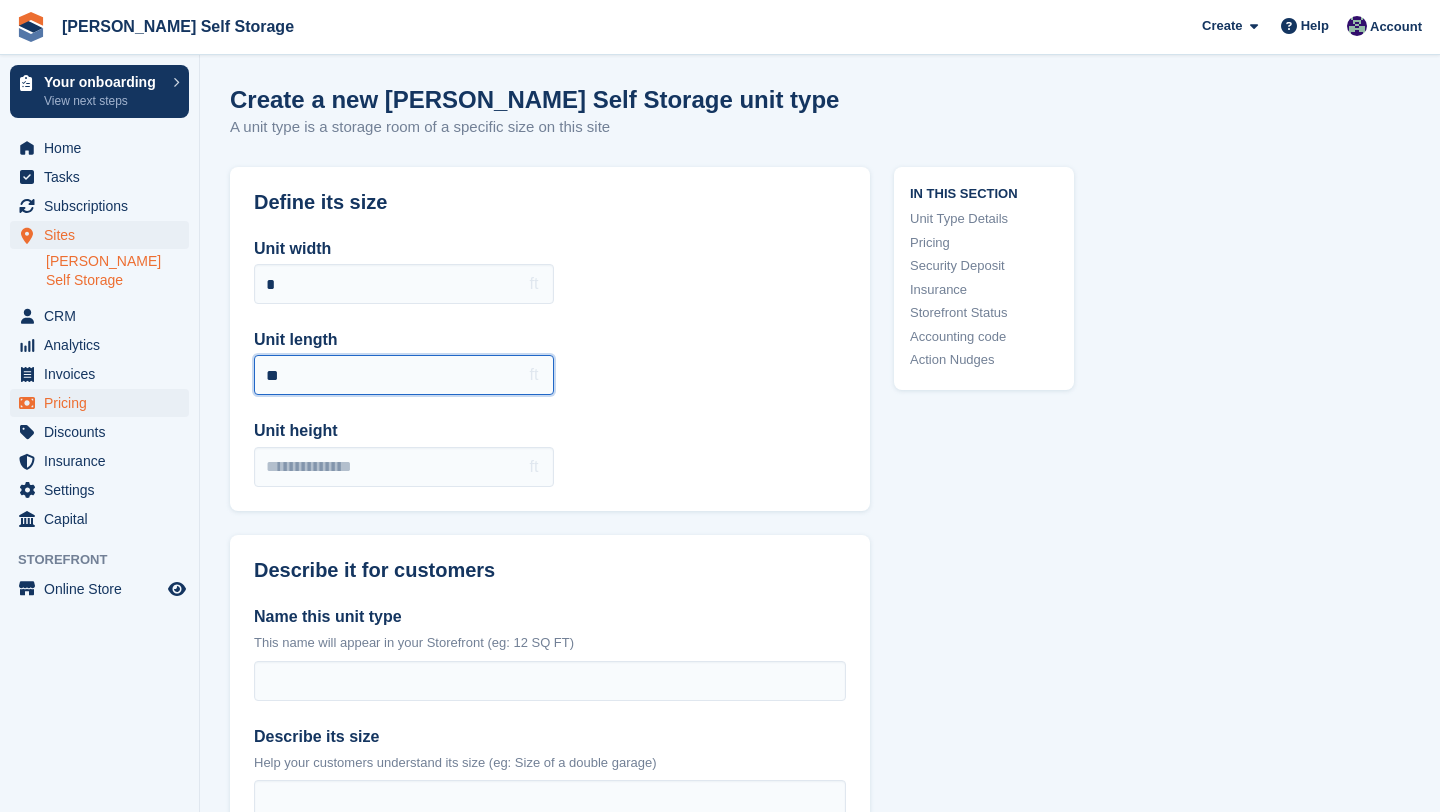 drag, startPoint x: 368, startPoint y: 382, endPoint x: 186, endPoint y: 377, distance: 182.06866 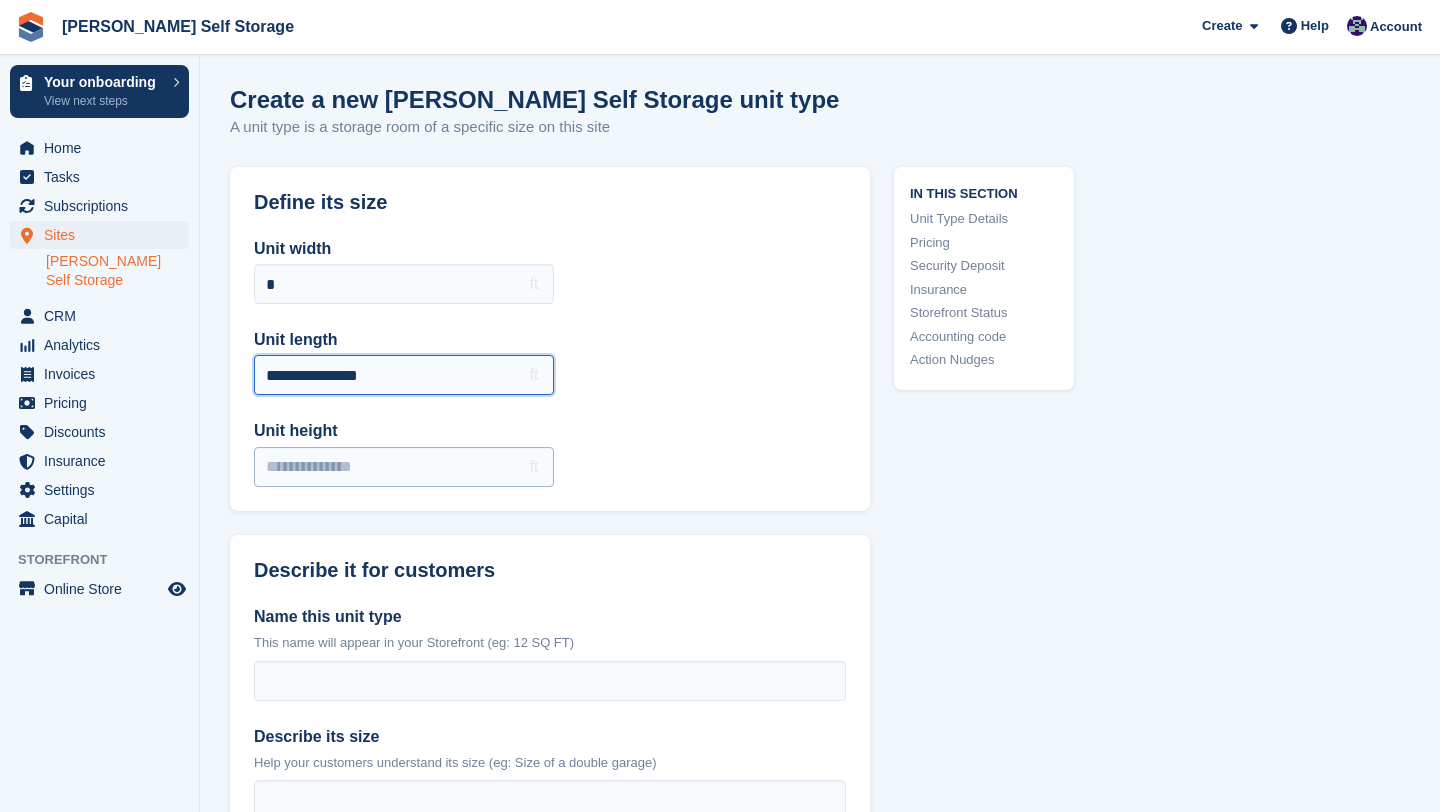 type on "**********" 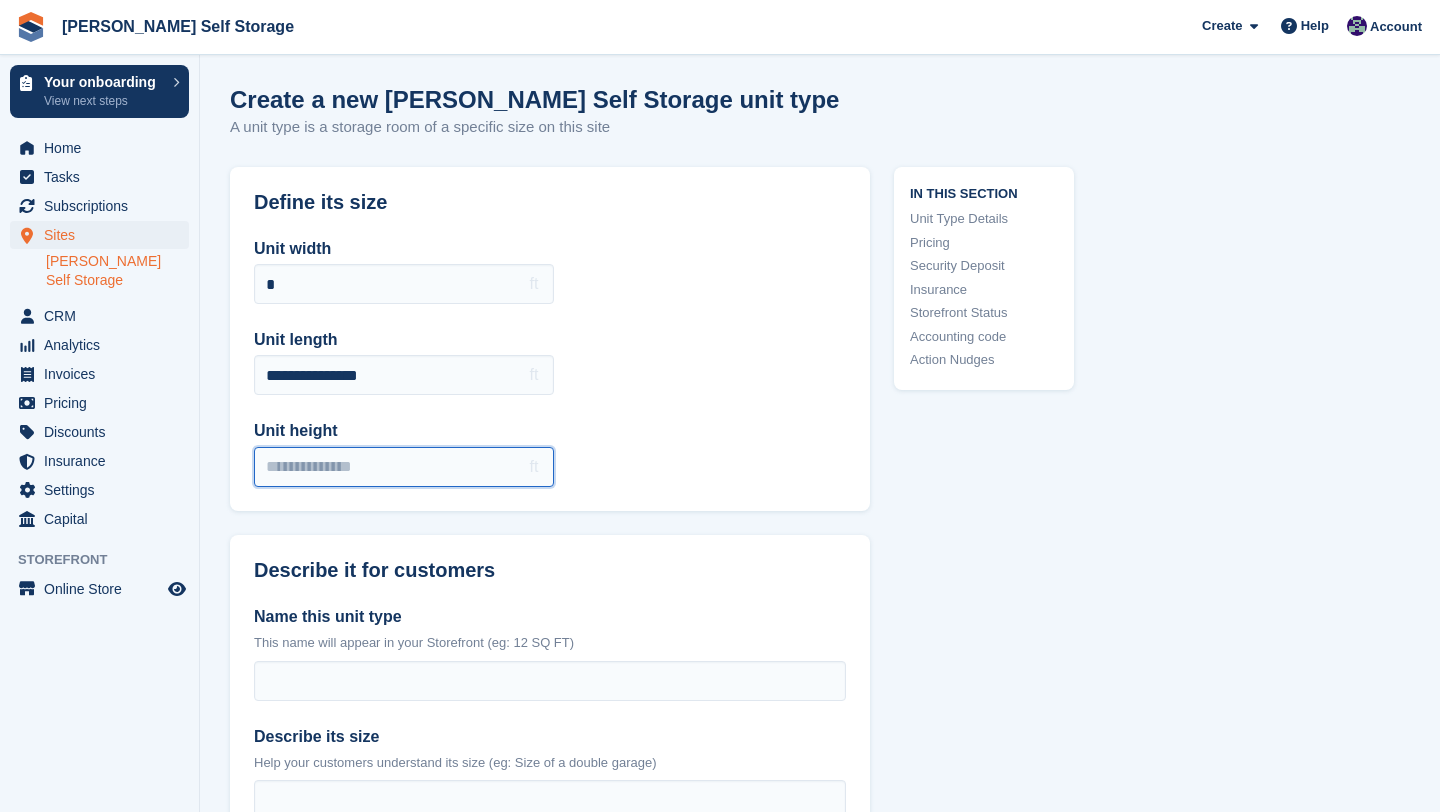 click on "Unit height" at bounding box center (404, 467) 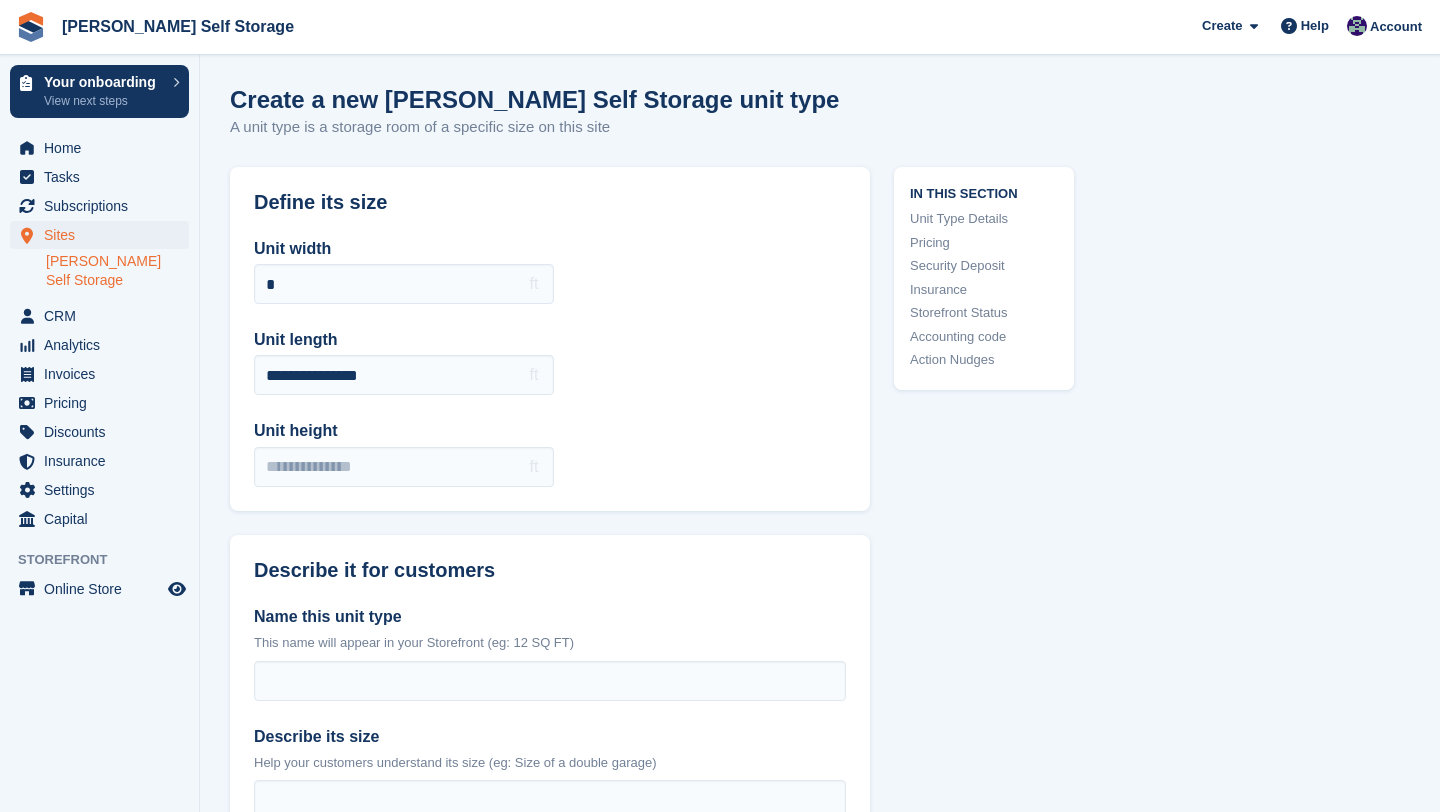 click on "**********" at bounding box center [550, 362] 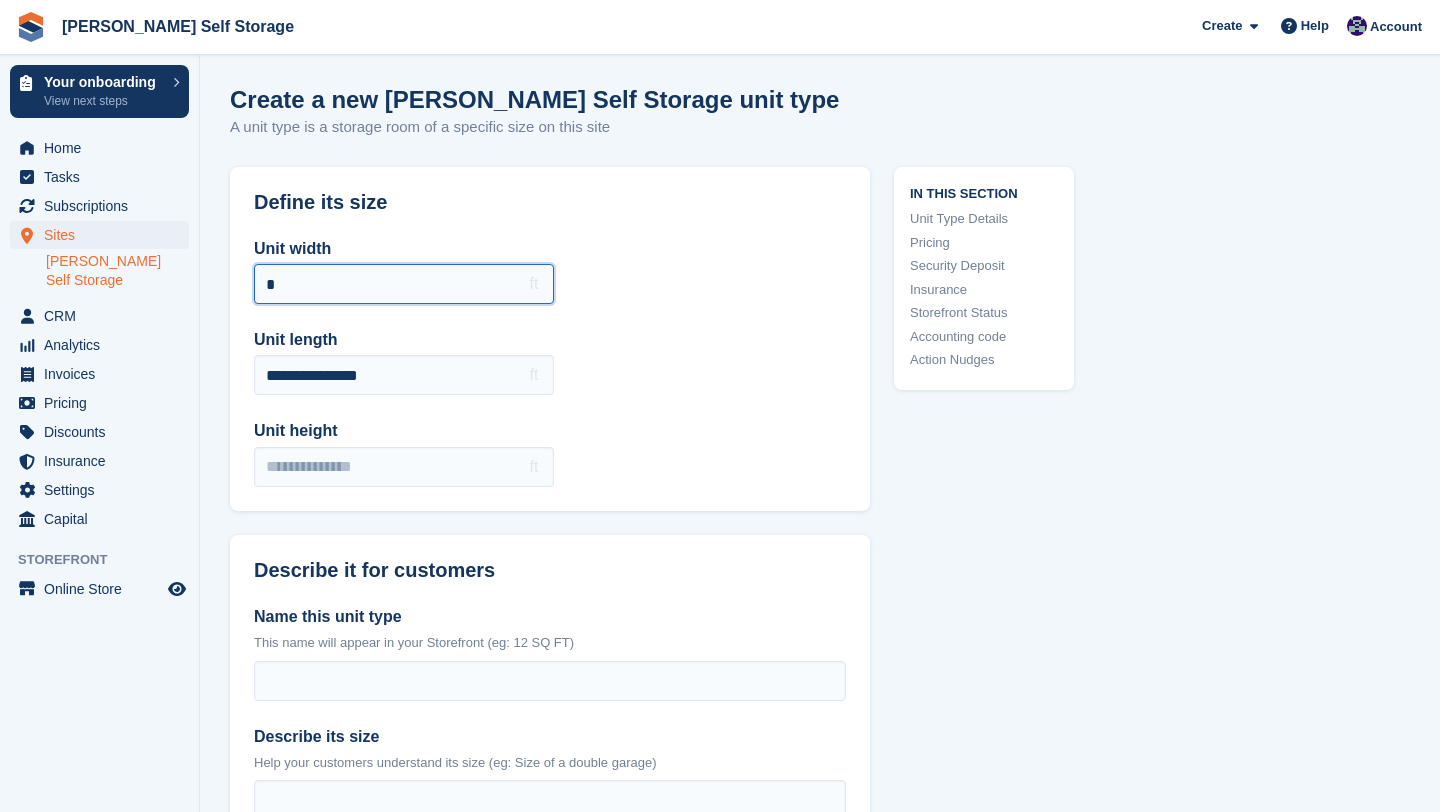 click on "*" at bounding box center [404, 284] 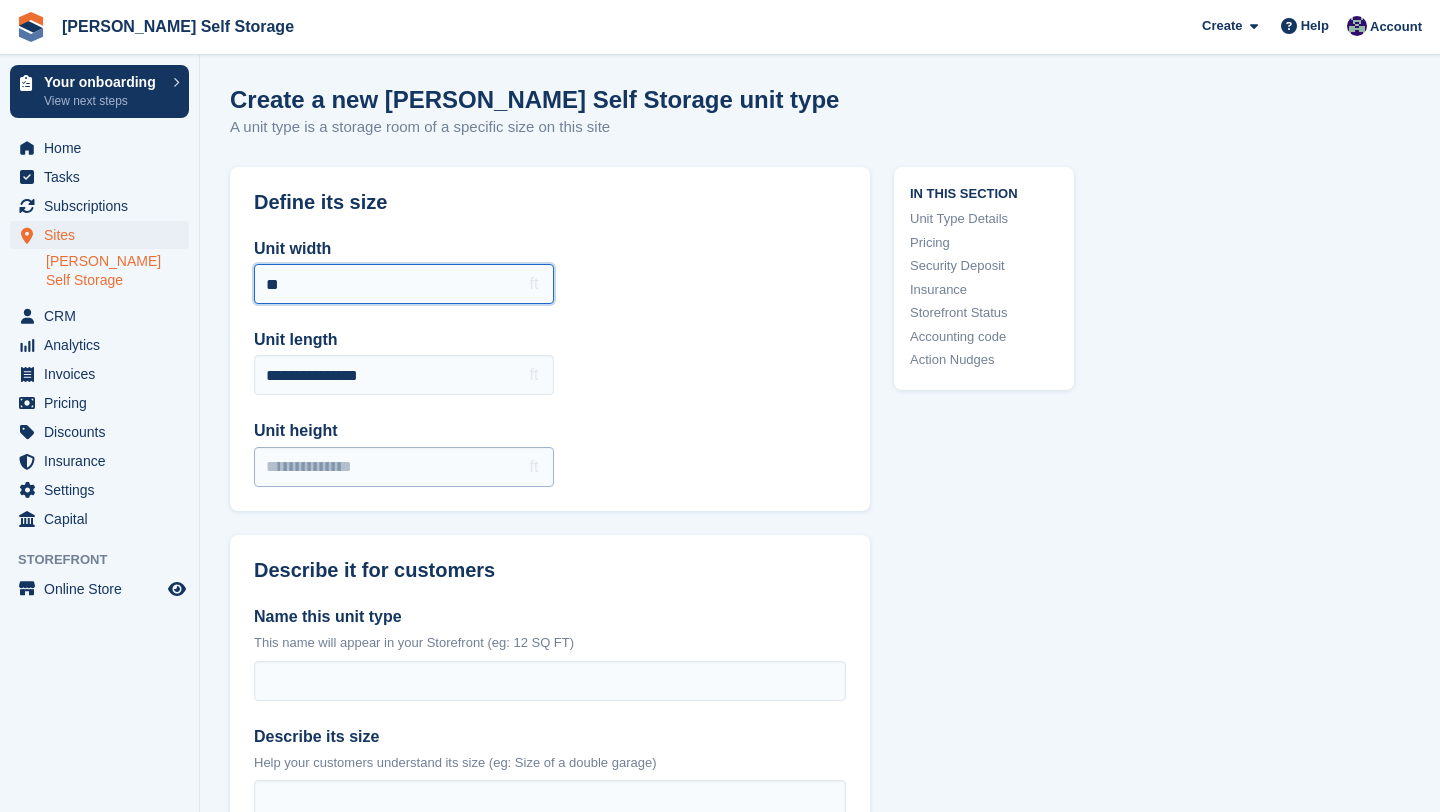 type on "**" 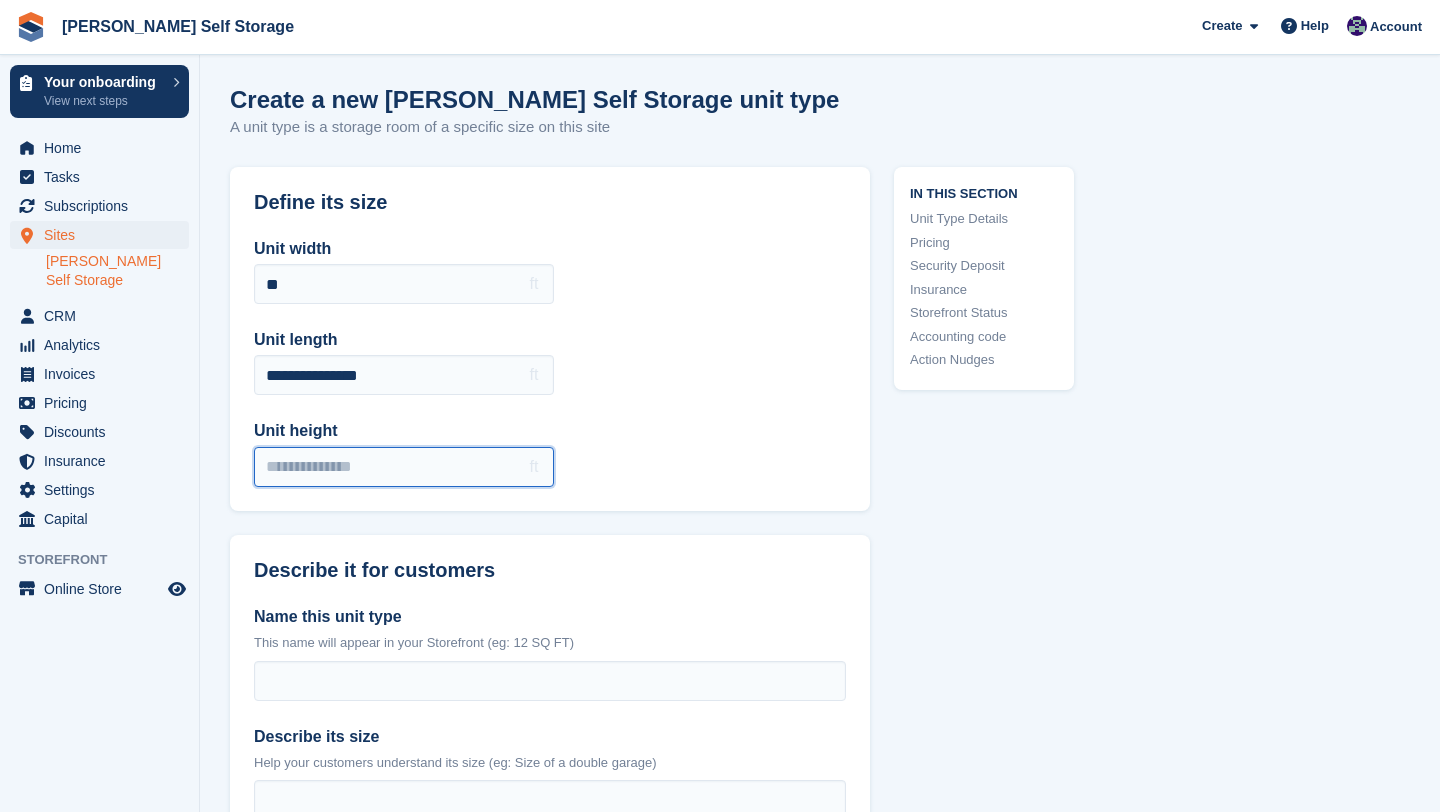 click on "Unit height" at bounding box center [404, 467] 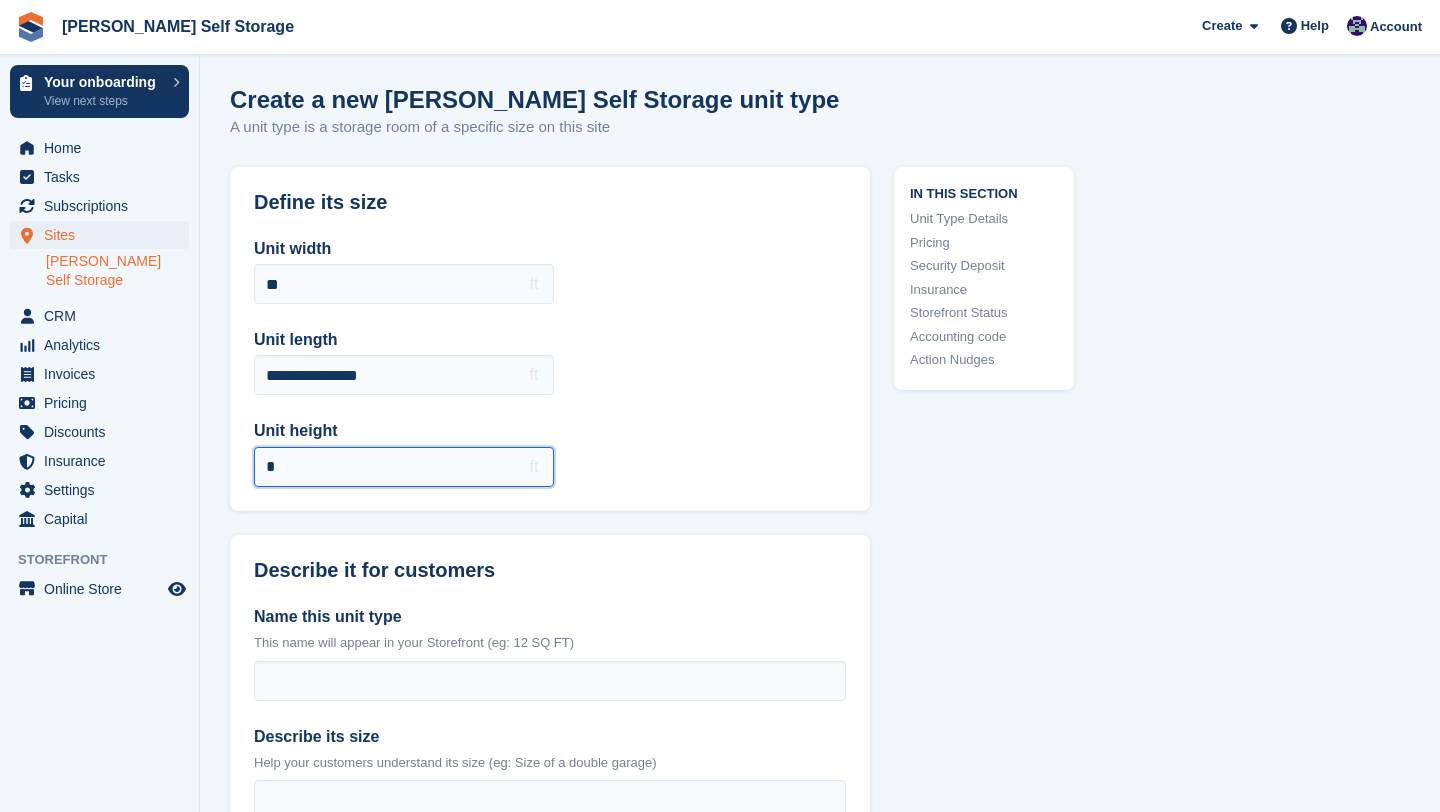 type on "*" 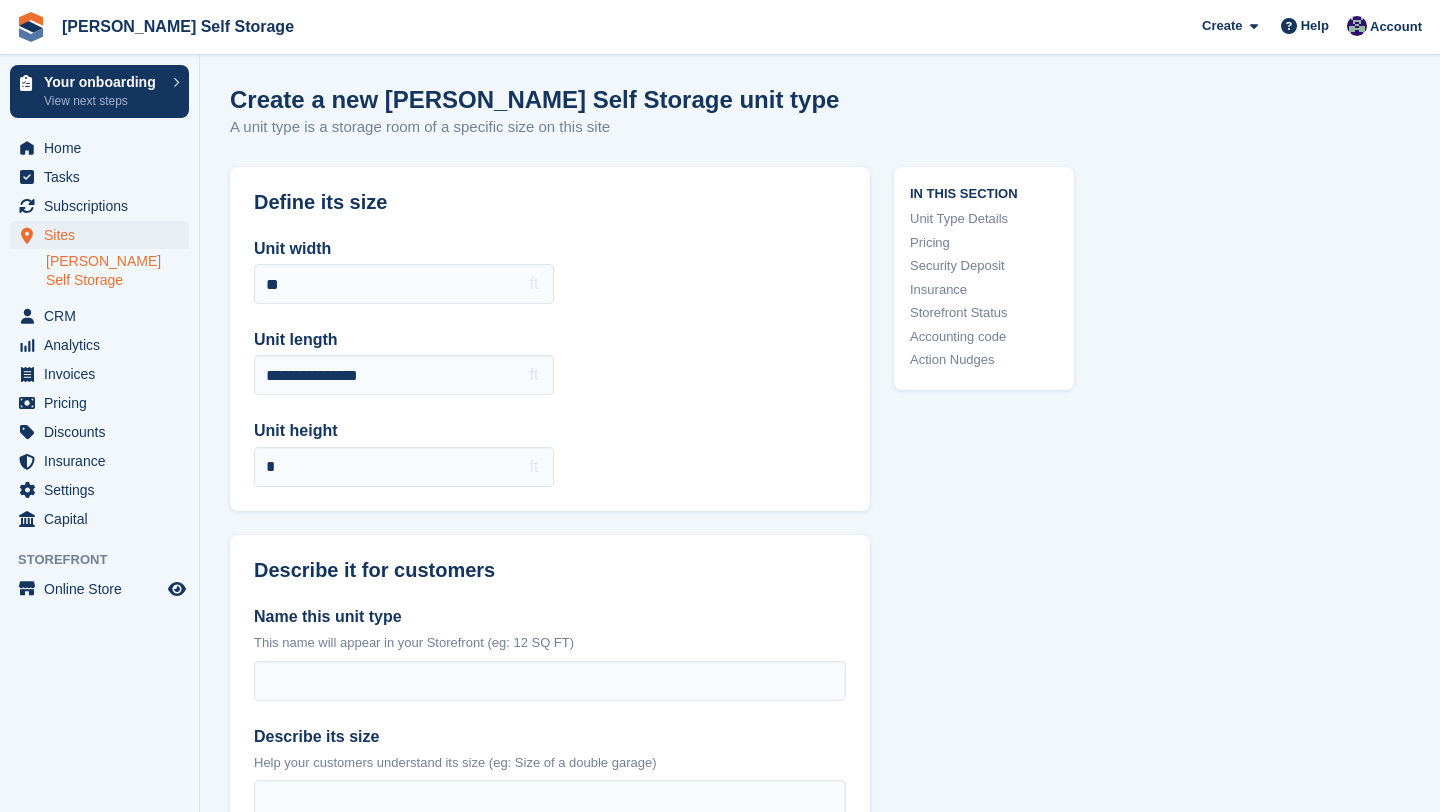 click on "**********" at bounding box center (550, 362) 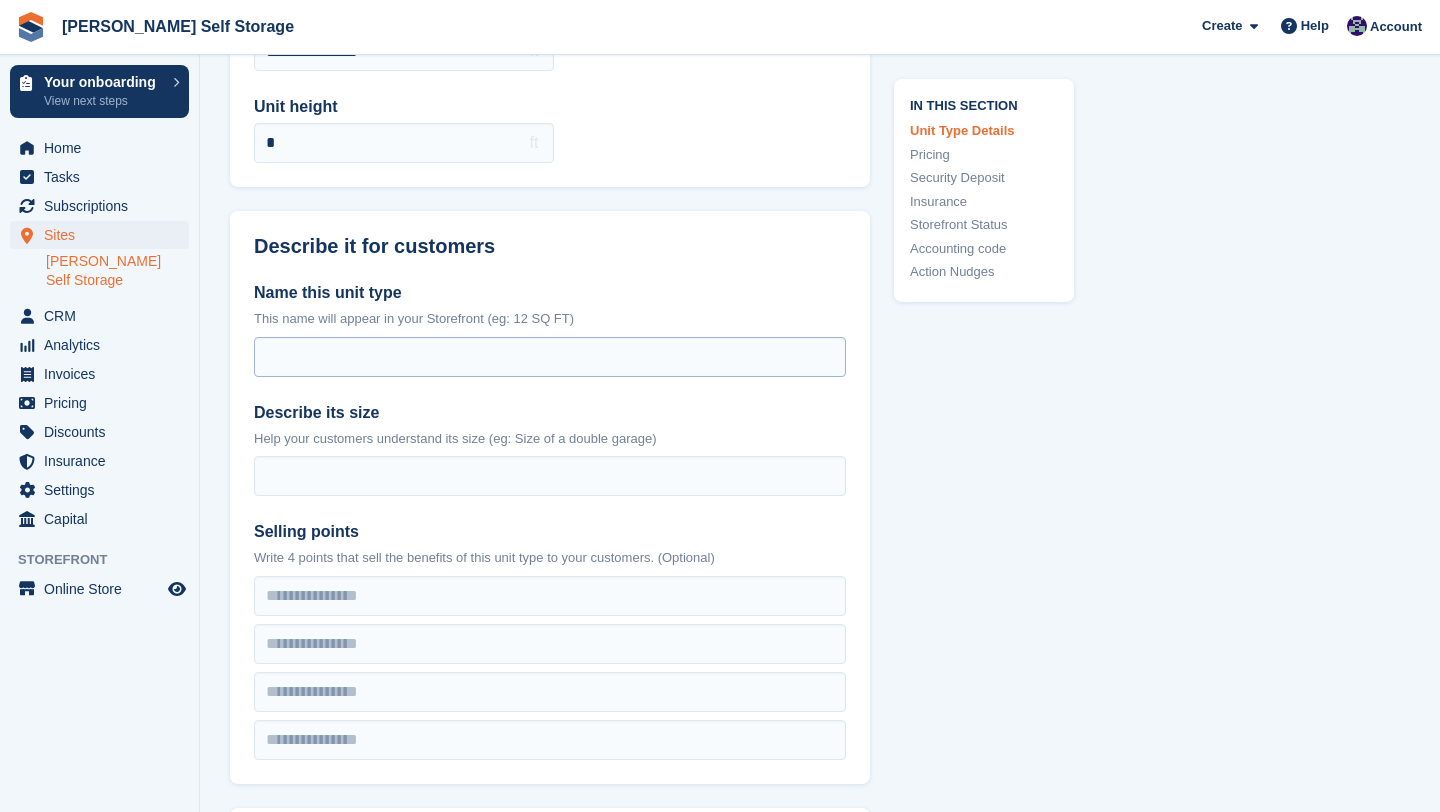 scroll, scrollTop: 55, scrollLeft: 0, axis: vertical 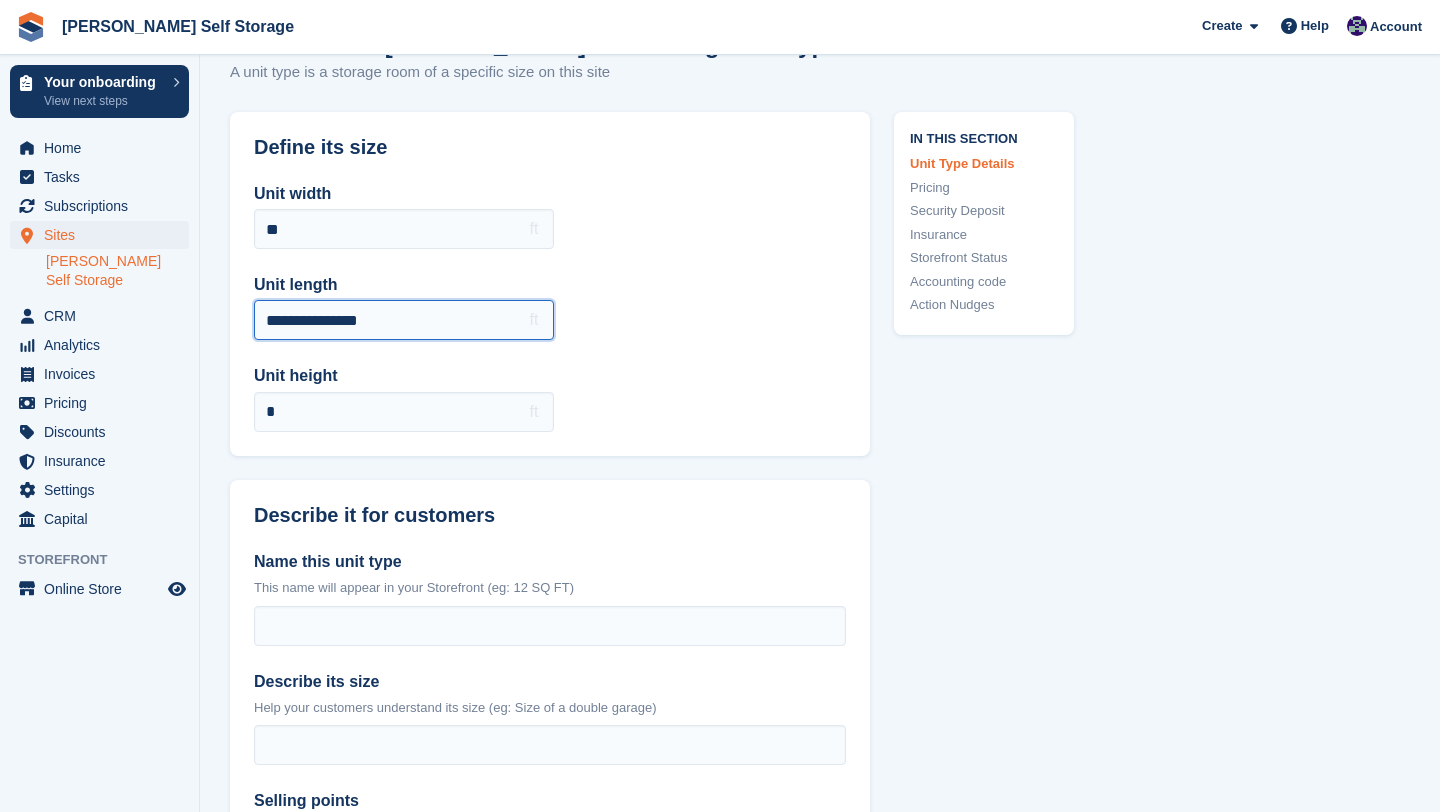 drag, startPoint x: 388, startPoint y: 326, endPoint x: 190, endPoint y: 310, distance: 198.64542 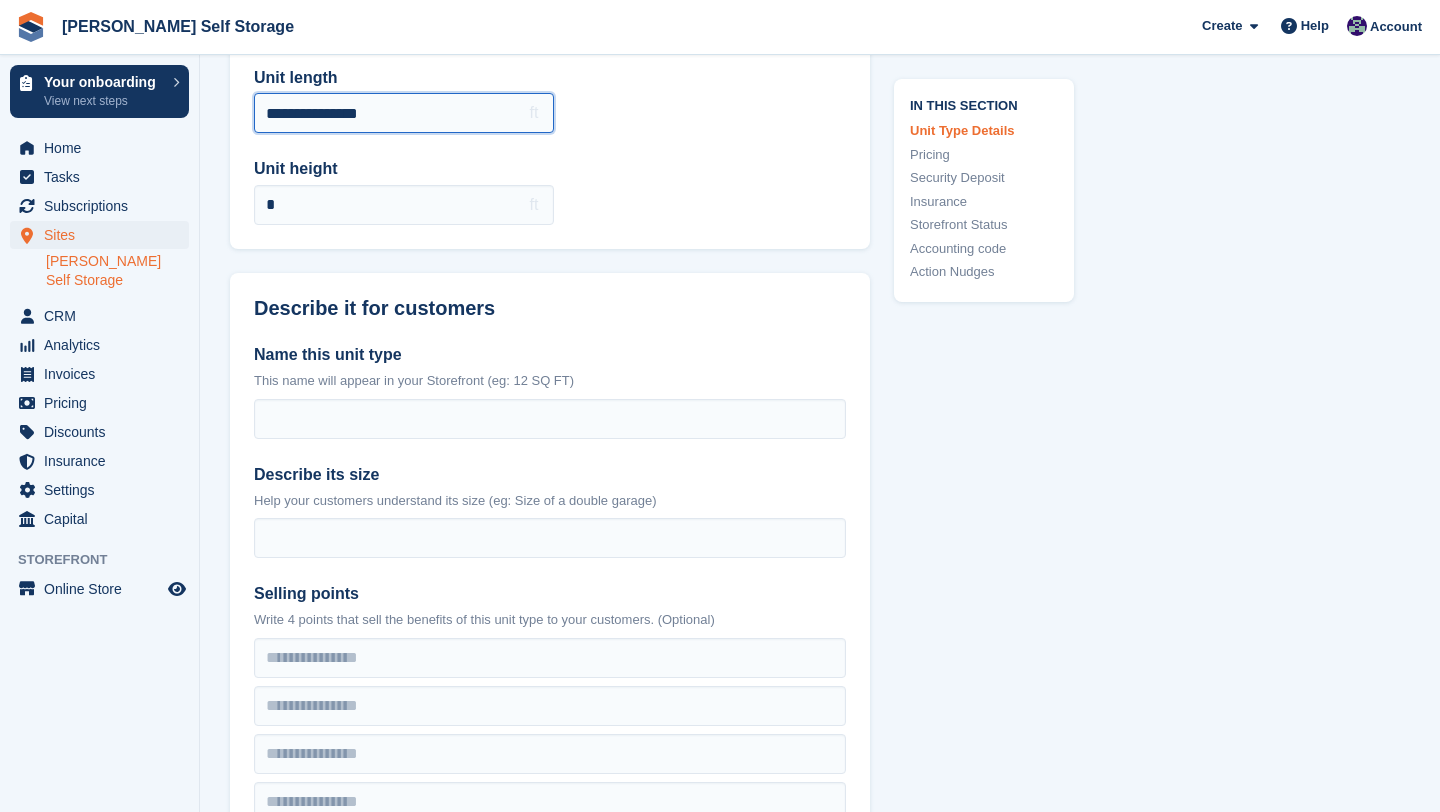 scroll, scrollTop: 363, scrollLeft: 0, axis: vertical 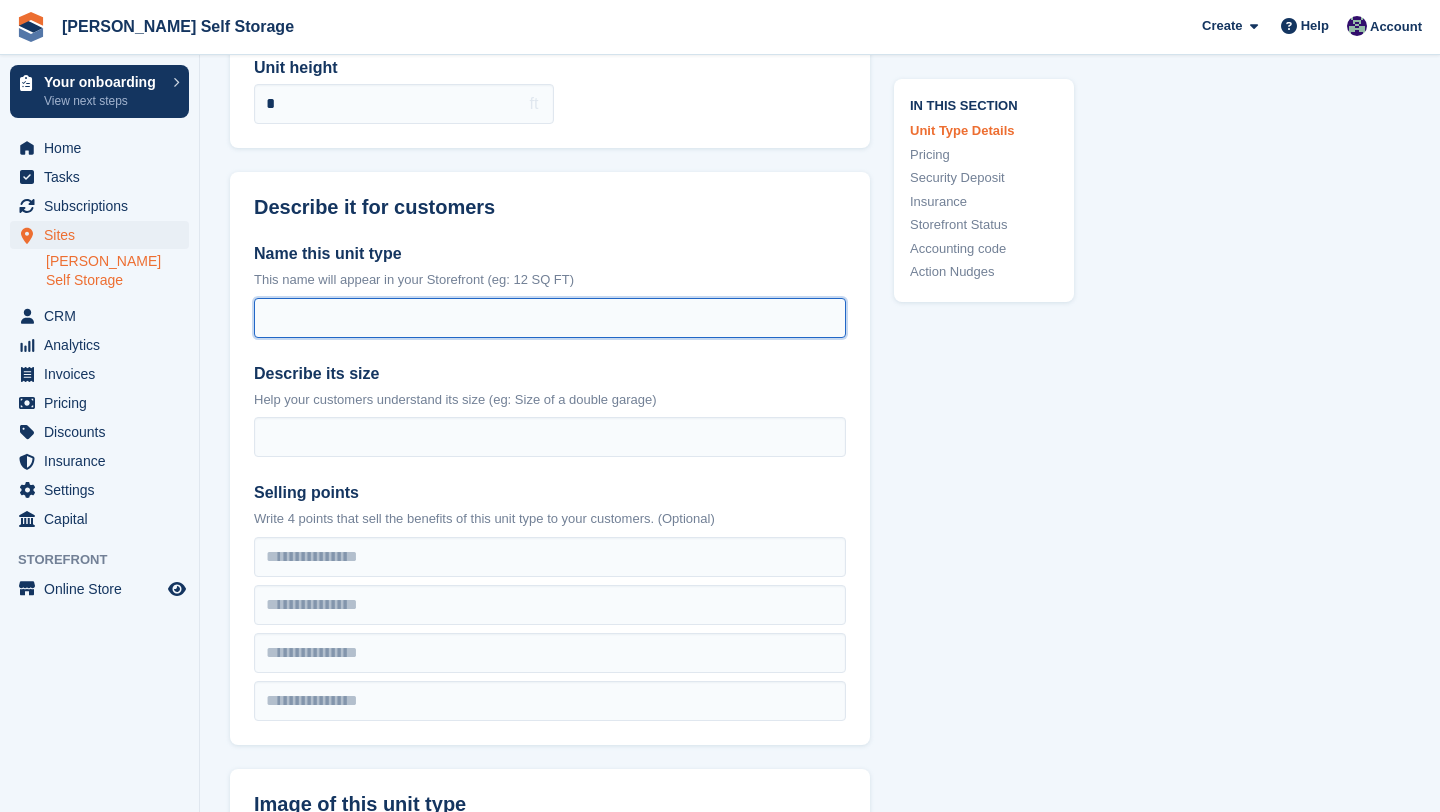 click on "Name this unit type" at bounding box center (550, 318) 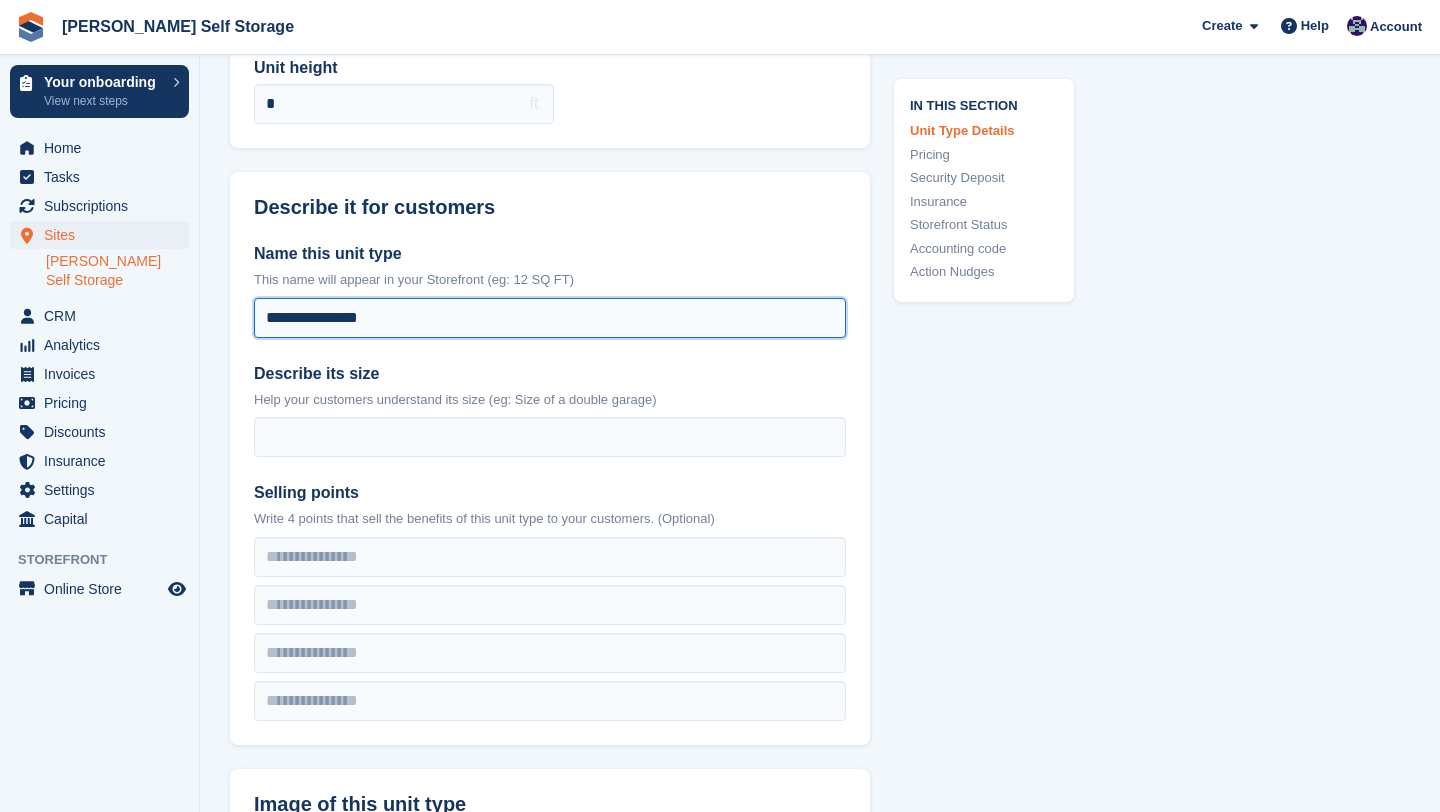 drag, startPoint x: 323, startPoint y: 319, endPoint x: 431, endPoint y: 320, distance: 108.00463 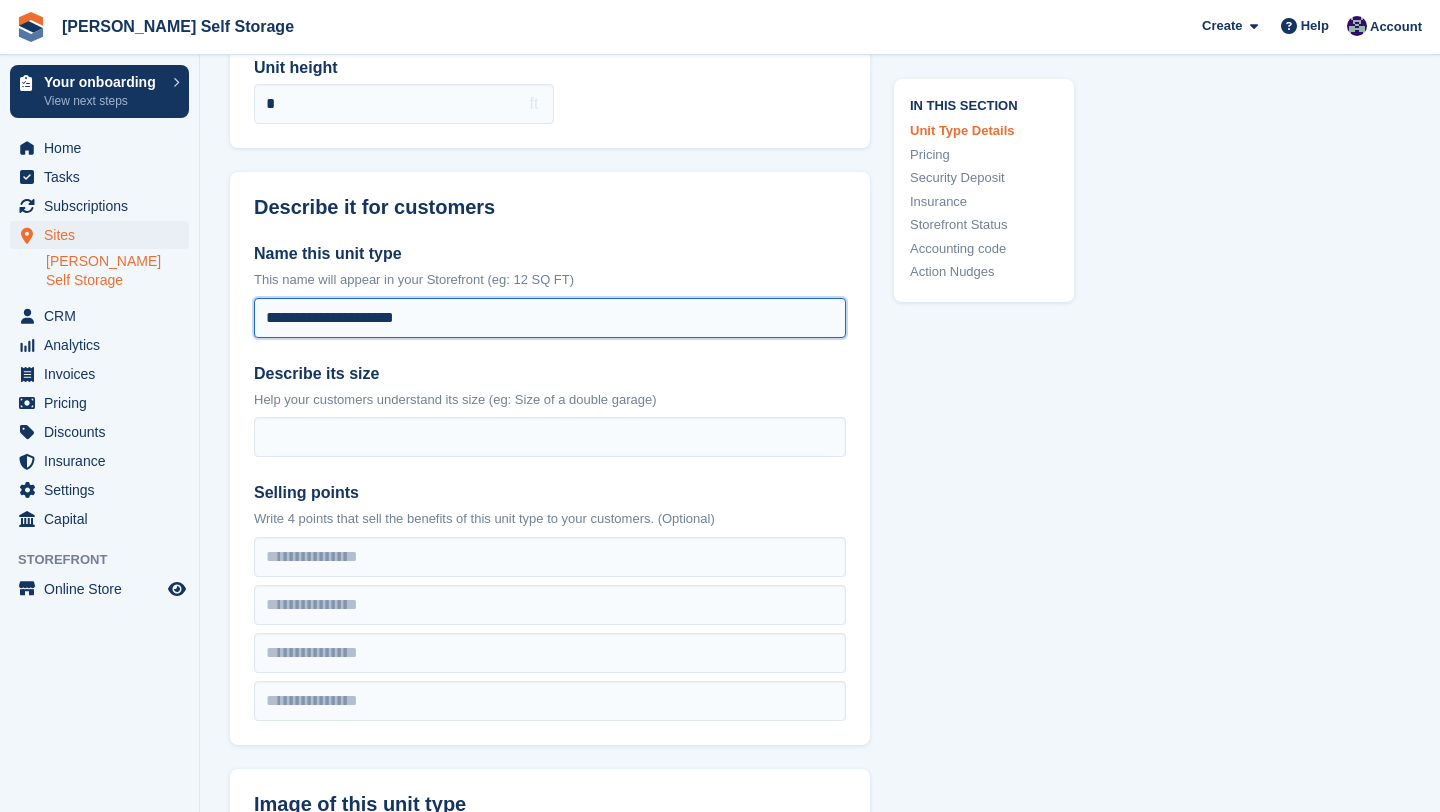 type on "**********" 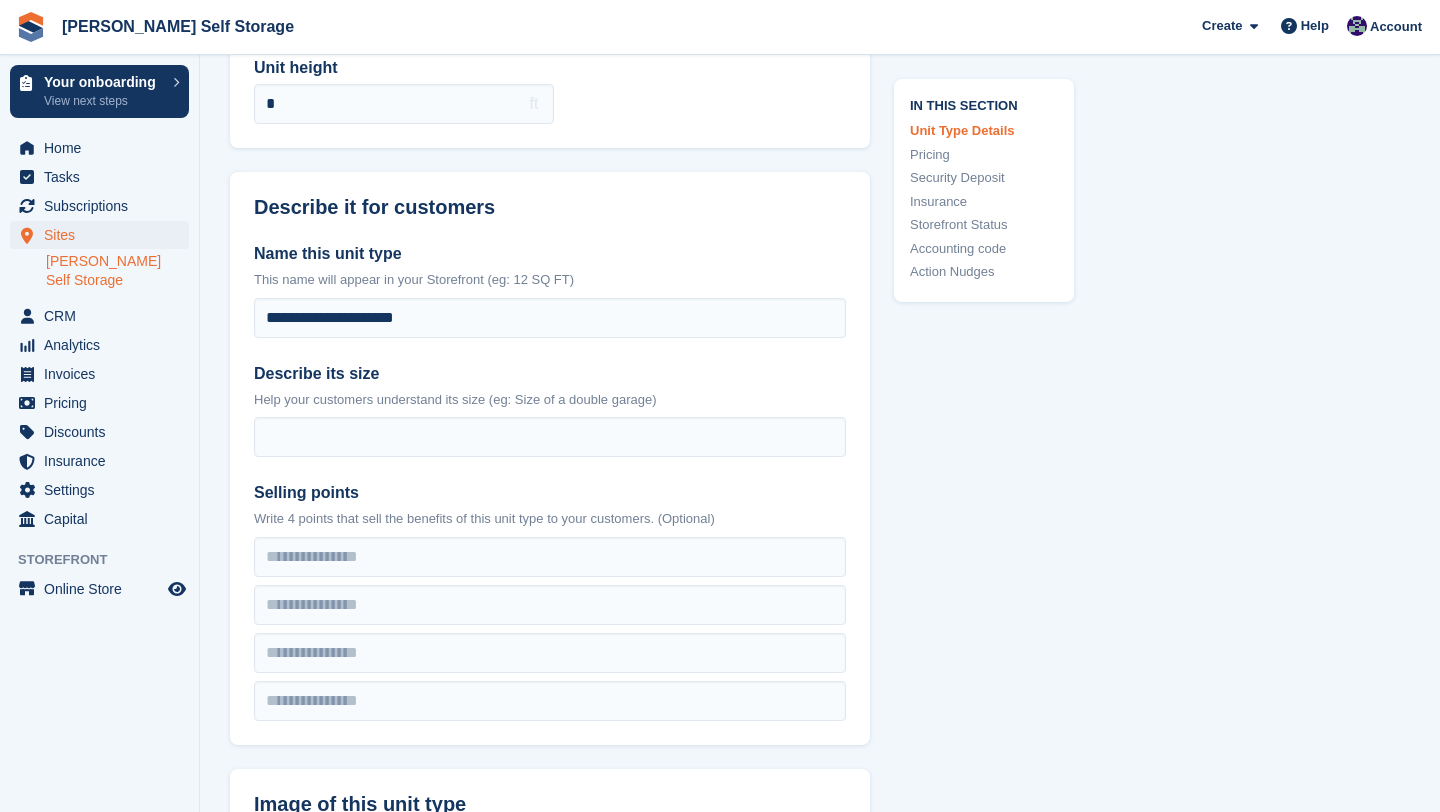 click on "Name this unit type" at bounding box center [550, 254] 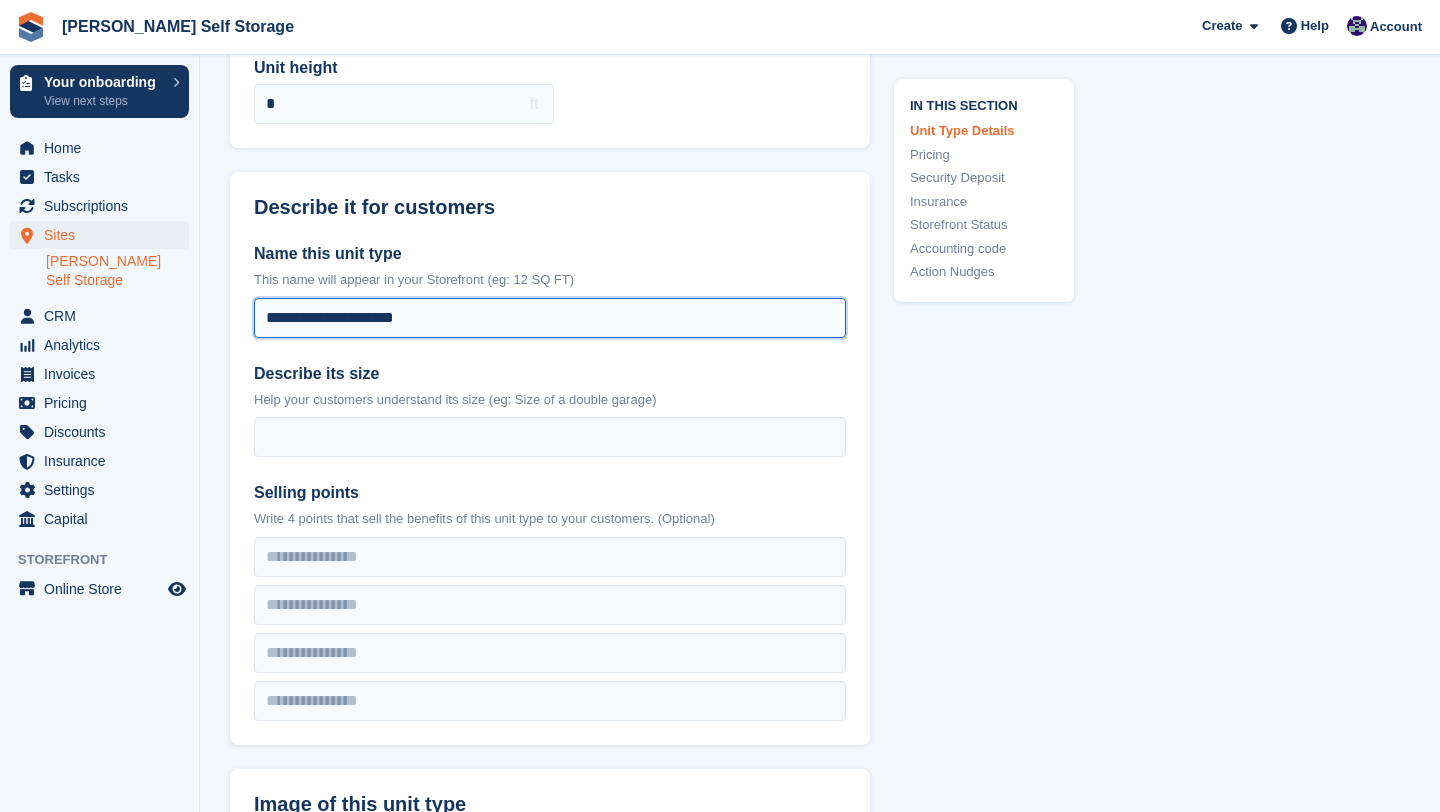 click on "**********" at bounding box center (550, 318) 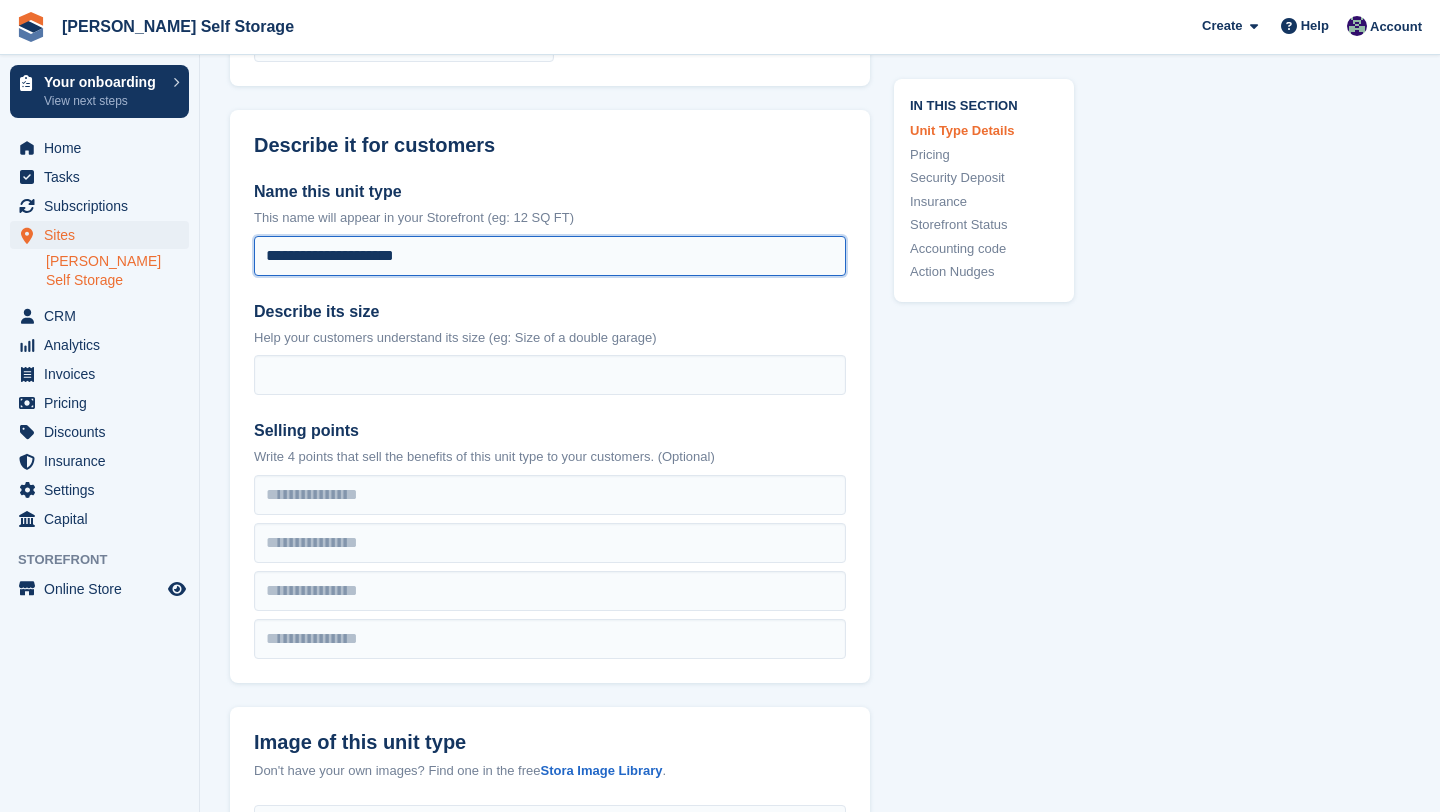 scroll, scrollTop: 484, scrollLeft: 0, axis: vertical 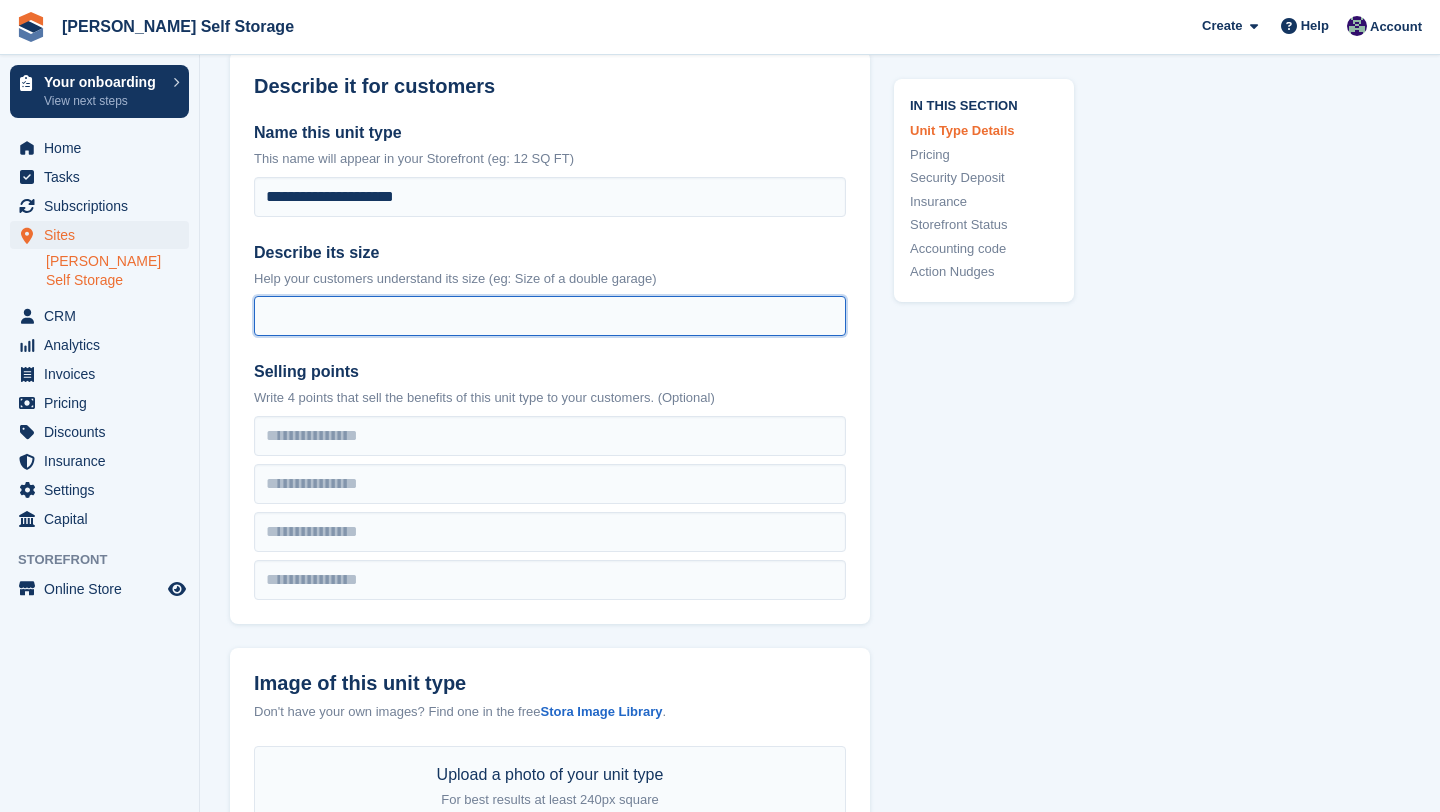 click on "Describe its size" at bounding box center [550, 316] 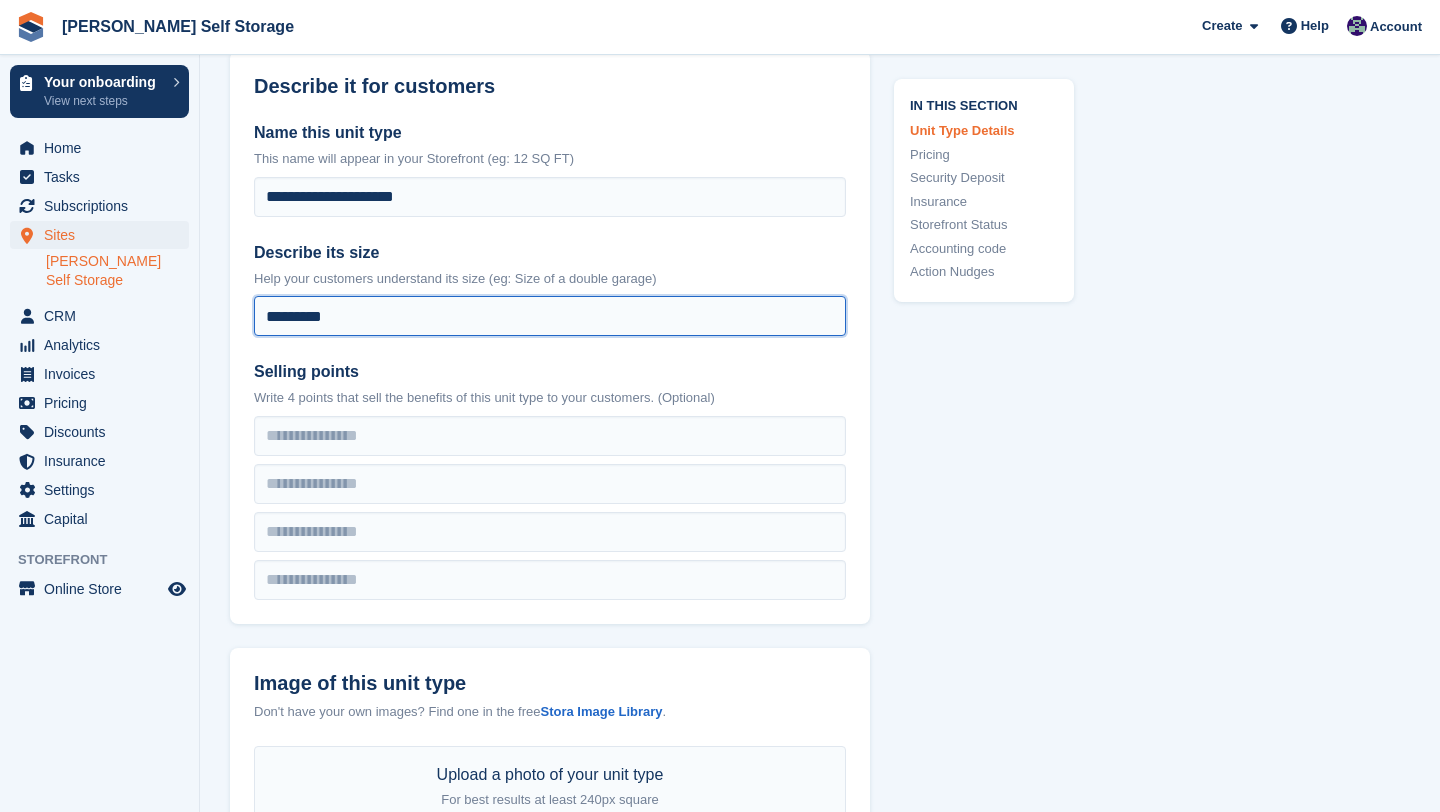 click on "********" at bounding box center (550, 316) 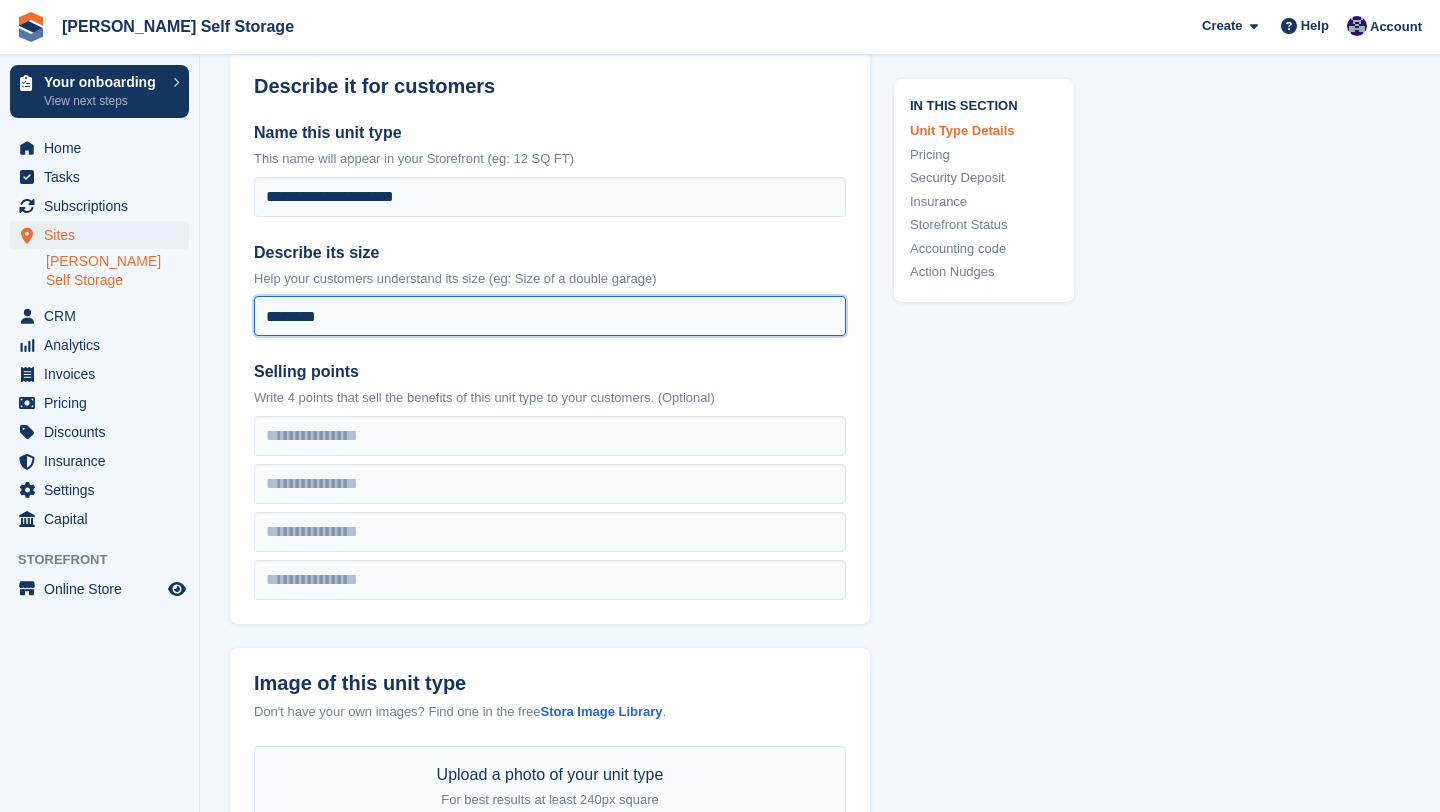 click on "*******" at bounding box center [550, 316] 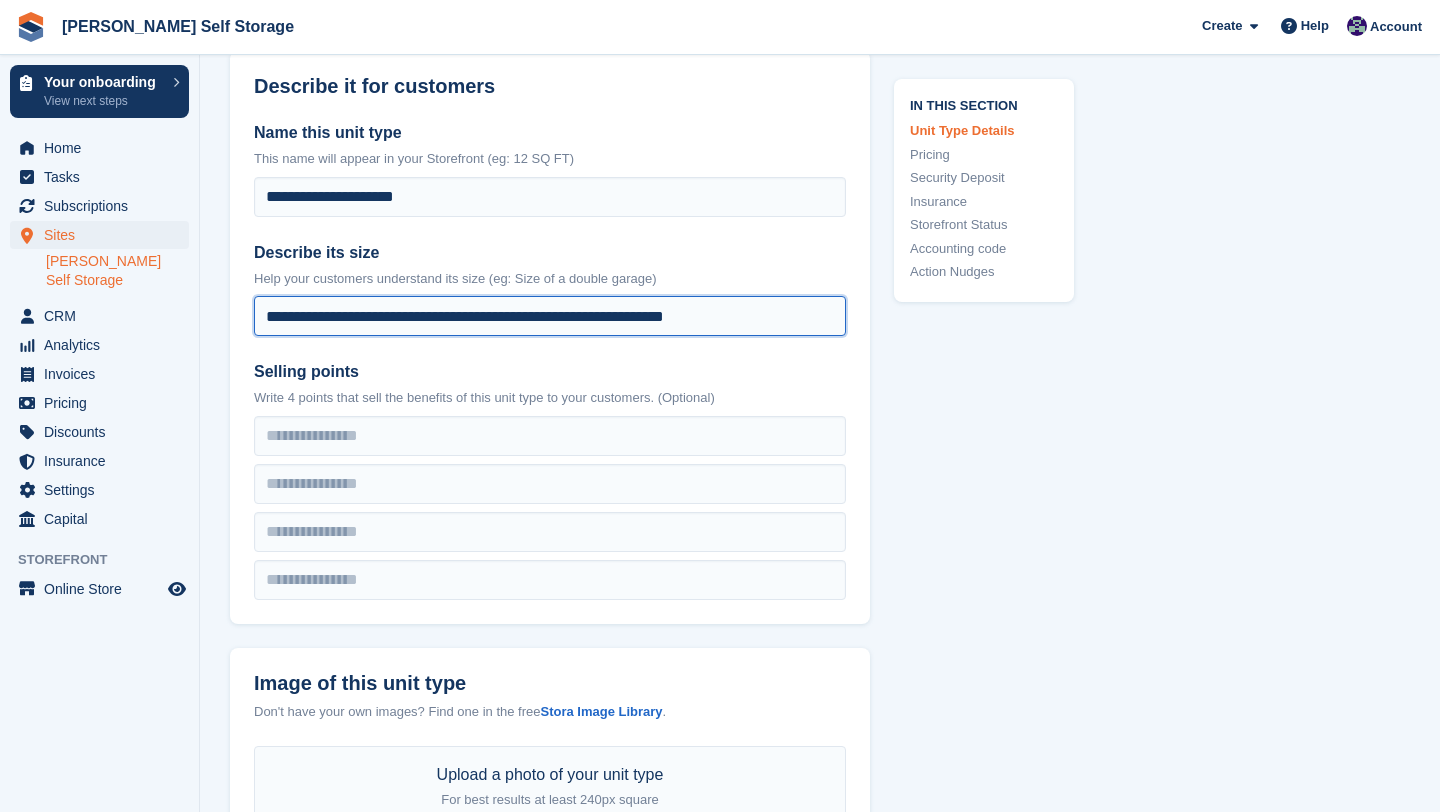 type on "**********" 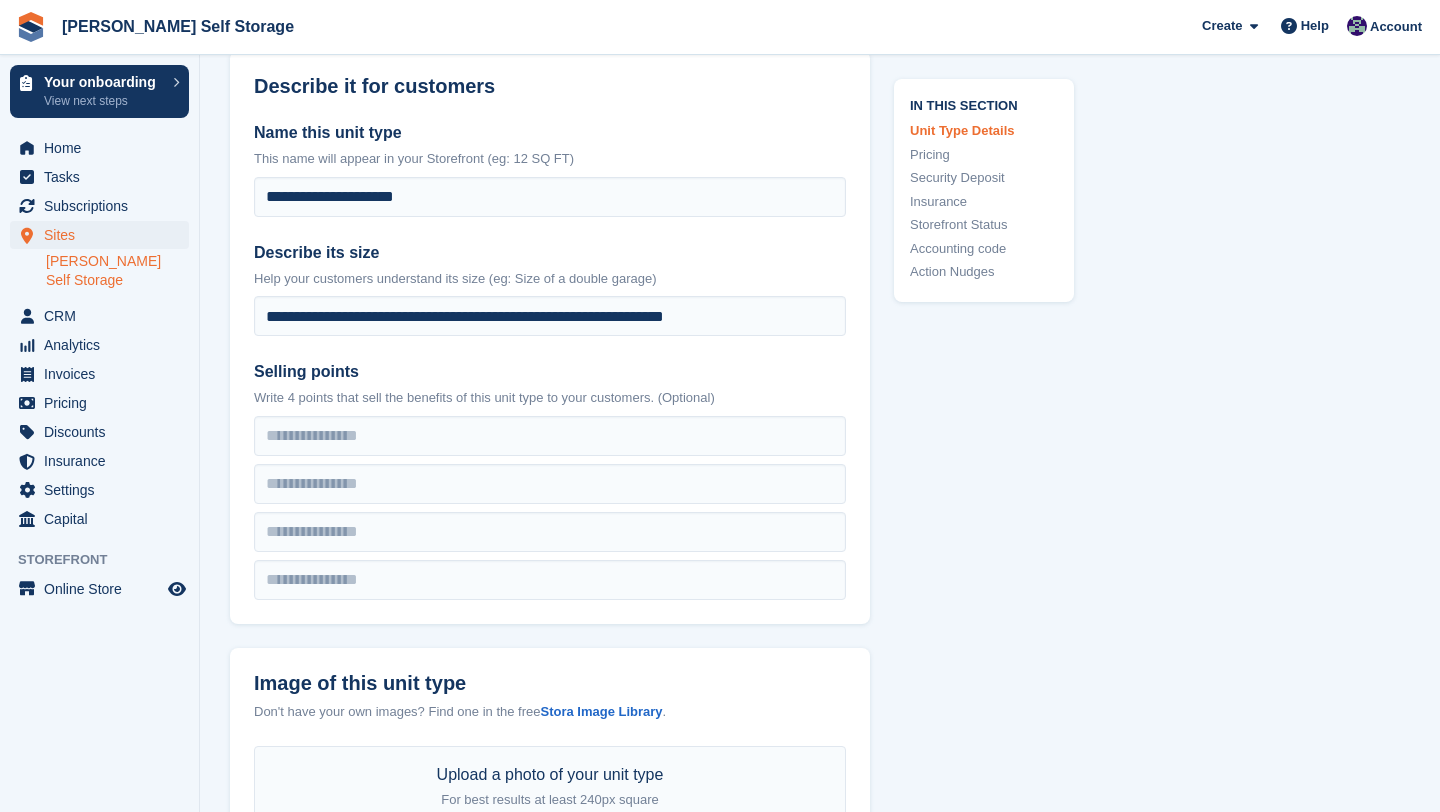 click on "In this section
Unit Type Details
Pricing
Security Deposit
Insurance
Storefront Status
Accounting code
Action Nudges" at bounding box center (972, 1550) 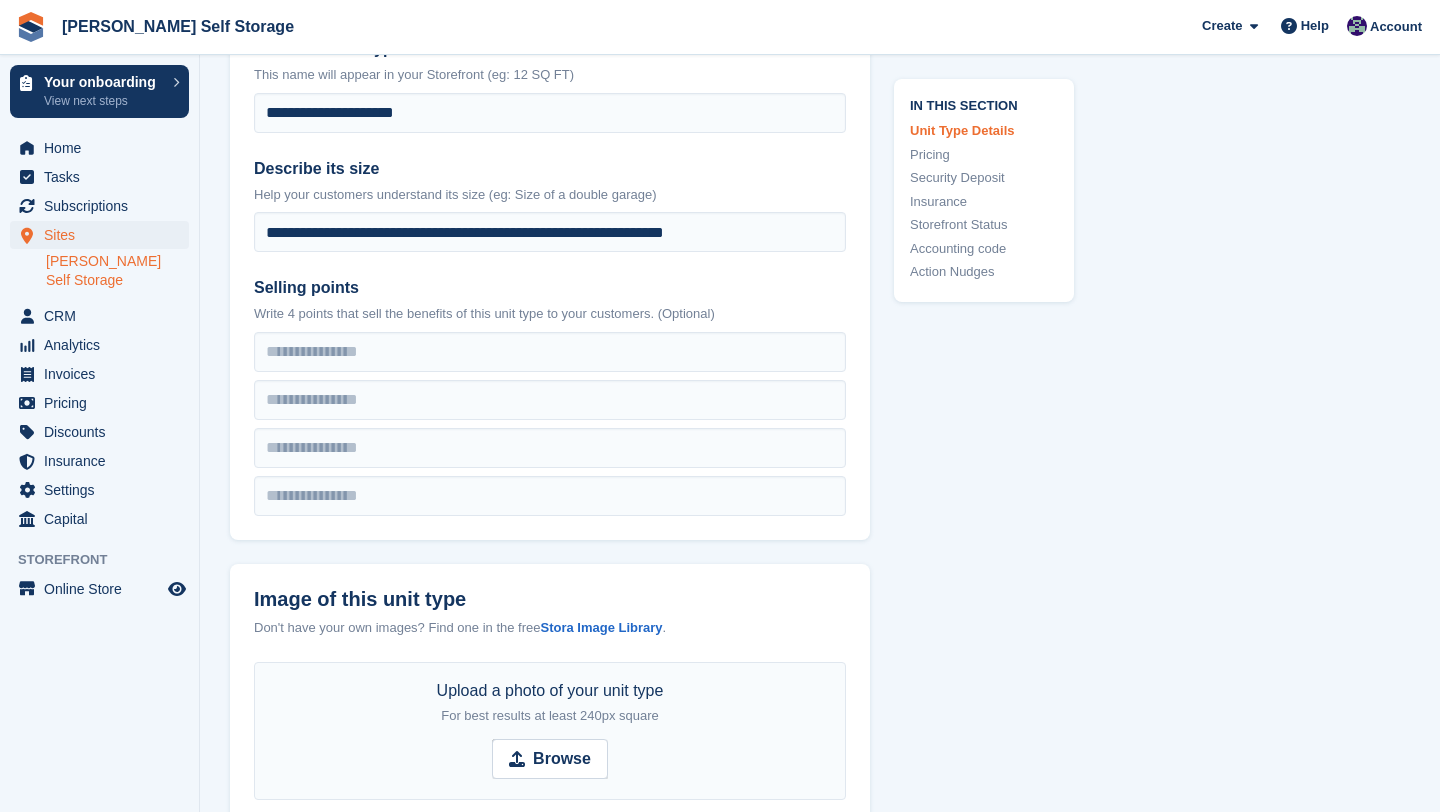 scroll, scrollTop: 599, scrollLeft: 0, axis: vertical 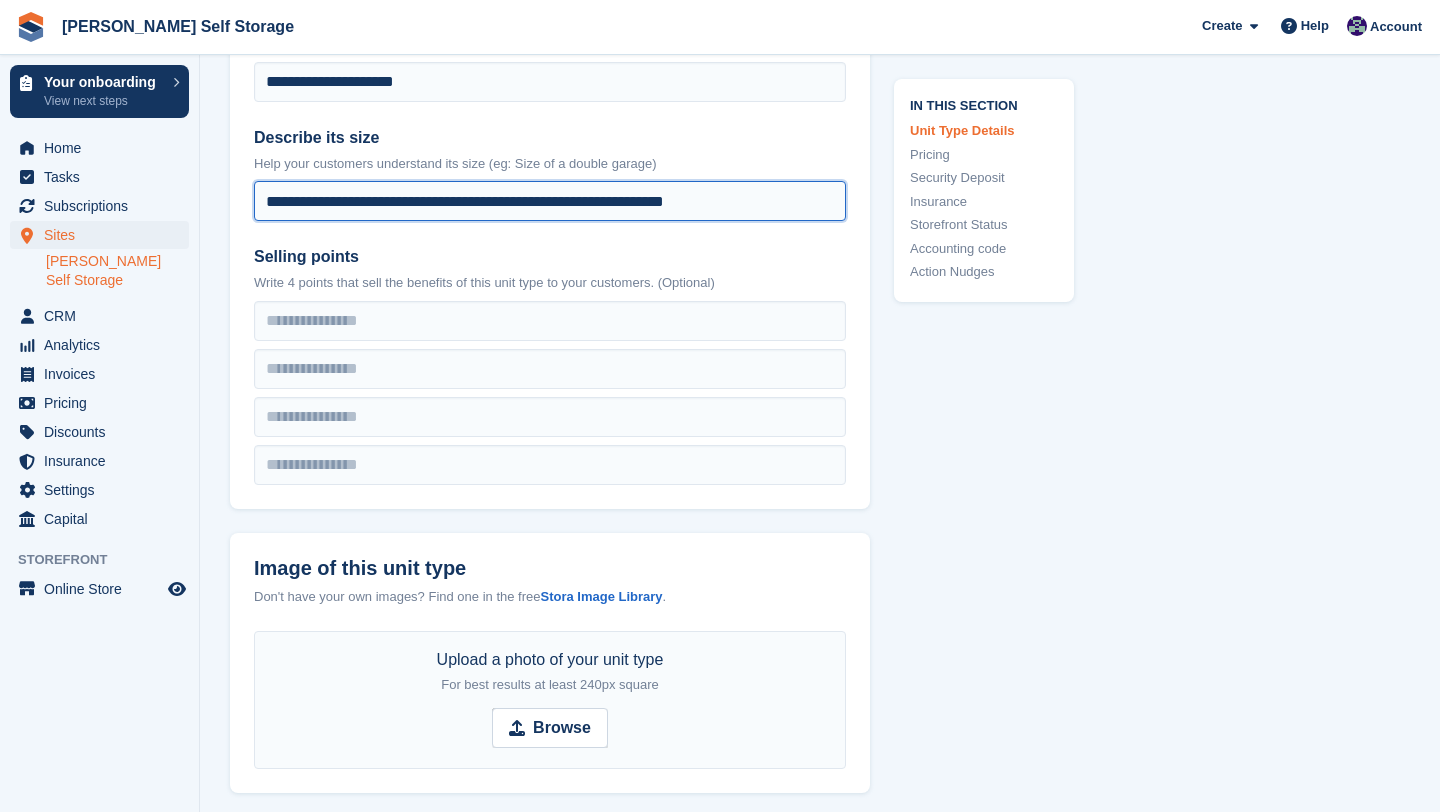 drag, startPoint x: 548, startPoint y: 203, endPoint x: 785, endPoint y: 216, distance: 237.35628 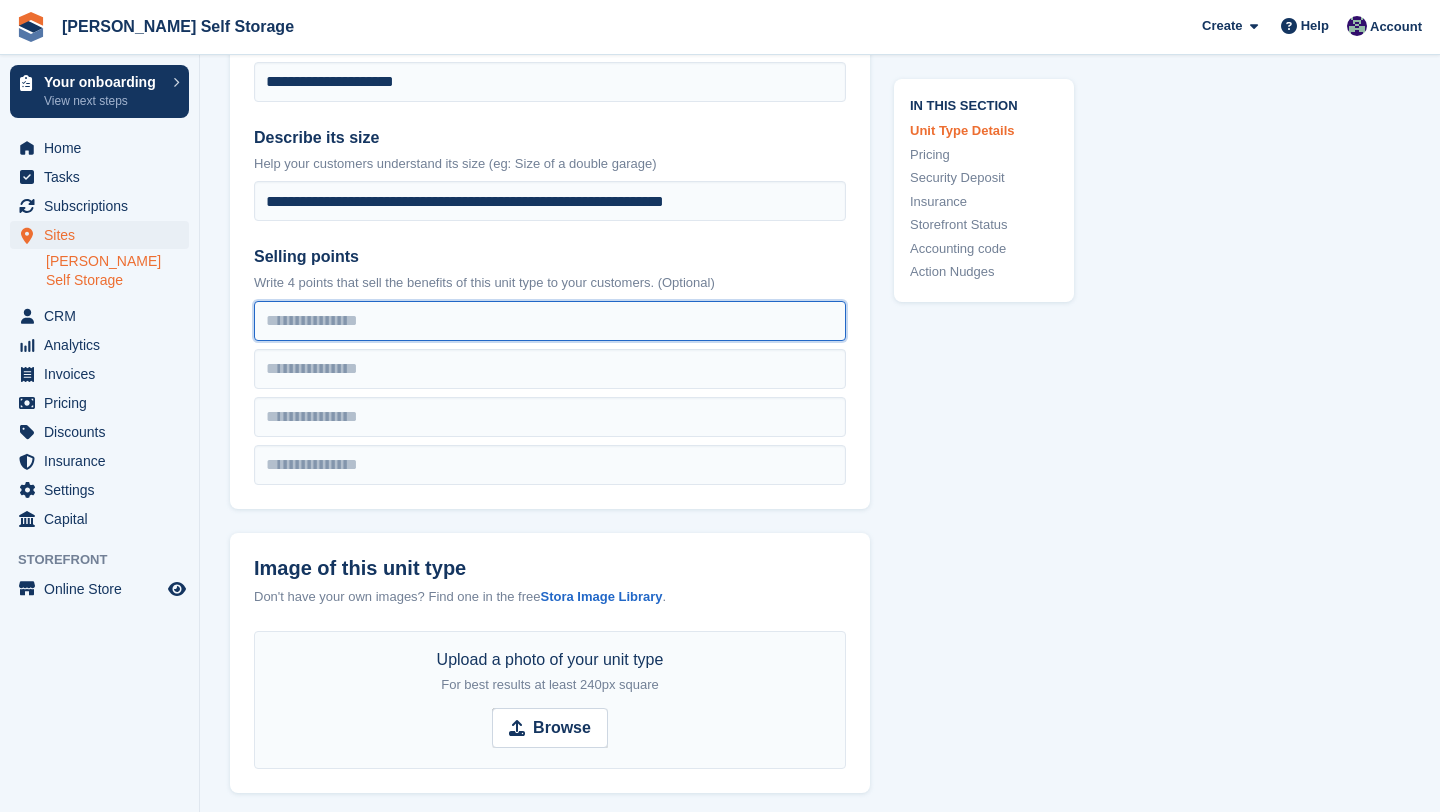 click at bounding box center [550, 321] 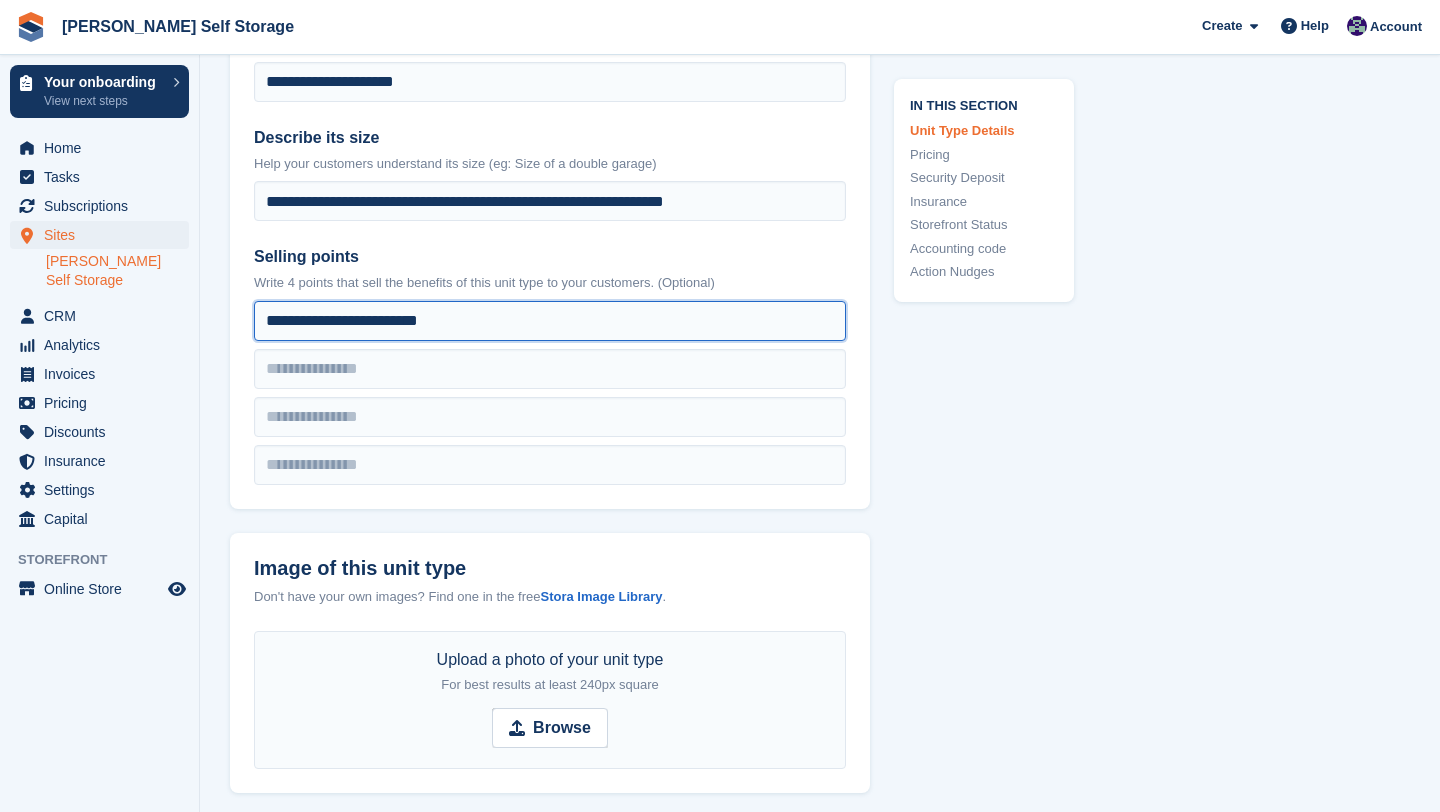 click on "**********" at bounding box center [550, 321] 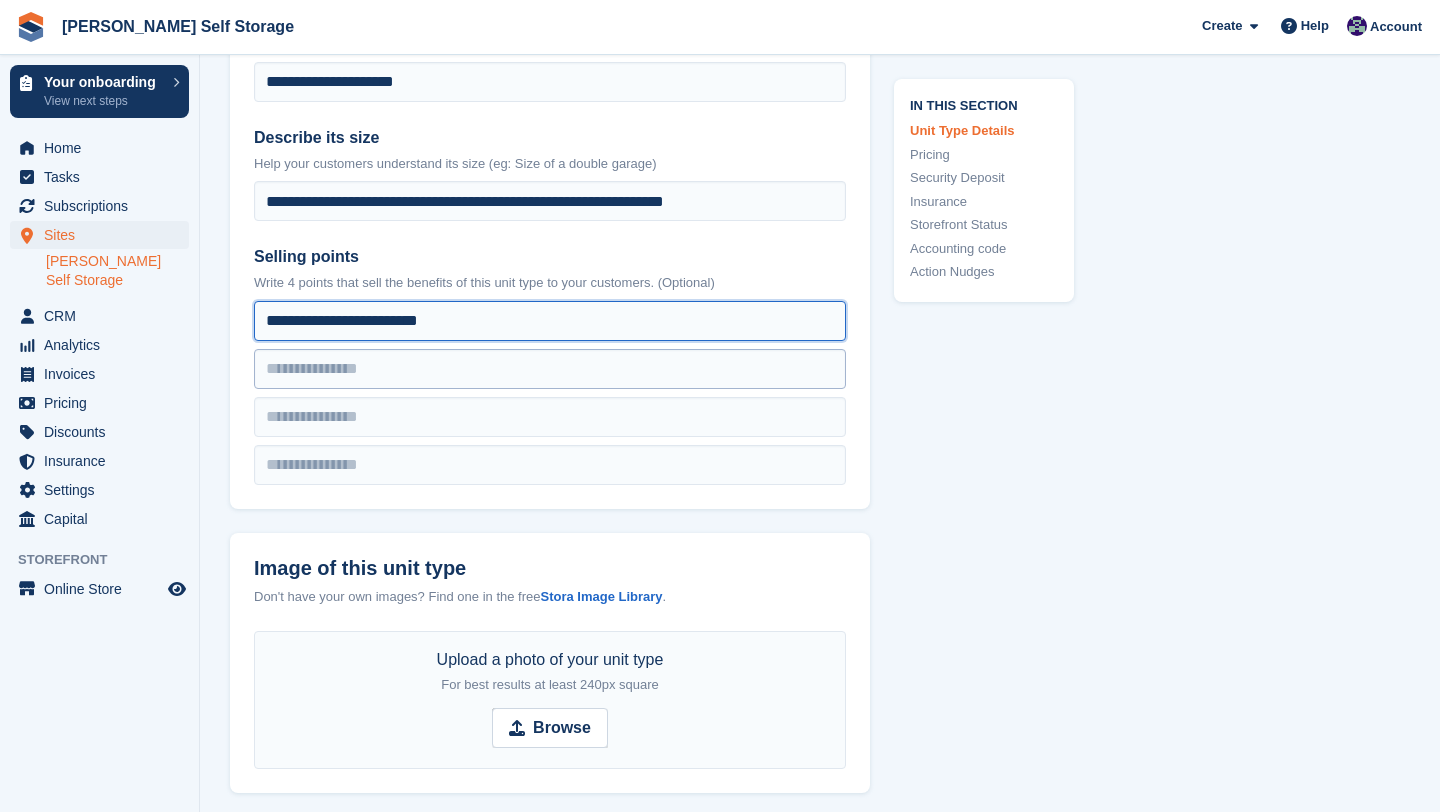 type on "**********" 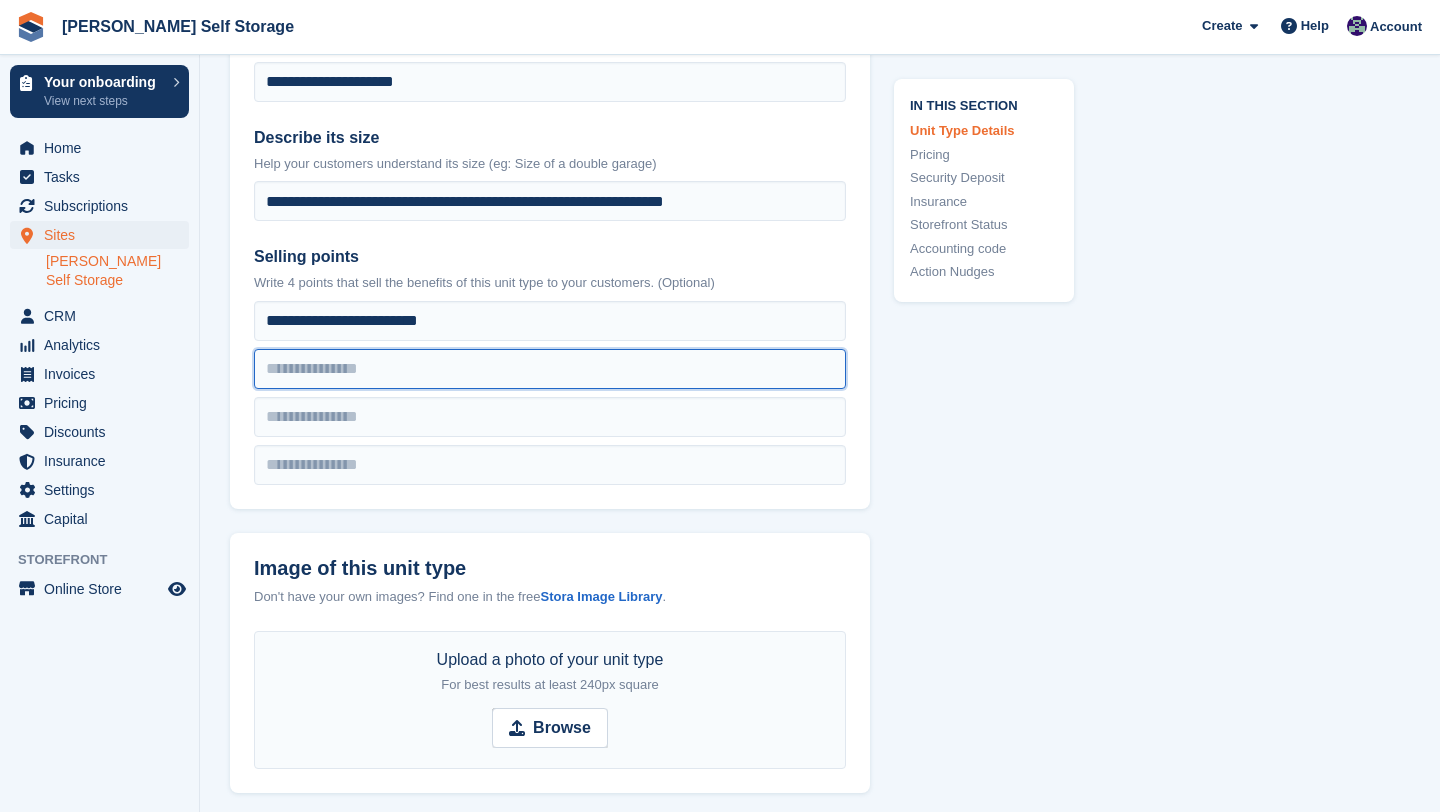 click at bounding box center [550, 321] 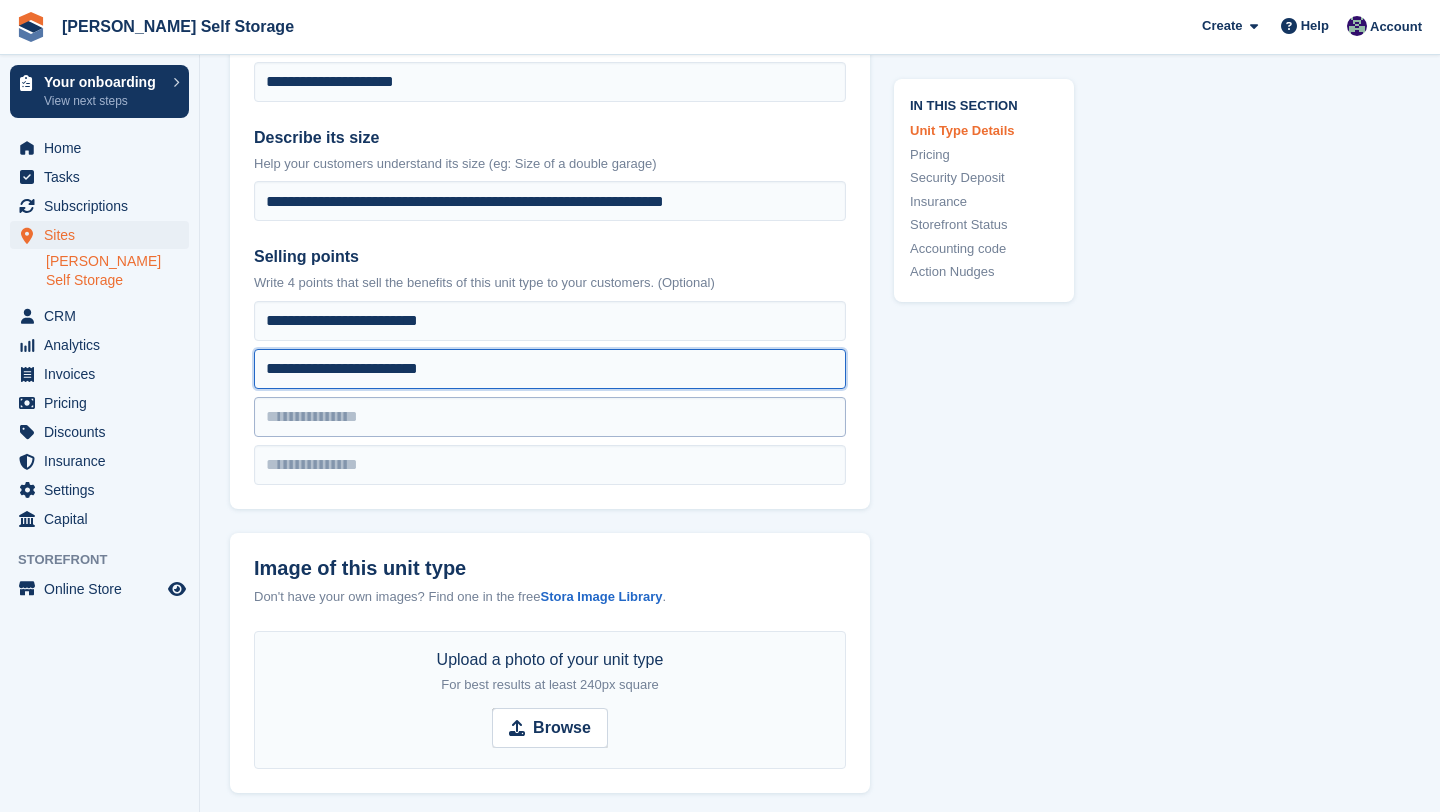 type on "**********" 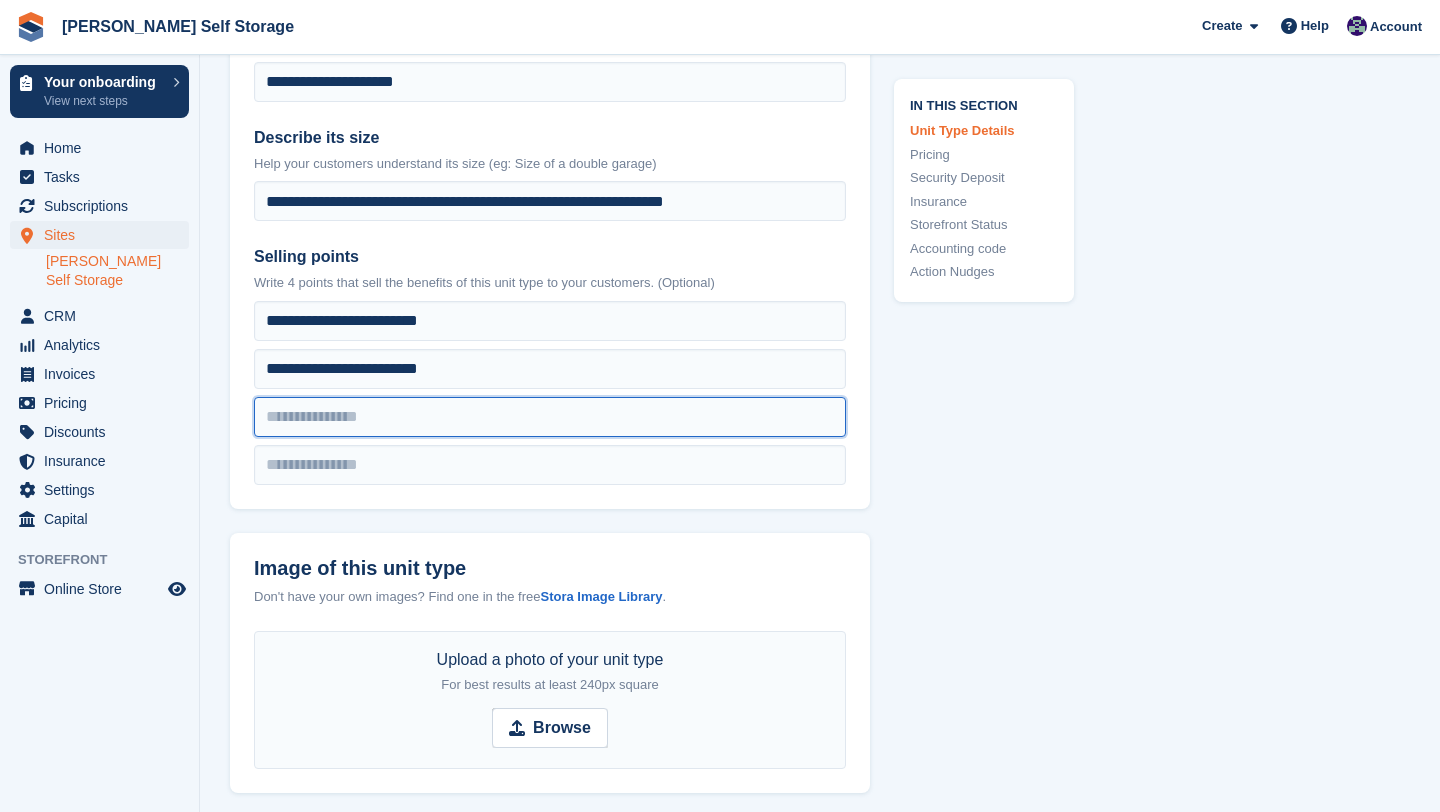 click at bounding box center [550, 321] 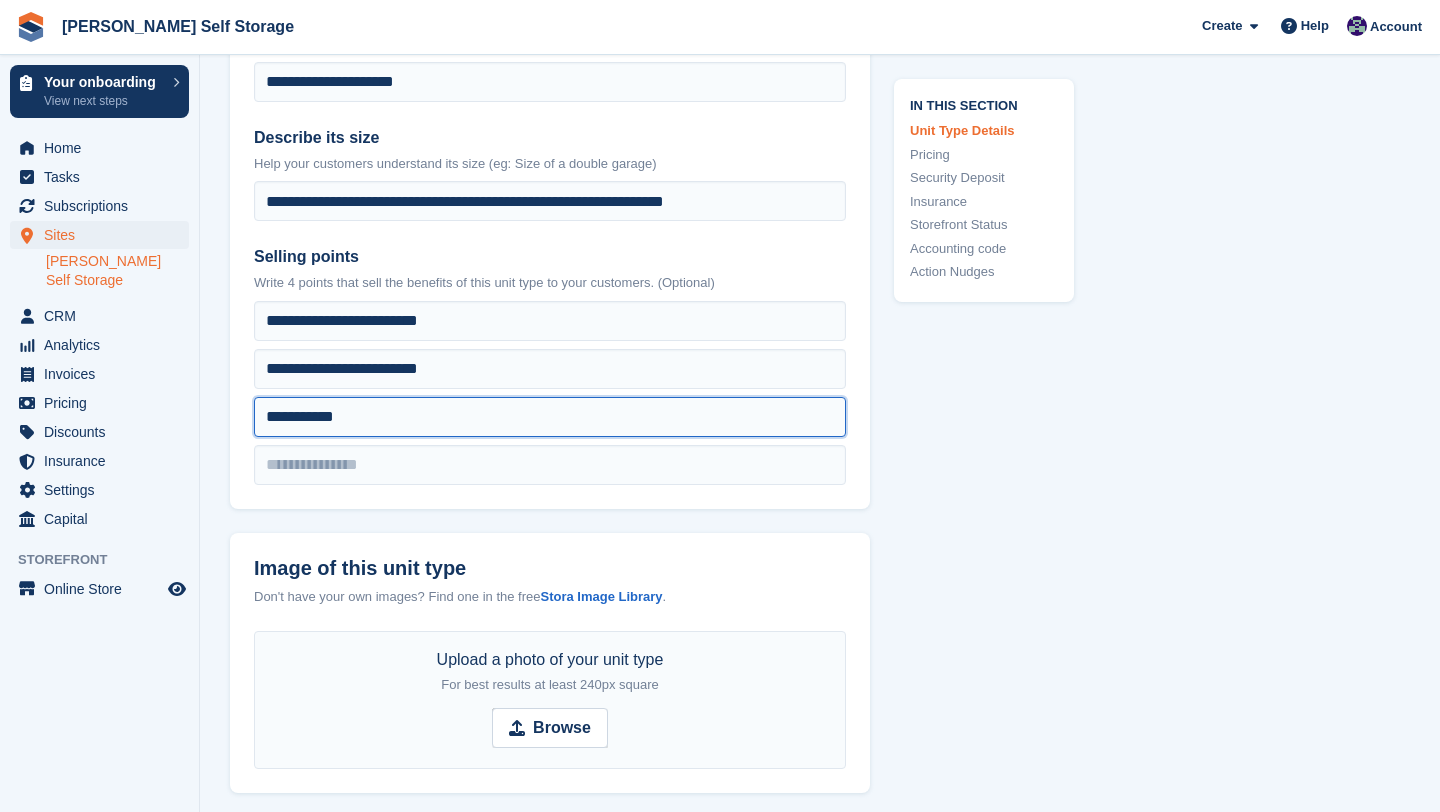 click on "**********" at bounding box center (550, 321) 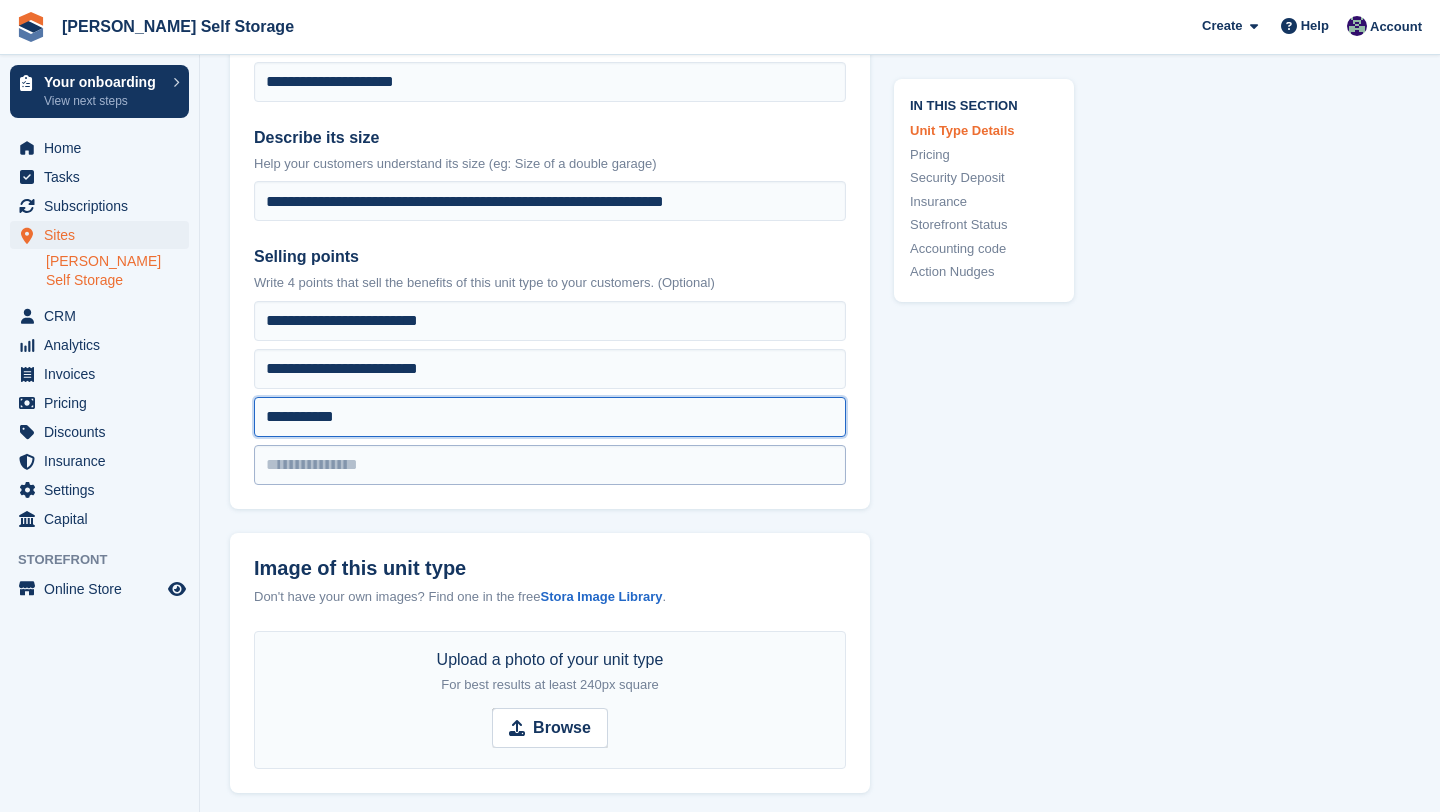 type on "**********" 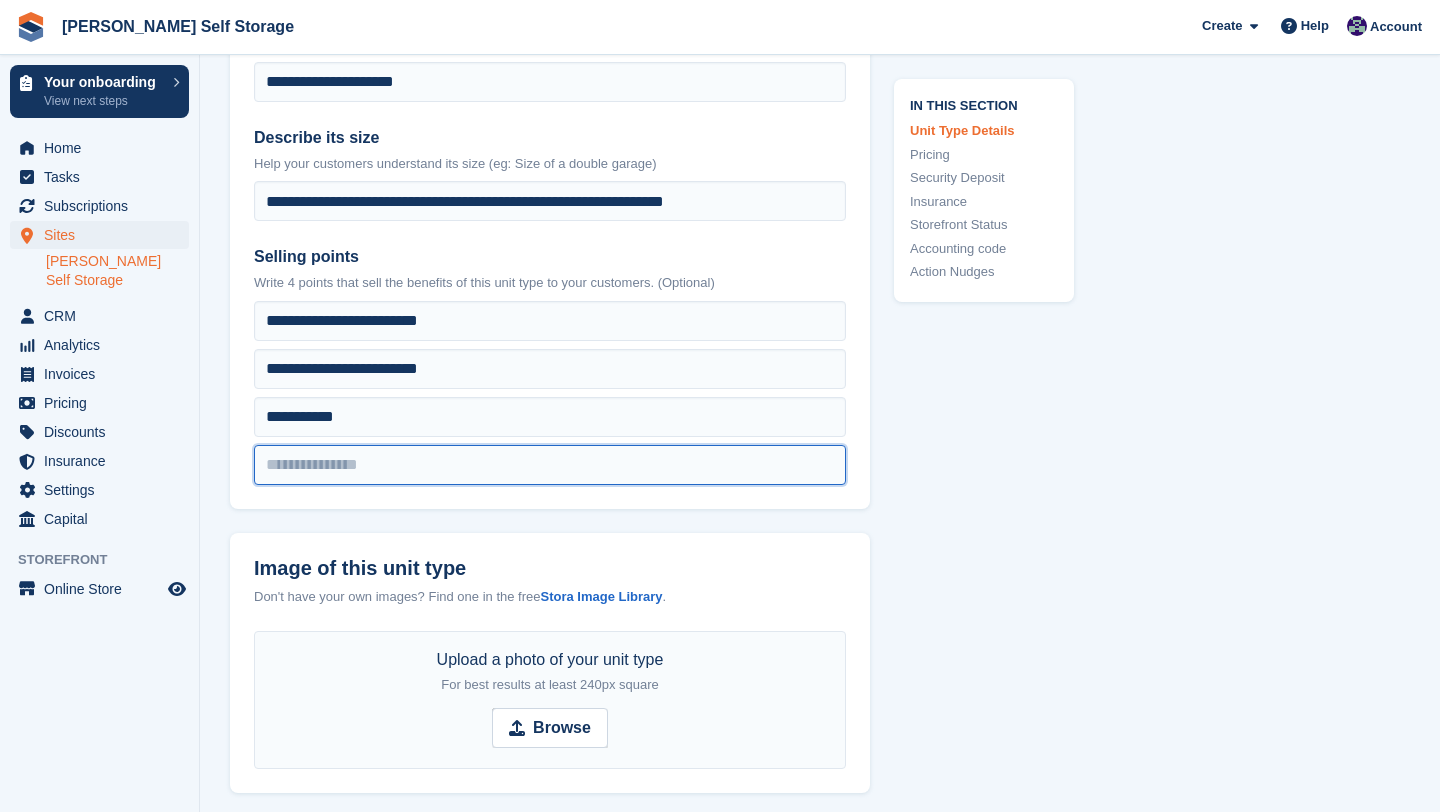 click at bounding box center [550, 321] 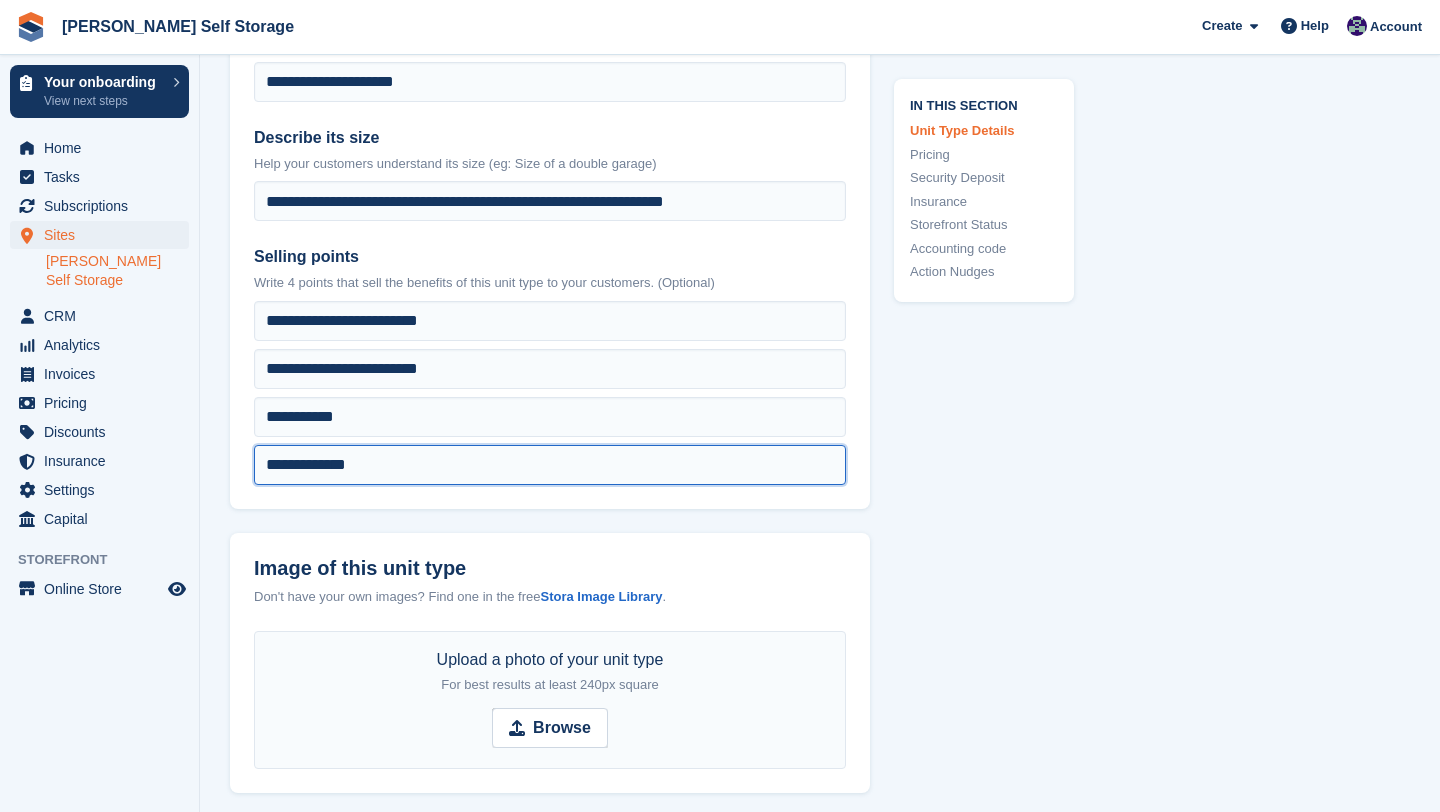 click on "**********" at bounding box center [550, 321] 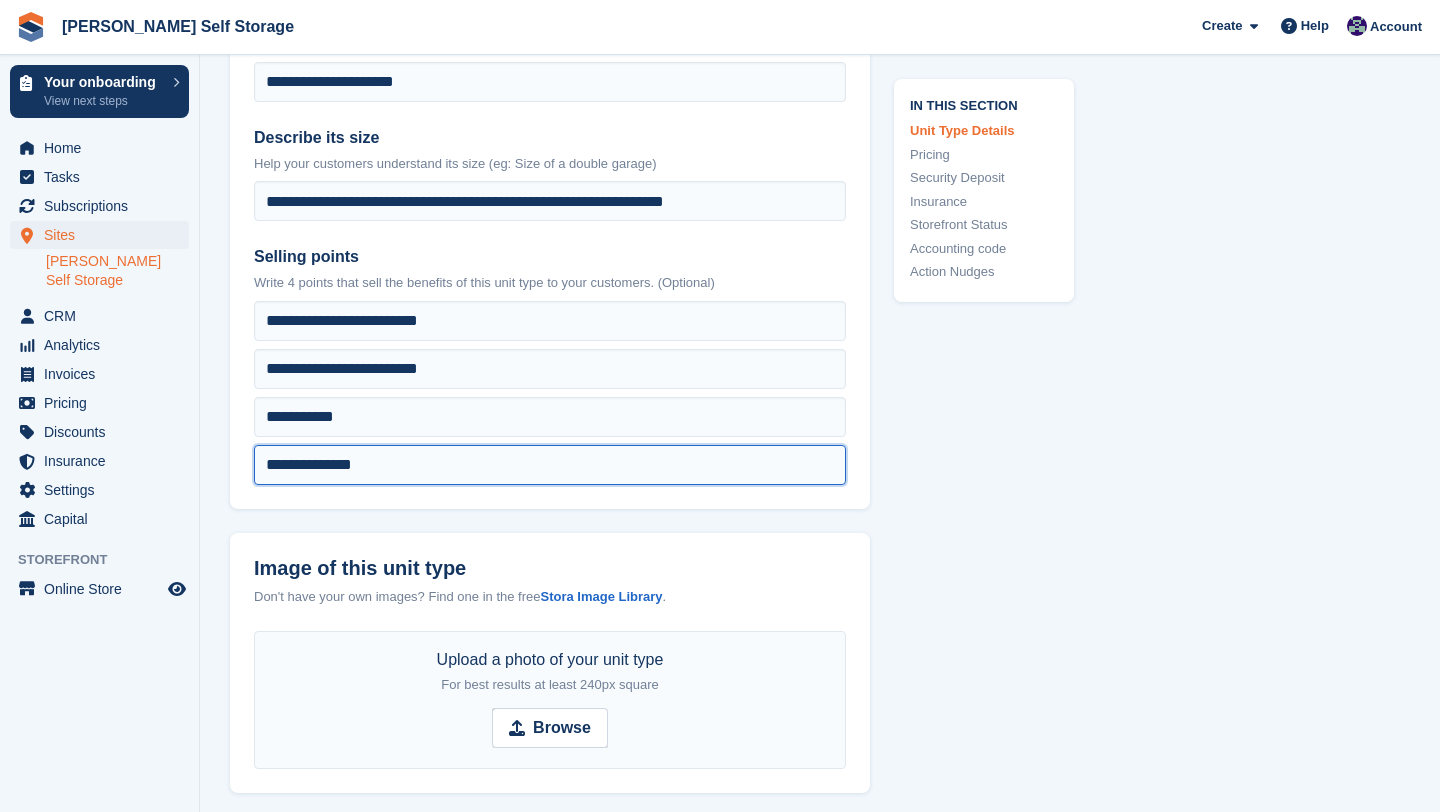 click on "**********" at bounding box center (550, 321) 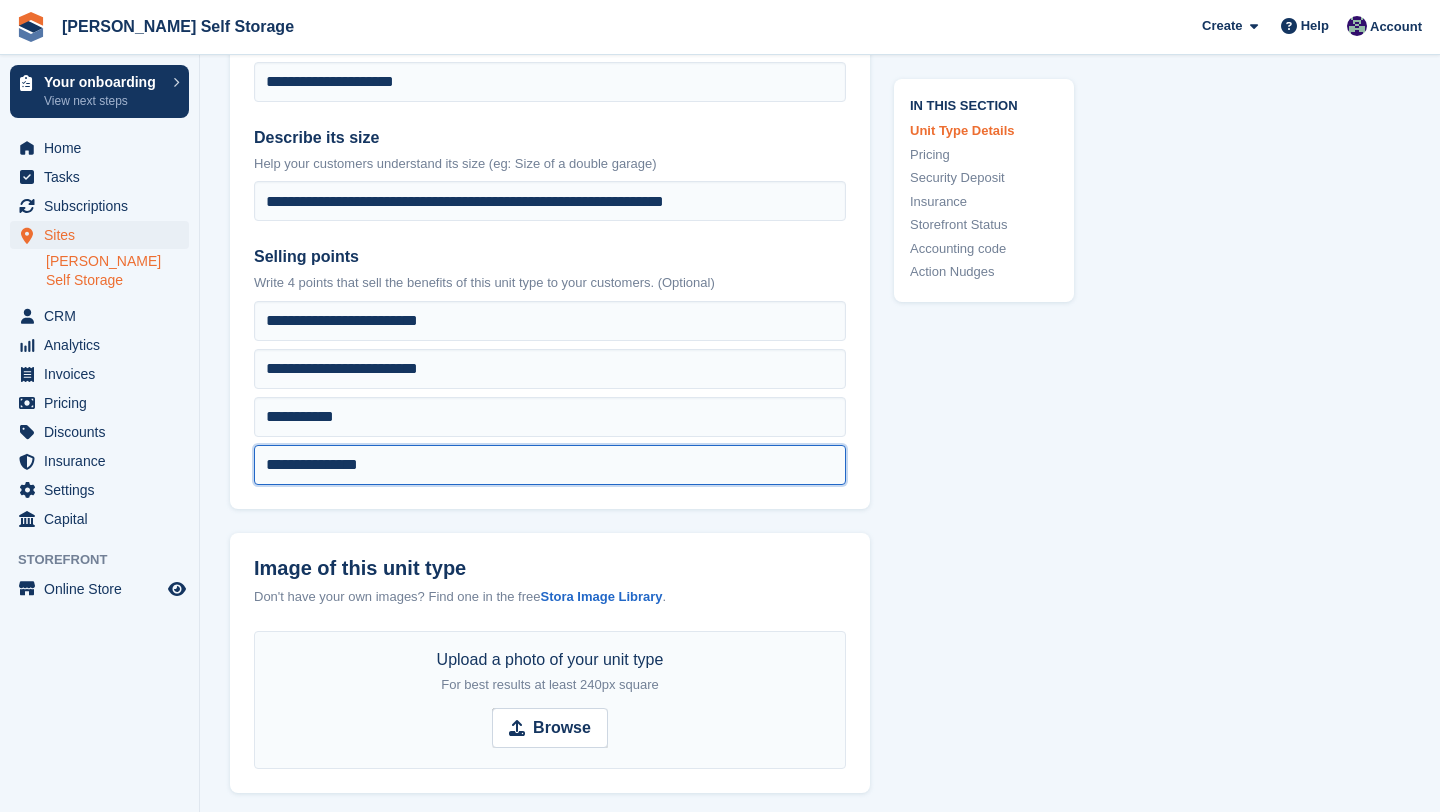 type on "**********" 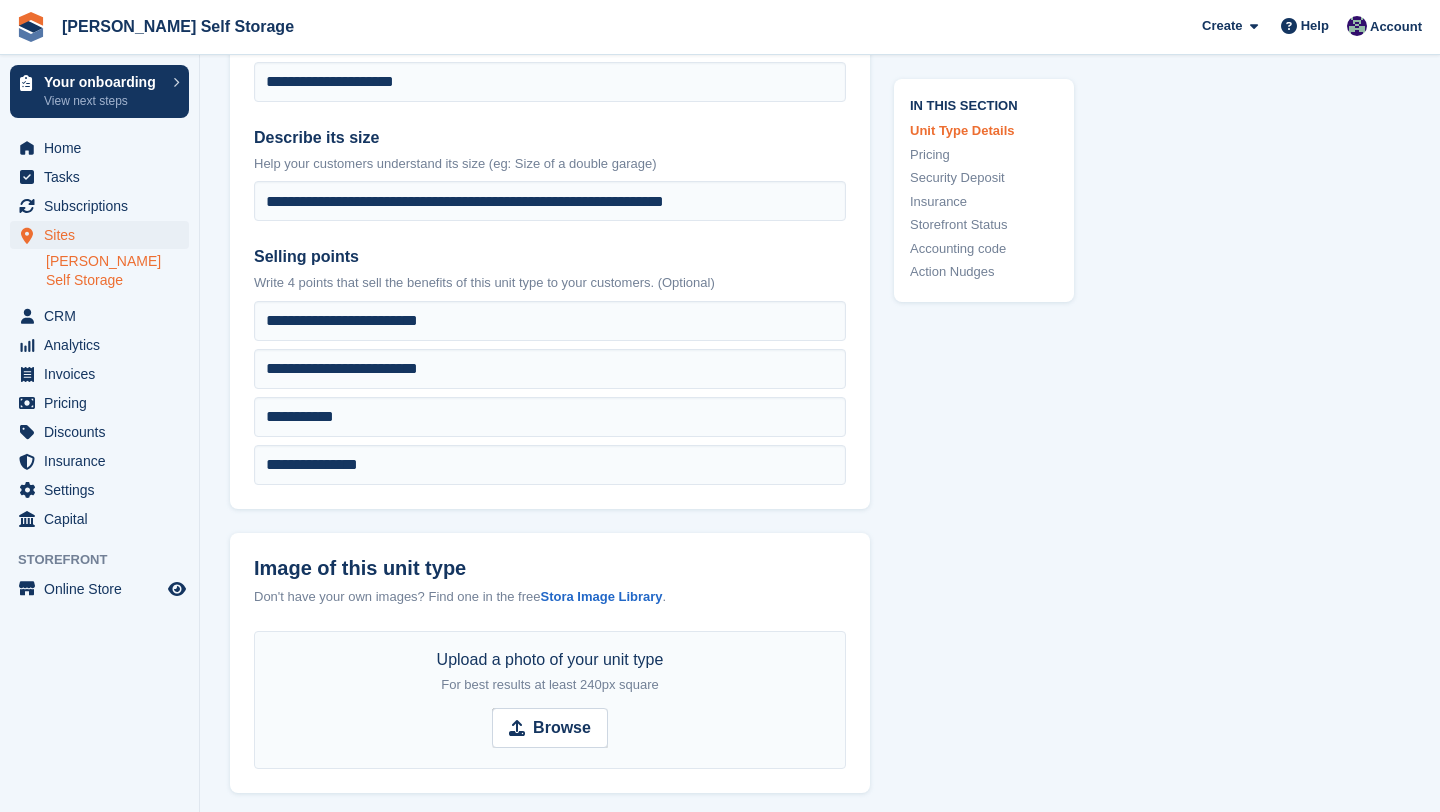 click on "**********" at bounding box center (550, 245) 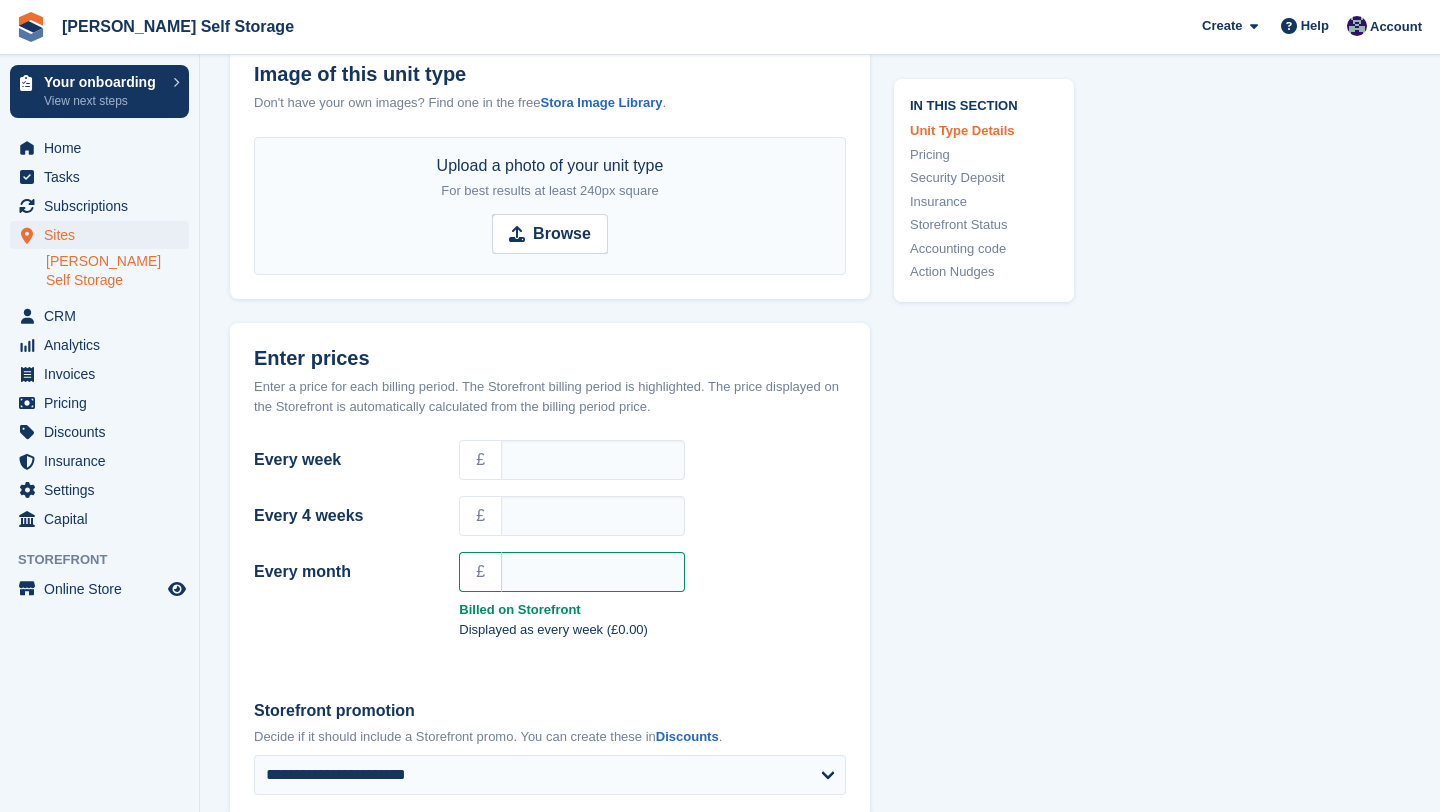 scroll, scrollTop: 1146, scrollLeft: 0, axis: vertical 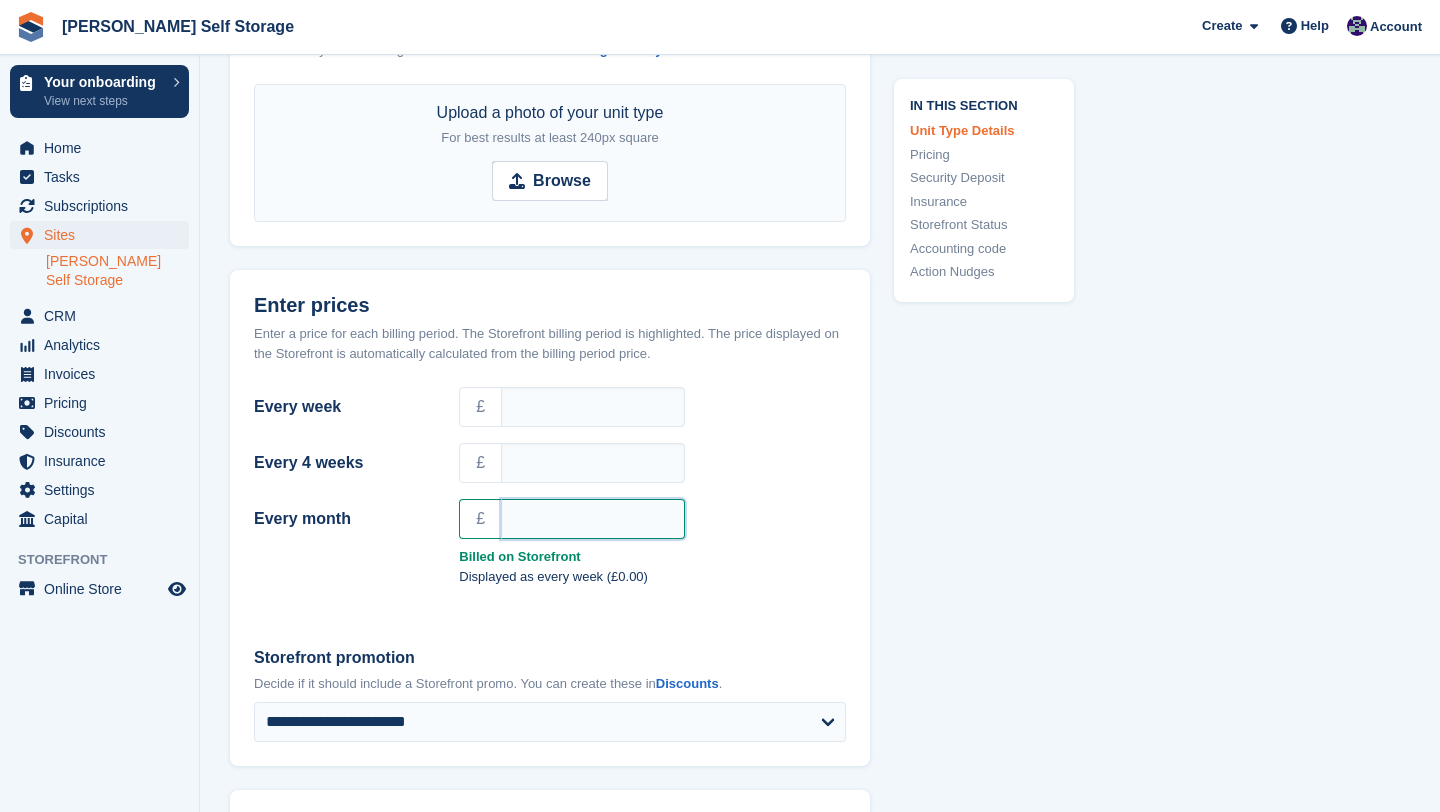 click on "Every month" at bounding box center (593, 519) 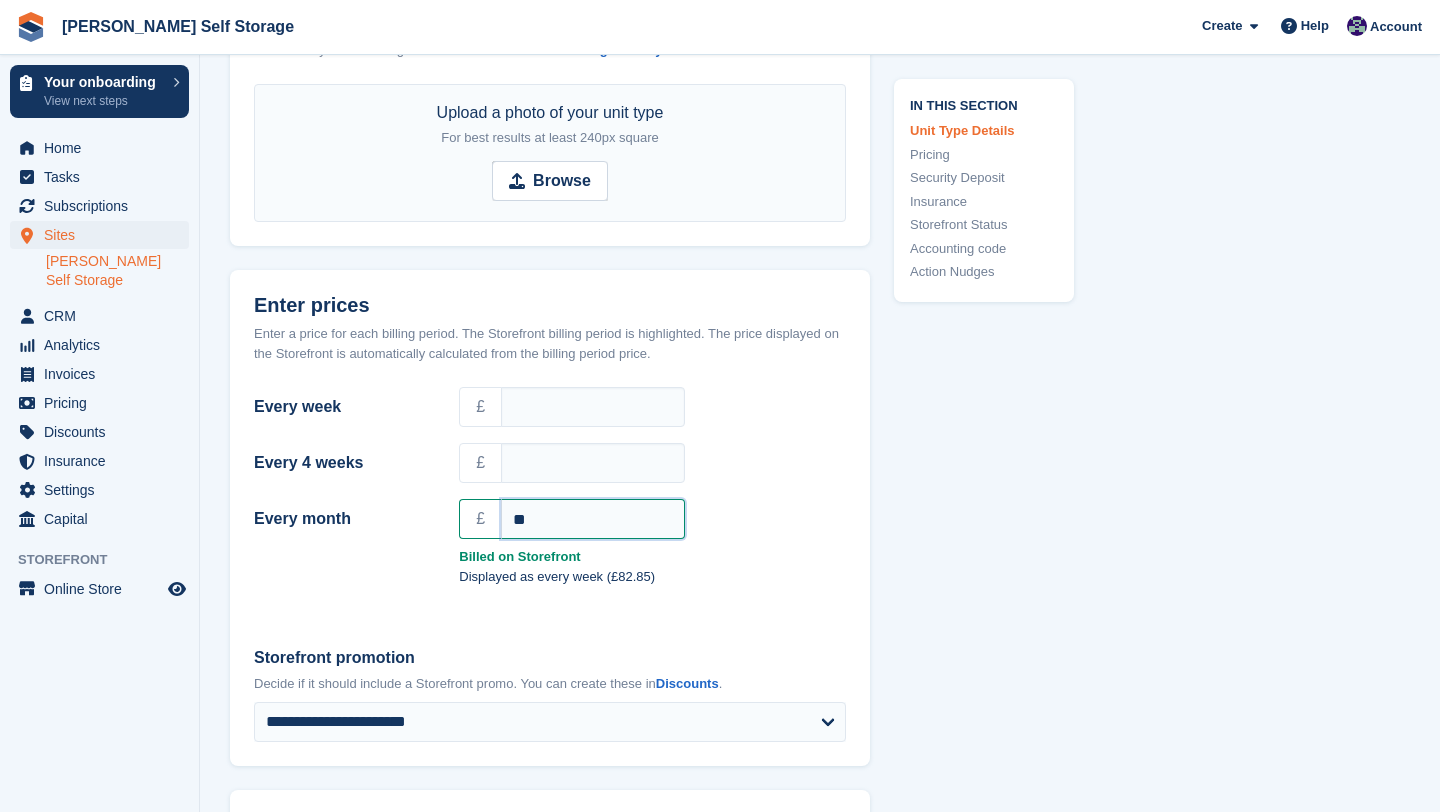 type on "*" 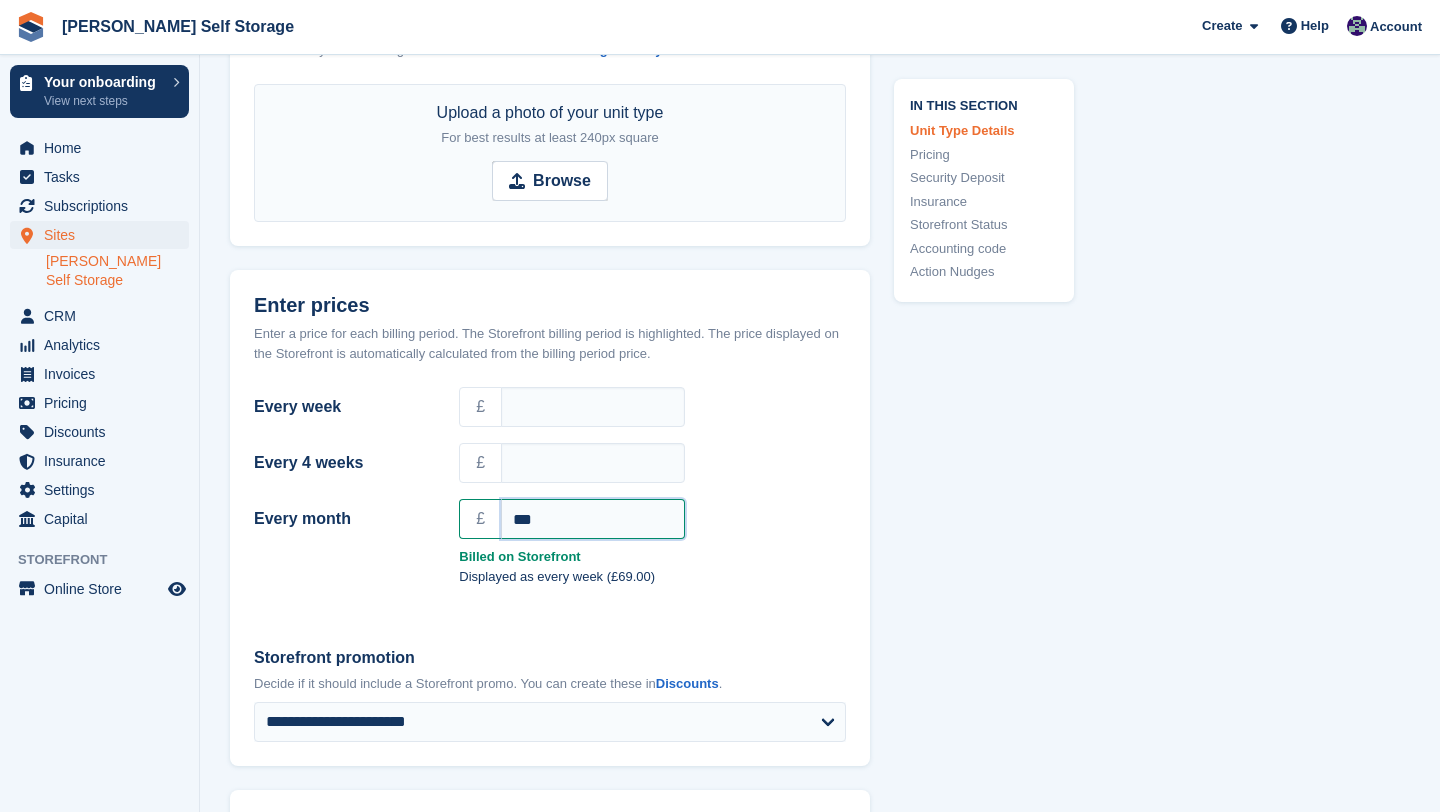 type on "***" 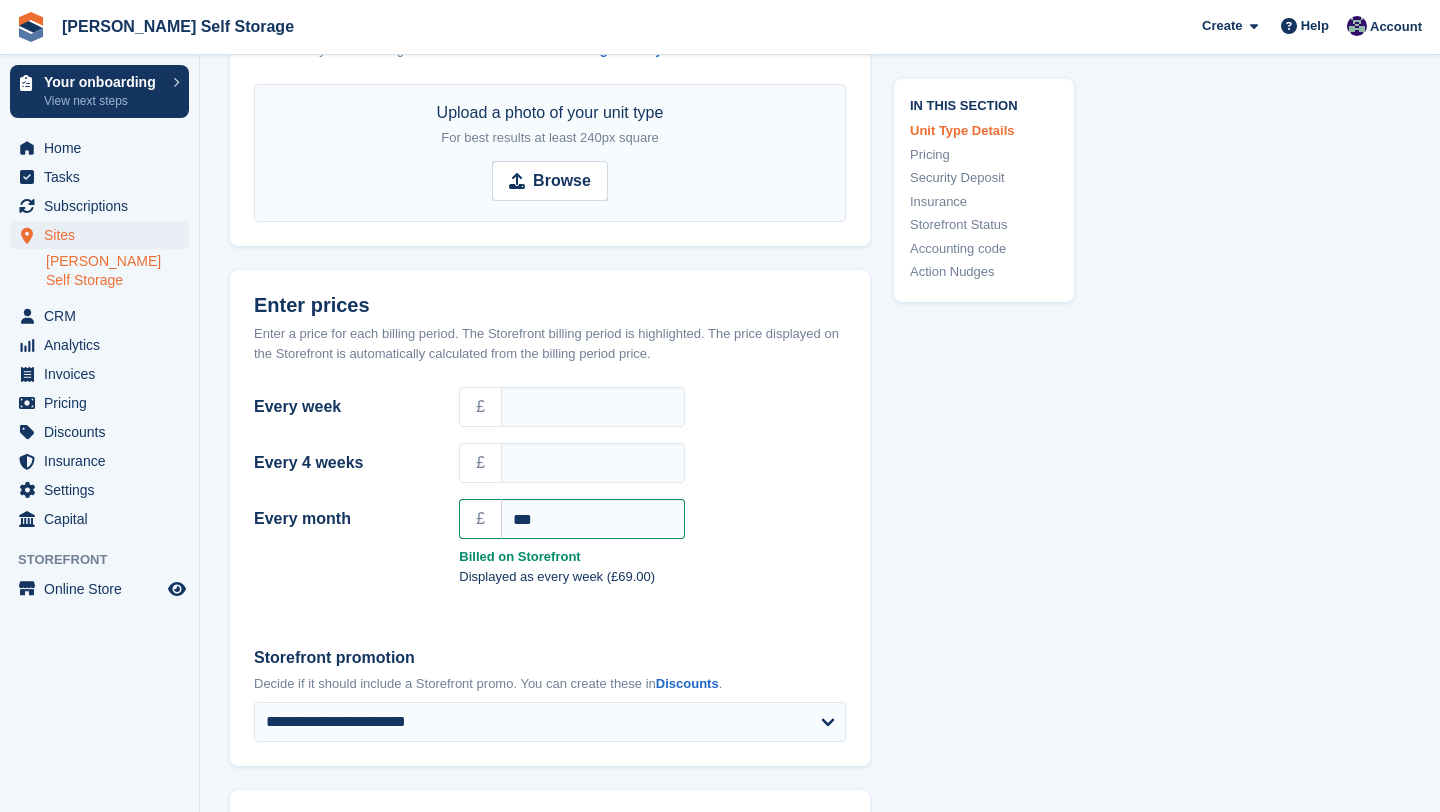 click on "£
***" at bounding box center (652, 519) 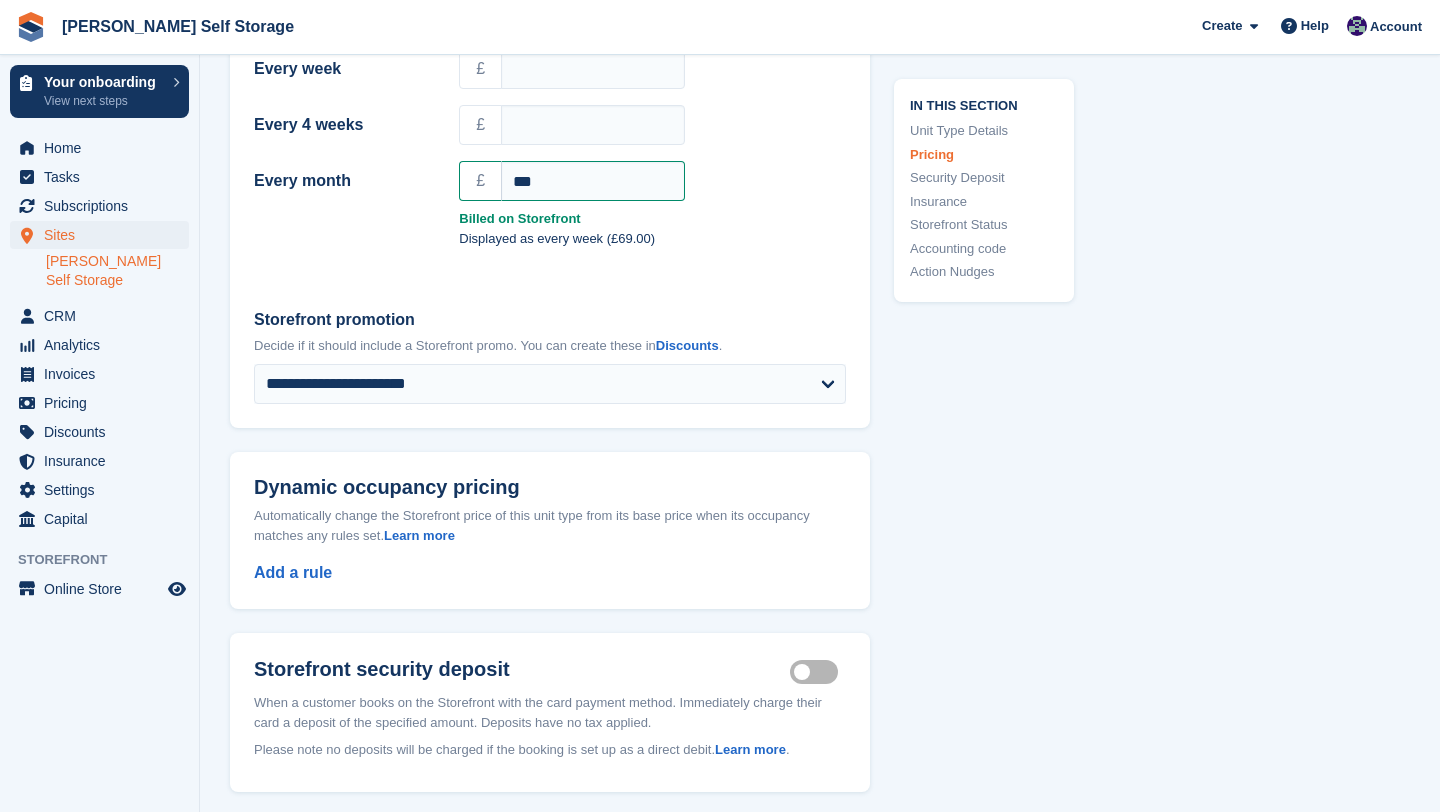 scroll, scrollTop: 1528, scrollLeft: 0, axis: vertical 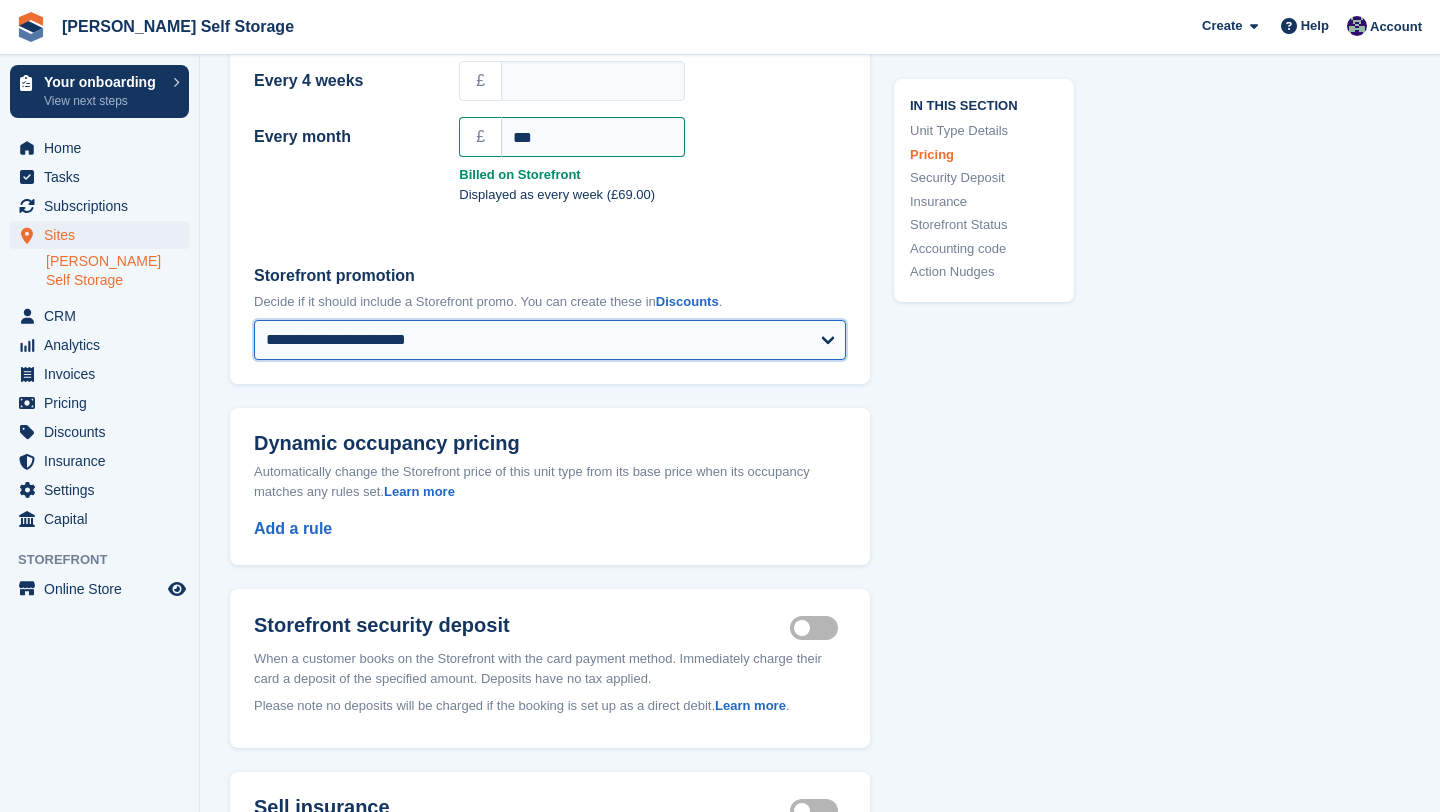 click on "**********" at bounding box center (550, 340) 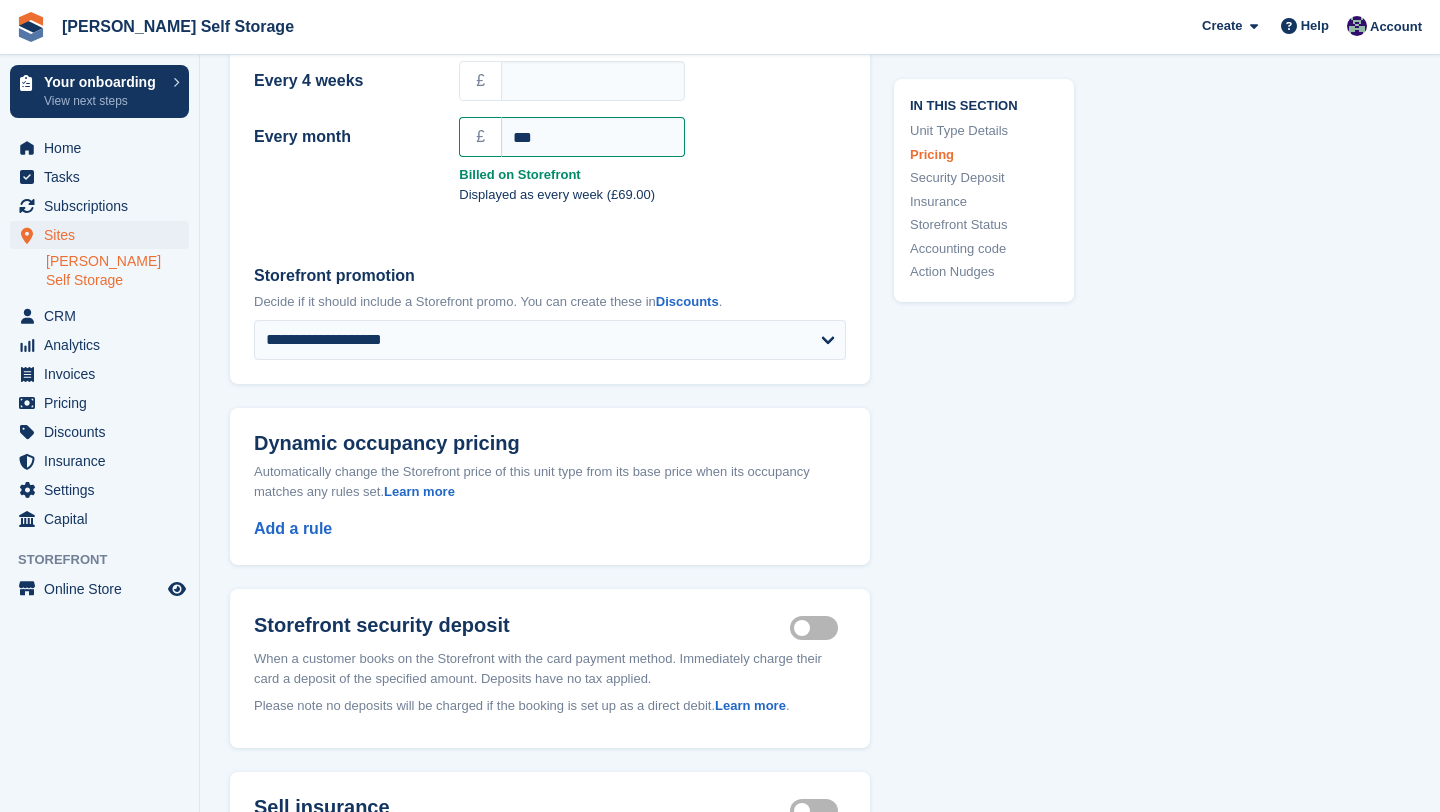 click on "In this section
Unit Type Details
Pricing
Security Deposit
Insurance
Storefront Status
Accounting code
Action Nudges" at bounding box center [972, 506] 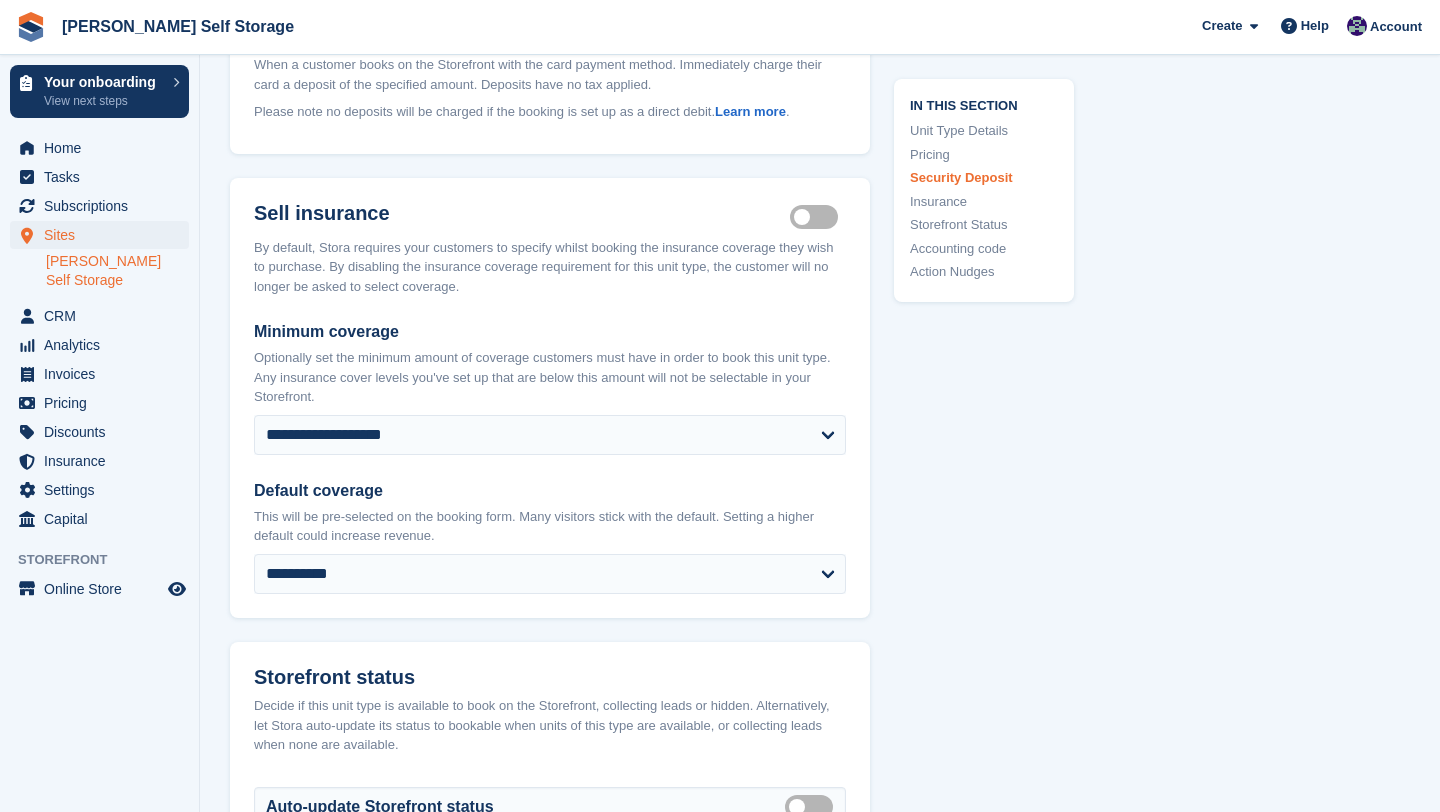 scroll, scrollTop: 2063, scrollLeft: 0, axis: vertical 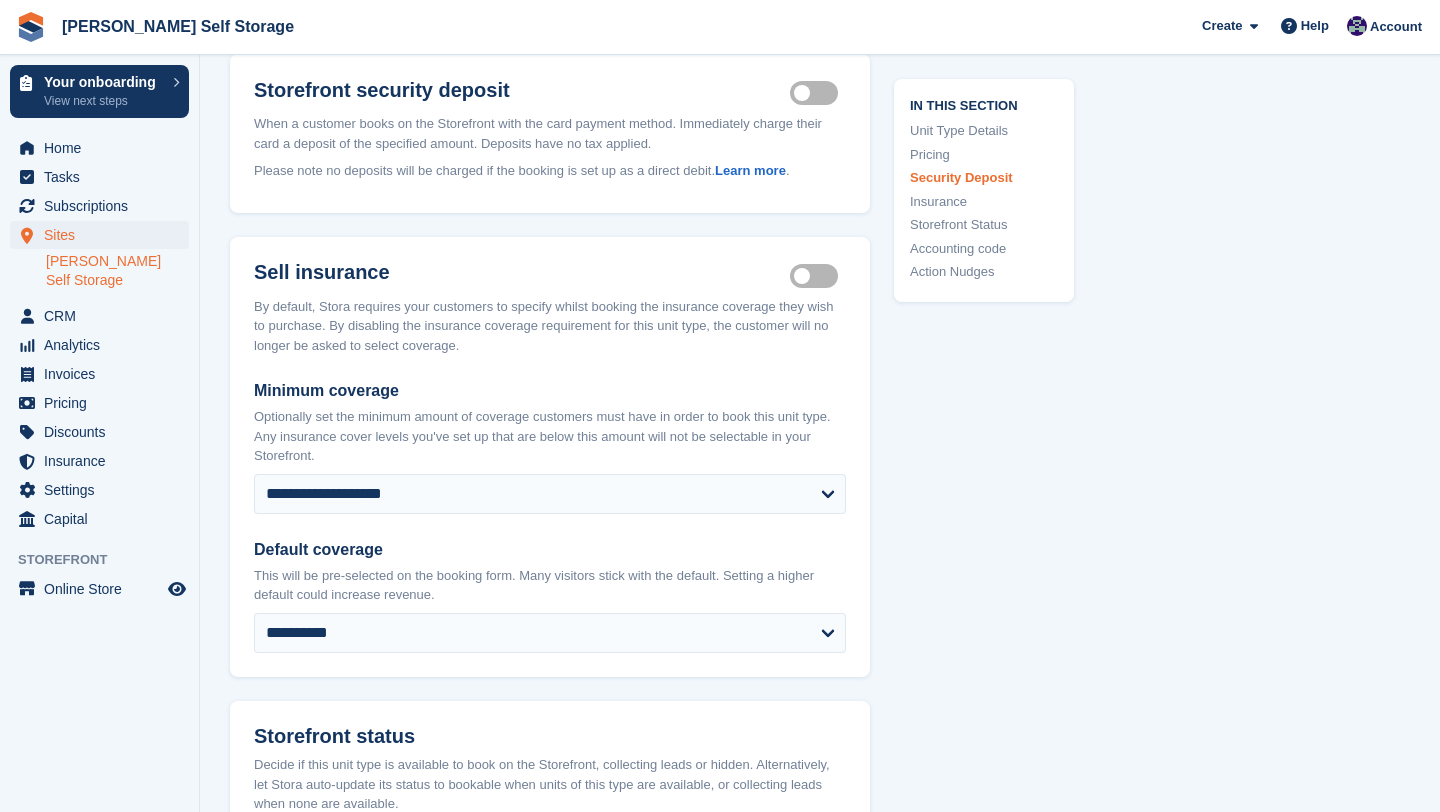 click on "Security deposit on" at bounding box center [818, 93] 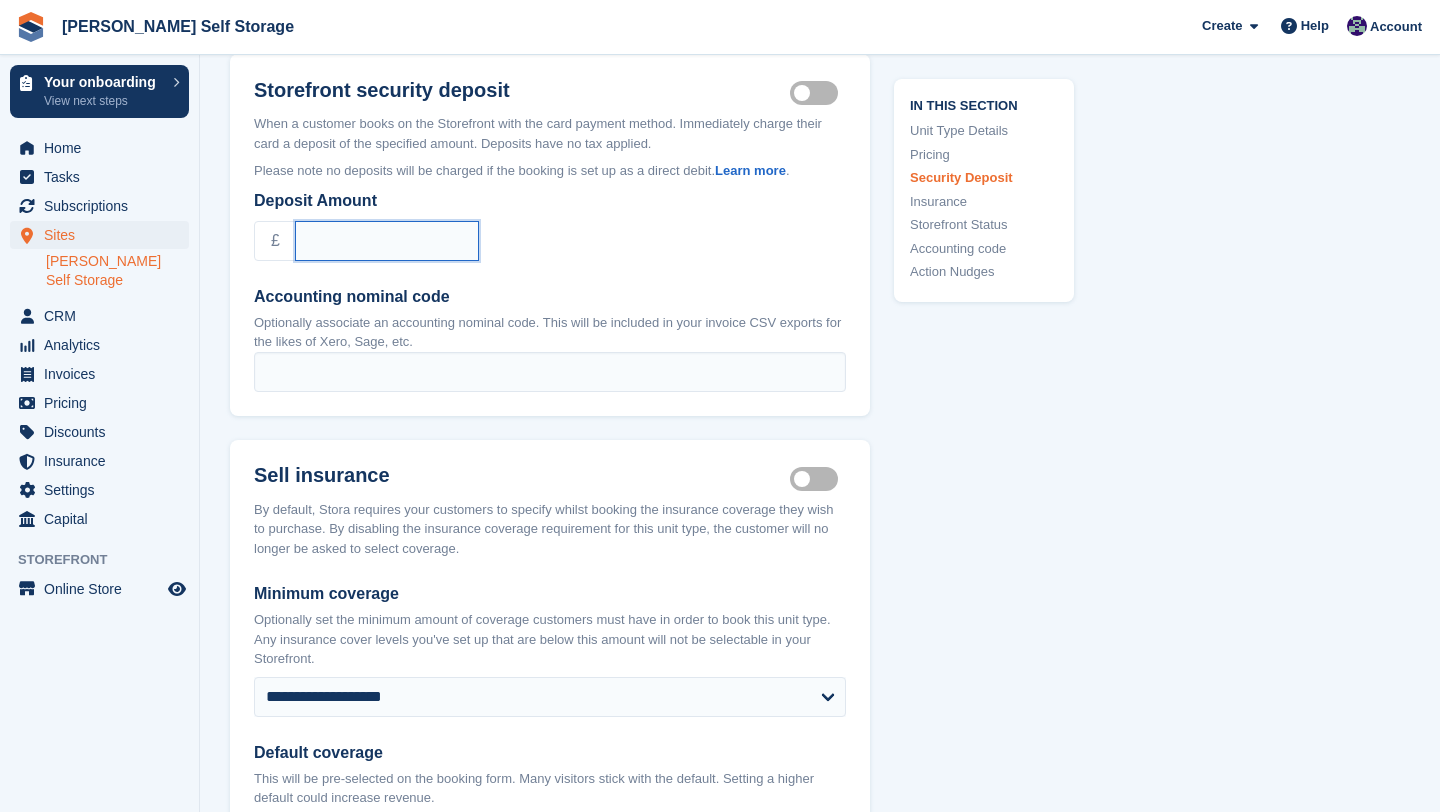 click on "Deposit Amount" at bounding box center [387, 241] 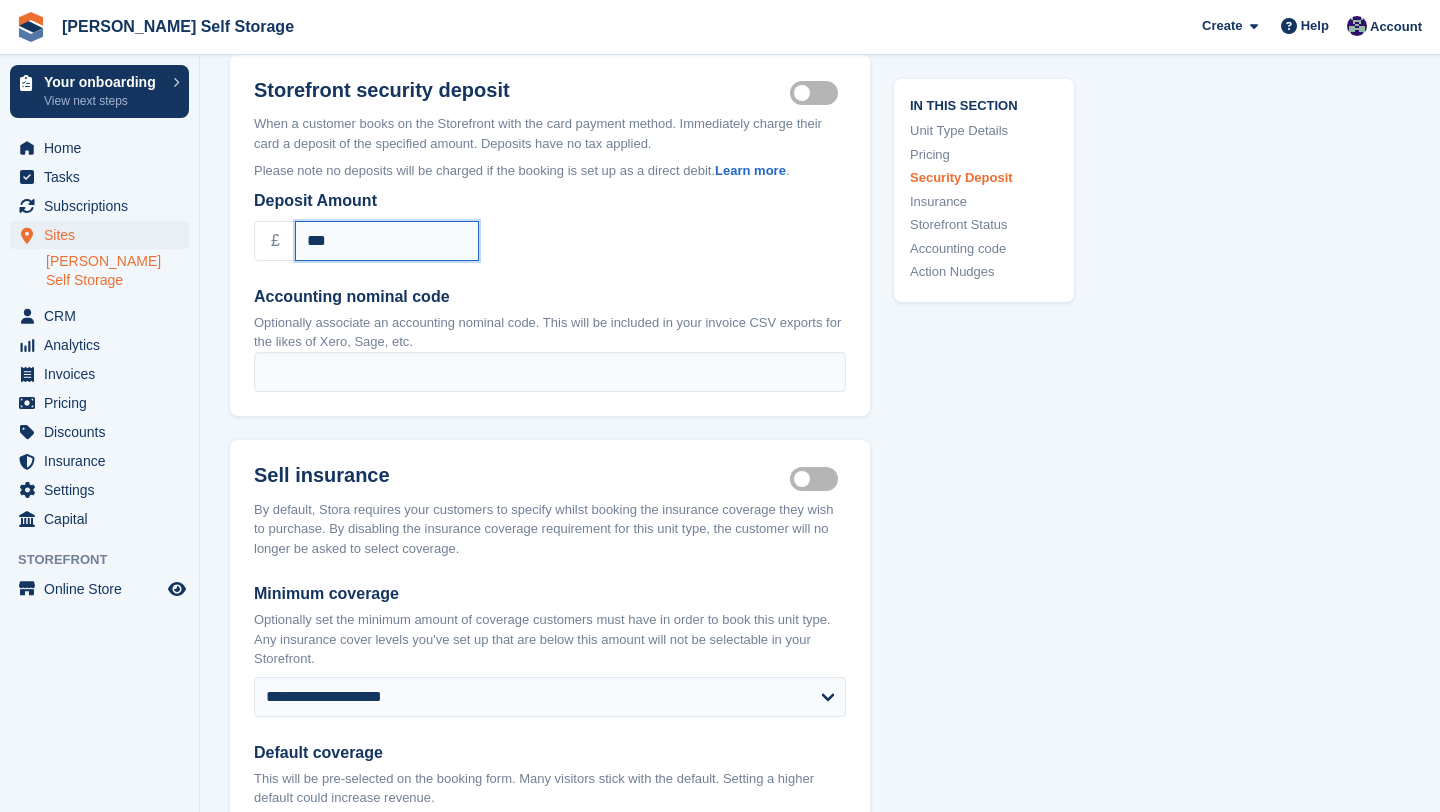 type on "***" 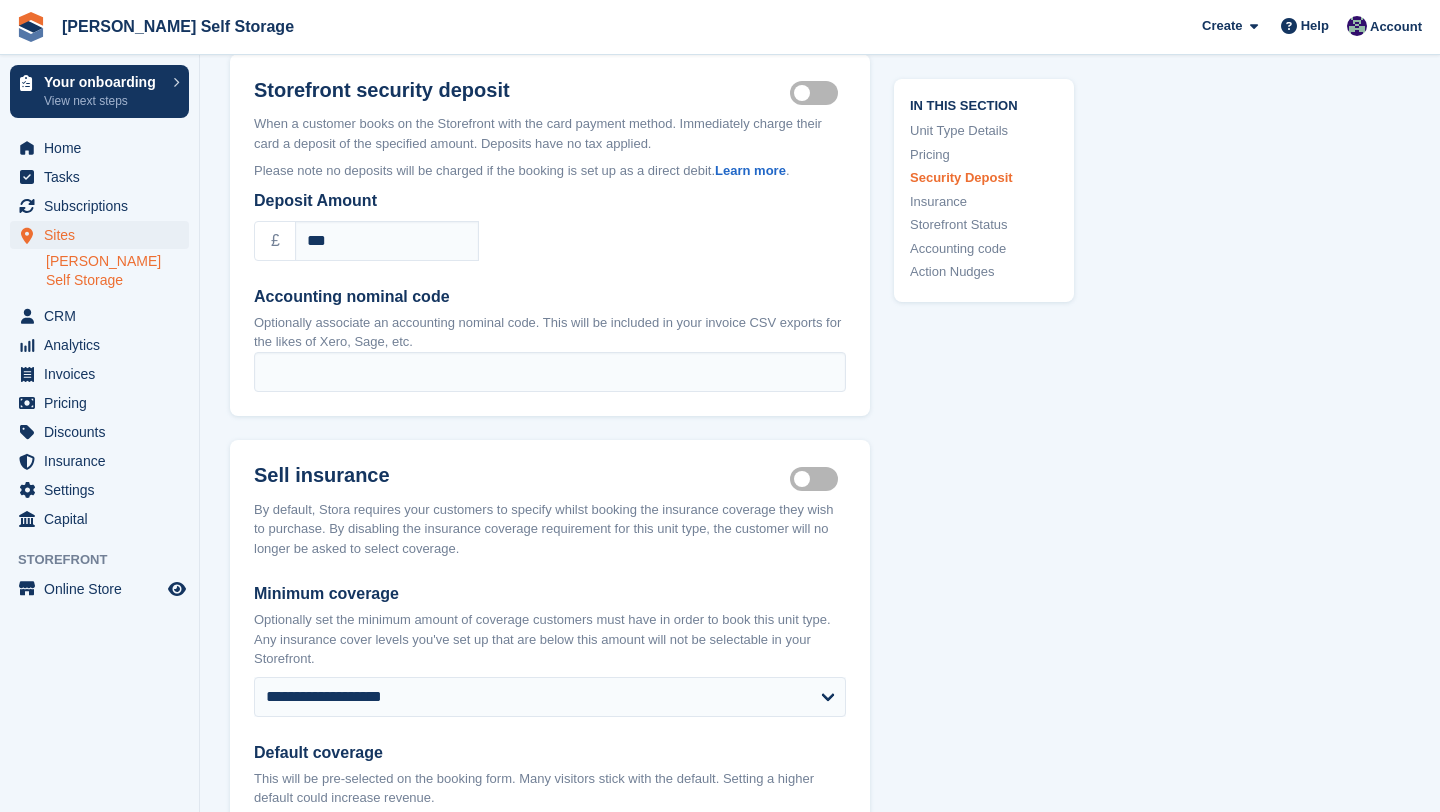 click on "In this section
Unit Type Details
Pricing
Security Deposit
Insurance
Storefront Status
Accounting code
Action Nudges" at bounding box center (972, 72) 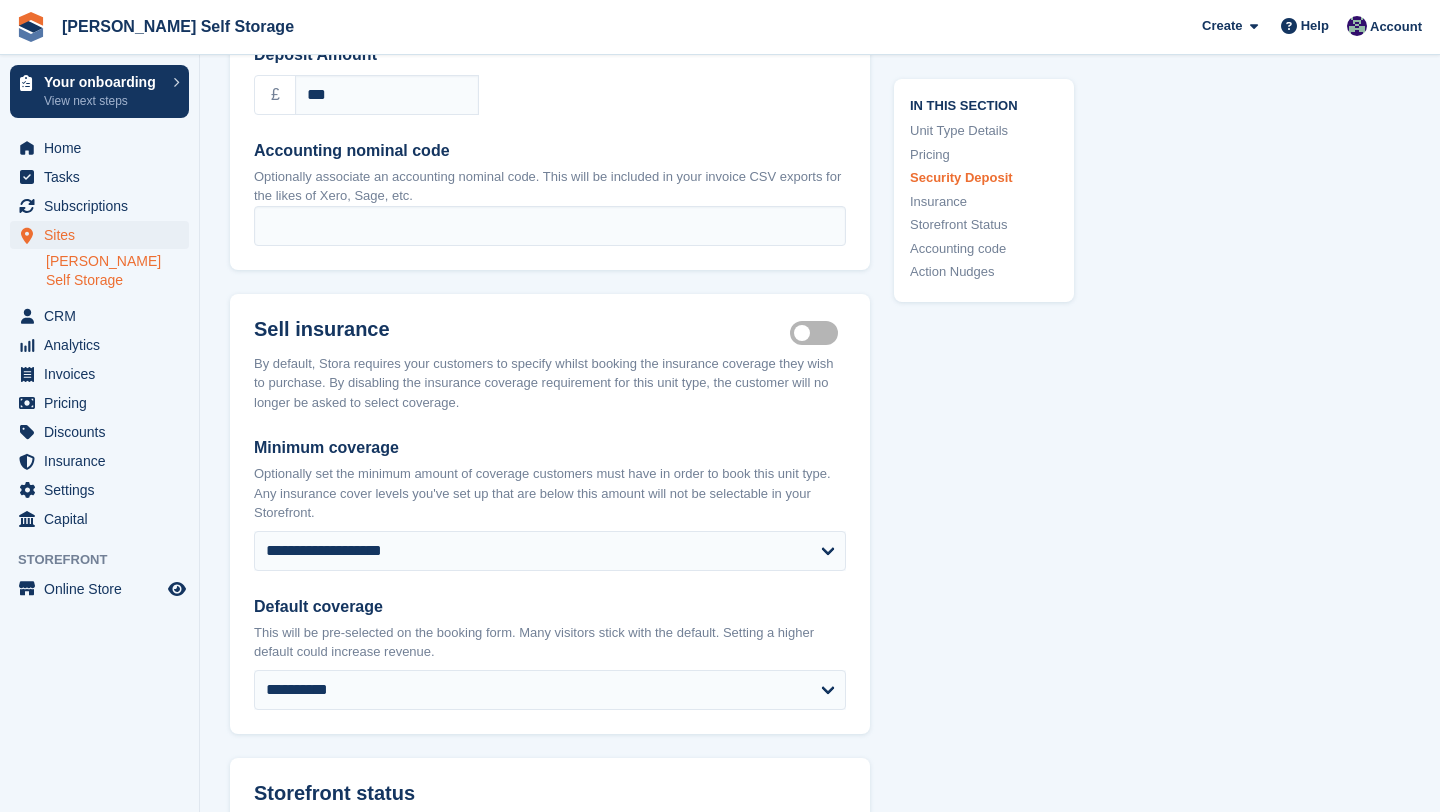 scroll, scrollTop: 2138, scrollLeft: 0, axis: vertical 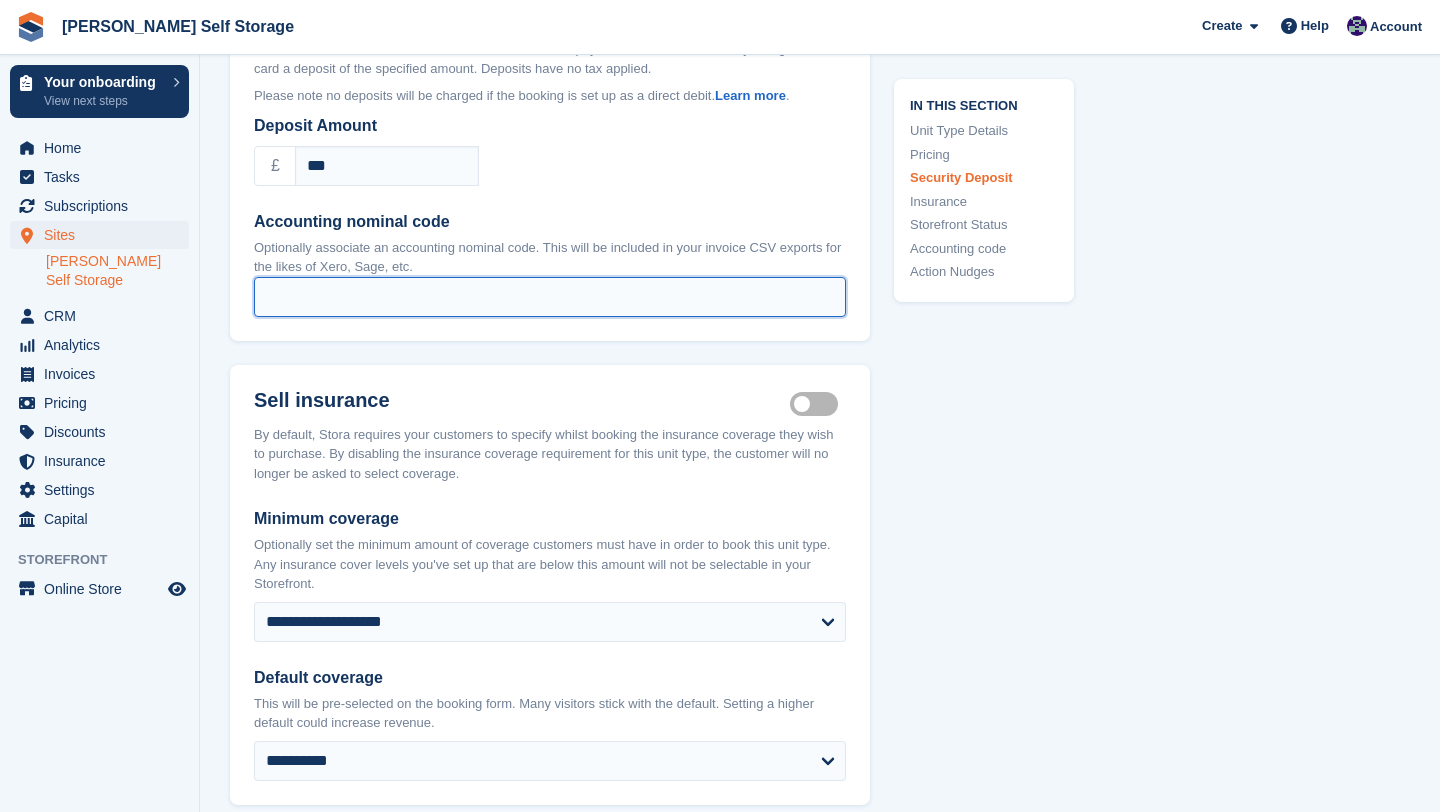 click on "Accounting nominal code" at bounding box center (550, 297) 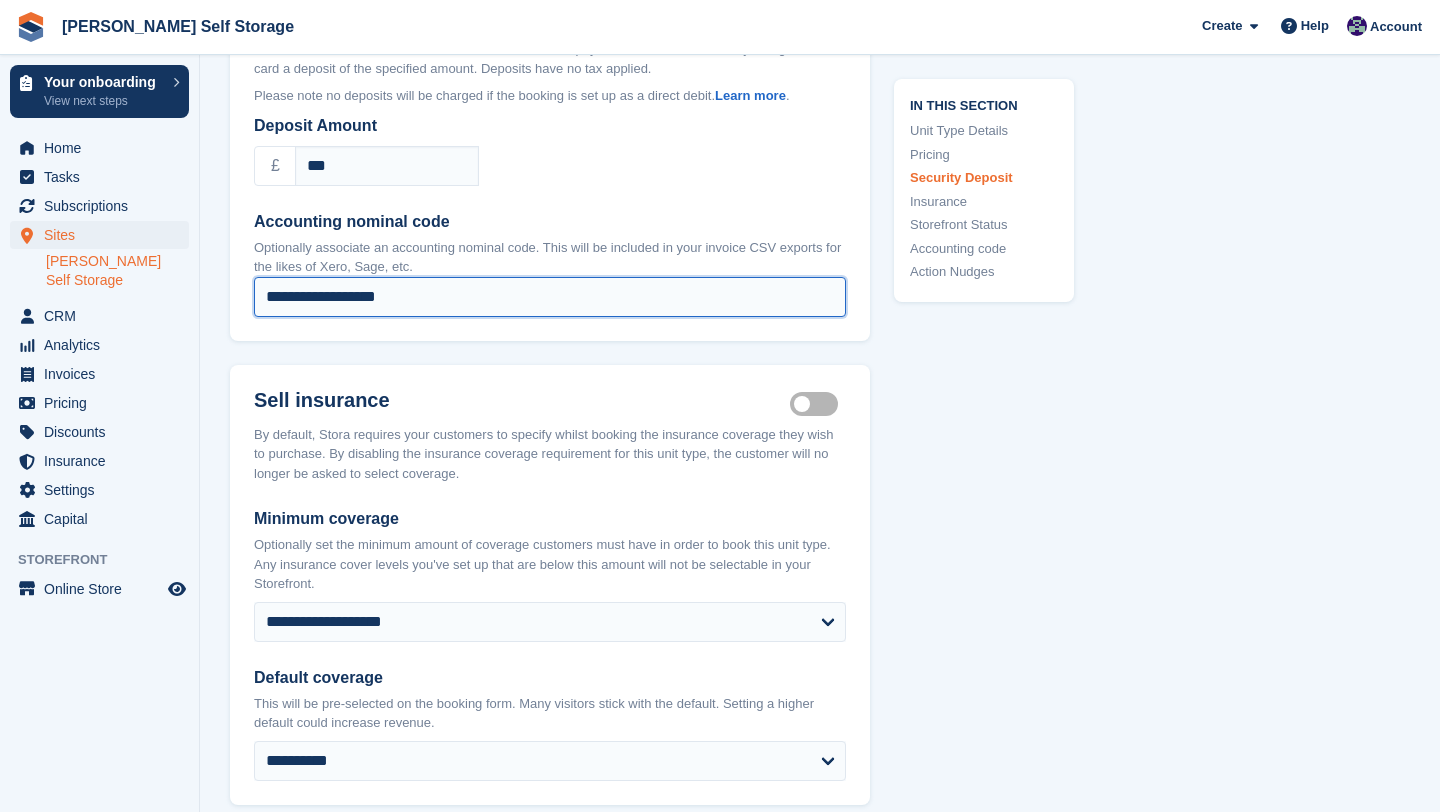 type on "**********" 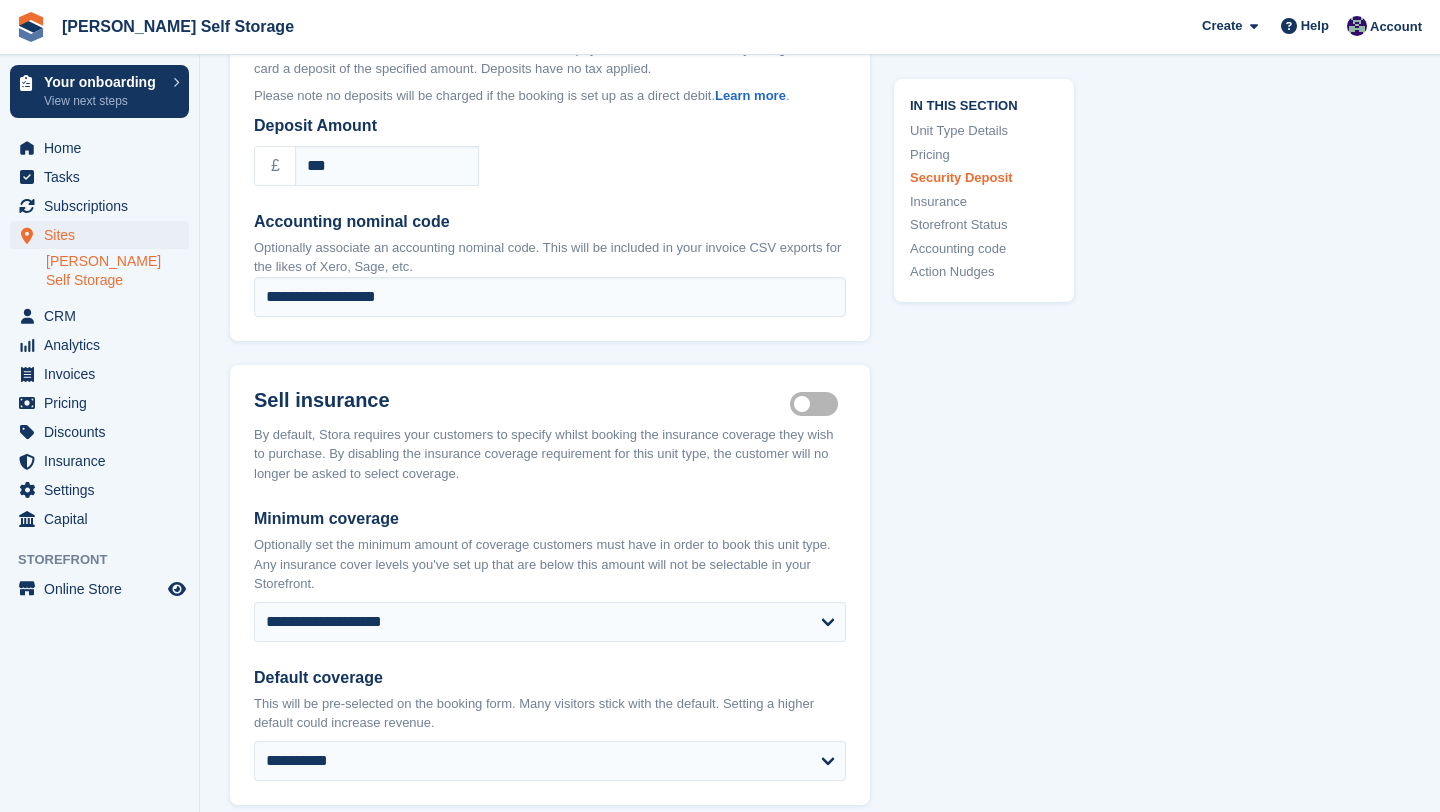 click on "**********" at bounding box center [820, -3] 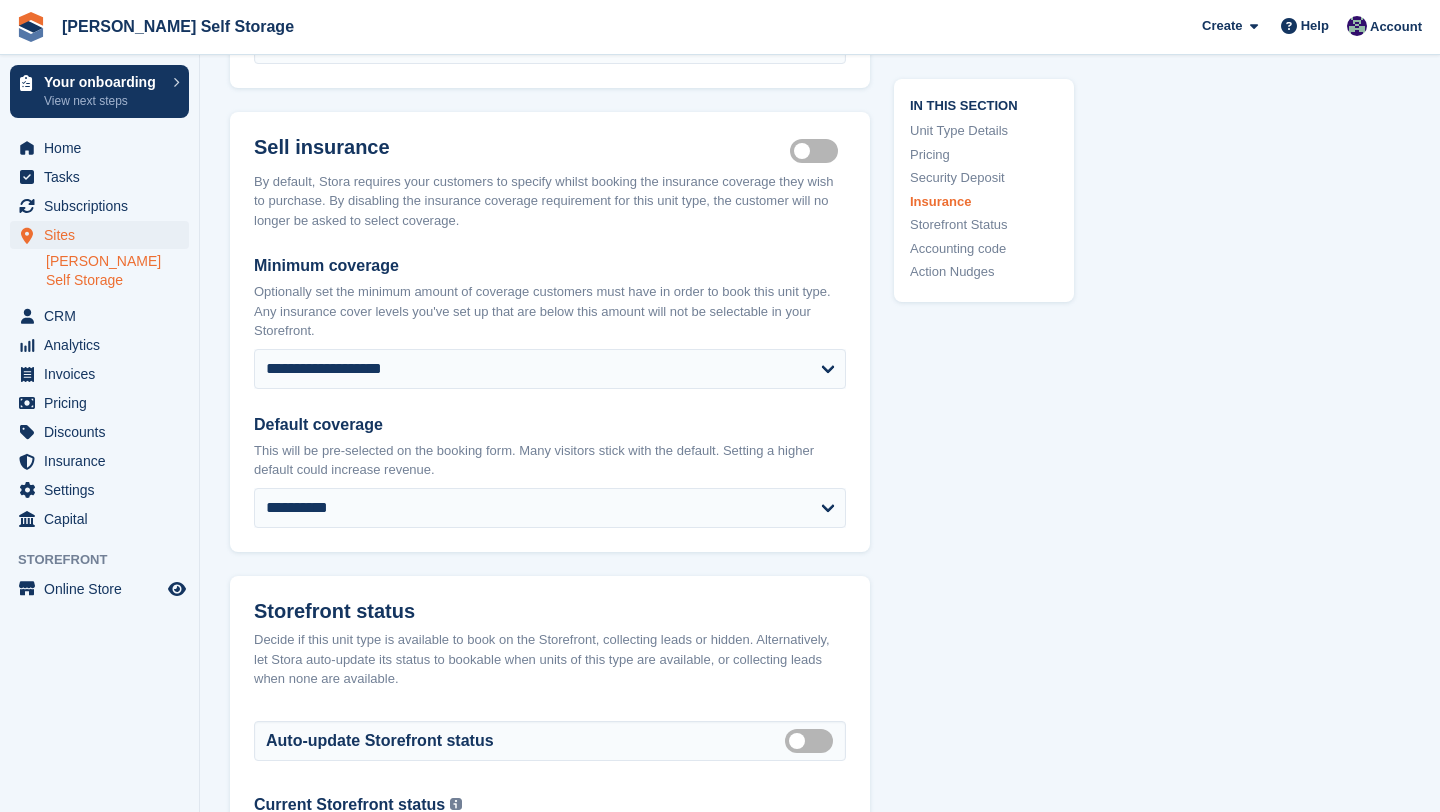 scroll, scrollTop: 2375, scrollLeft: 0, axis: vertical 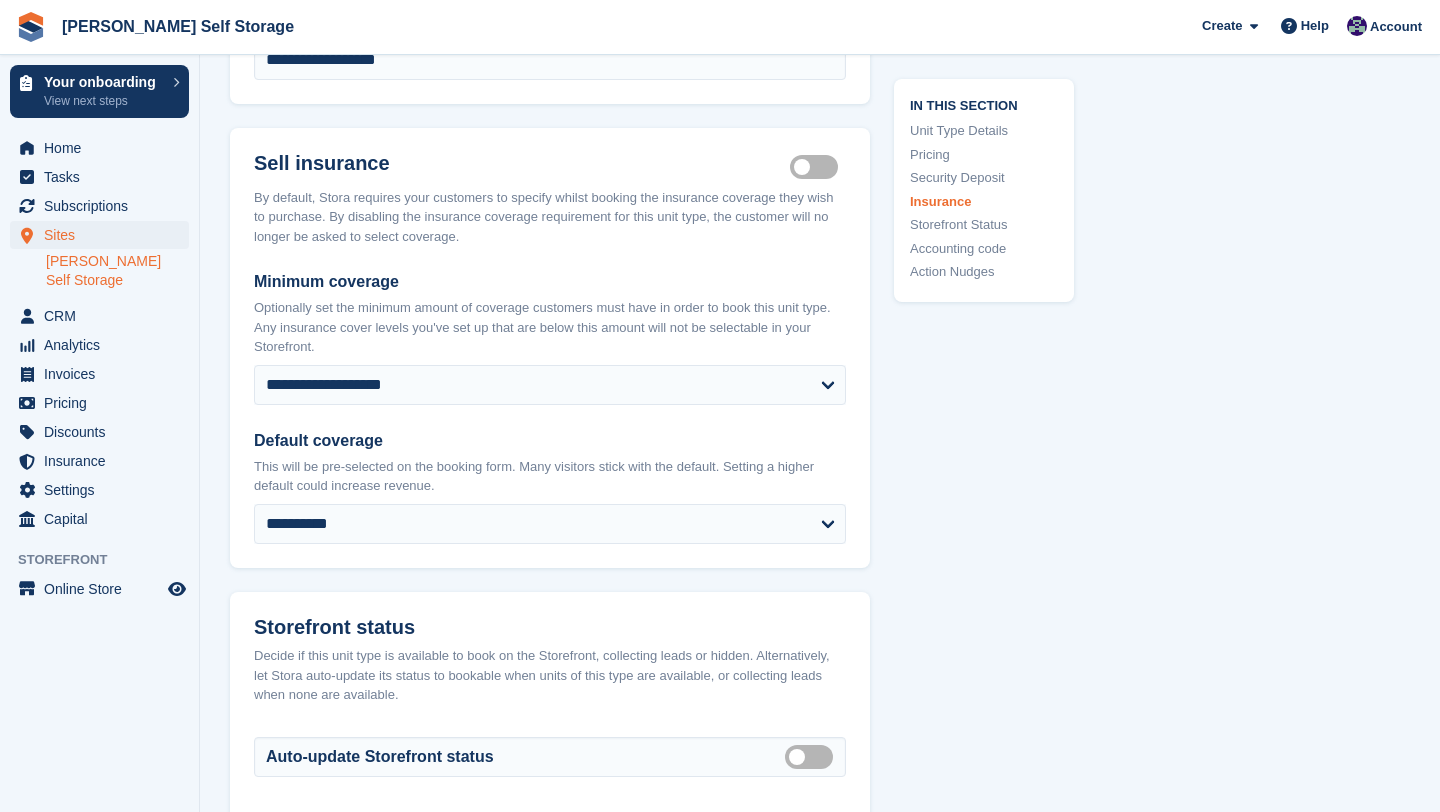 click on "Insurance coverage required" at bounding box center [818, 166] 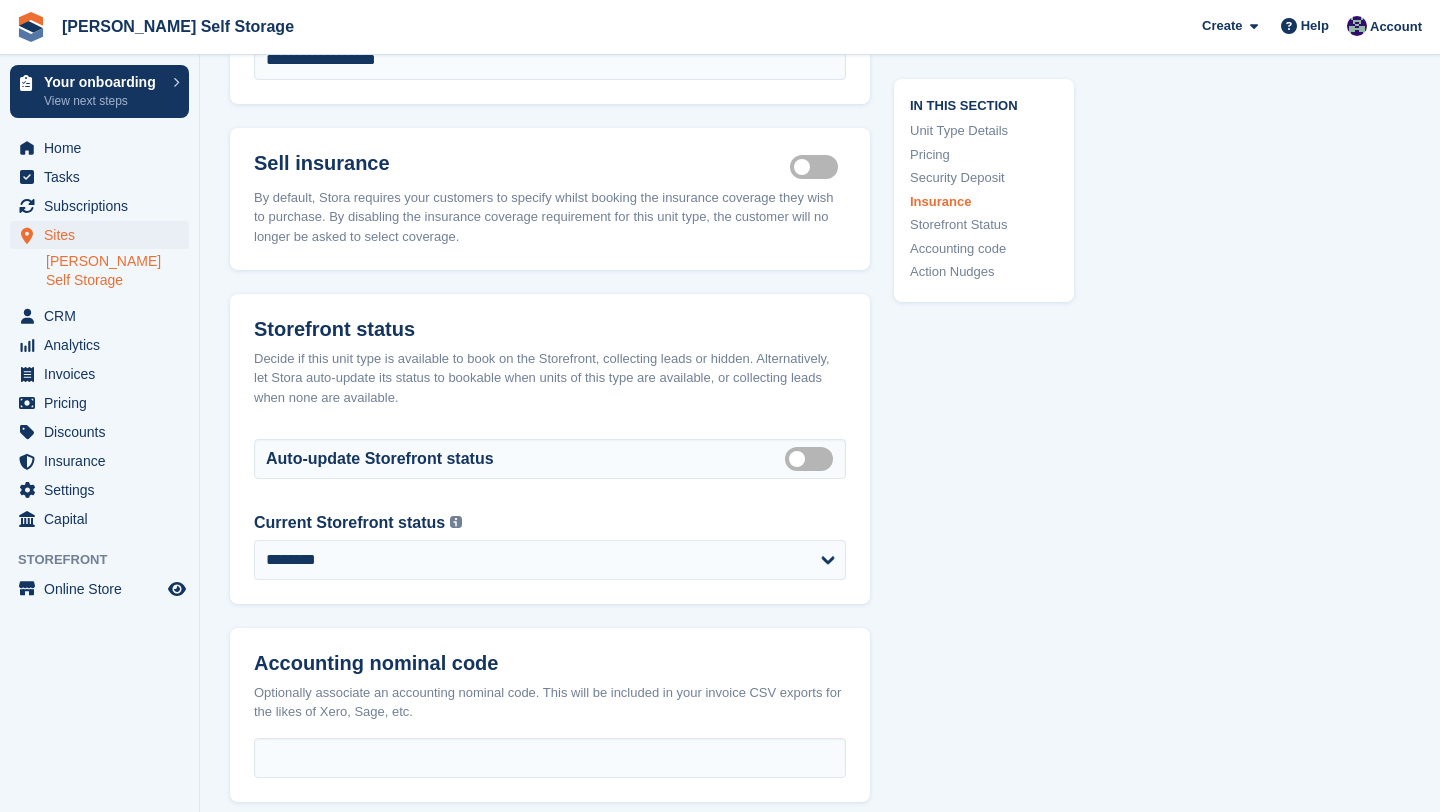 click on "In this section
Unit Type Details
Pricing
Security Deposit
Insurance
Storefront Status
Accounting code
Action Nudges" at bounding box center (972, -389) 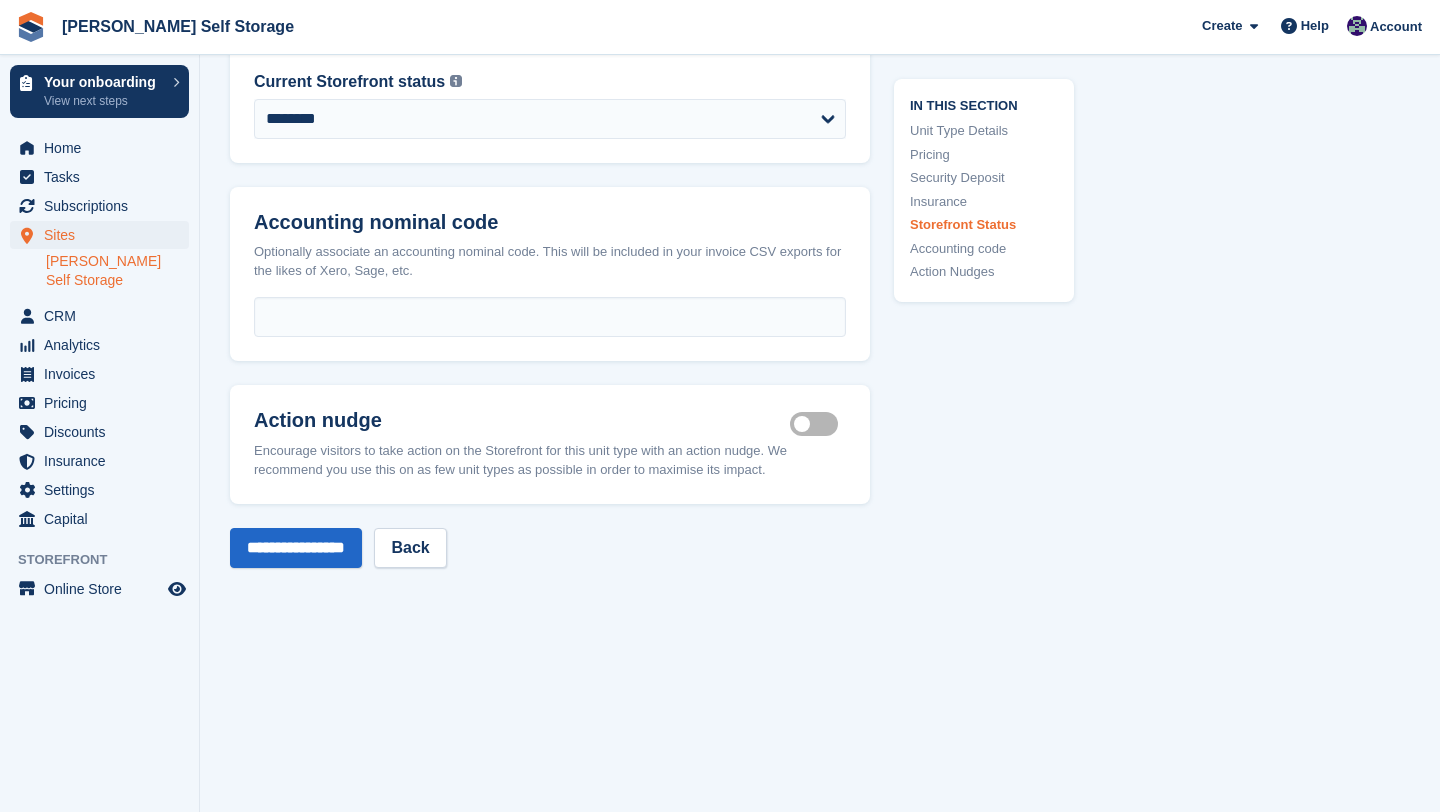 scroll, scrollTop: 2846, scrollLeft: 0, axis: vertical 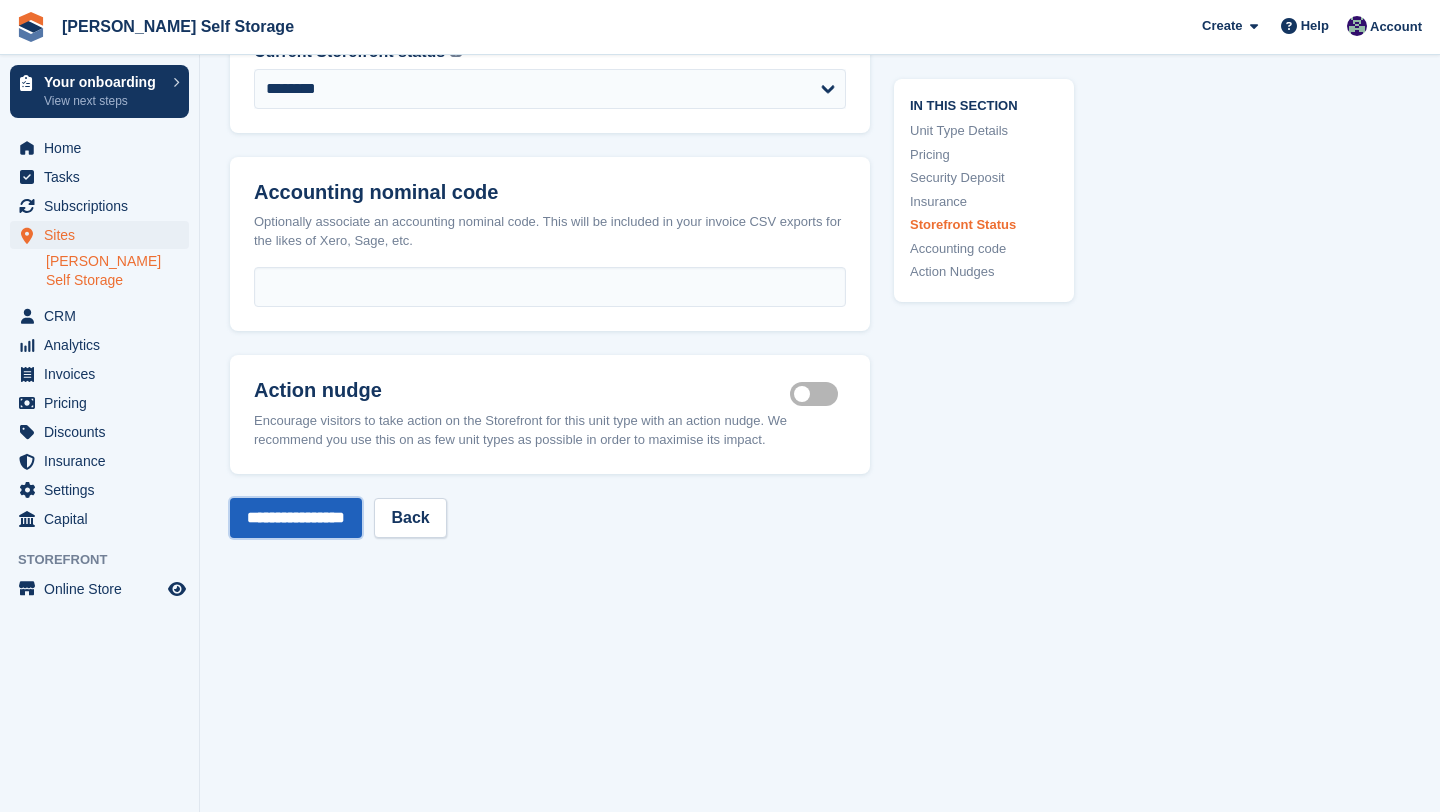 click on "**********" at bounding box center (296, 518) 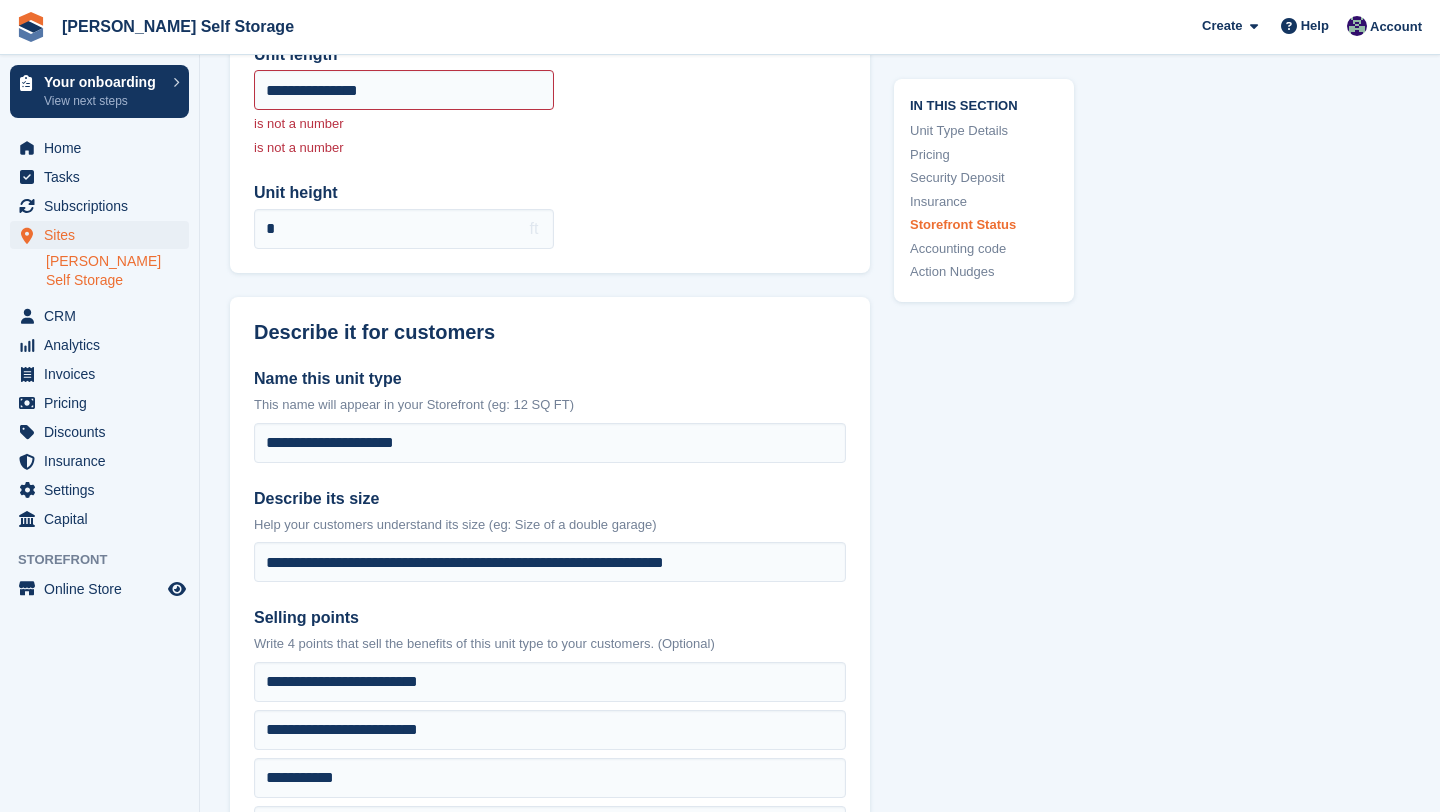 scroll, scrollTop: 0, scrollLeft: 0, axis: both 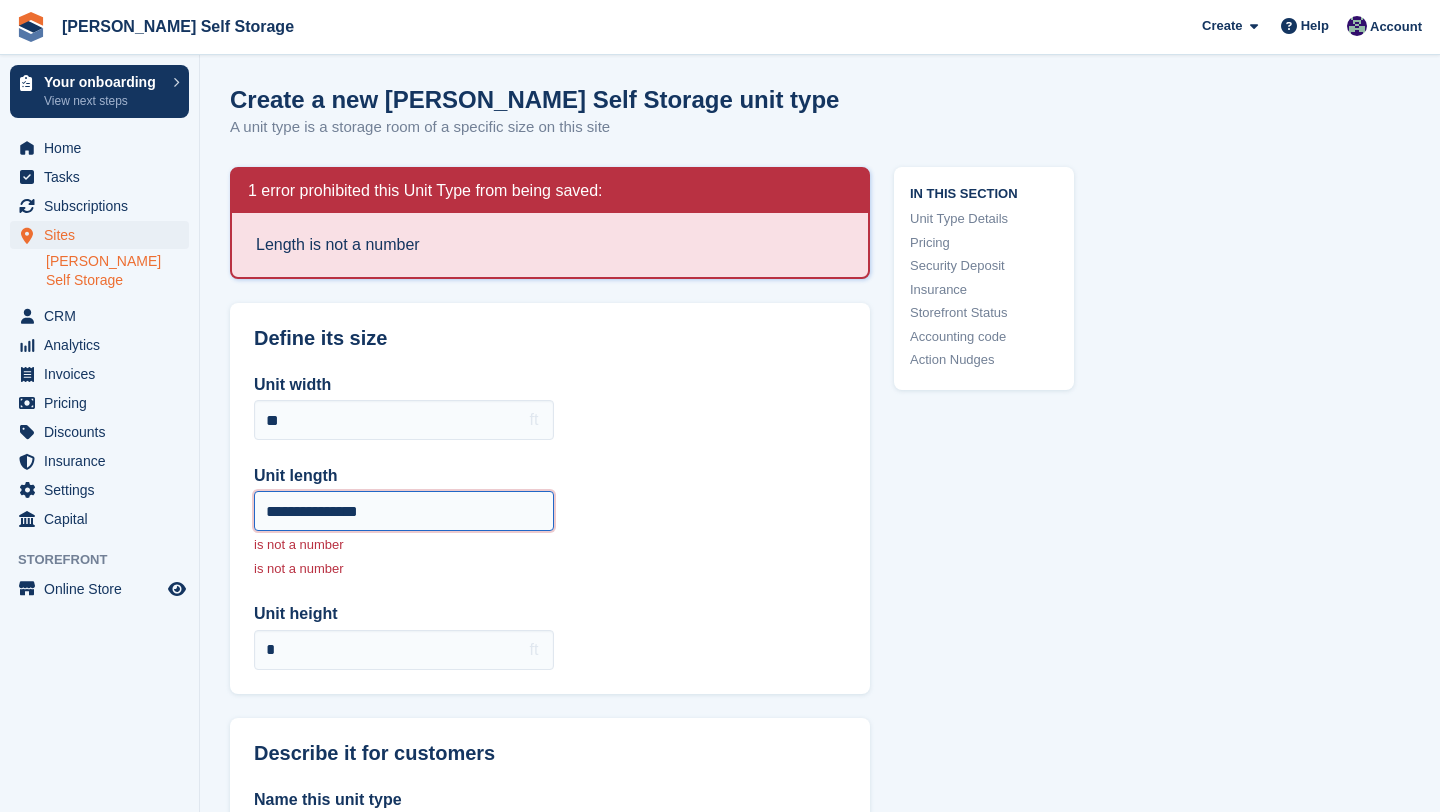 drag, startPoint x: 385, startPoint y: 516, endPoint x: 191, endPoint y: 488, distance: 196.01021 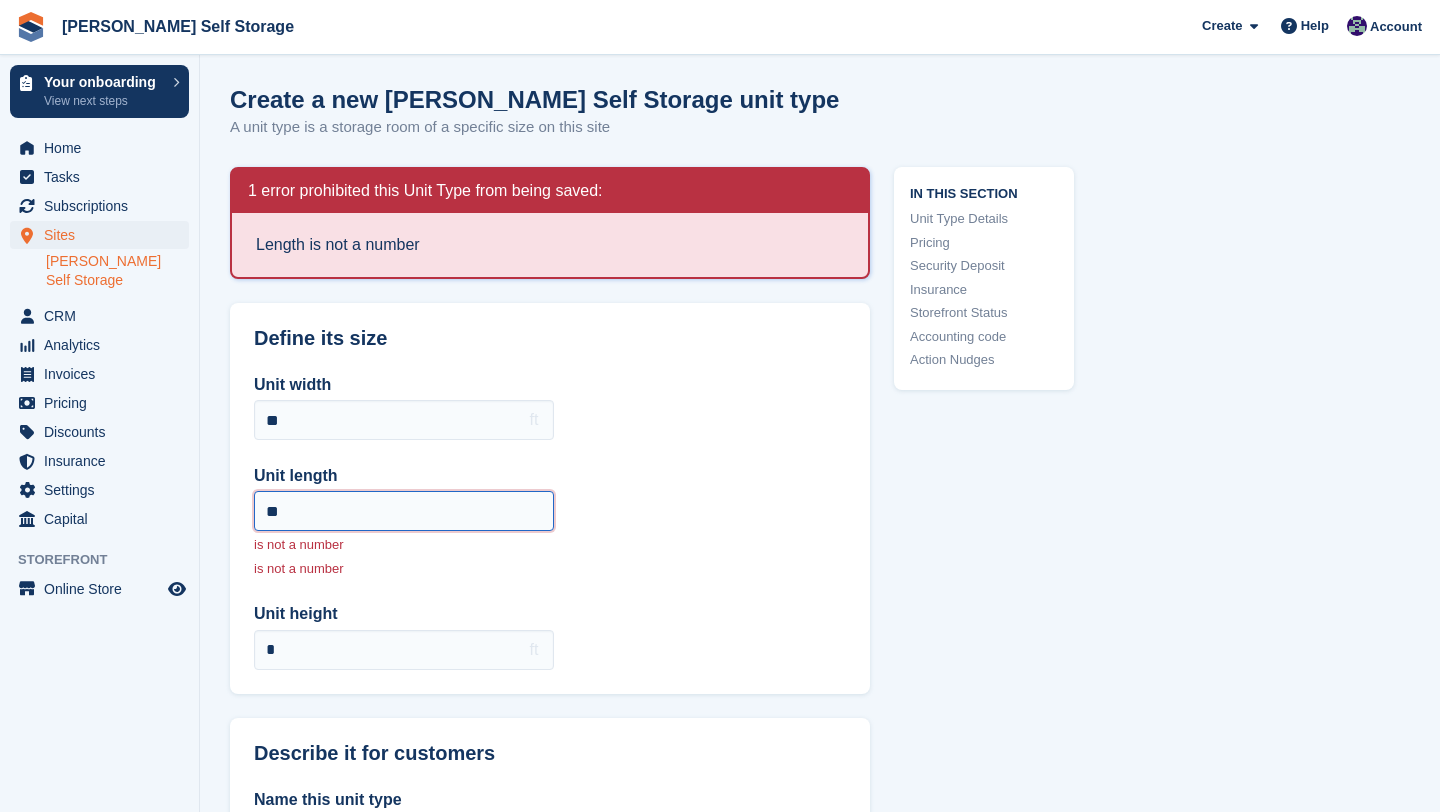 type on "**" 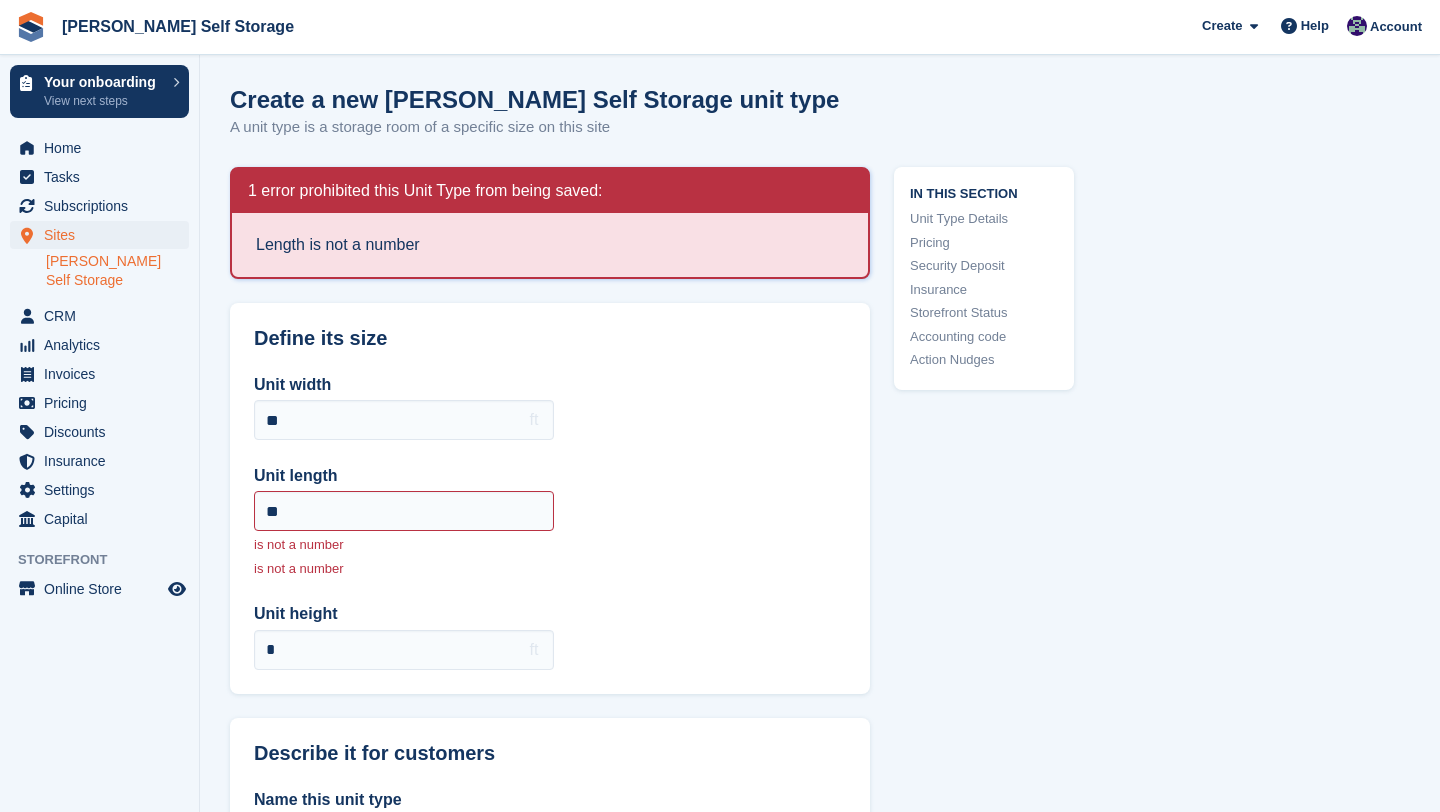 click on "Unit width
** ft
Unit length
** is not a number is not a number
Unit height
* ft" at bounding box center (550, 521) 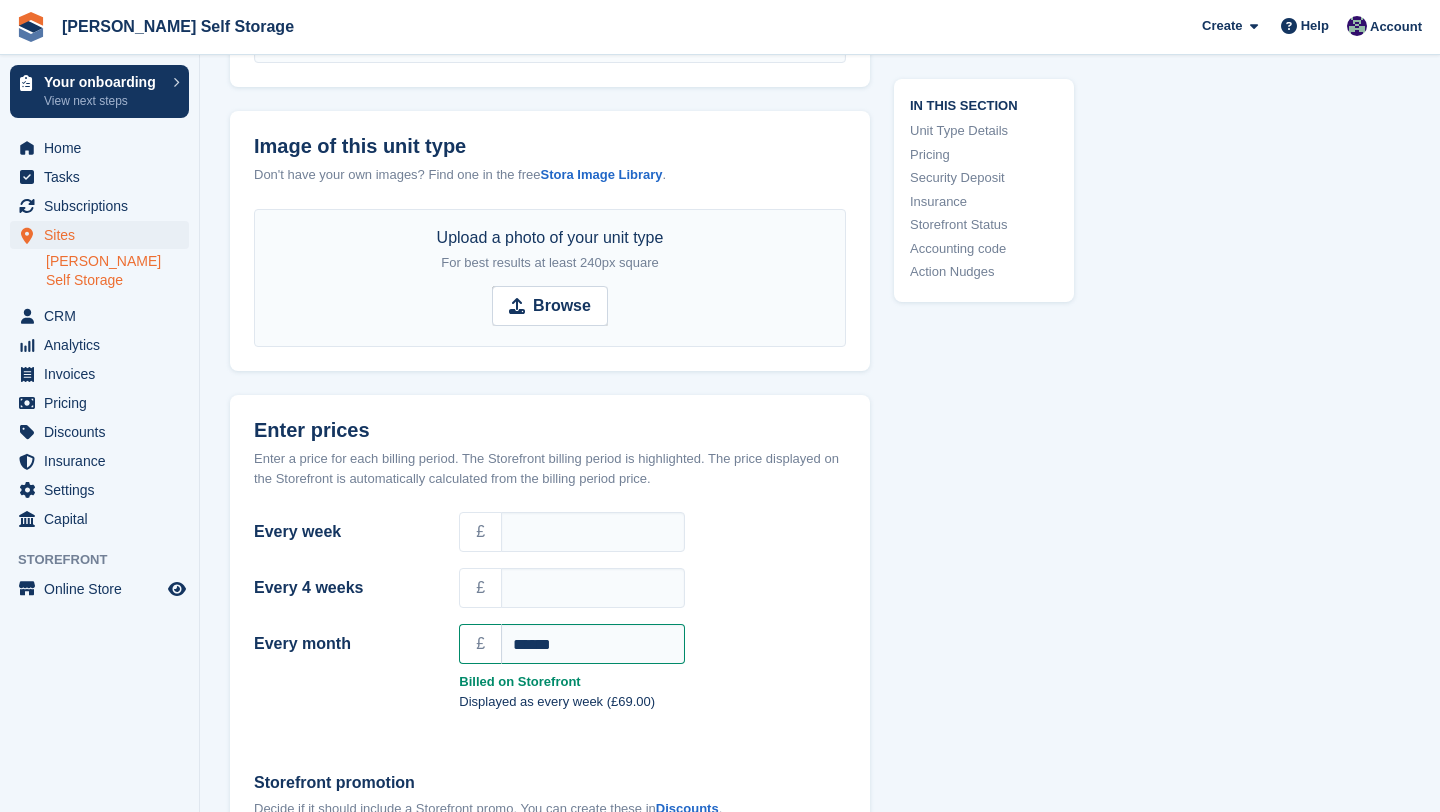 scroll, scrollTop: 0, scrollLeft: 0, axis: both 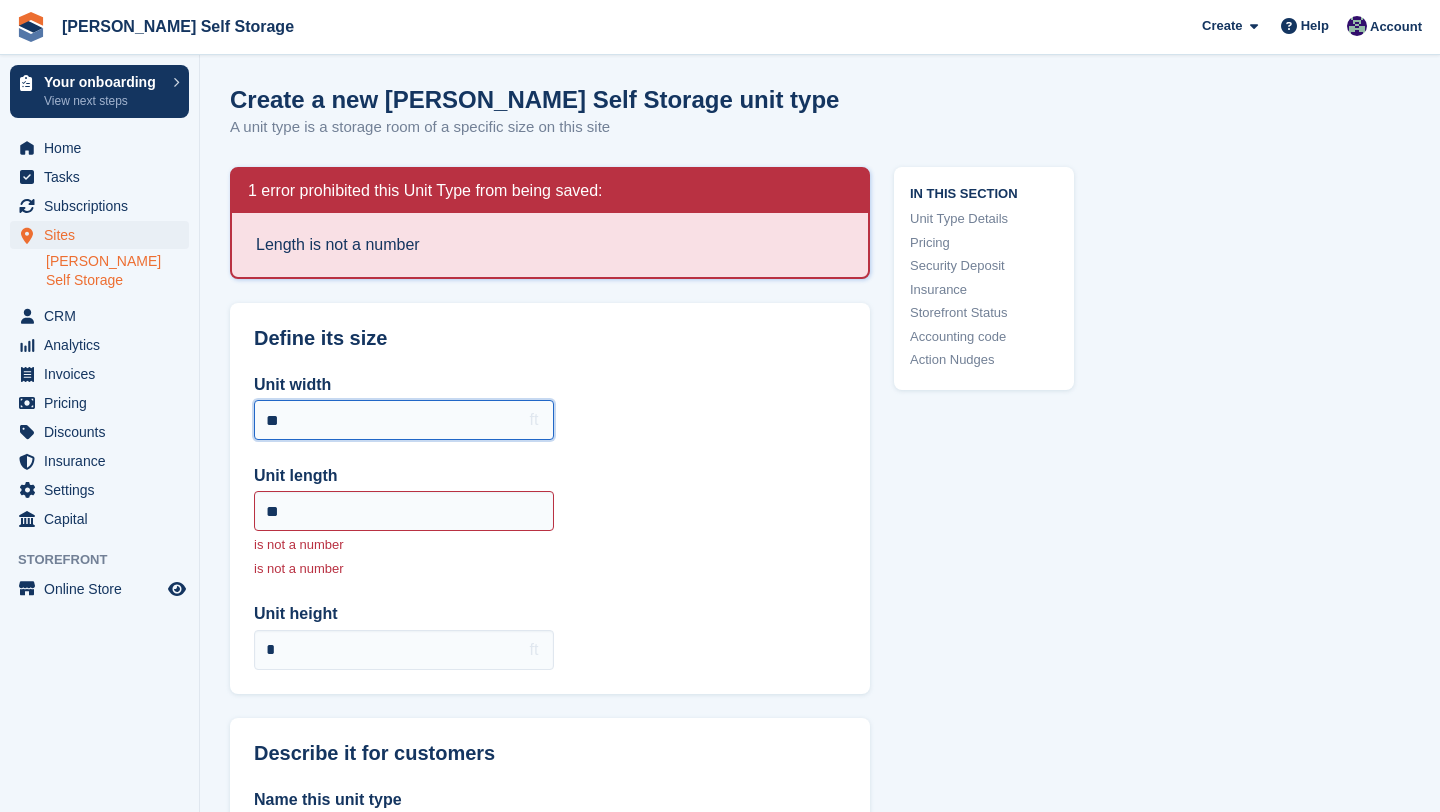 click on "**" at bounding box center [404, 420] 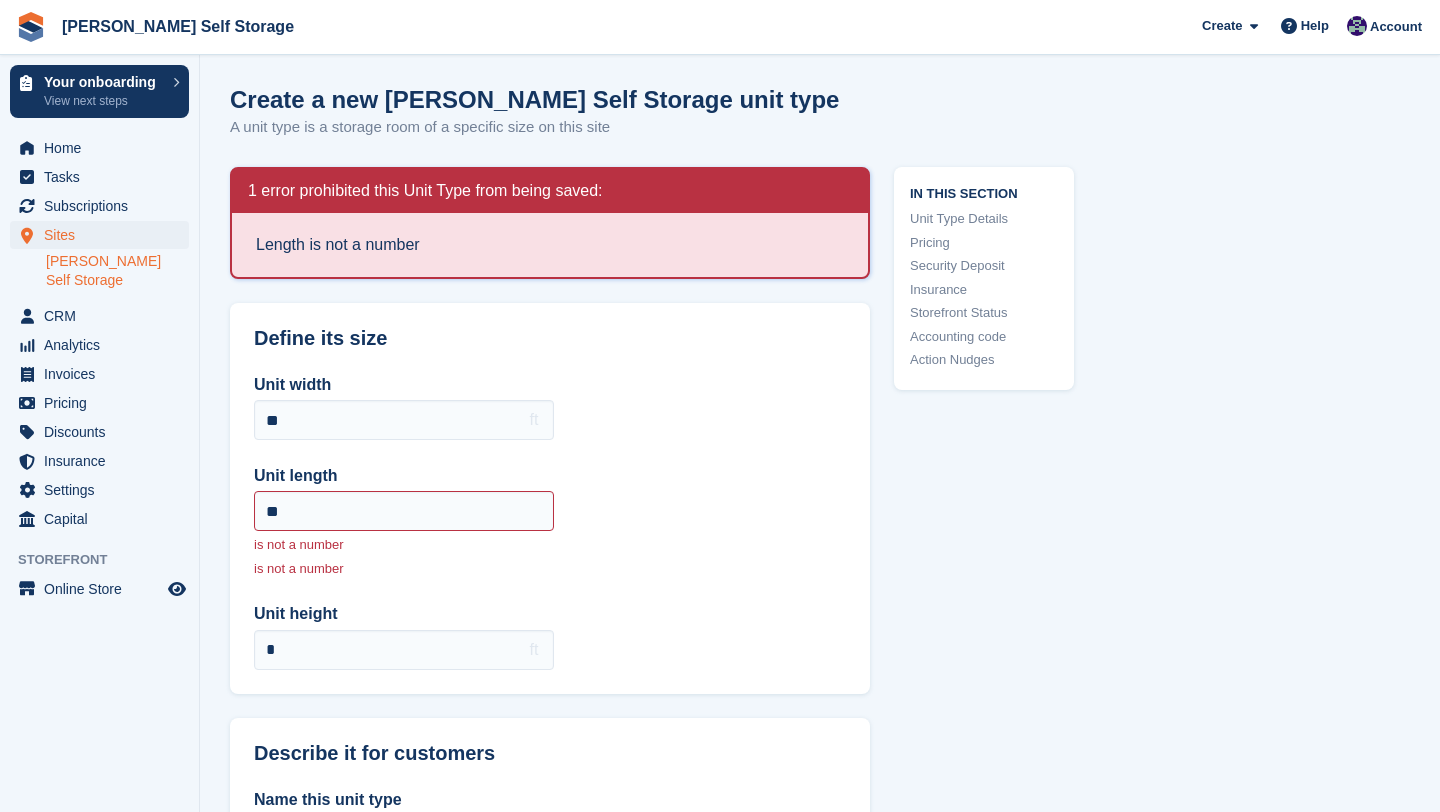click on "In this section
Unit Type Details
Pricing
Security Deposit
Insurance
Storefront Status
Accounting code
Action Nudges" at bounding box center [972, 2078] 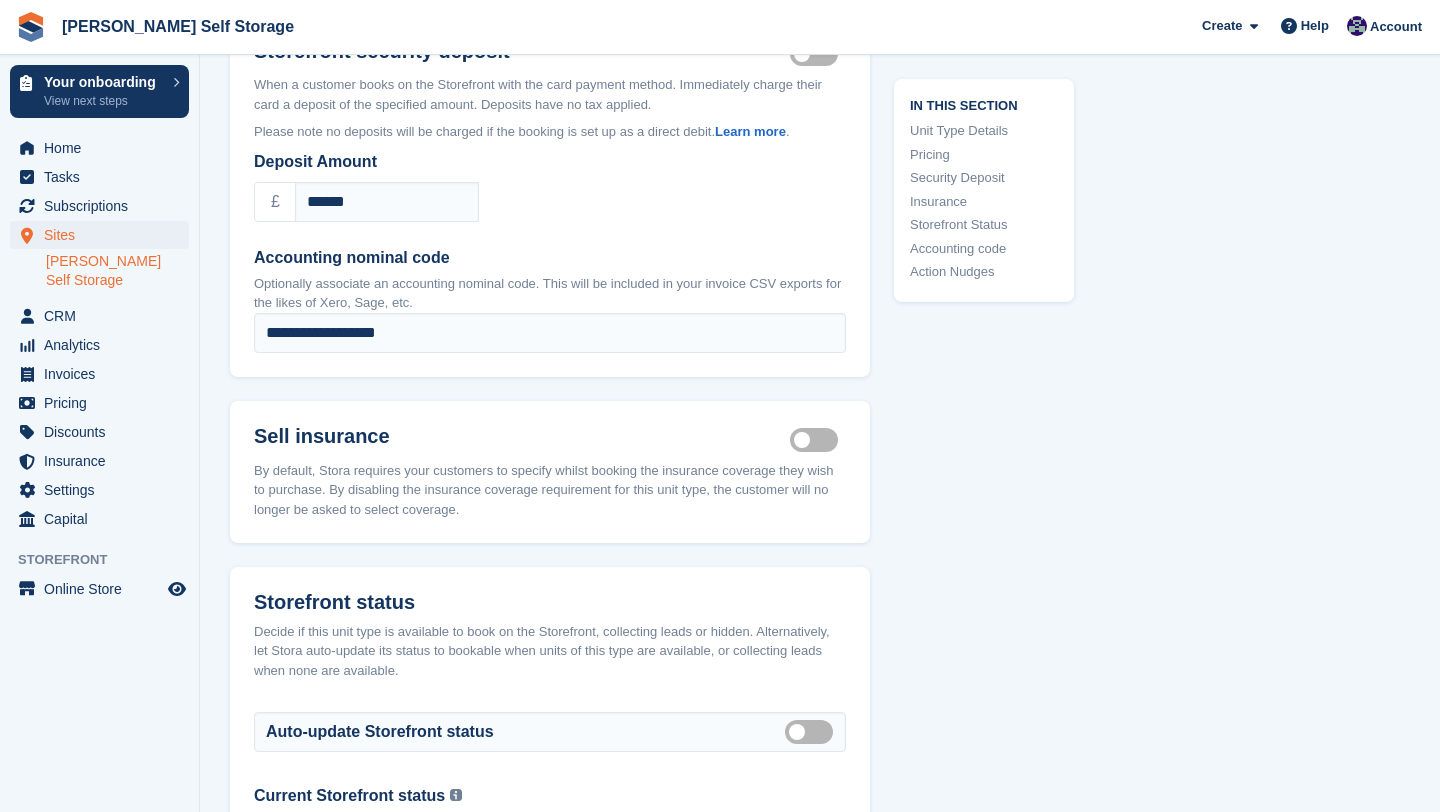 scroll, scrollTop: 3206, scrollLeft: 0, axis: vertical 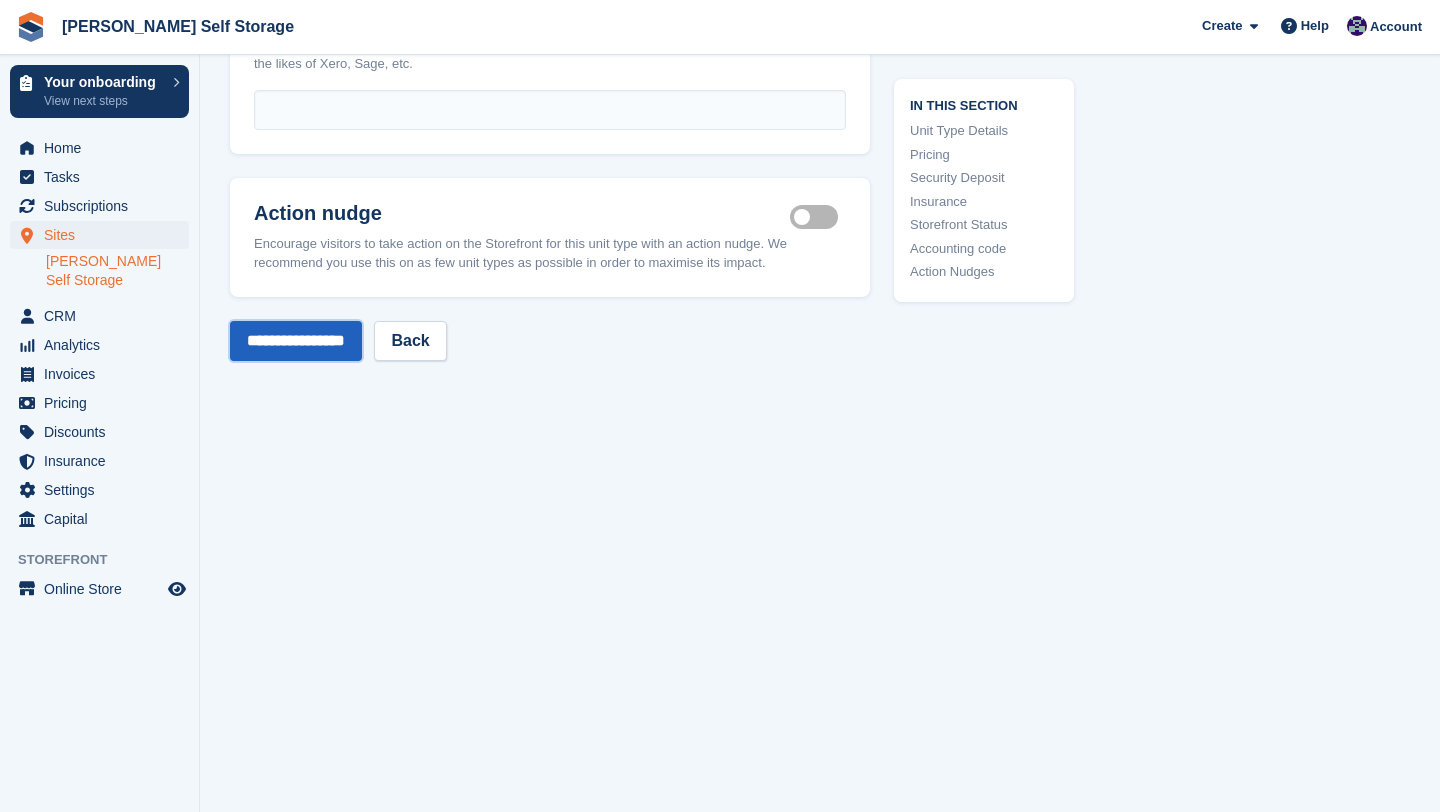 click on "**********" at bounding box center [296, 341] 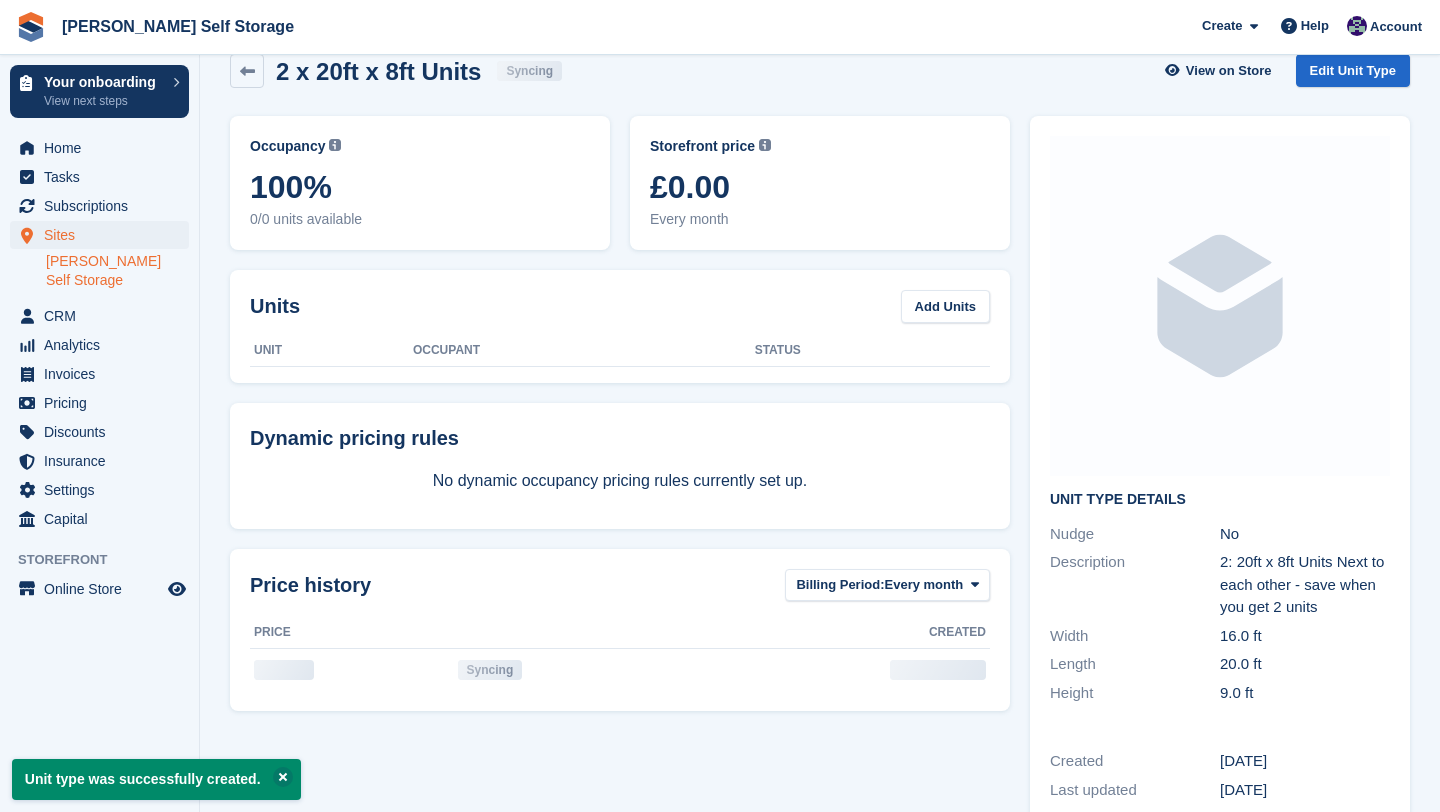 scroll, scrollTop: 0, scrollLeft: 0, axis: both 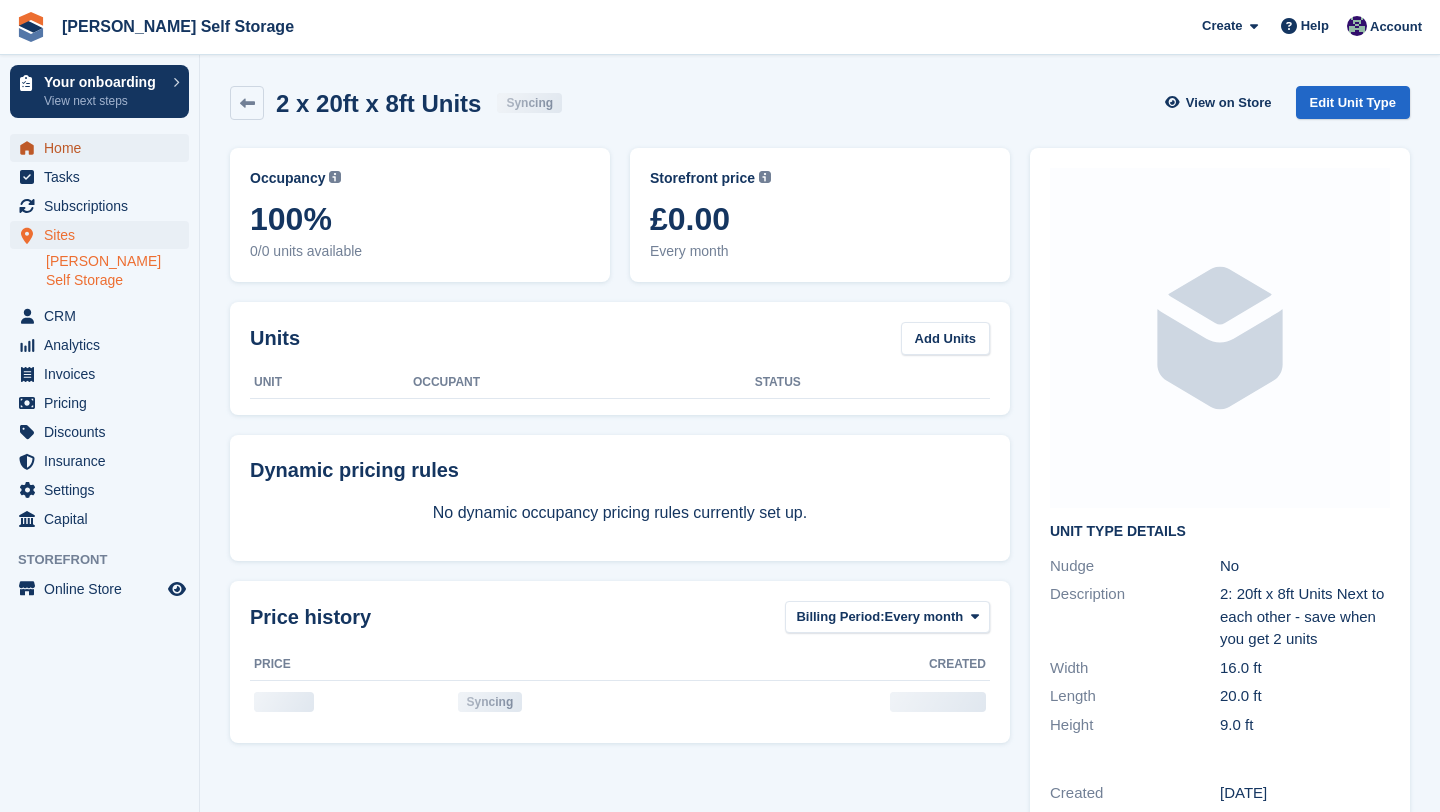 click on "Home" at bounding box center (104, 148) 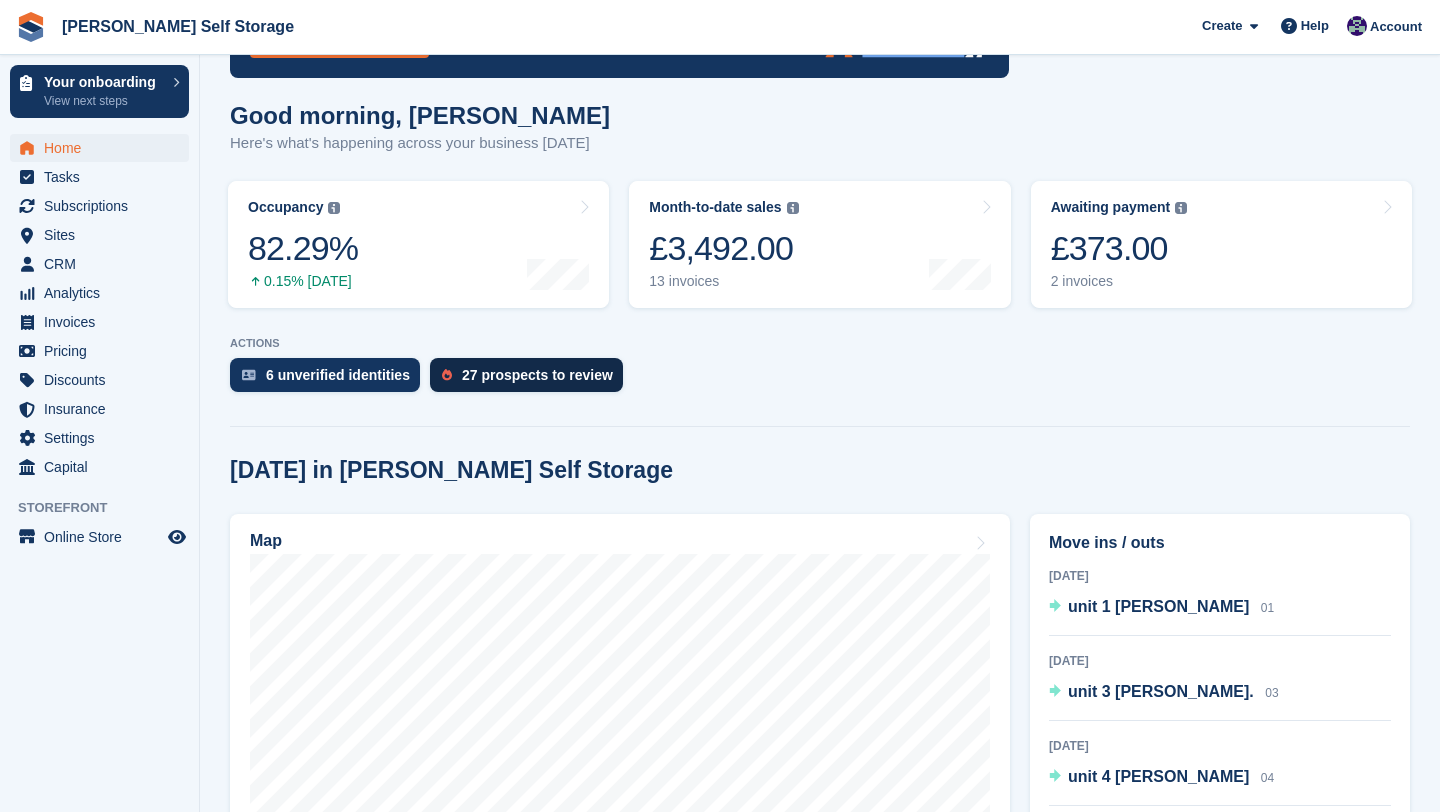 scroll, scrollTop: 589, scrollLeft: 0, axis: vertical 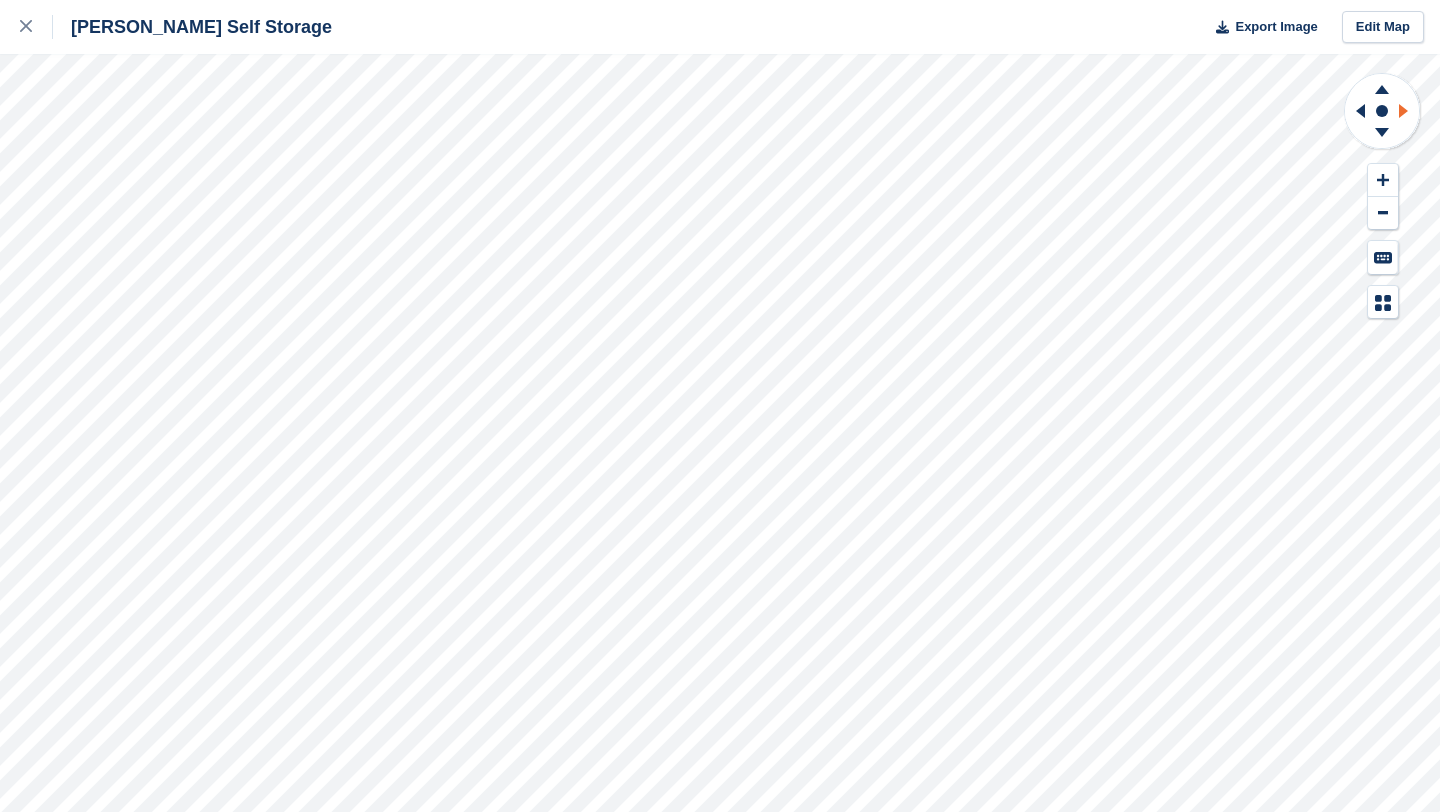 click 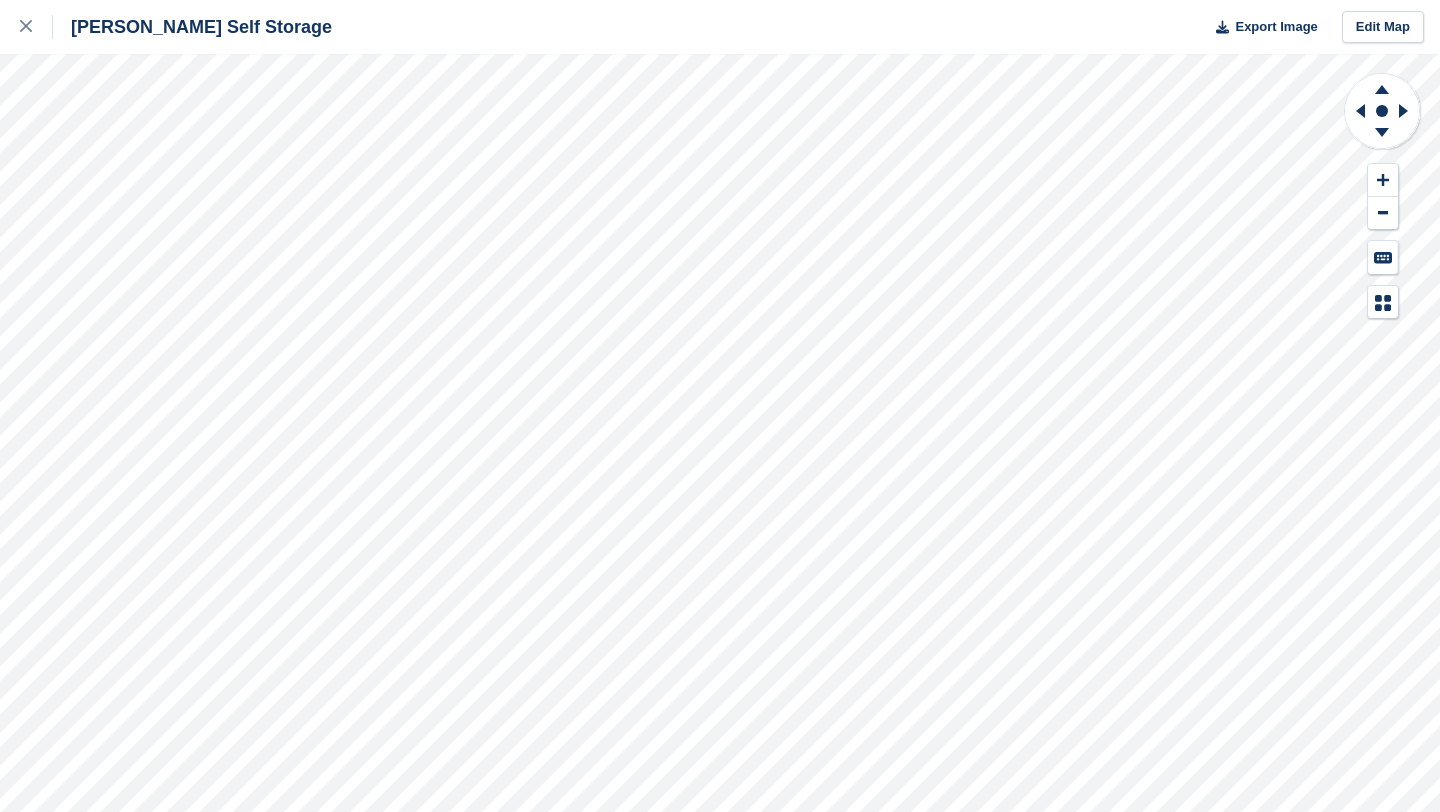 click on "Shaw Self Storage  Export Image Edit Map" at bounding box center [720, 27] 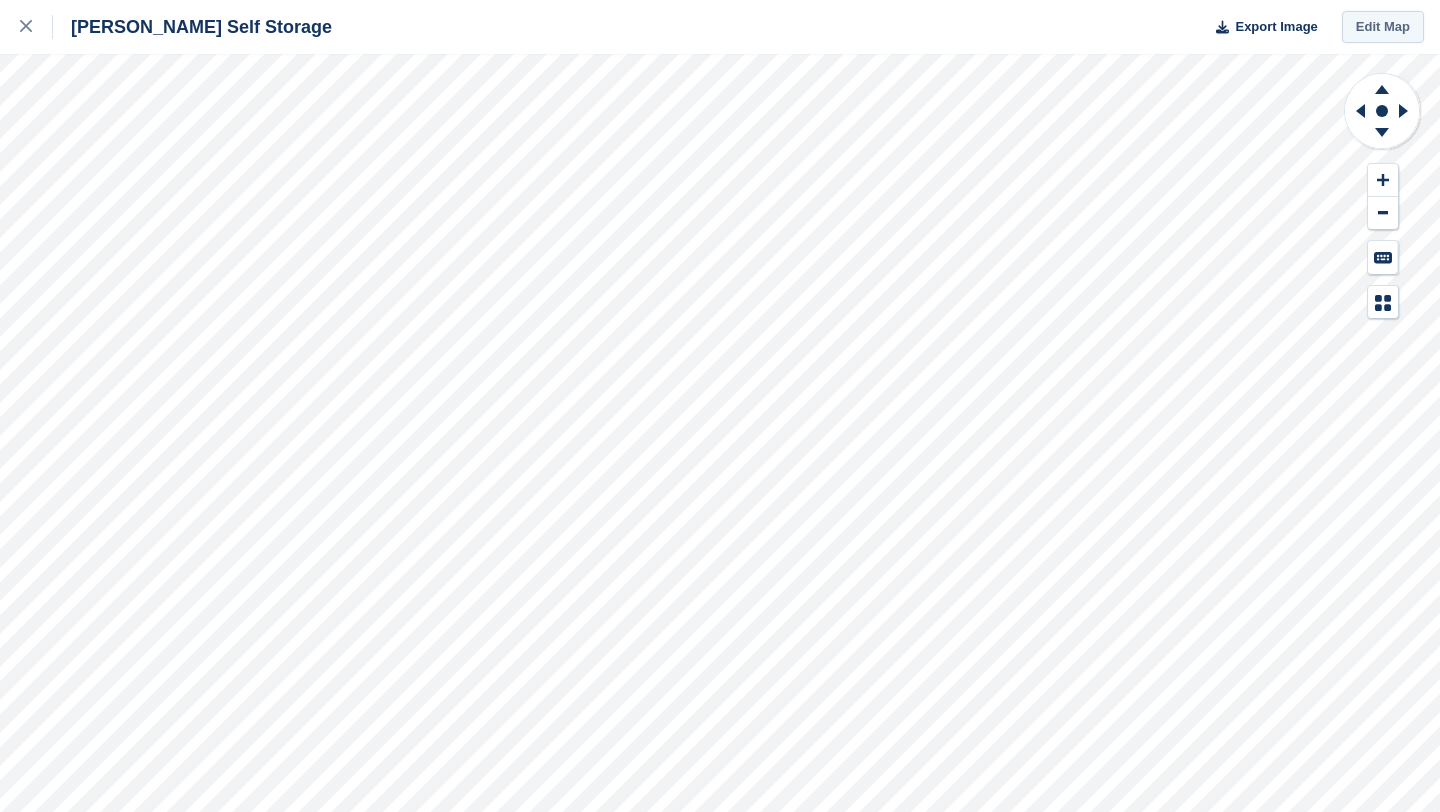 click on "Edit Map" at bounding box center [1383, 27] 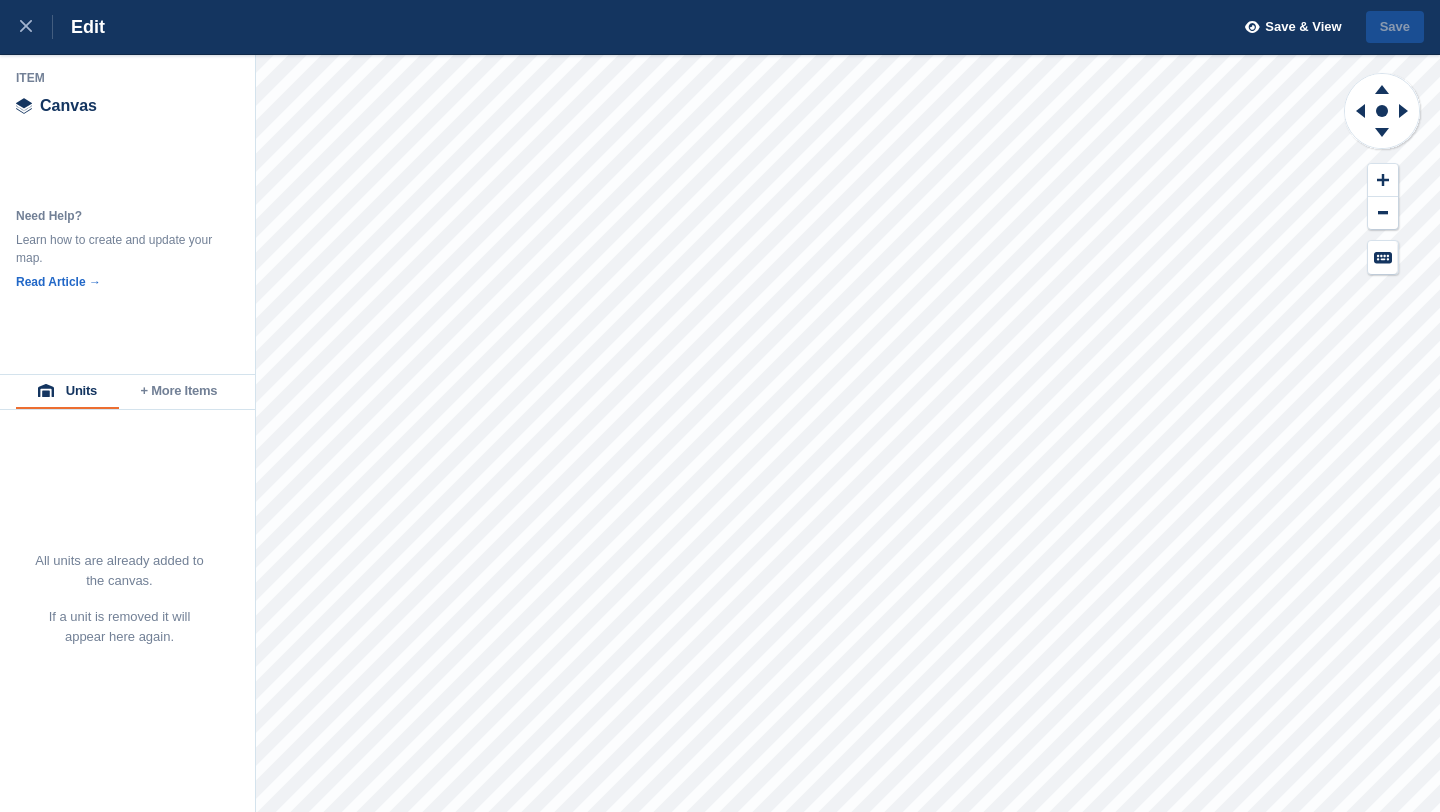 scroll, scrollTop: 0, scrollLeft: 0, axis: both 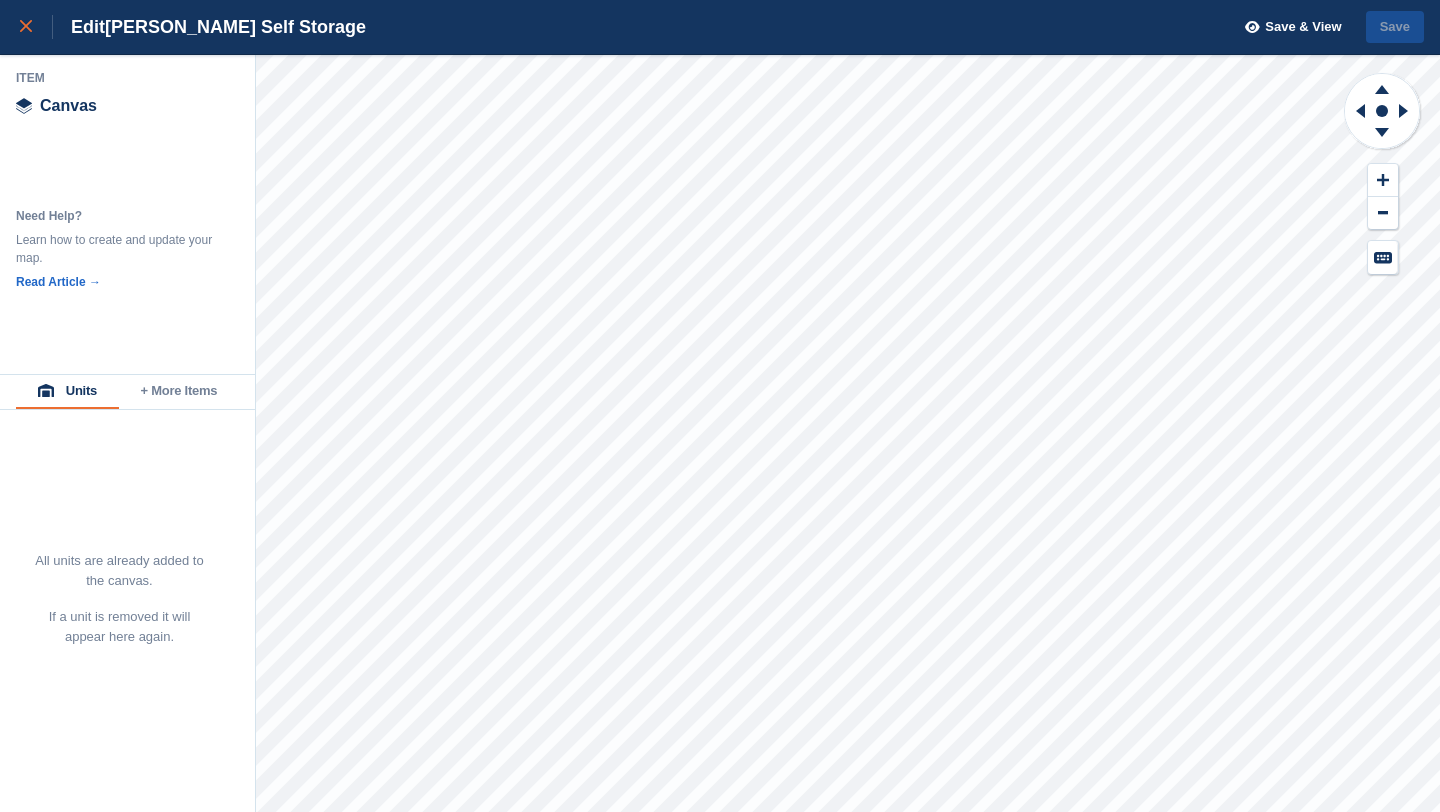 click 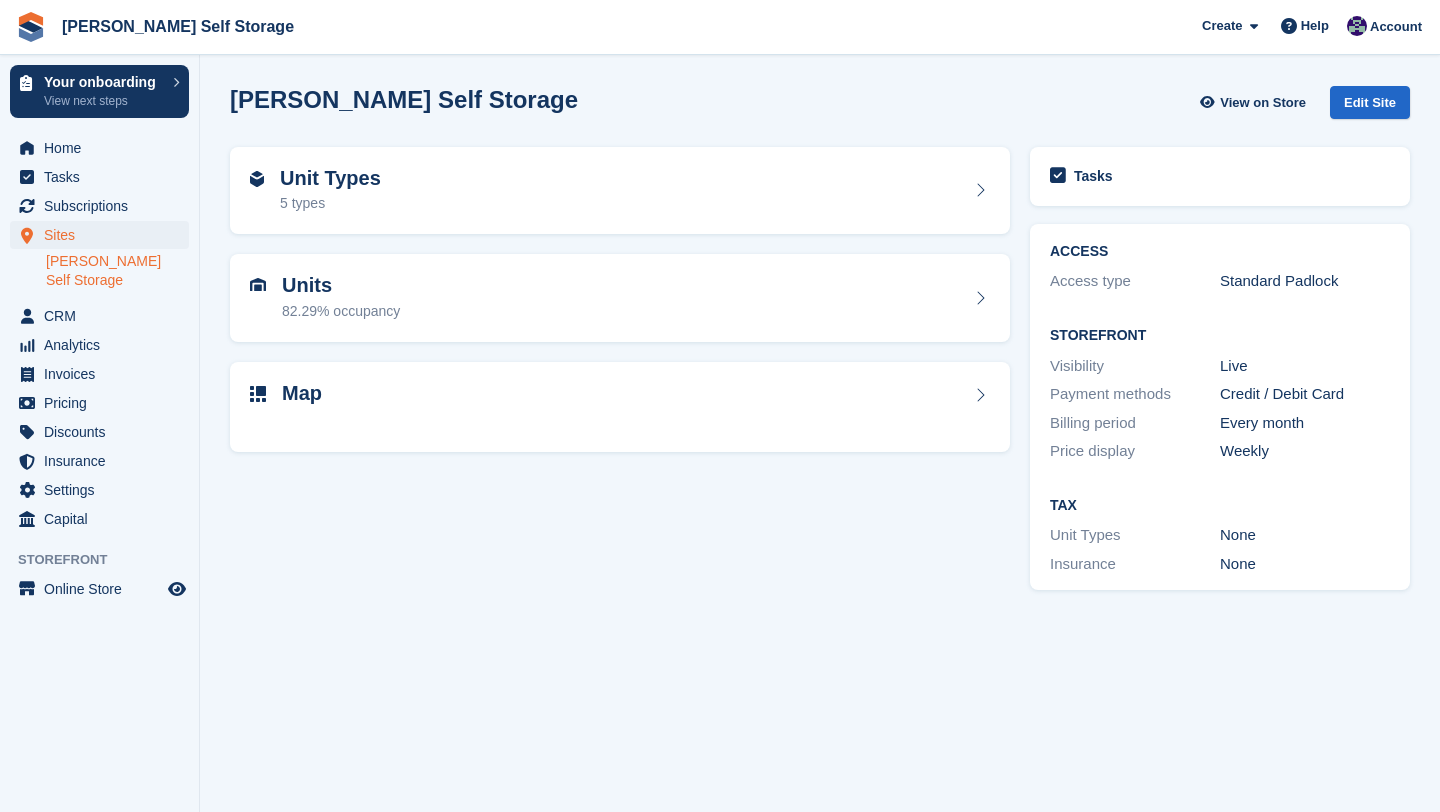 scroll, scrollTop: 0, scrollLeft: 0, axis: both 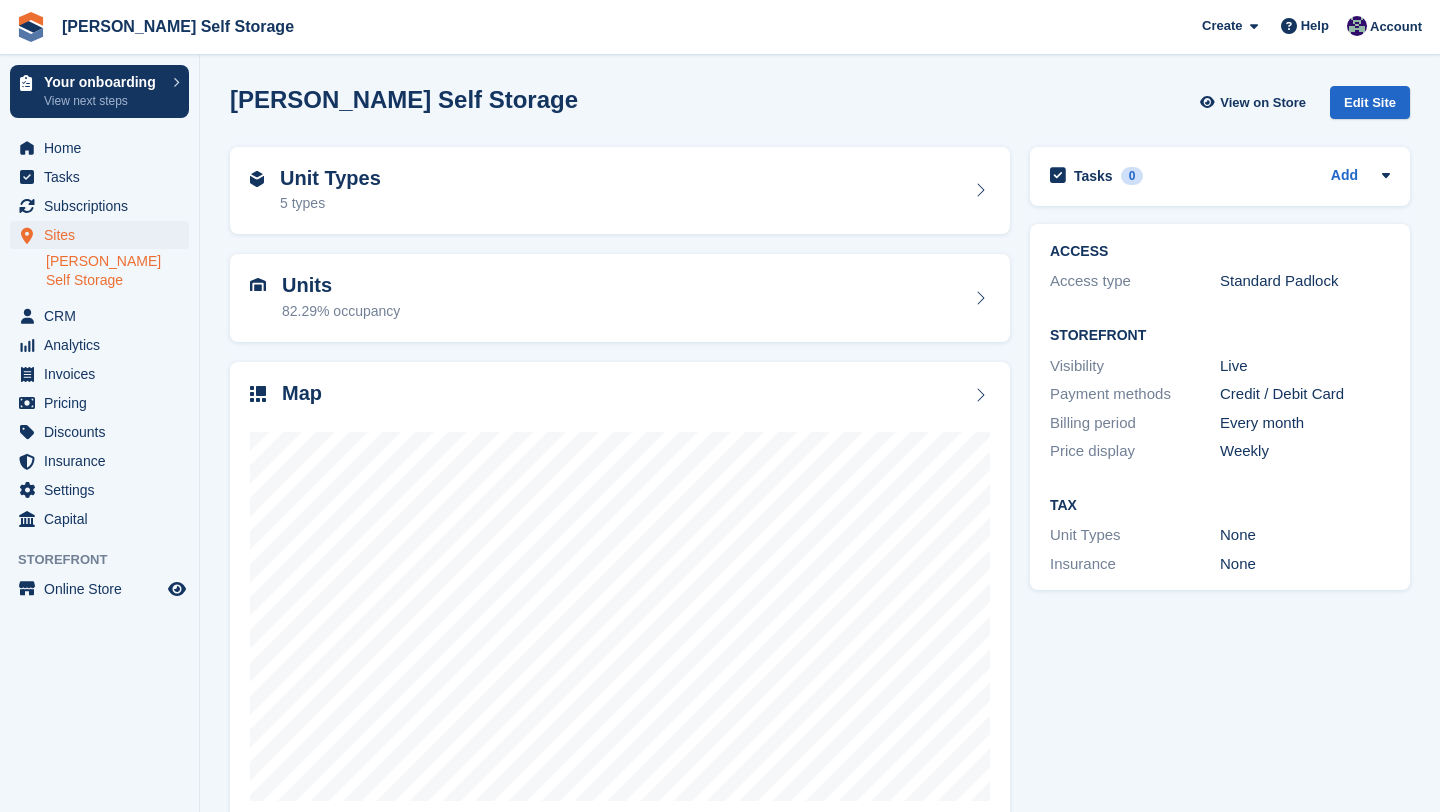 click on "[PERSON_NAME] Self Storage" at bounding box center [117, 271] 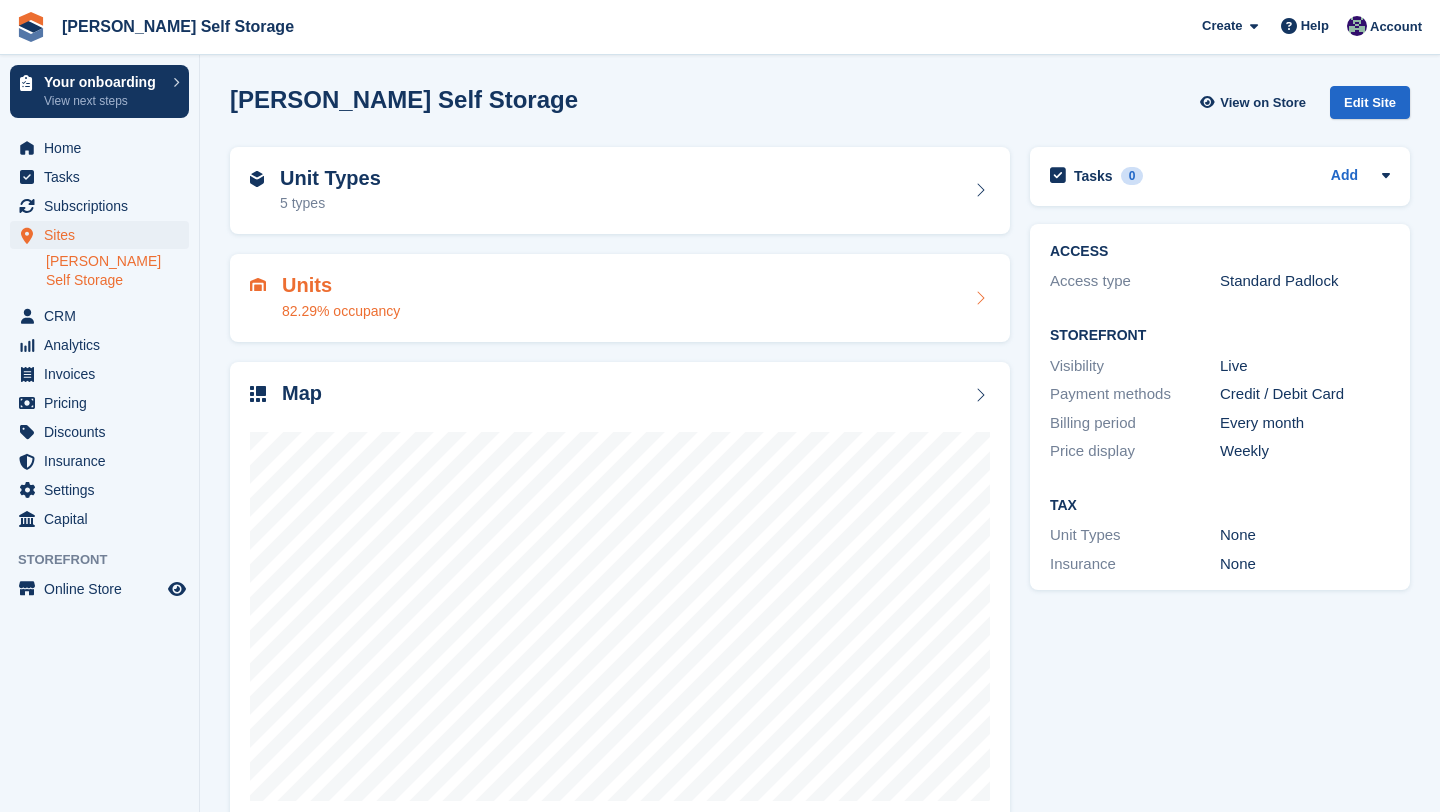 click on "Units" at bounding box center (341, 285) 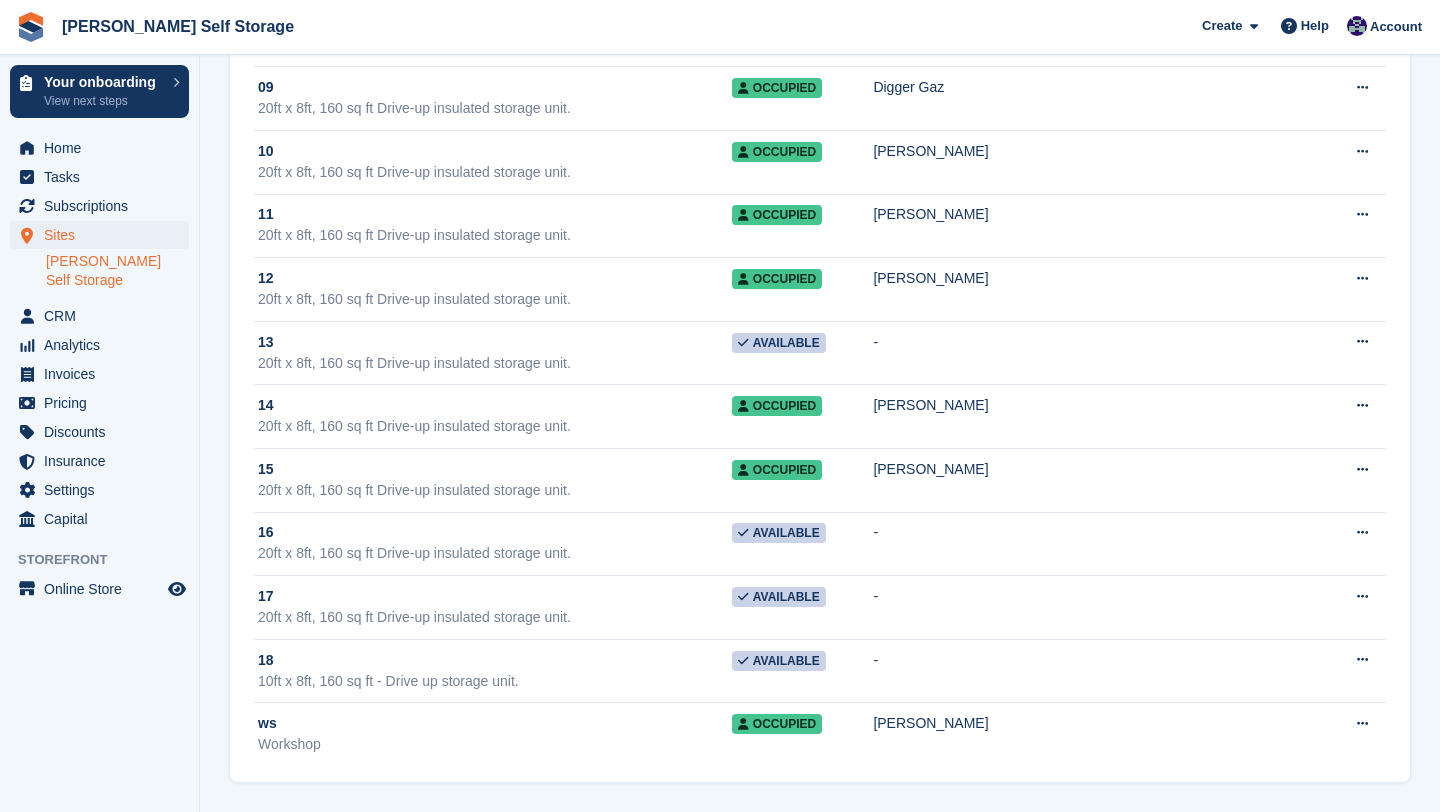 scroll, scrollTop: 0, scrollLeft: 0, axis: both 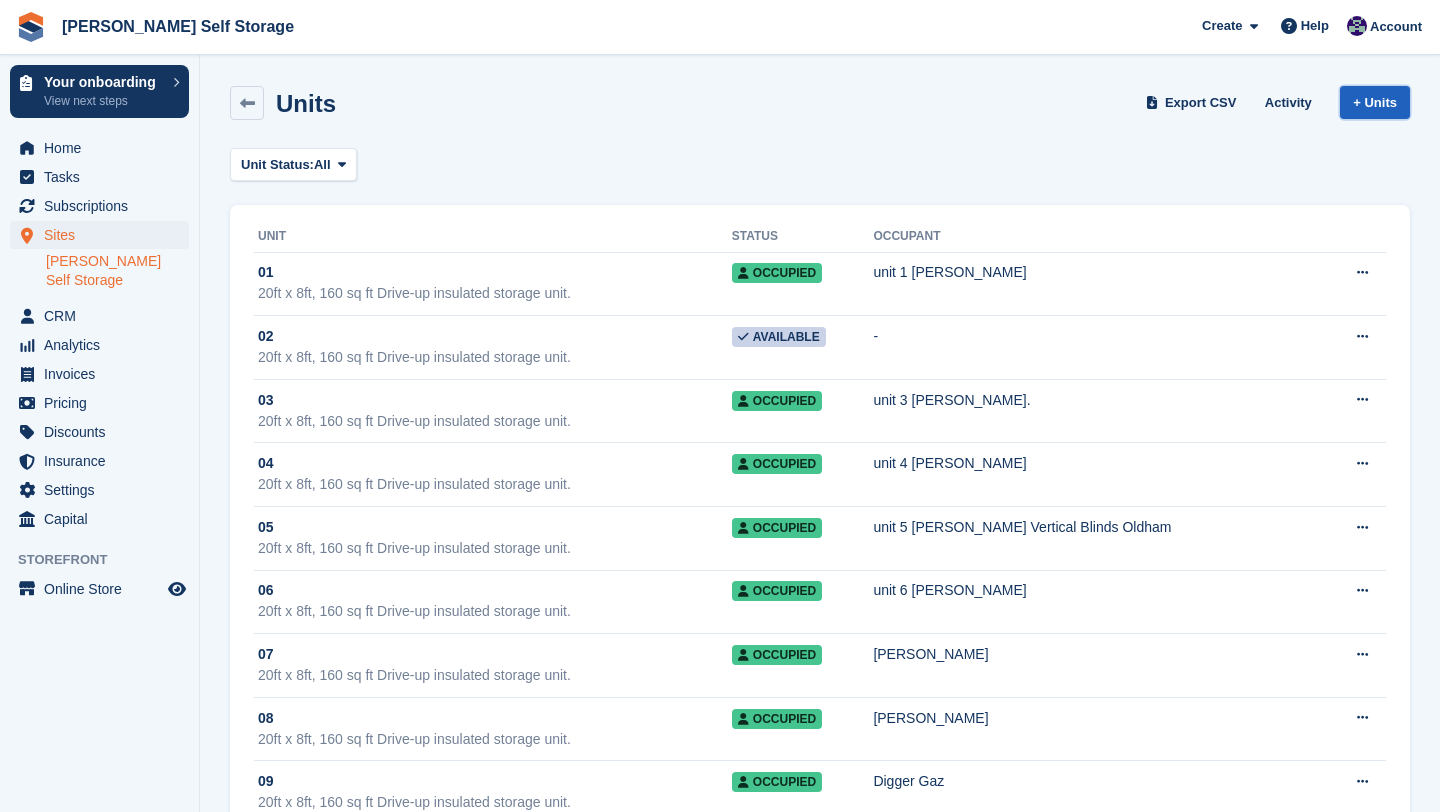 click on "+ Units" at bounding box center [1375, 102] 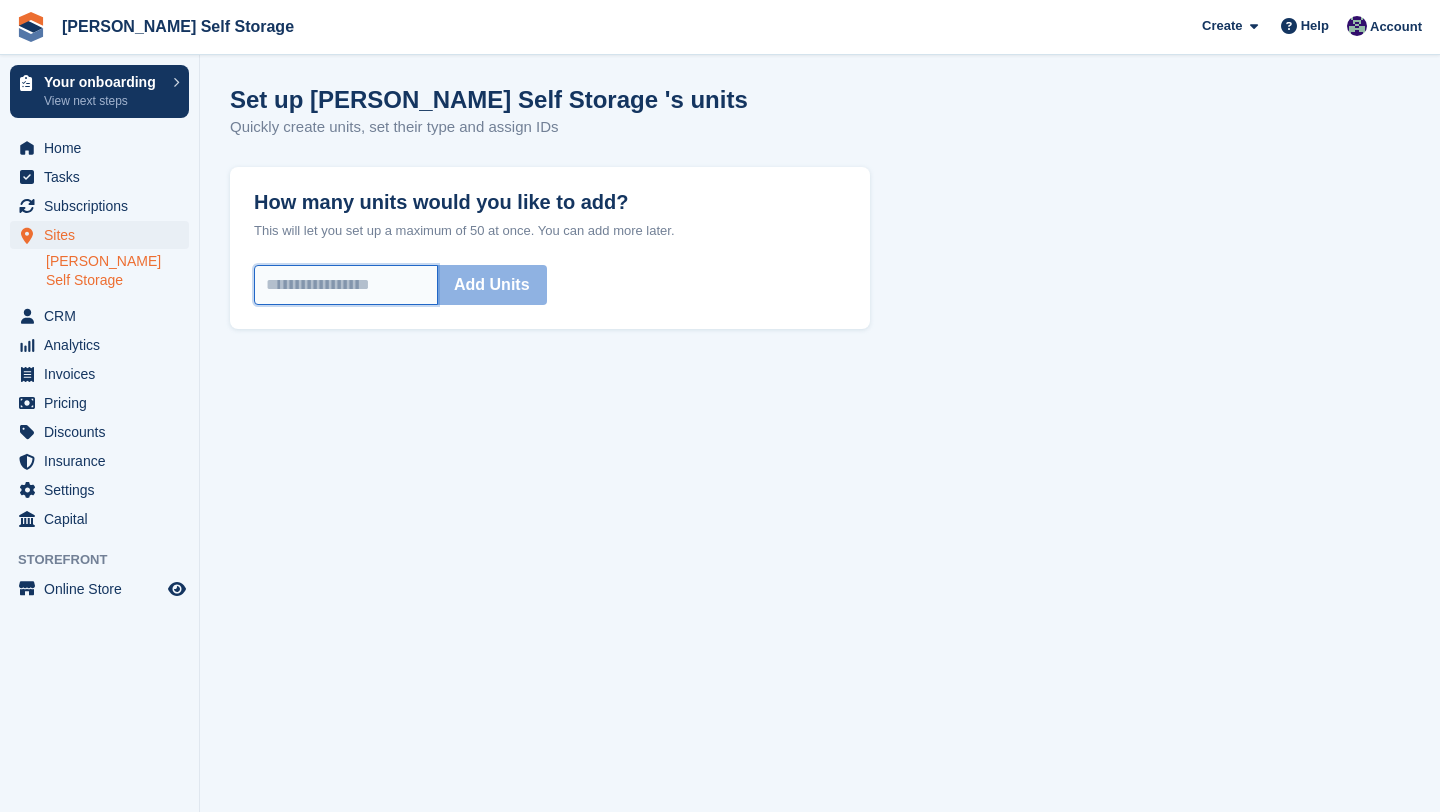 click on "How many units would you like to add?" at bounding box center [346, 285] 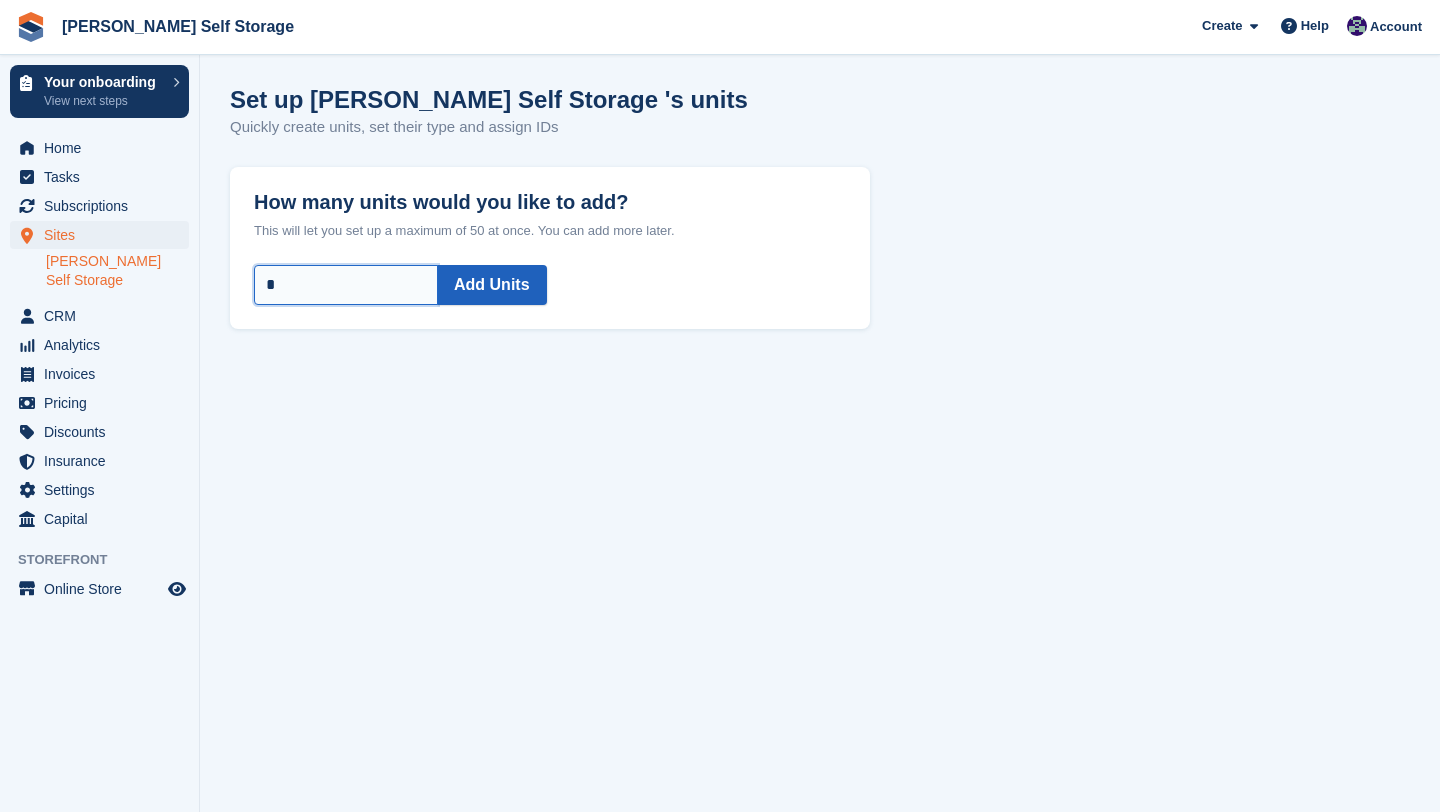 type on "*" 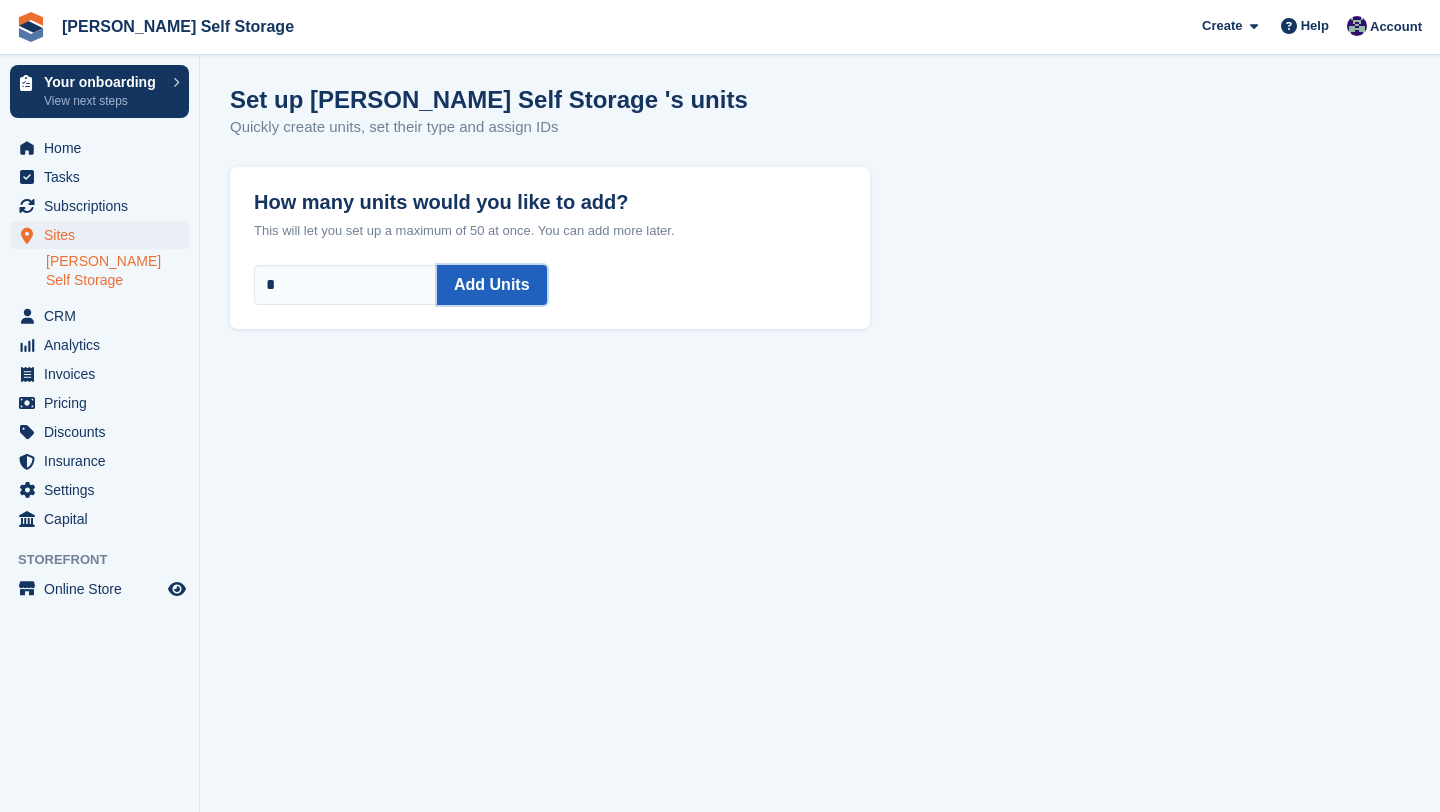 click on "Add Units" at bounding box center (492, 285) 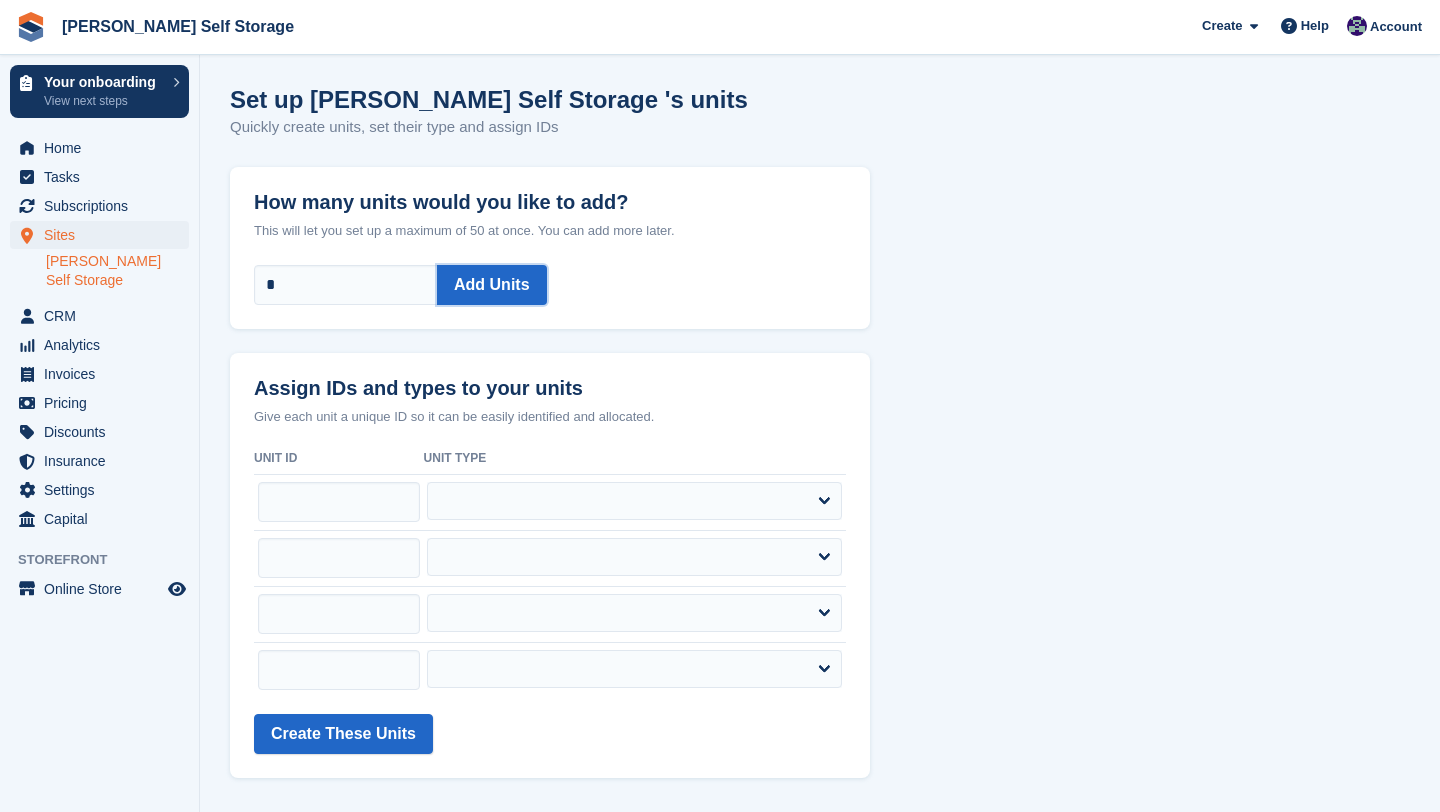 scroll, scrollTop: 19, scrollLeft: 0, axis: vertical 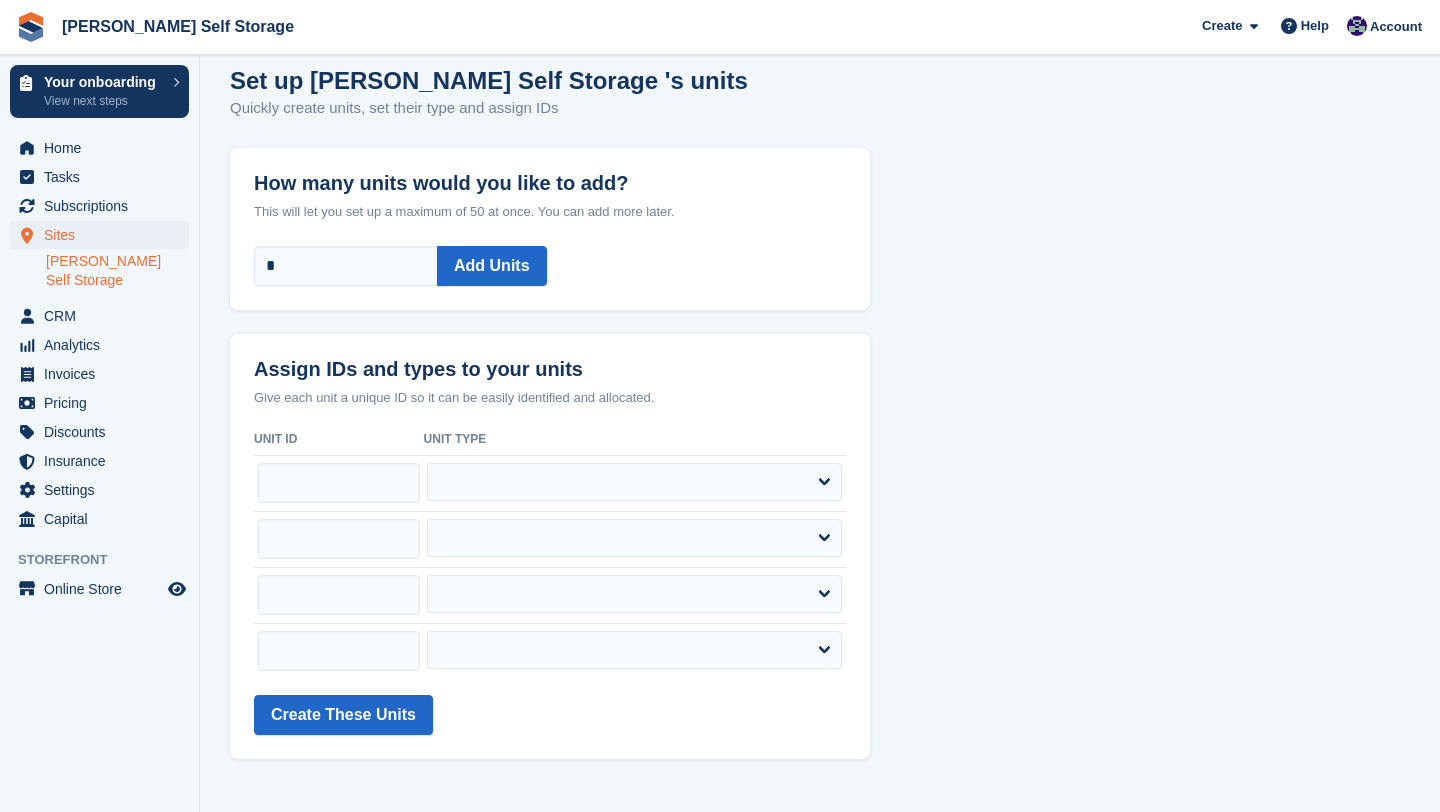 click on "Unit Type" at bounding box center (635, 440) 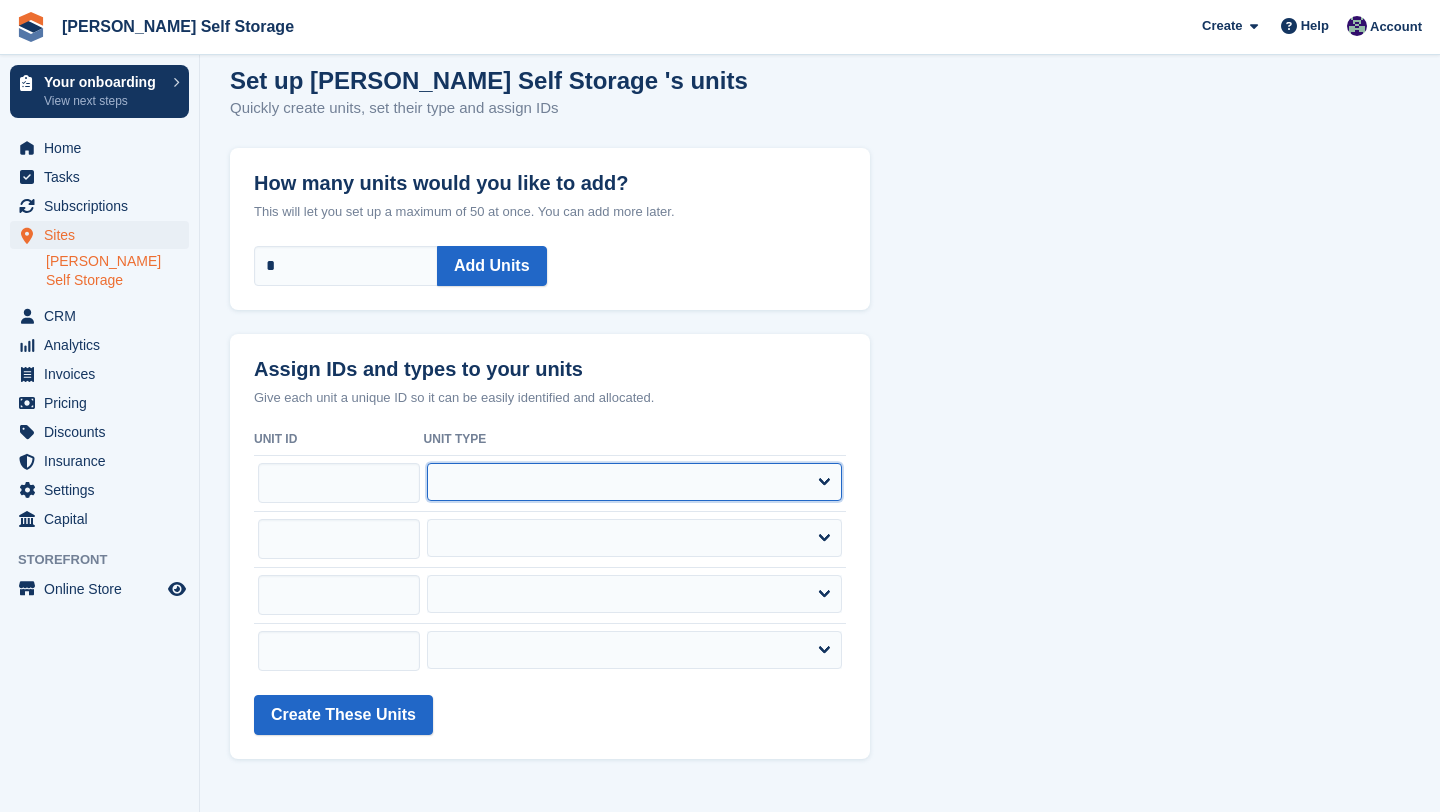 click on "**********" at bounding box center [634, 482] 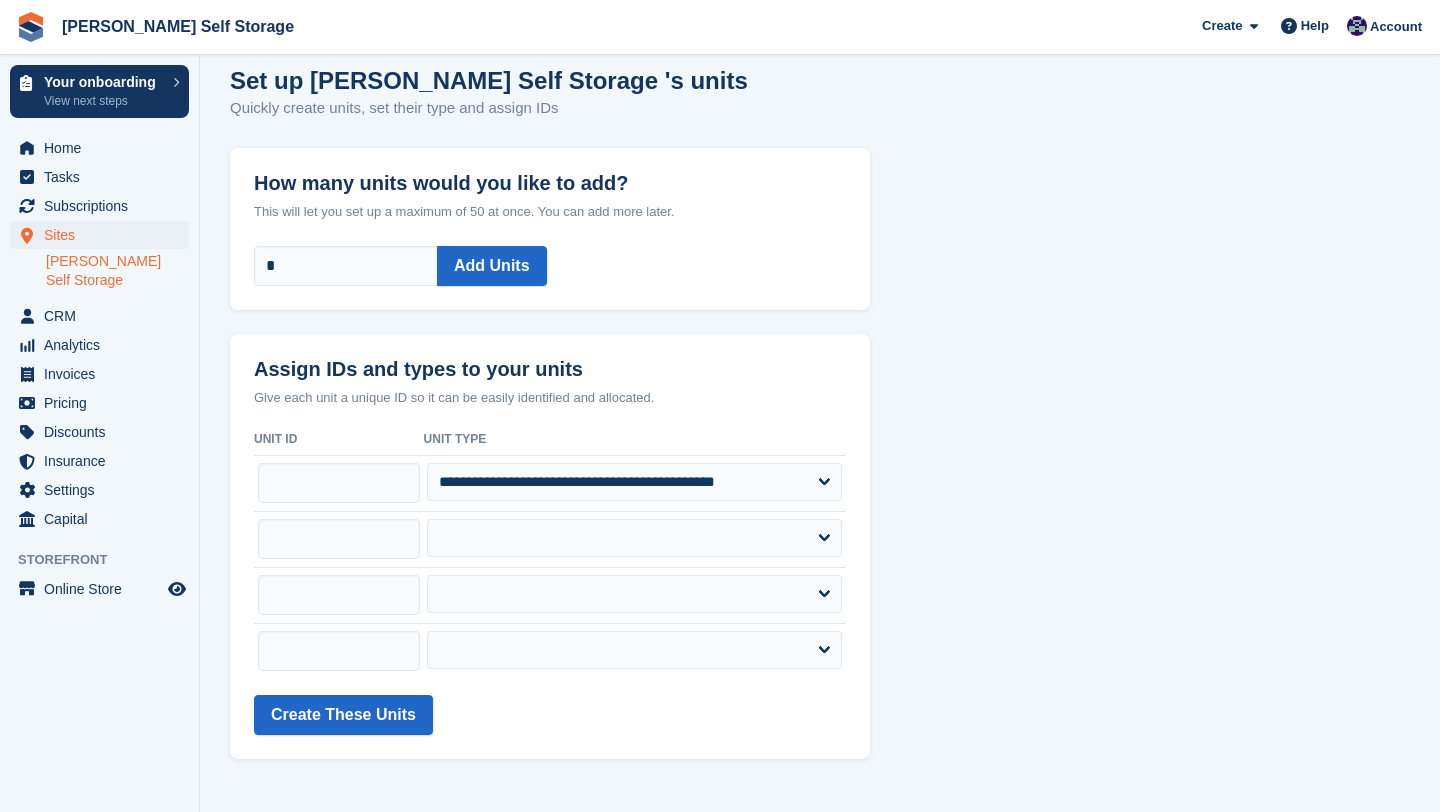 click on "Unit Type" at bounding box center [635, 440] 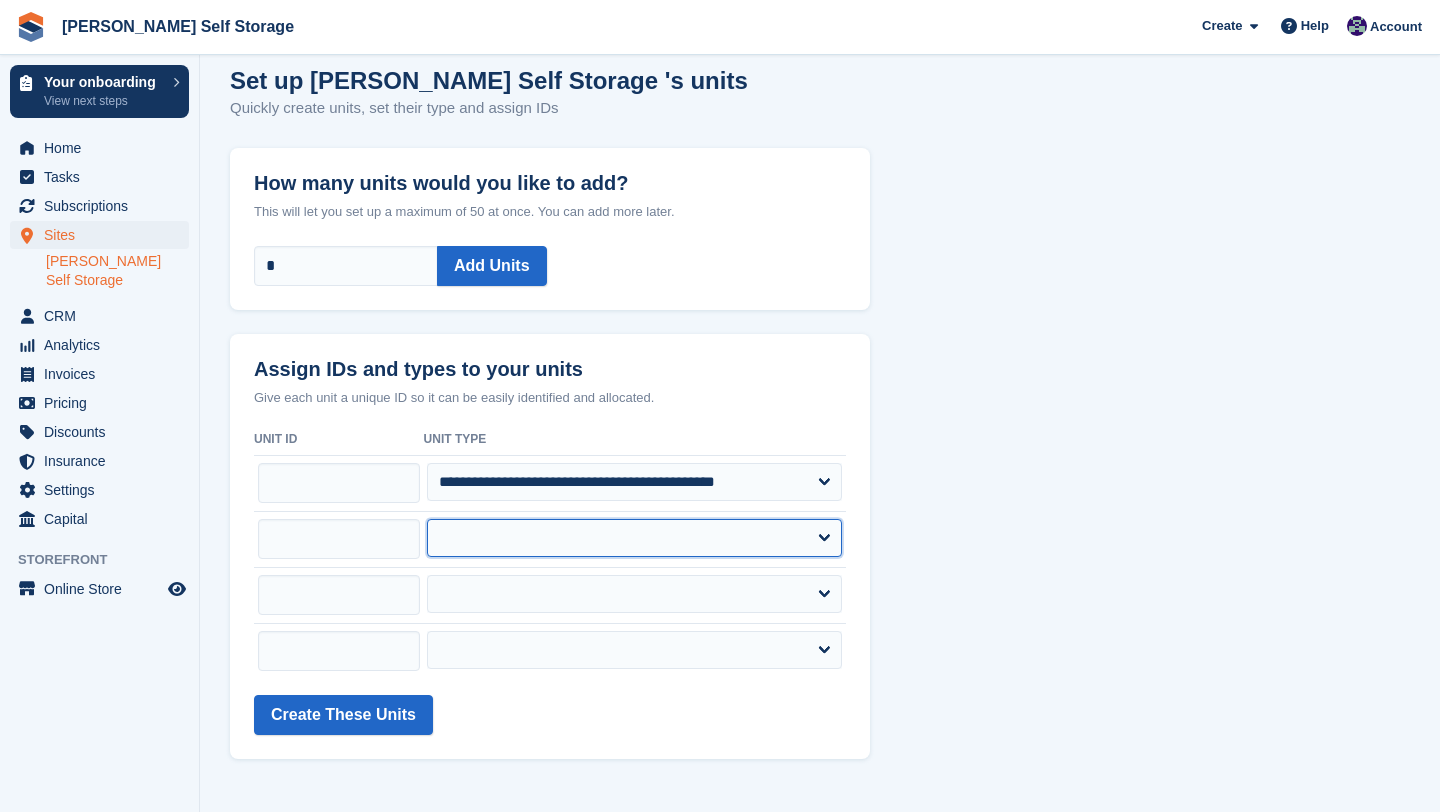 click on "**********" at bounding box center (634, 538) 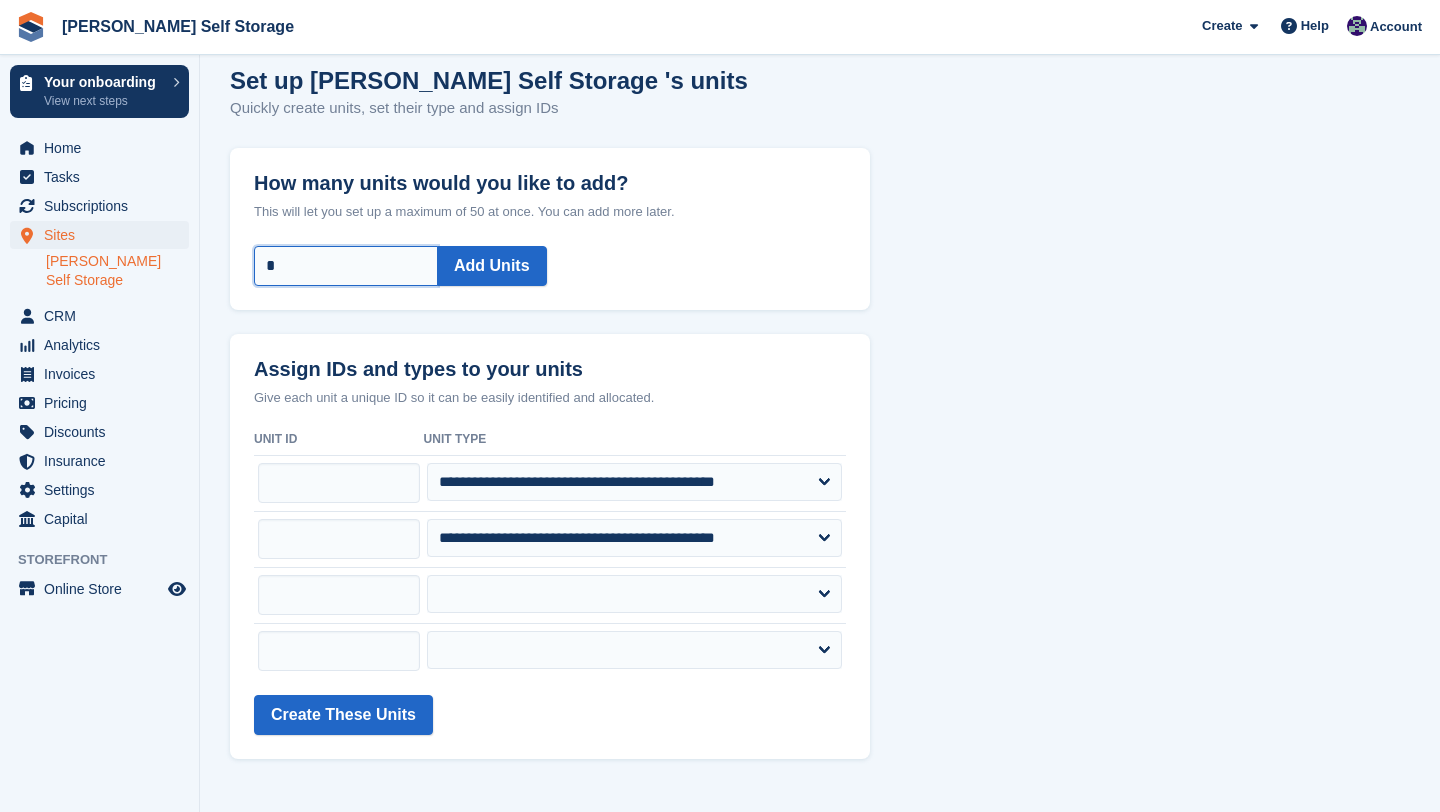 drag, startPoint x: 319, startPoint y: 271, endPoint x: 163, endPoint y: 258, distance: 156.54073 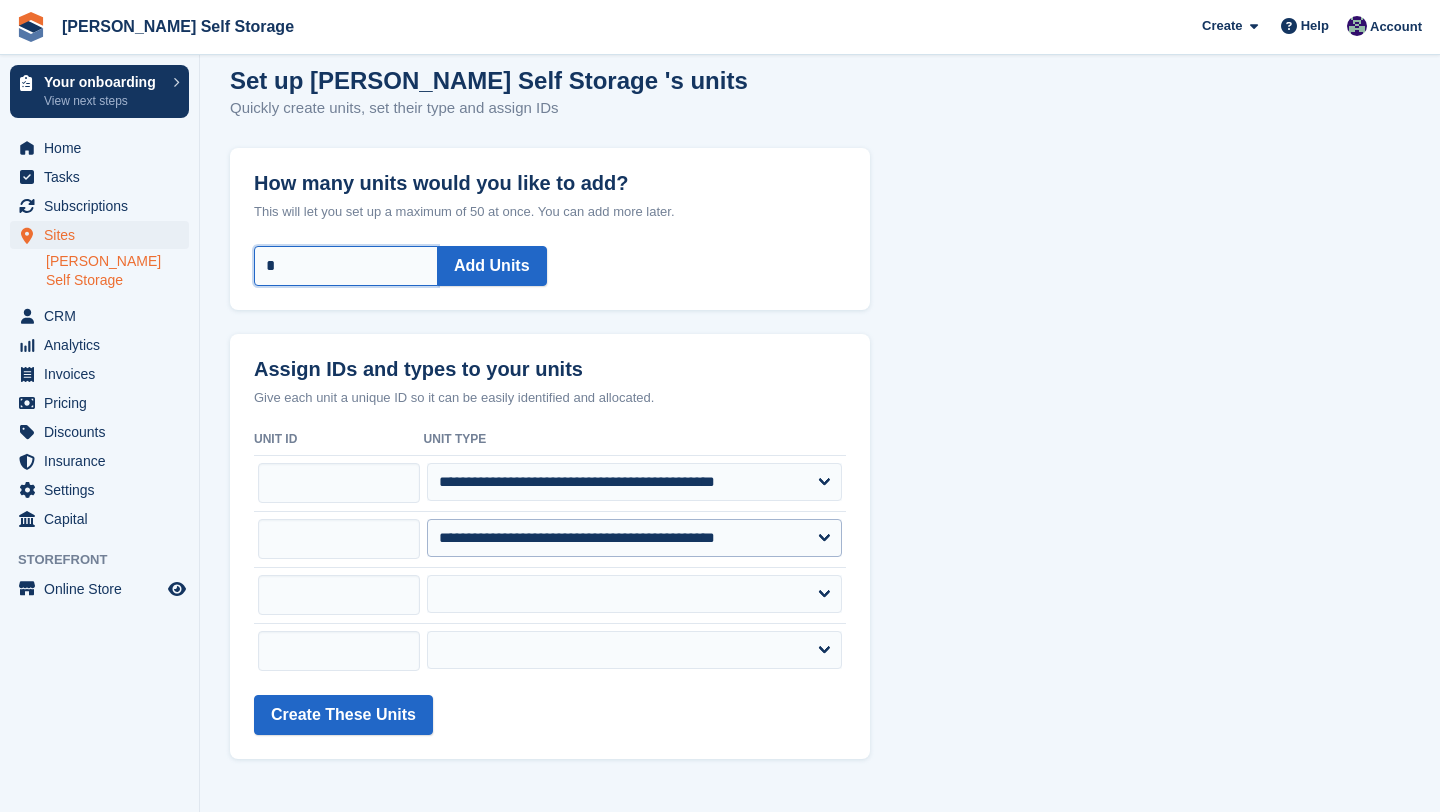 type on "*" 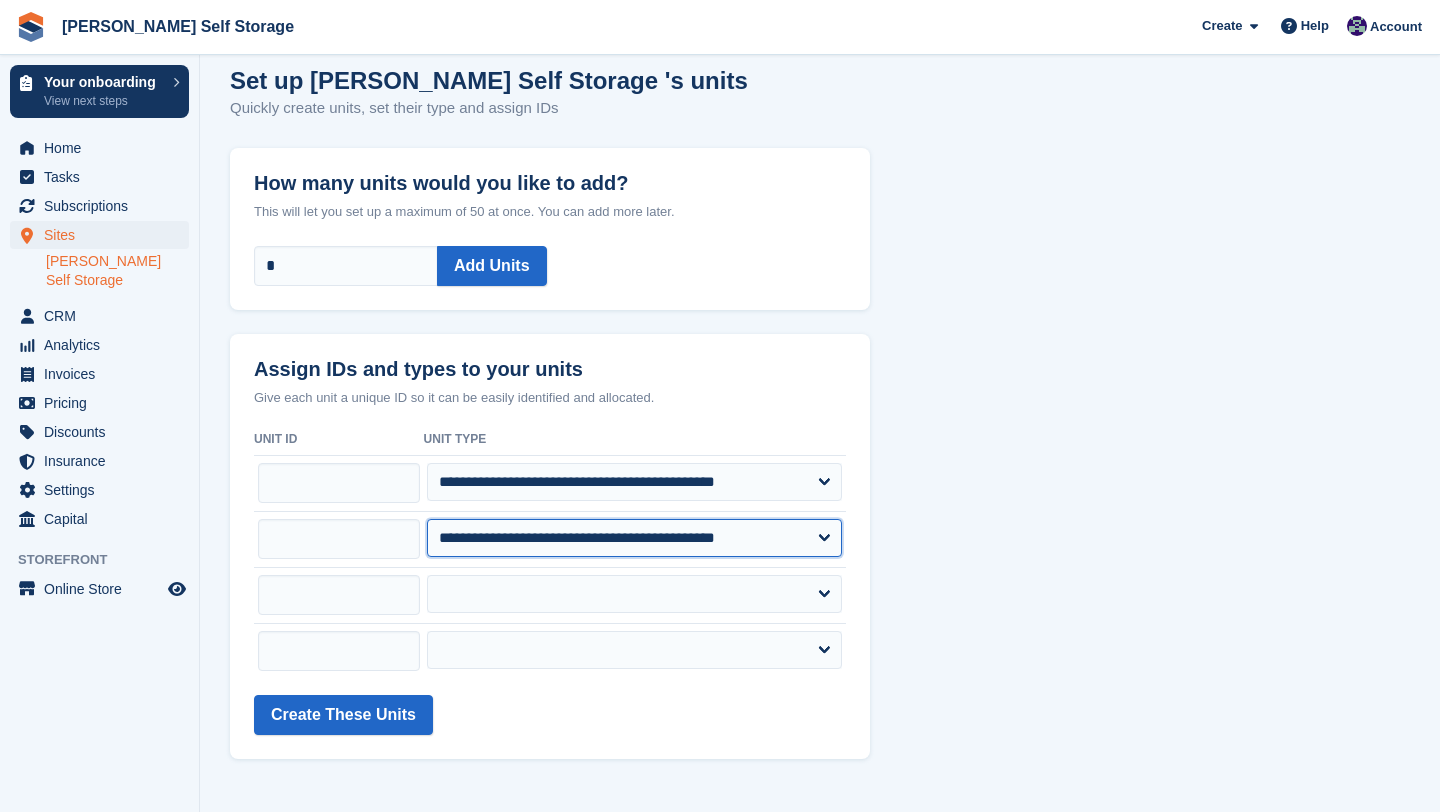 click on "**********" at bounding box center [634, 538] 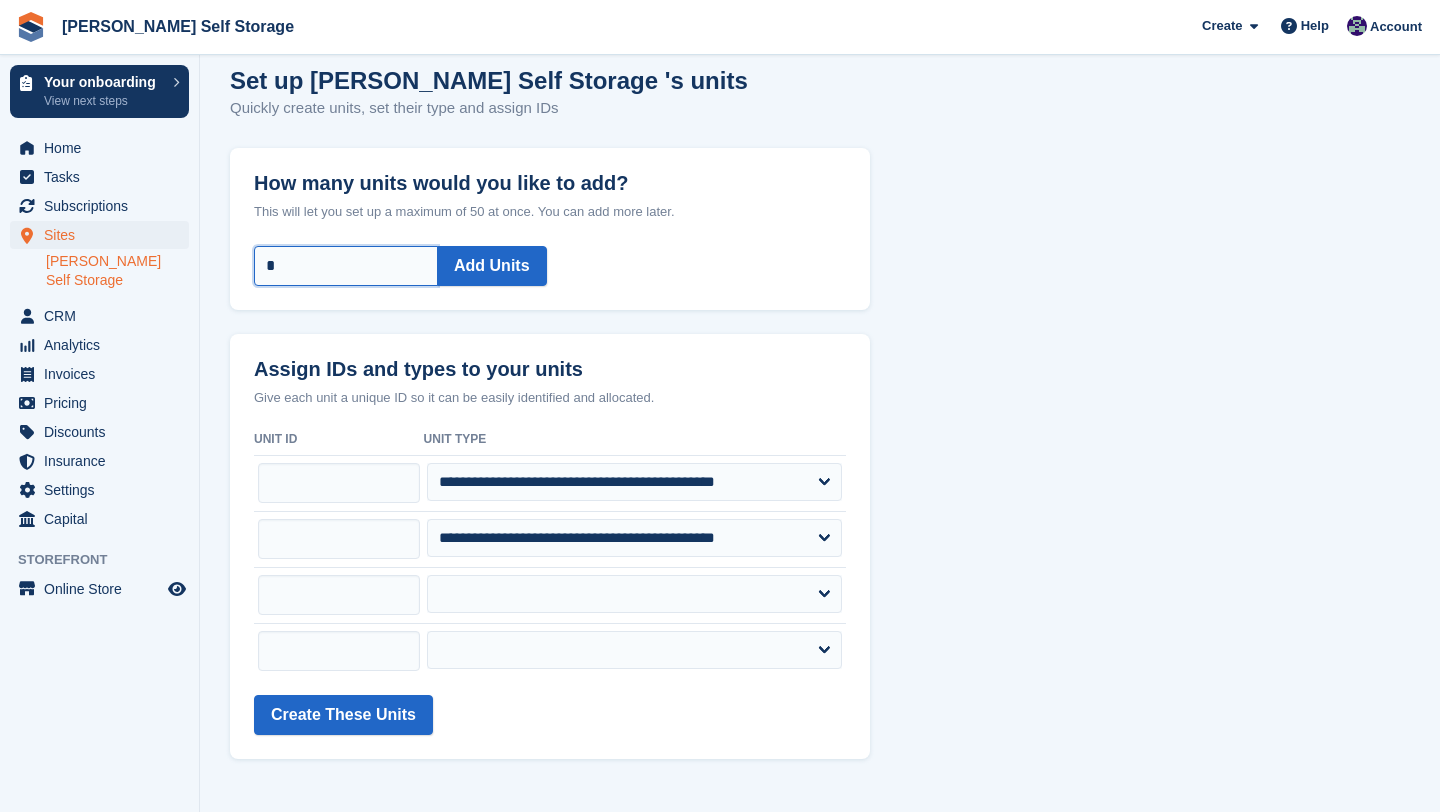 click on "*" at bounding box center [346, 266] 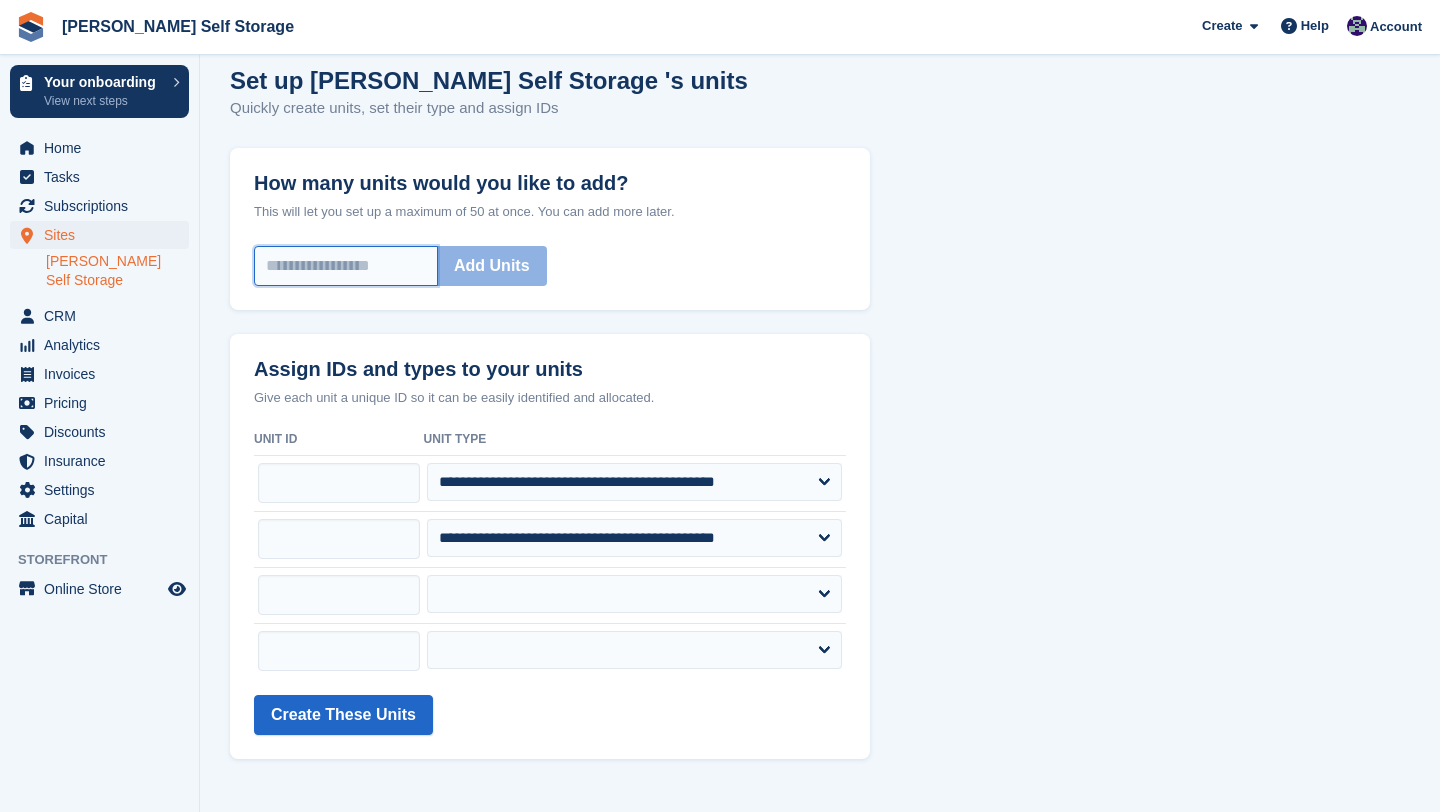 type on "*" 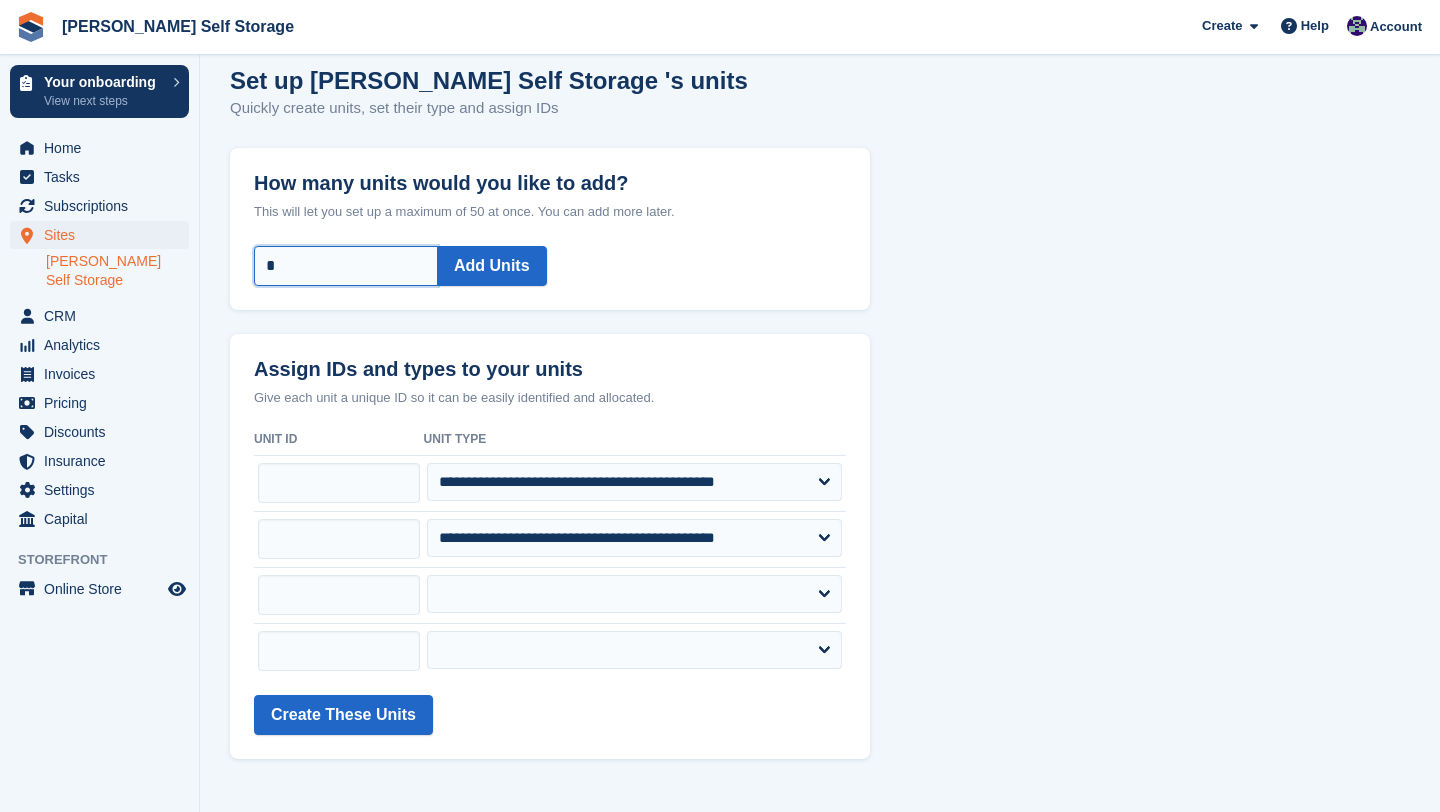type on "*" 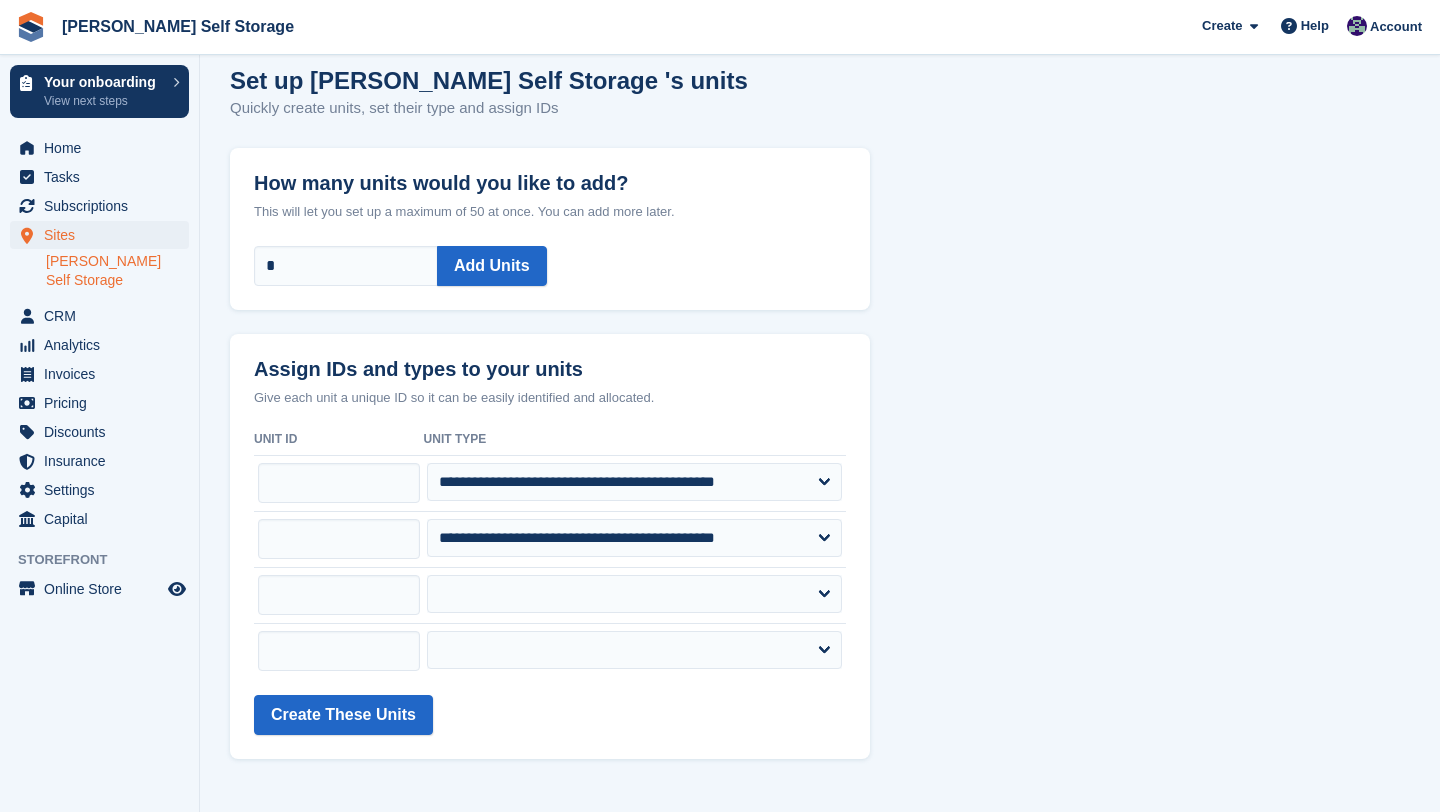 click on "How many units would you like to add?
This will let you set up a maximum of 50 at once. You can add more later.
*
Add Units
Upgrade to add more units
Your plan only allows for up to 50 units. Please get in touch to discuss upgrading your unit allowance.
Get in touch
Assign IDs and types to your units
Give each unit a unique ID so it can be easily identified and allocated.
Unit ID
Unit Type" at bounding box center (820, 453) 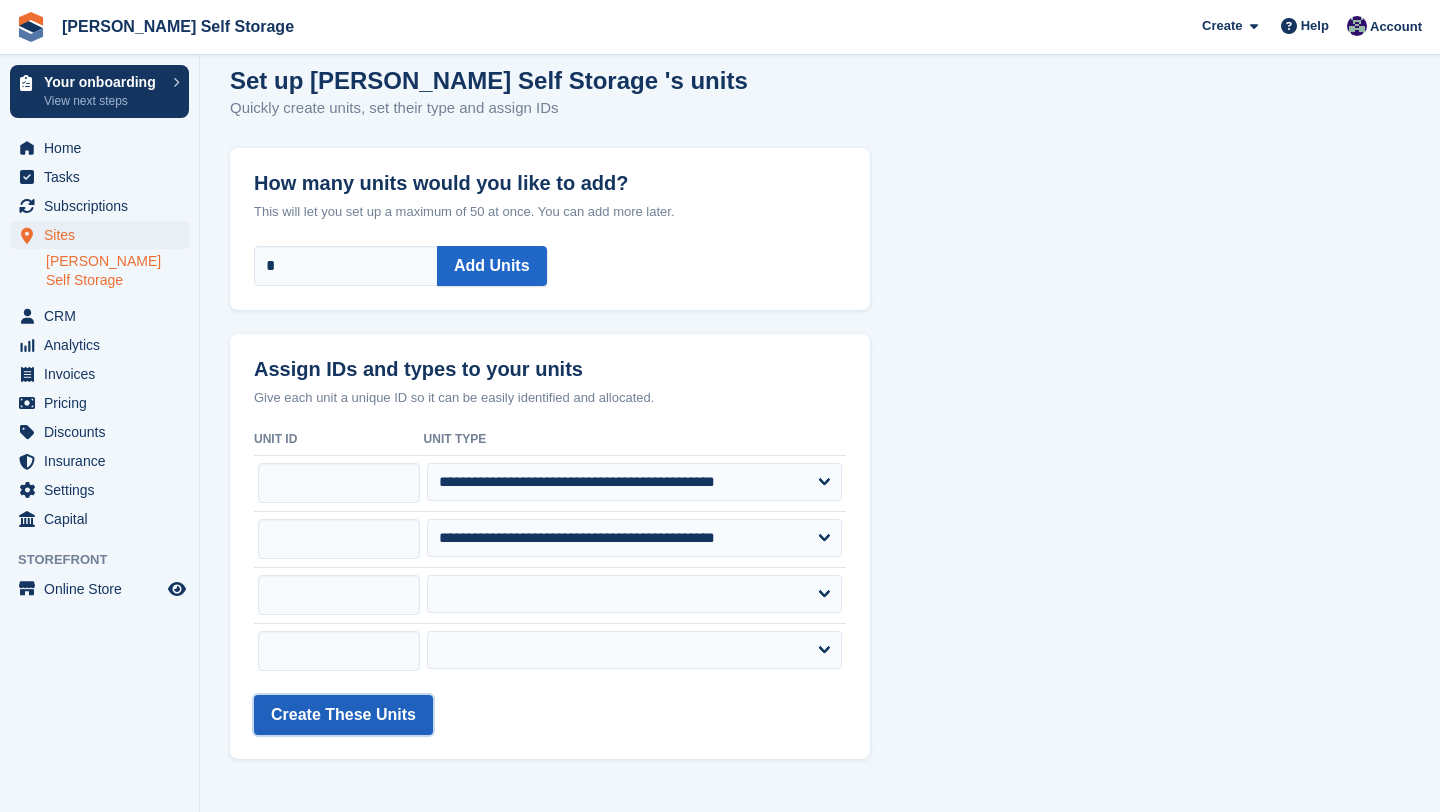 click on "Create These Units" at bounding box center [343, 715] 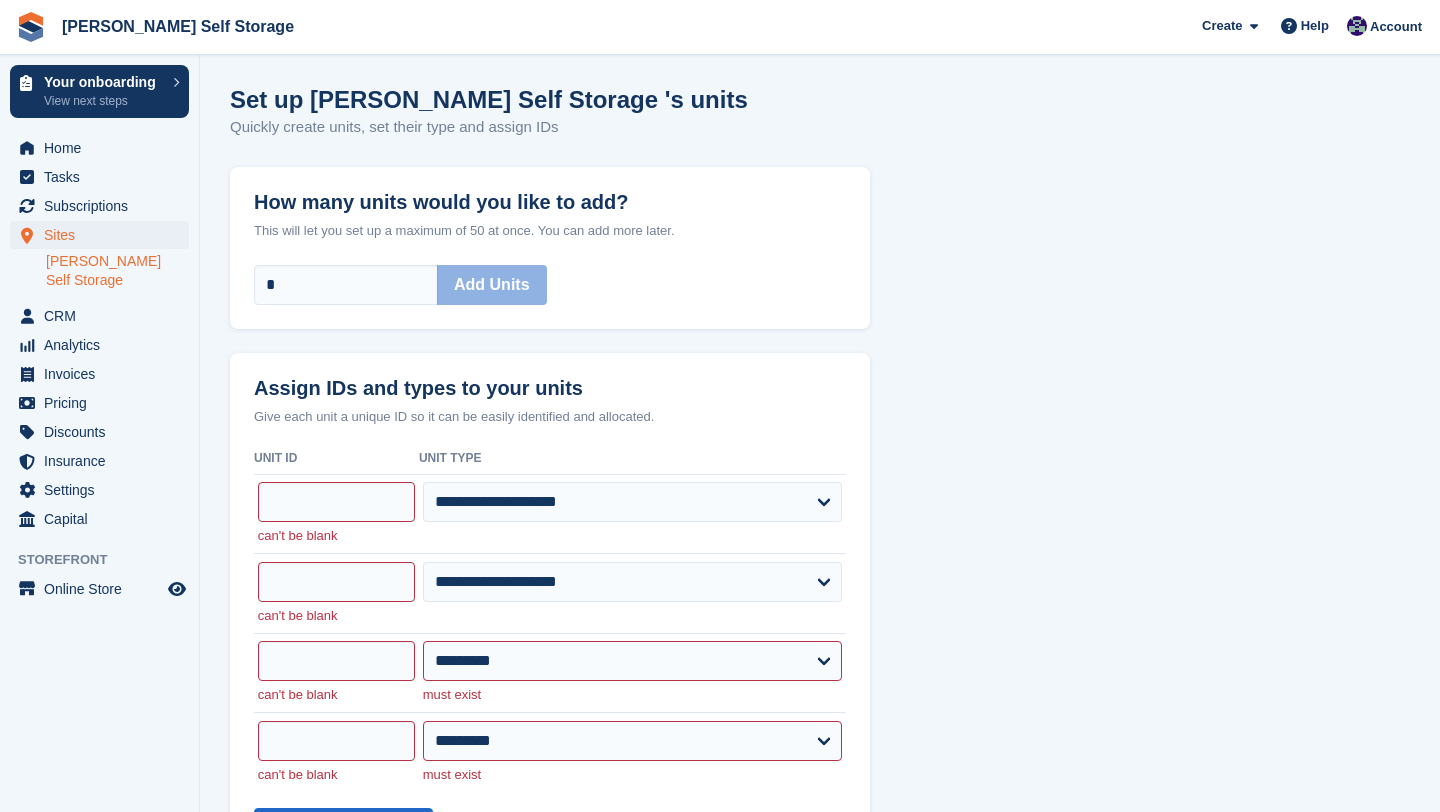 scroll, scrollTop: 113, scrollLeft: 0, axis: vertical 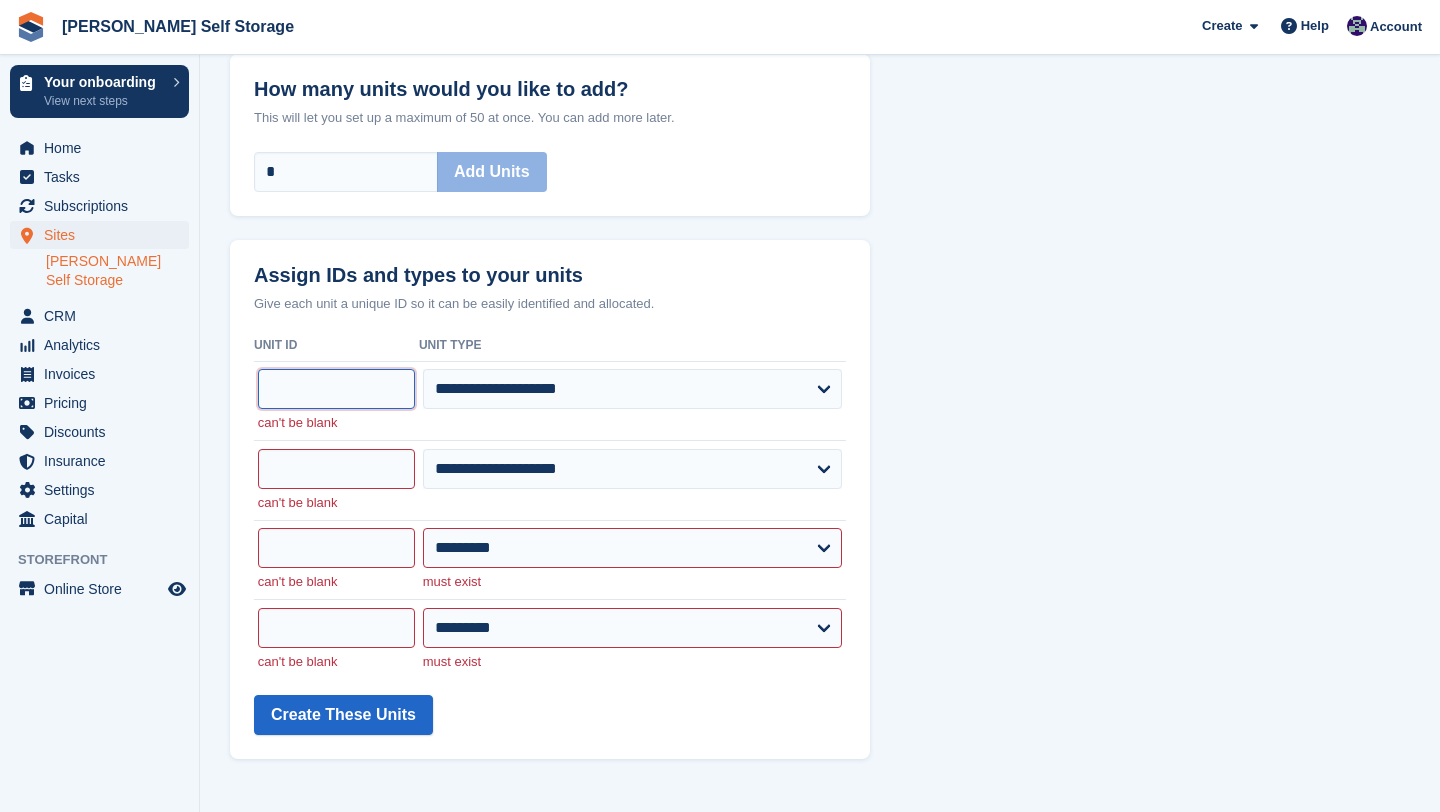 click at bounding box center [336, 389] 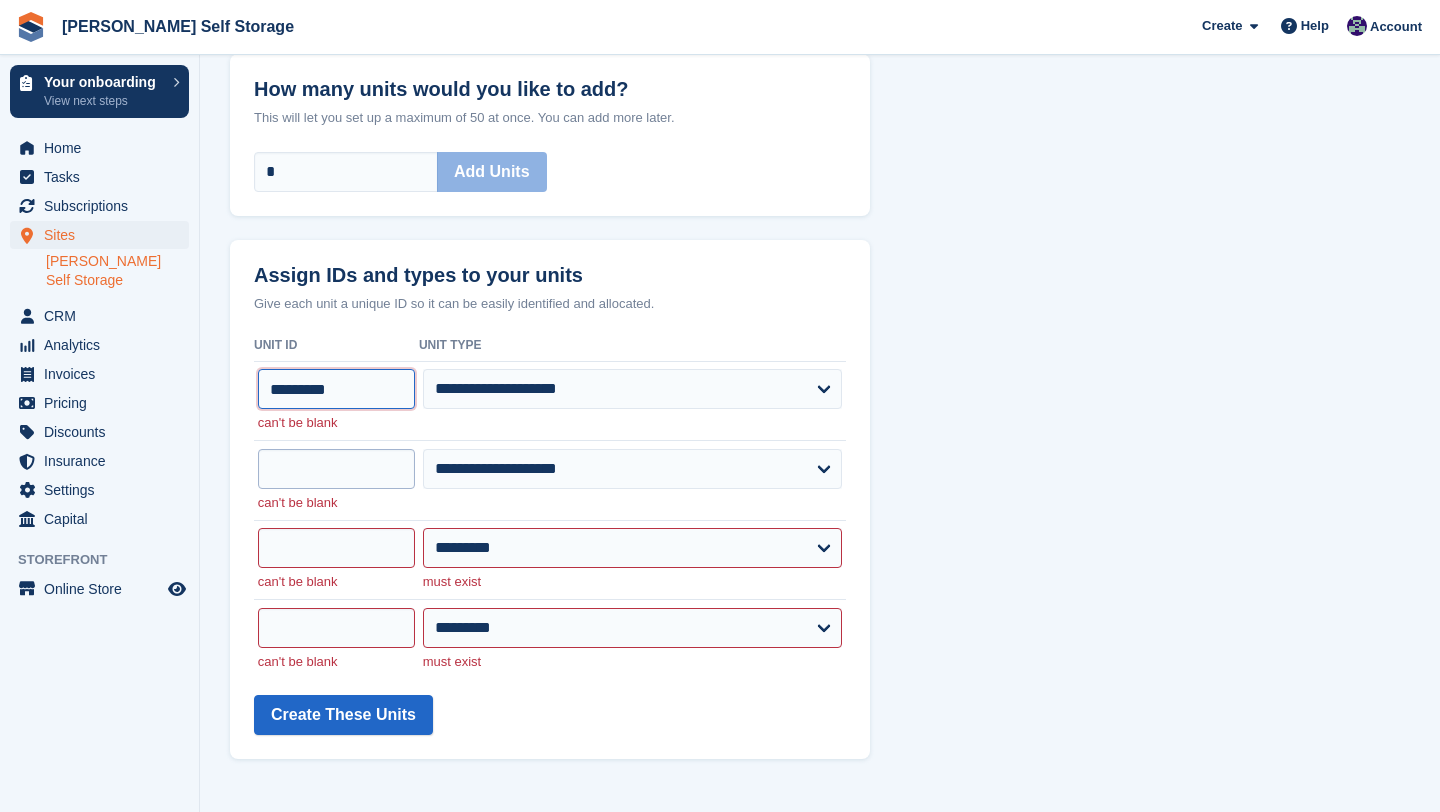 type on "********" 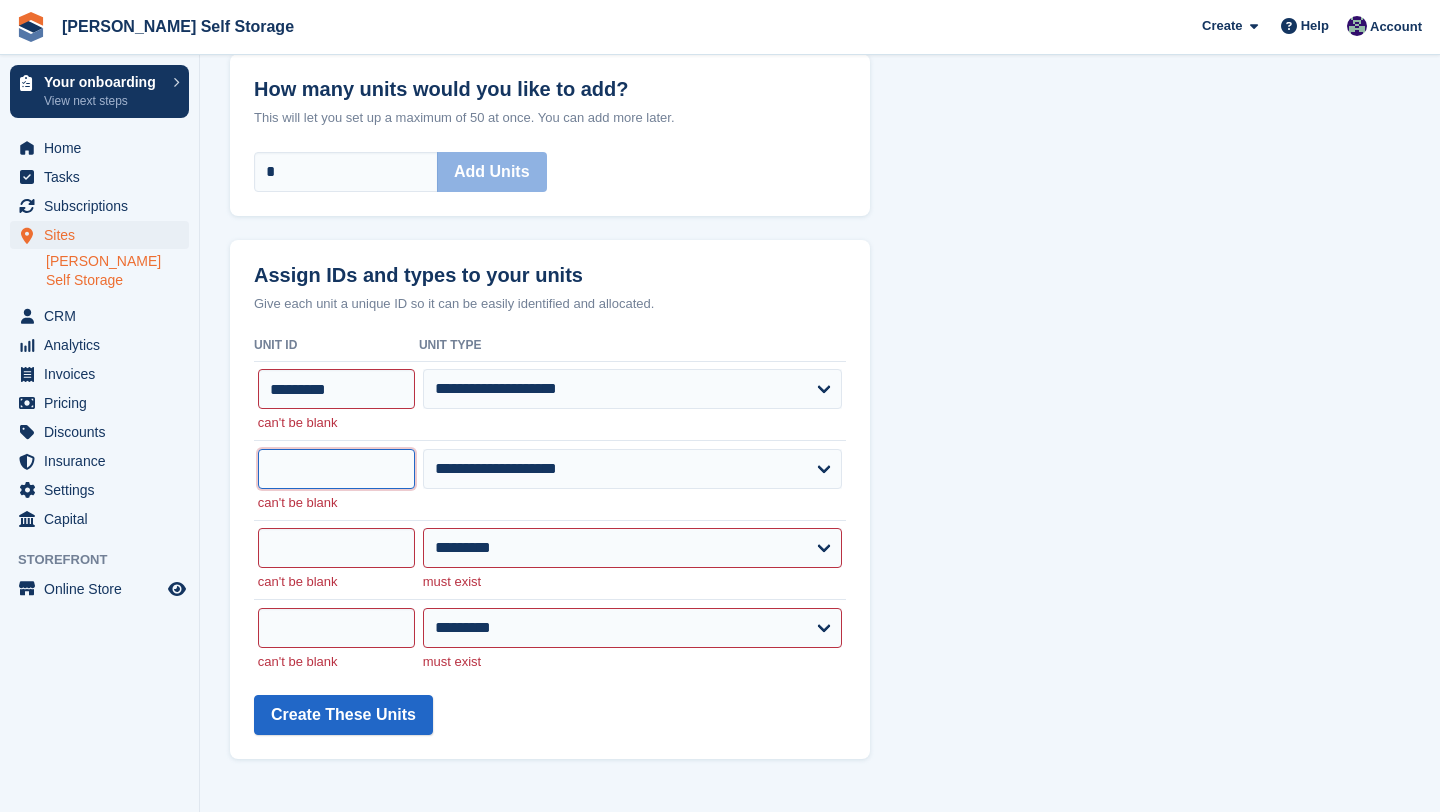 click at bounding box center [336, 469] 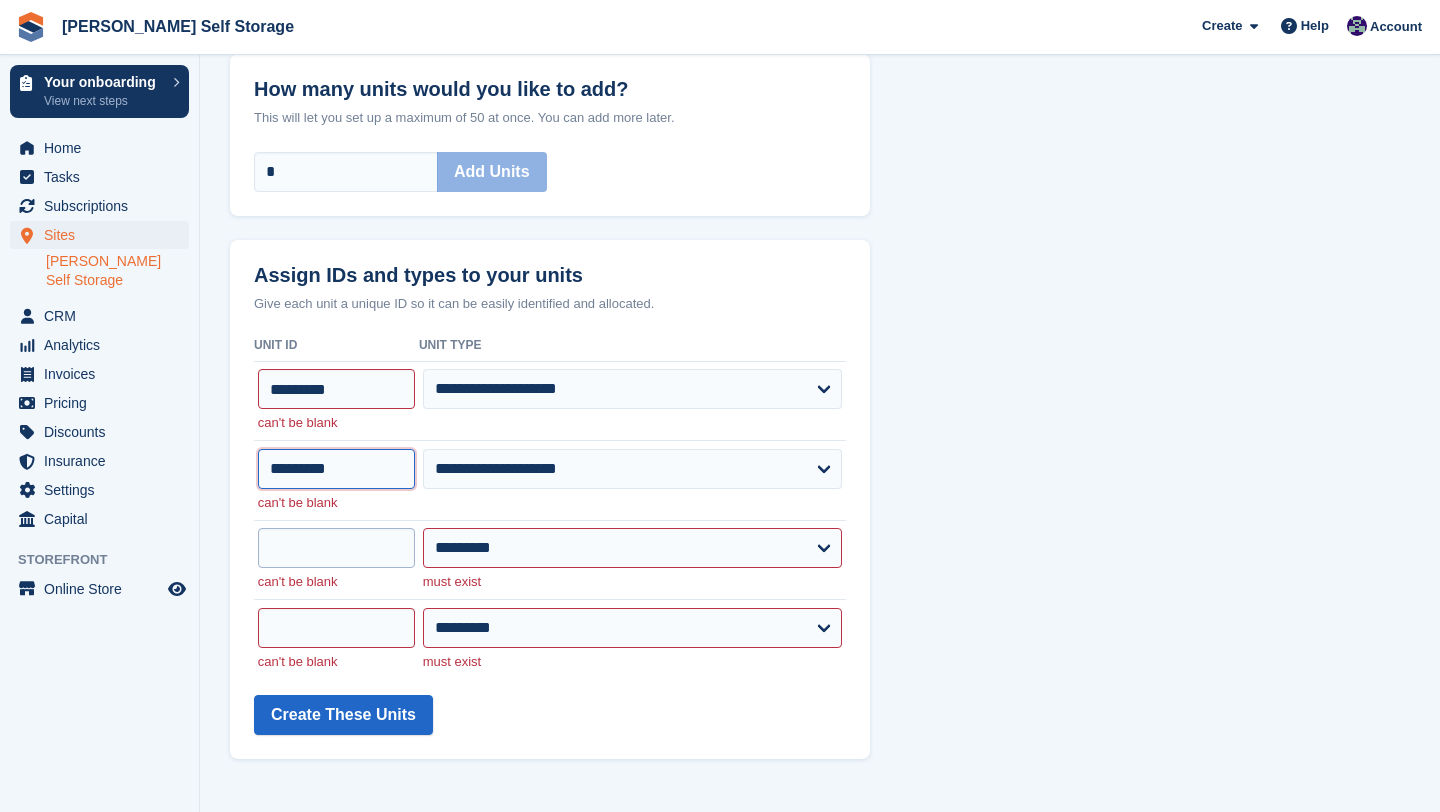 type on "********" 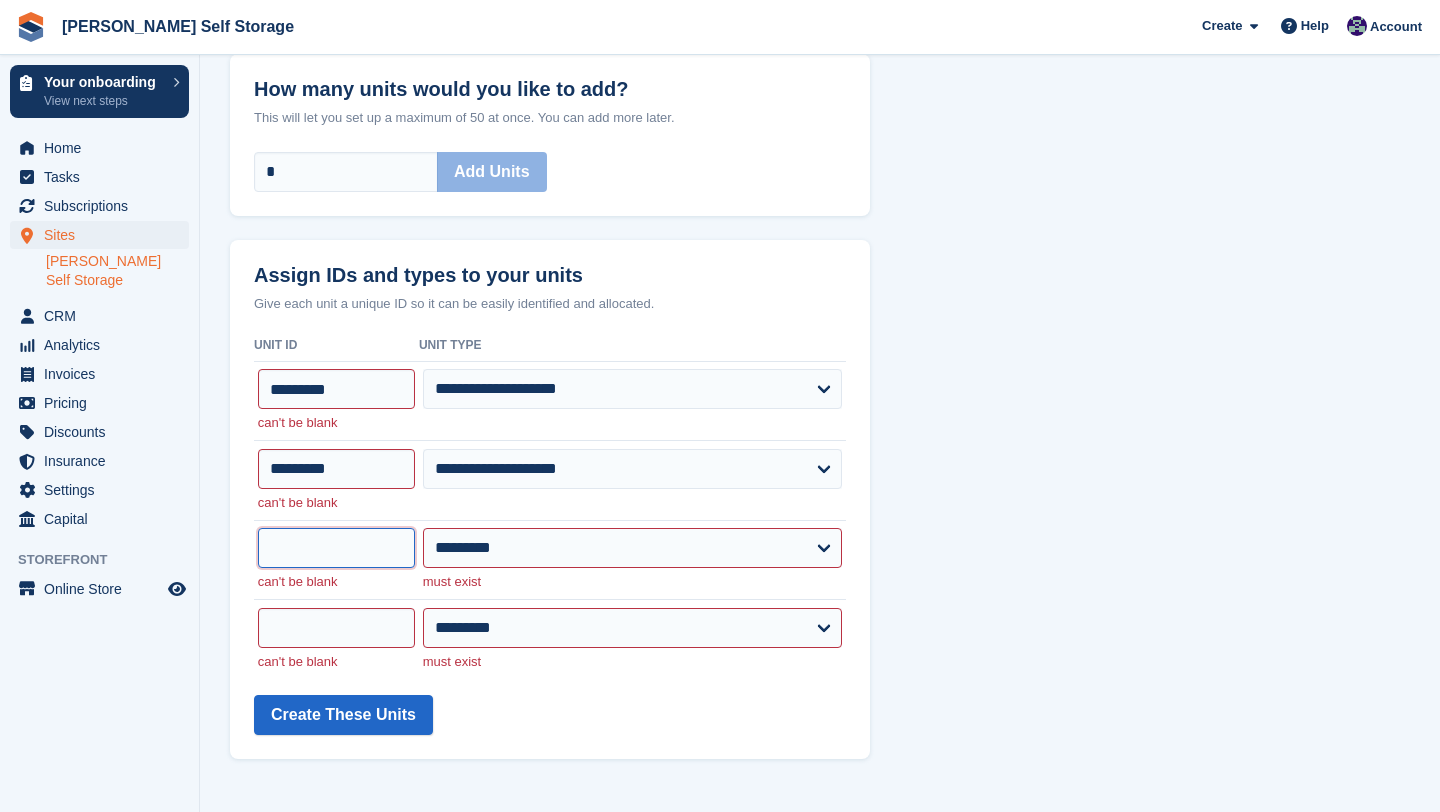 click at bounding box center (336, 548) 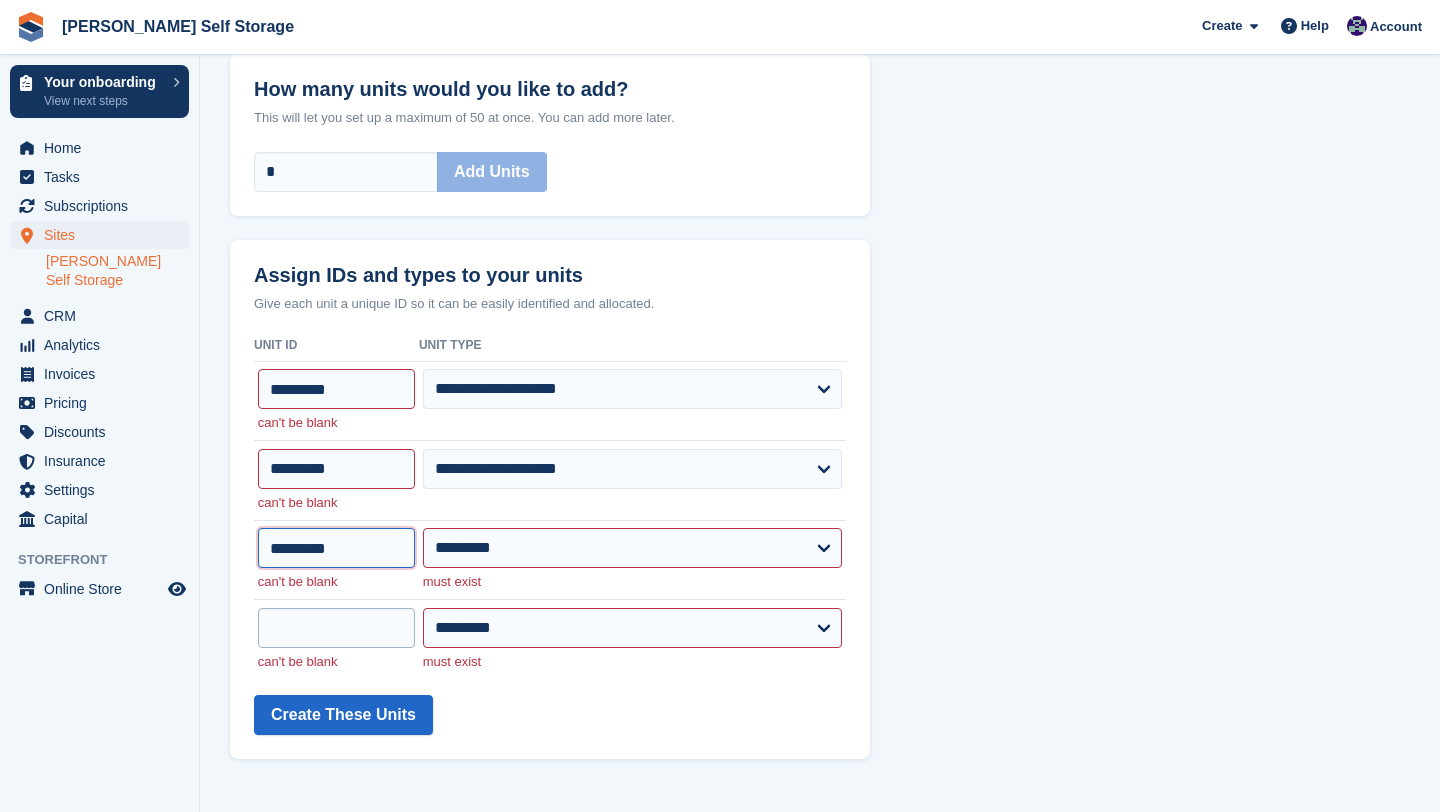 type on "********" 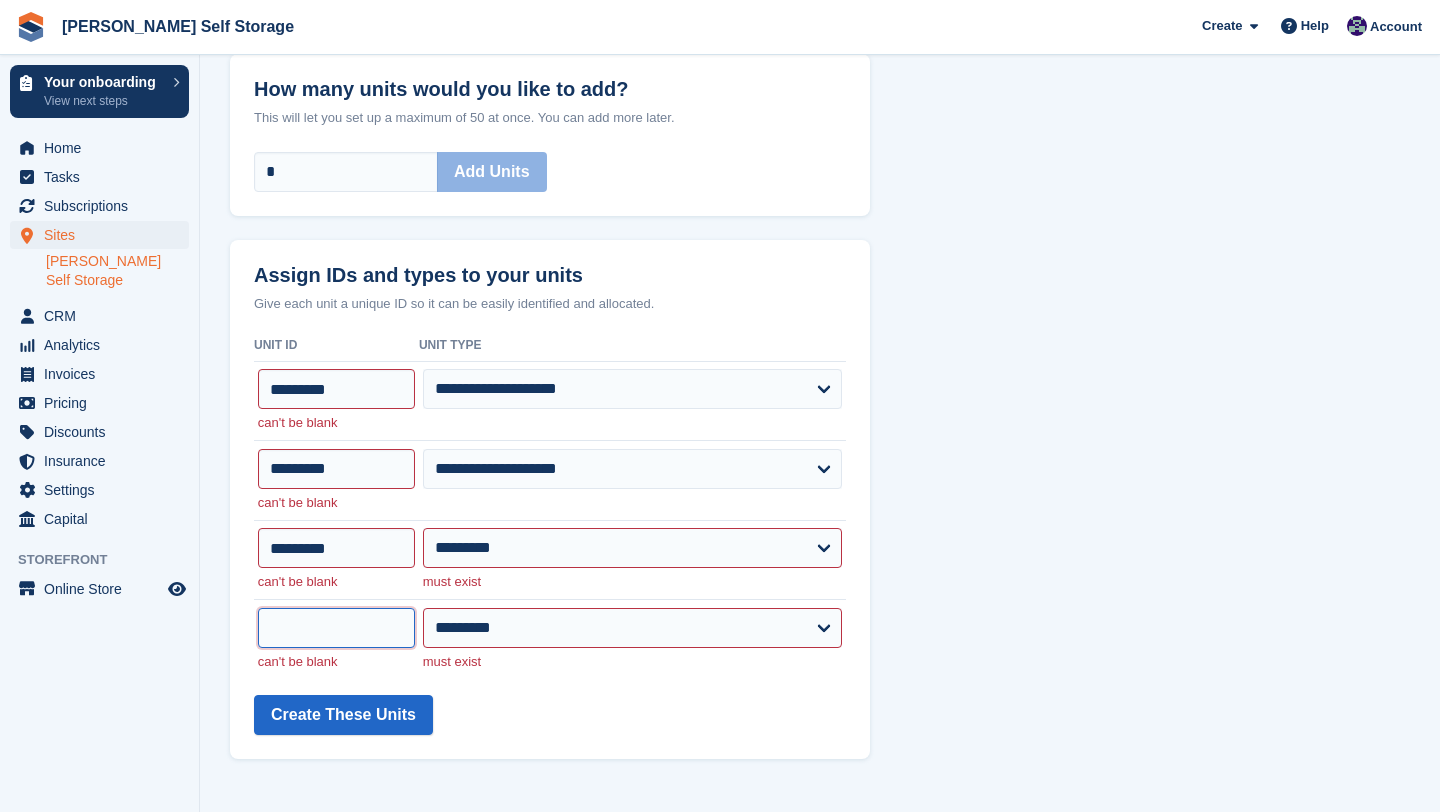 click at bounding box center [336, 628] 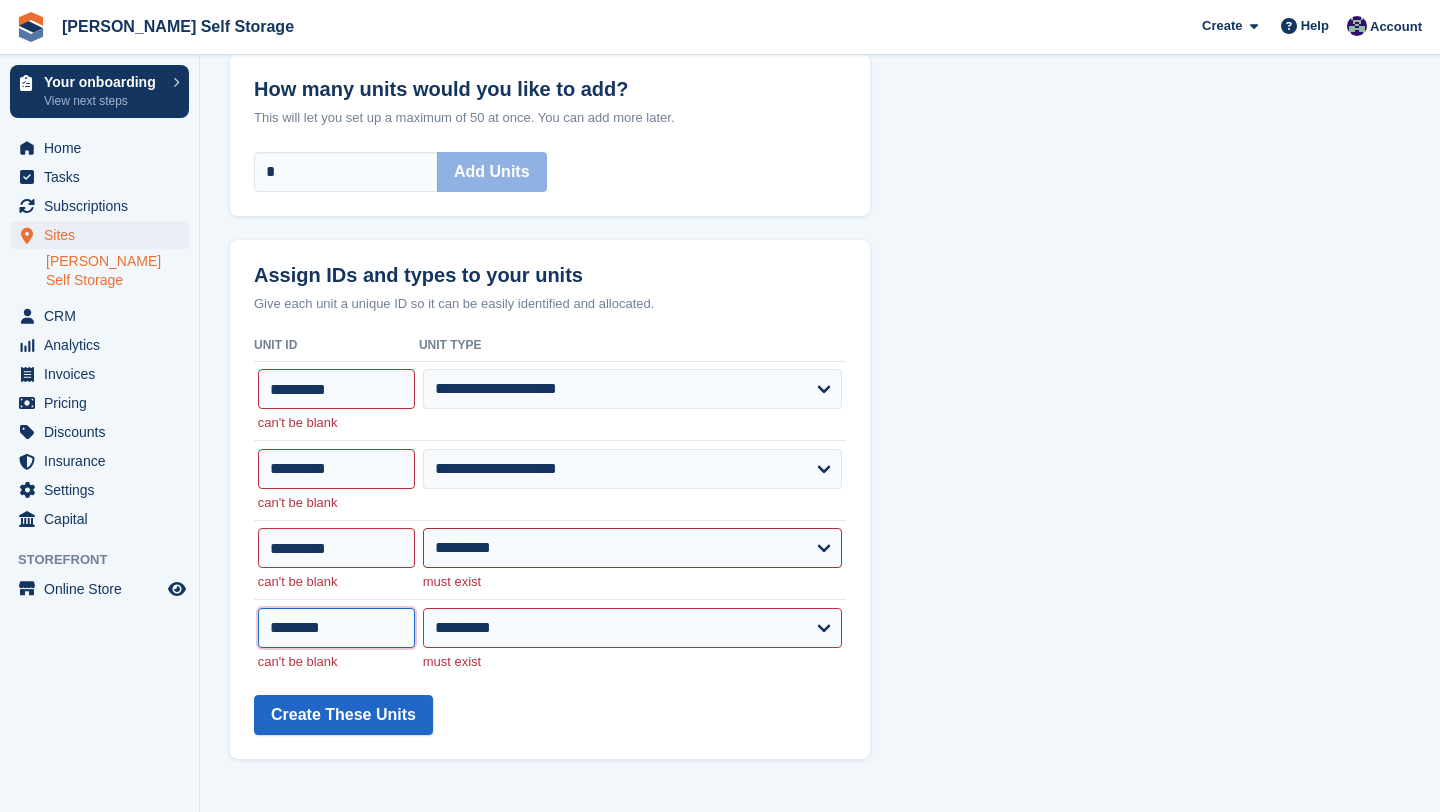 type on "********" 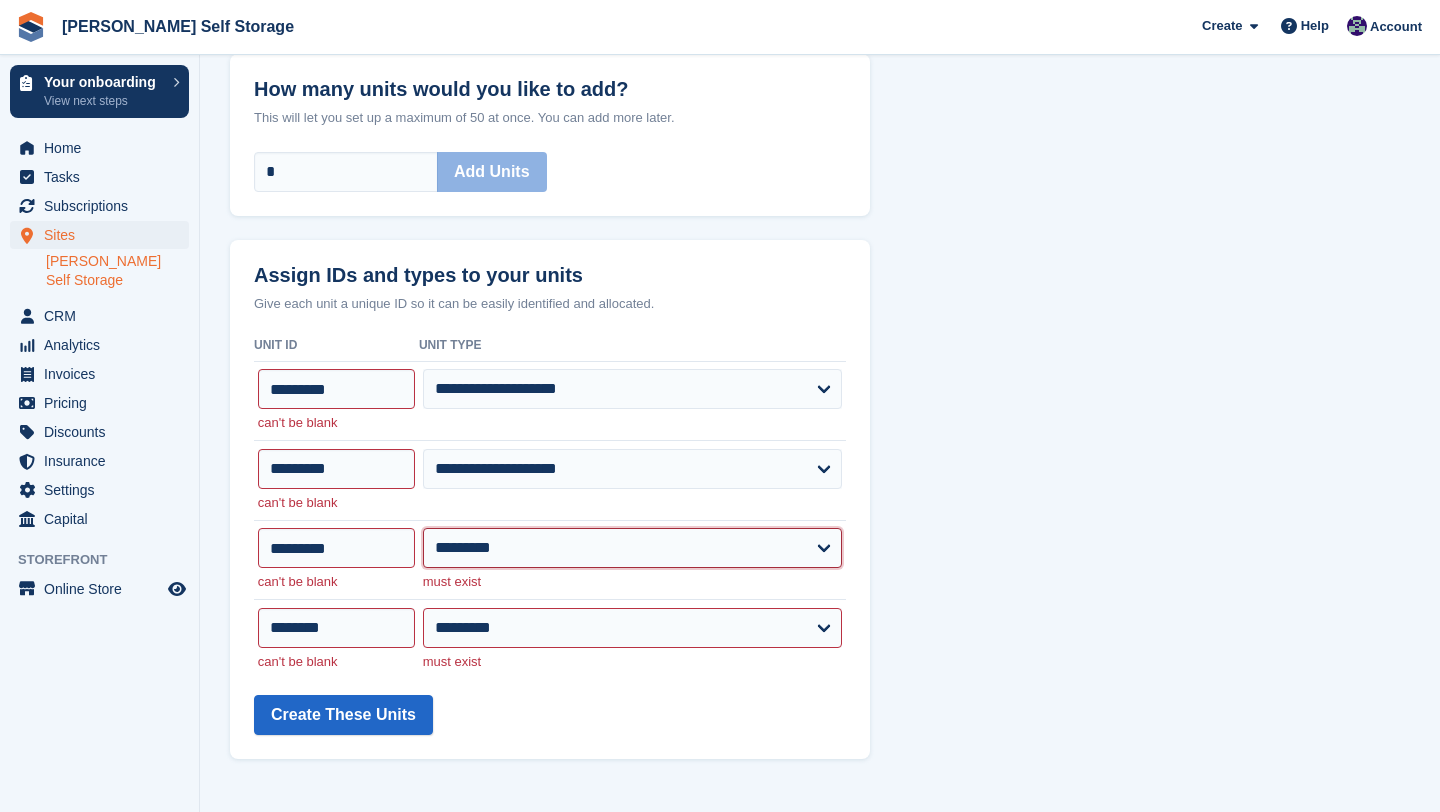 click on "**********" at bounding box center (633, 548) 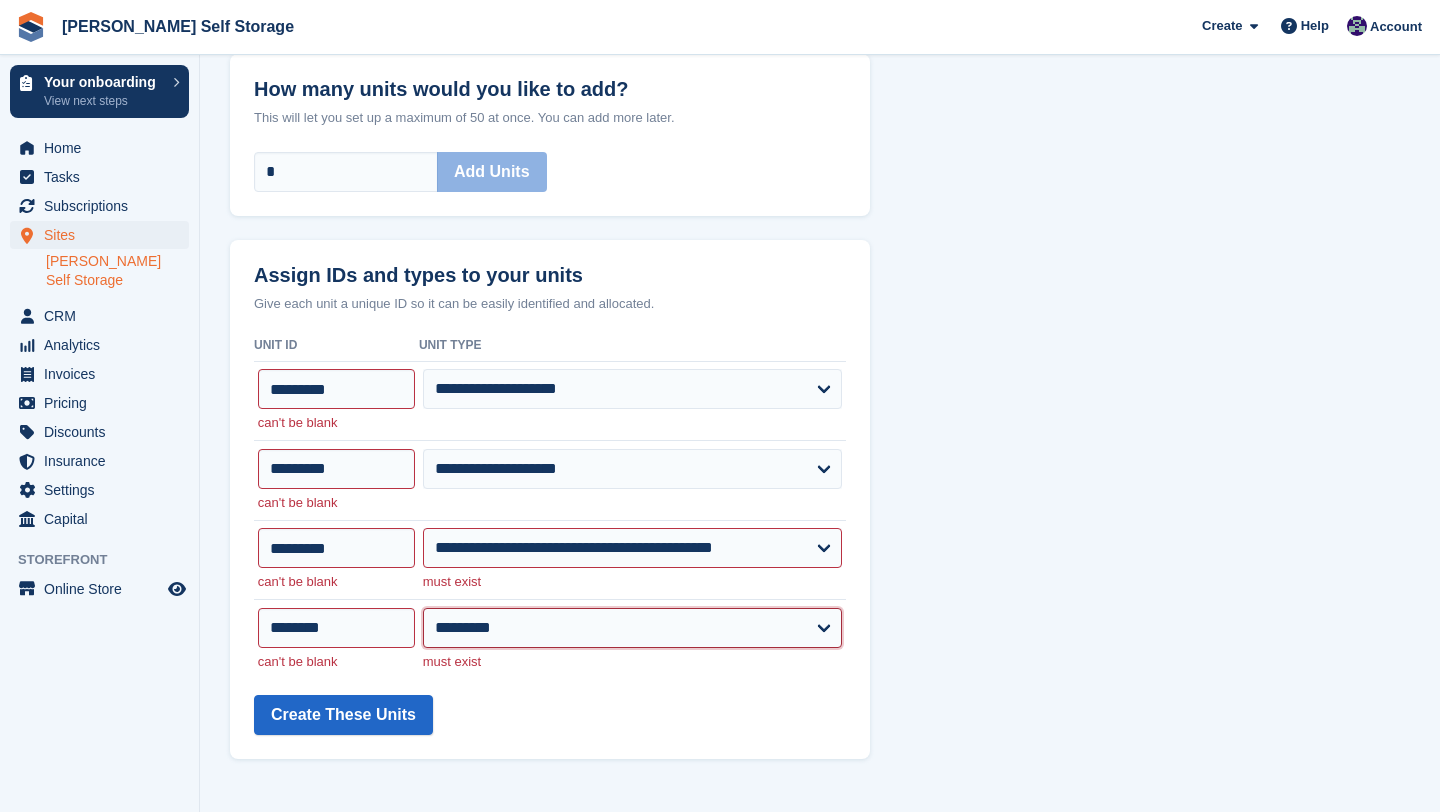 click on "**********" at bounding box center [633, 628] 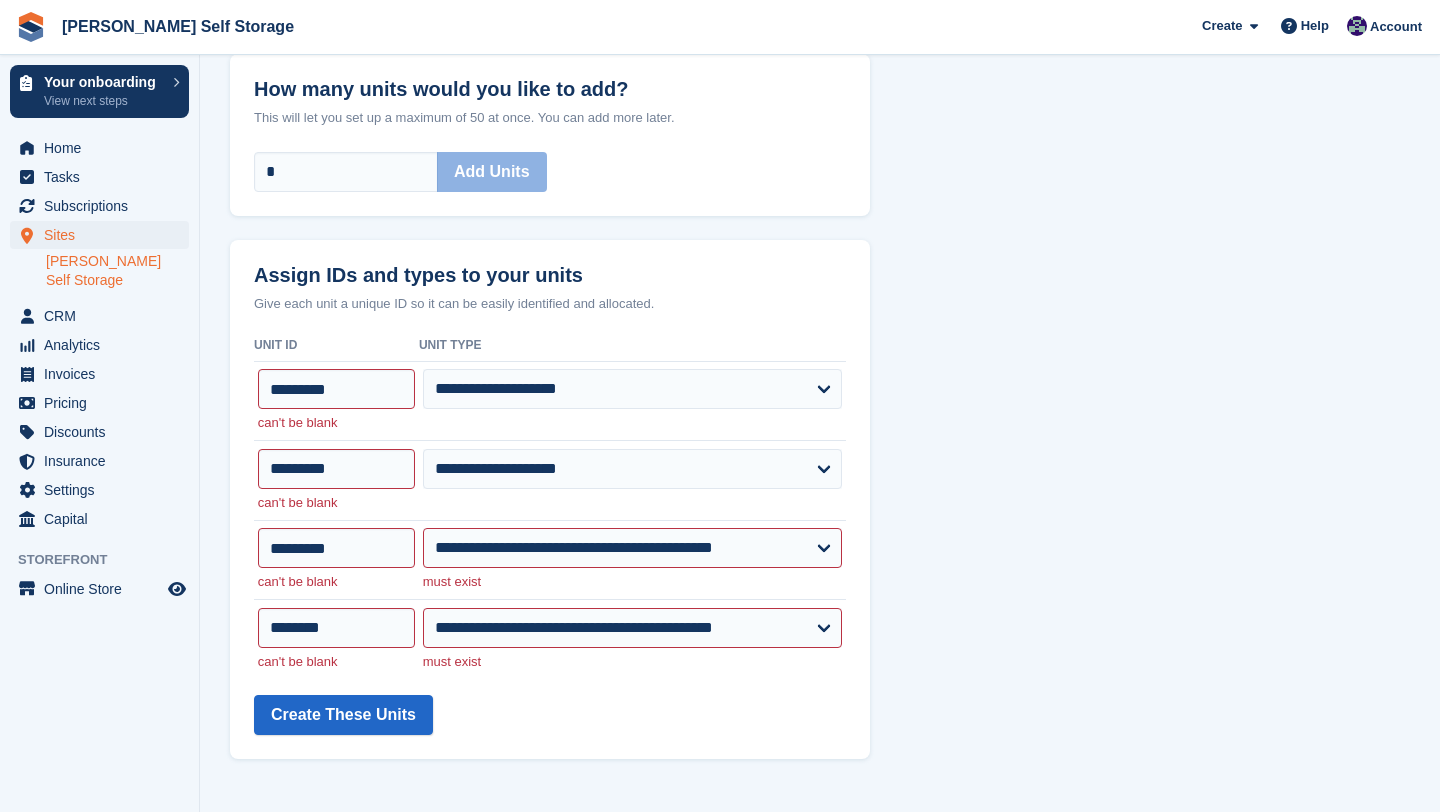 click on "**********" at bounding box center [550, 487] 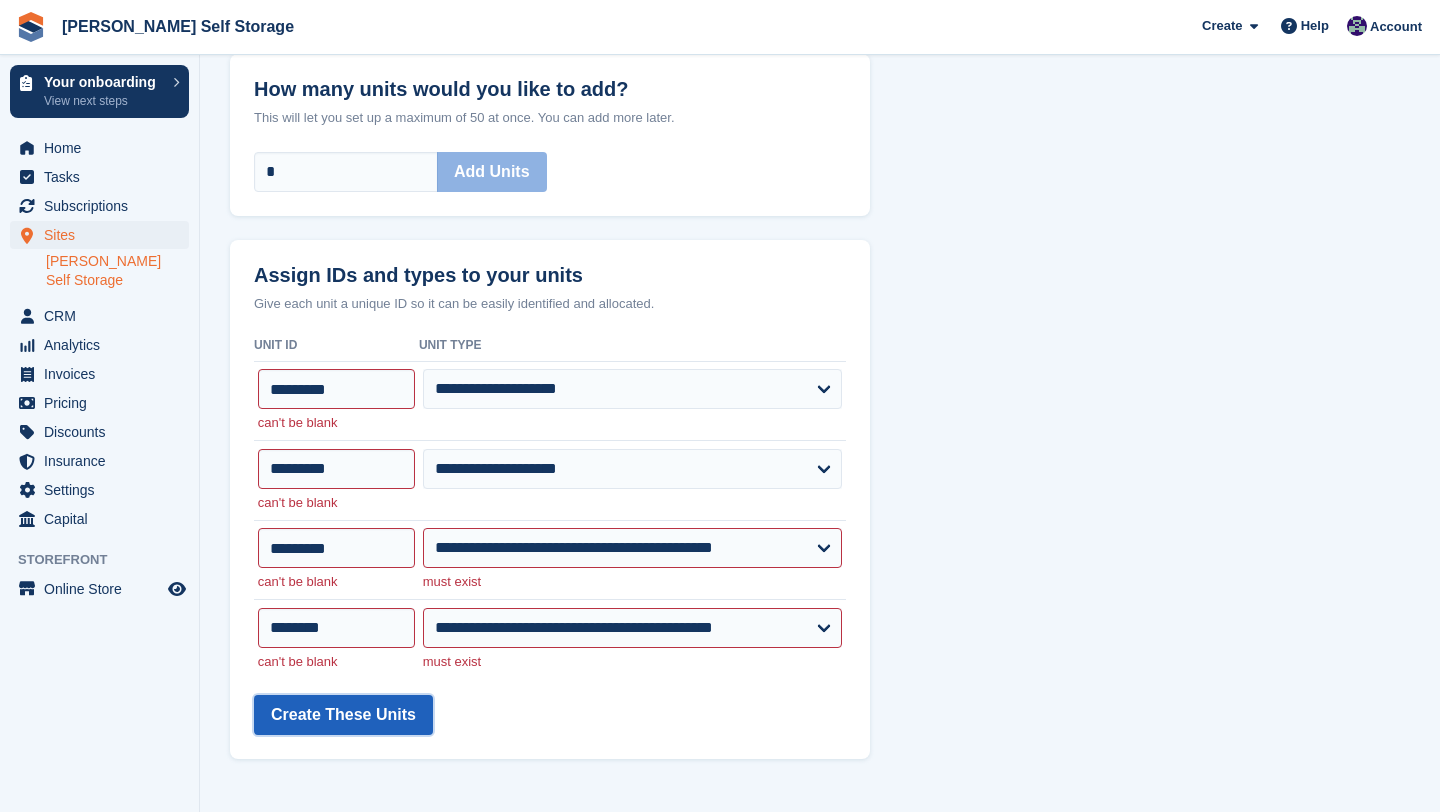 click on "Create These Units" at bounding box center [343, 715] 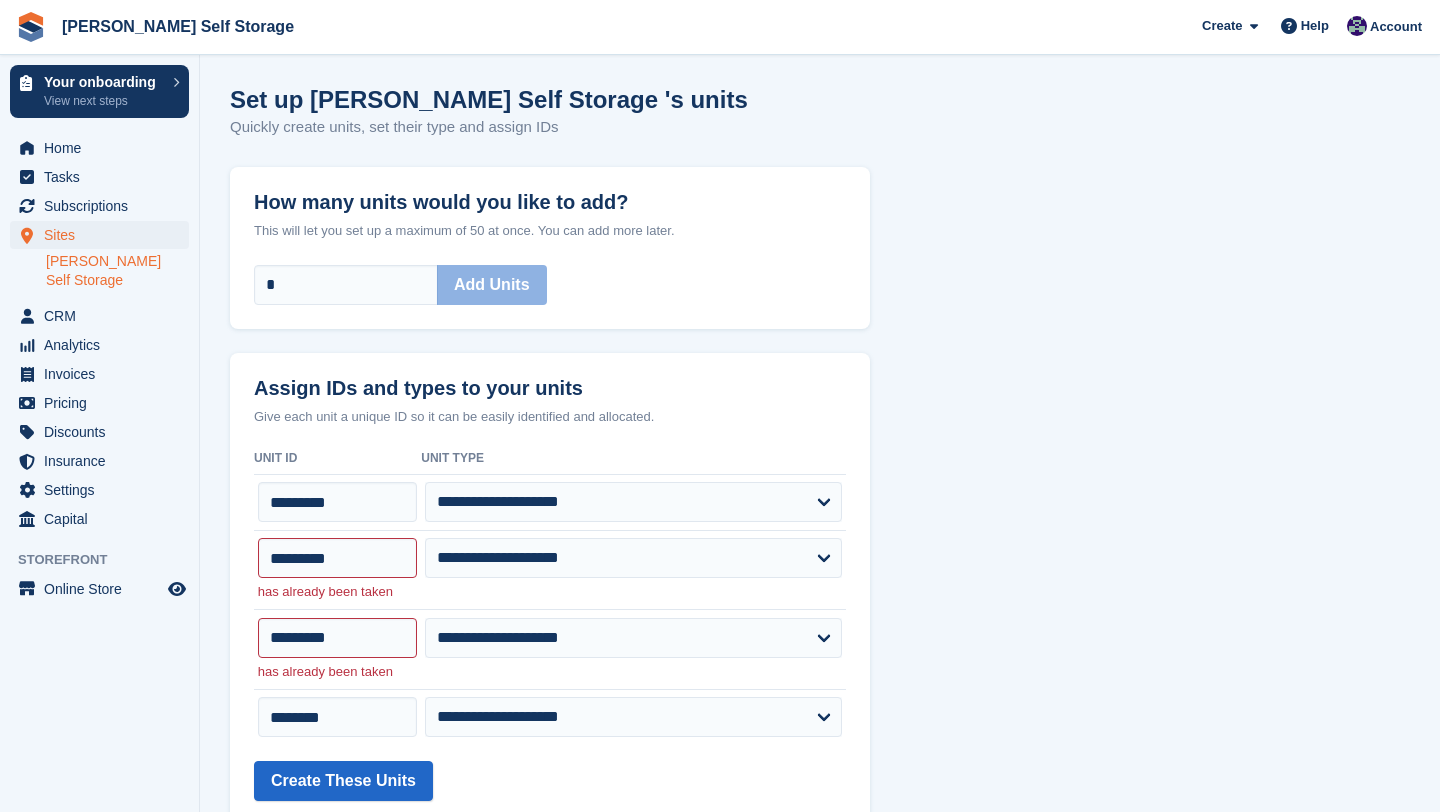 scroll, scrollTop: 14, scrollLeft: 0, axis: vertical 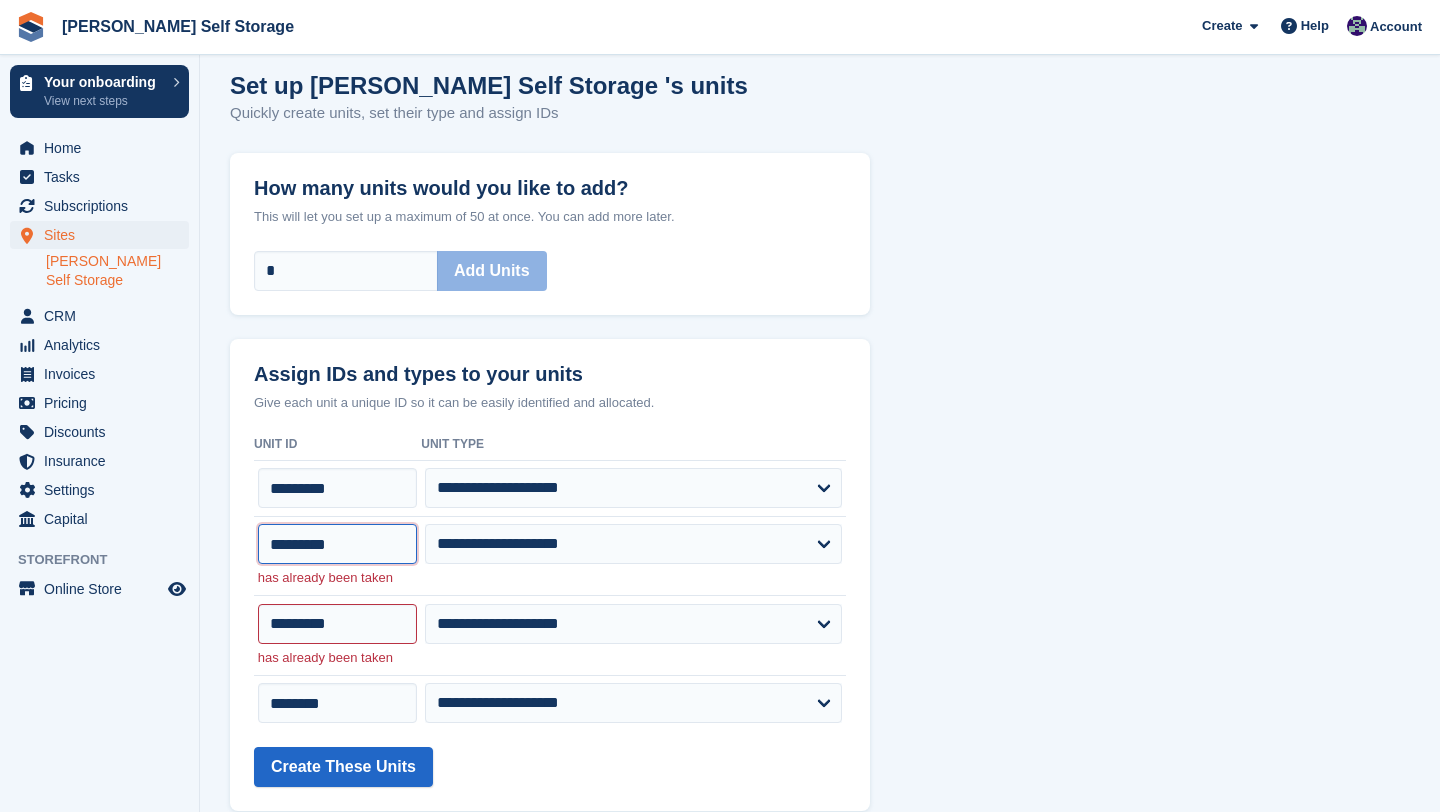 click on "********" at bounding box center (338, 544) 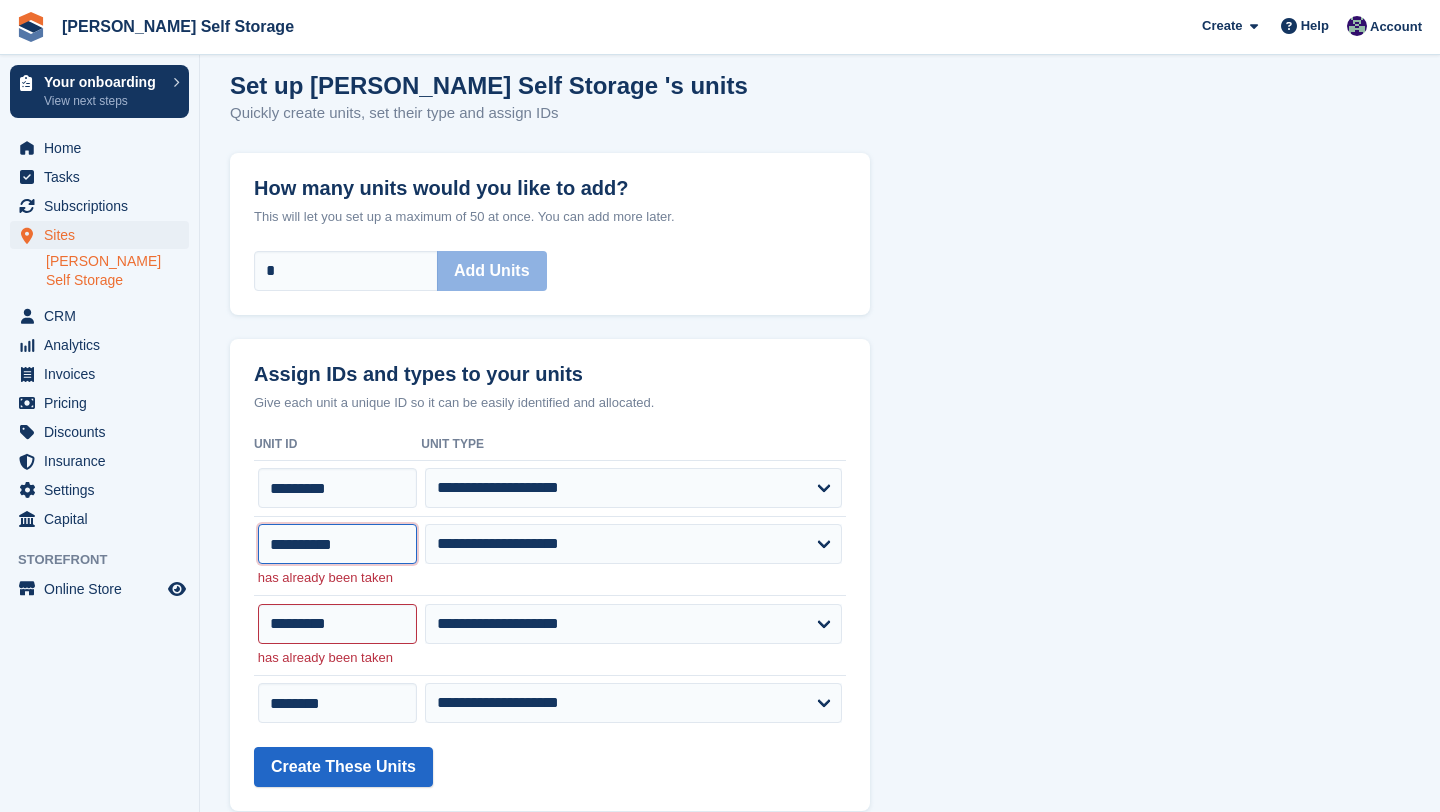 type on "********" 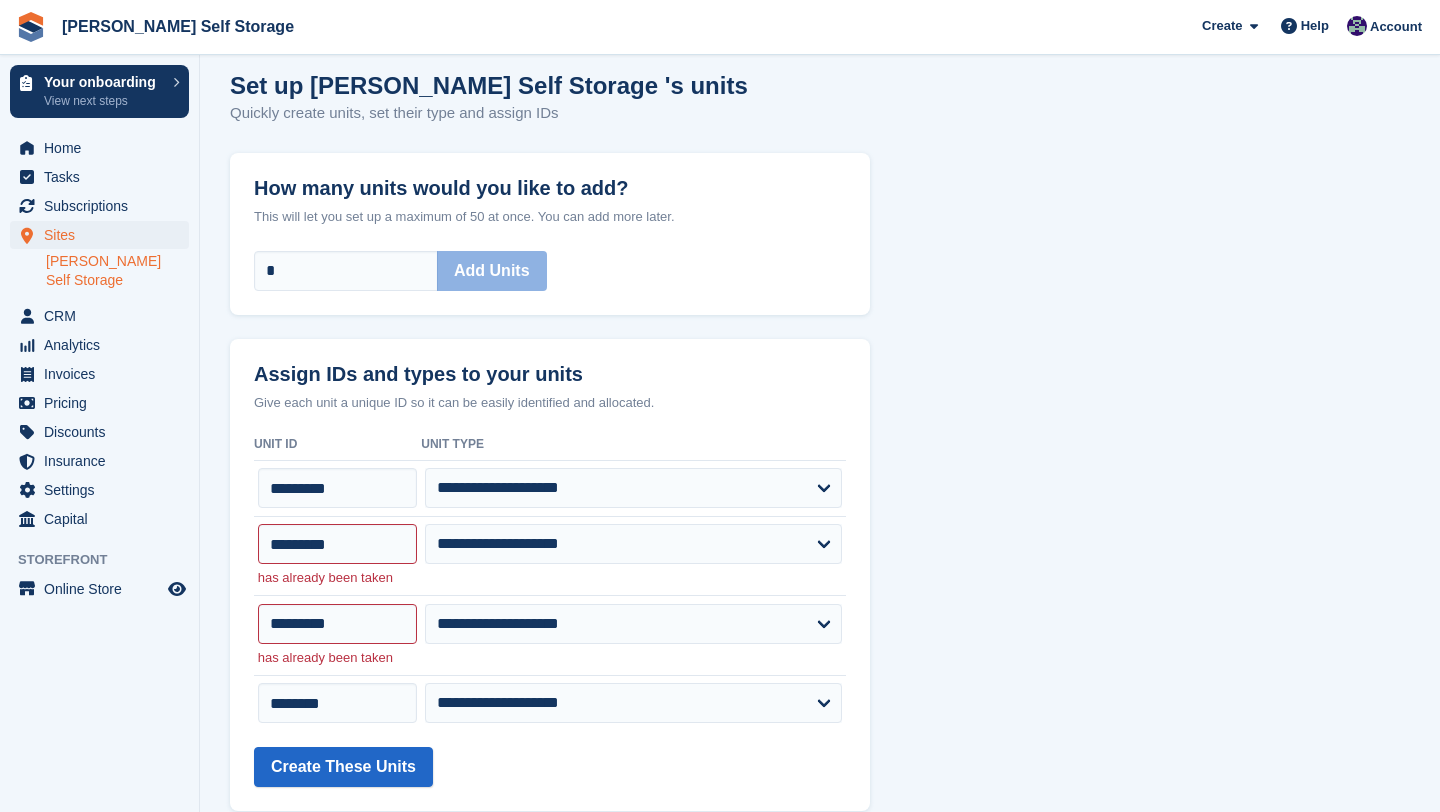 click on "********" at bounding box center (337, 488) 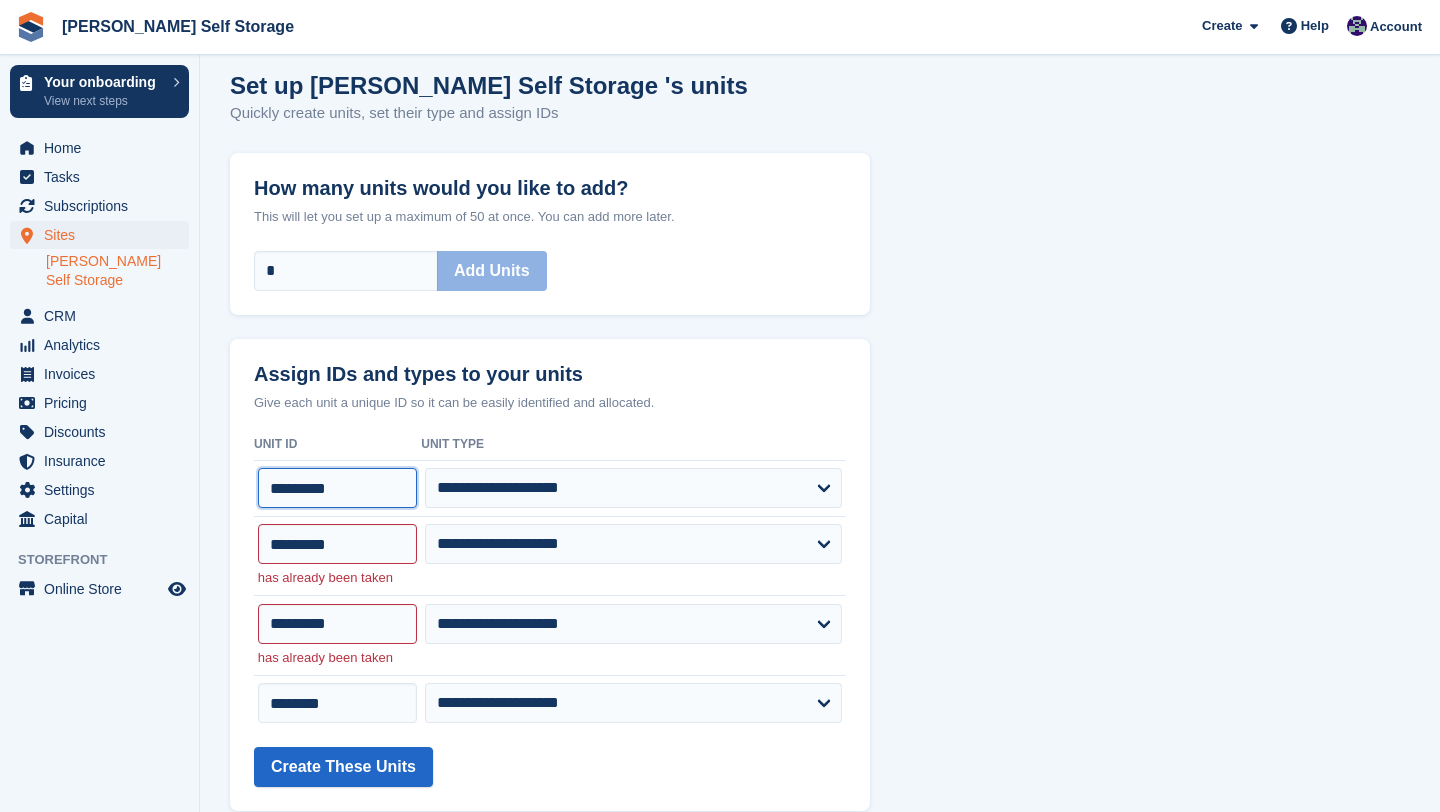 click on "********" at bounding box center [338, 488] 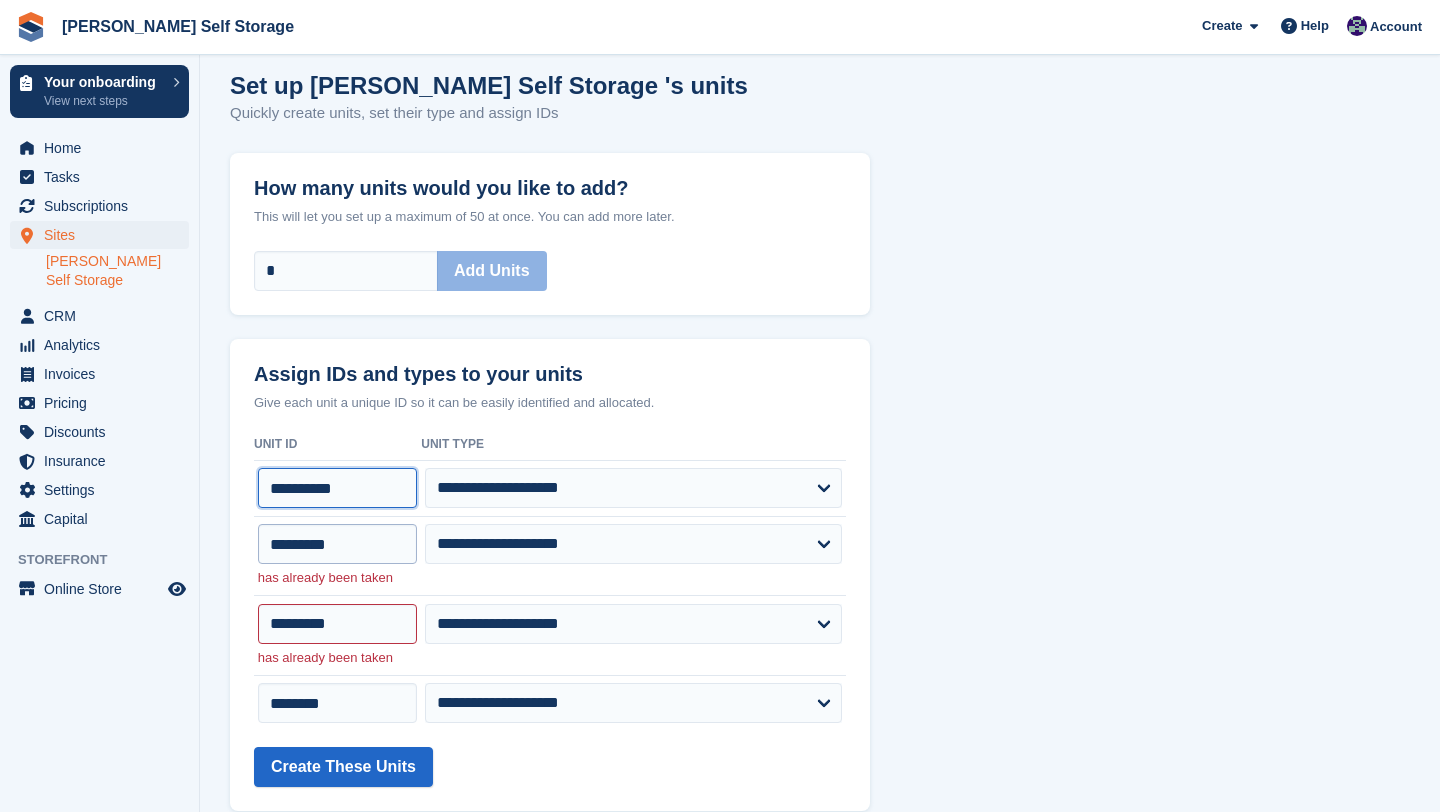 type on "**********" 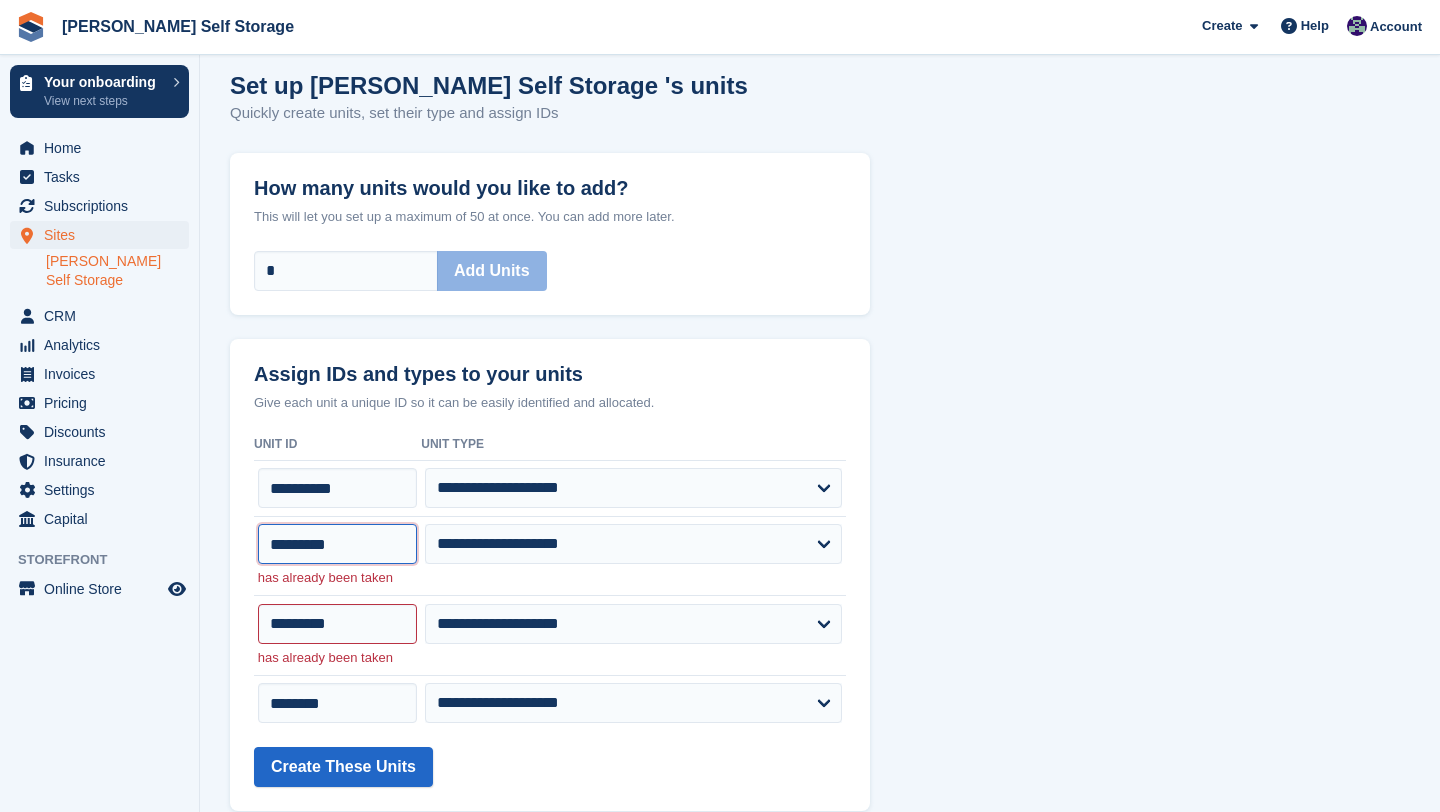click on "********" at bounding box center [338, 544] 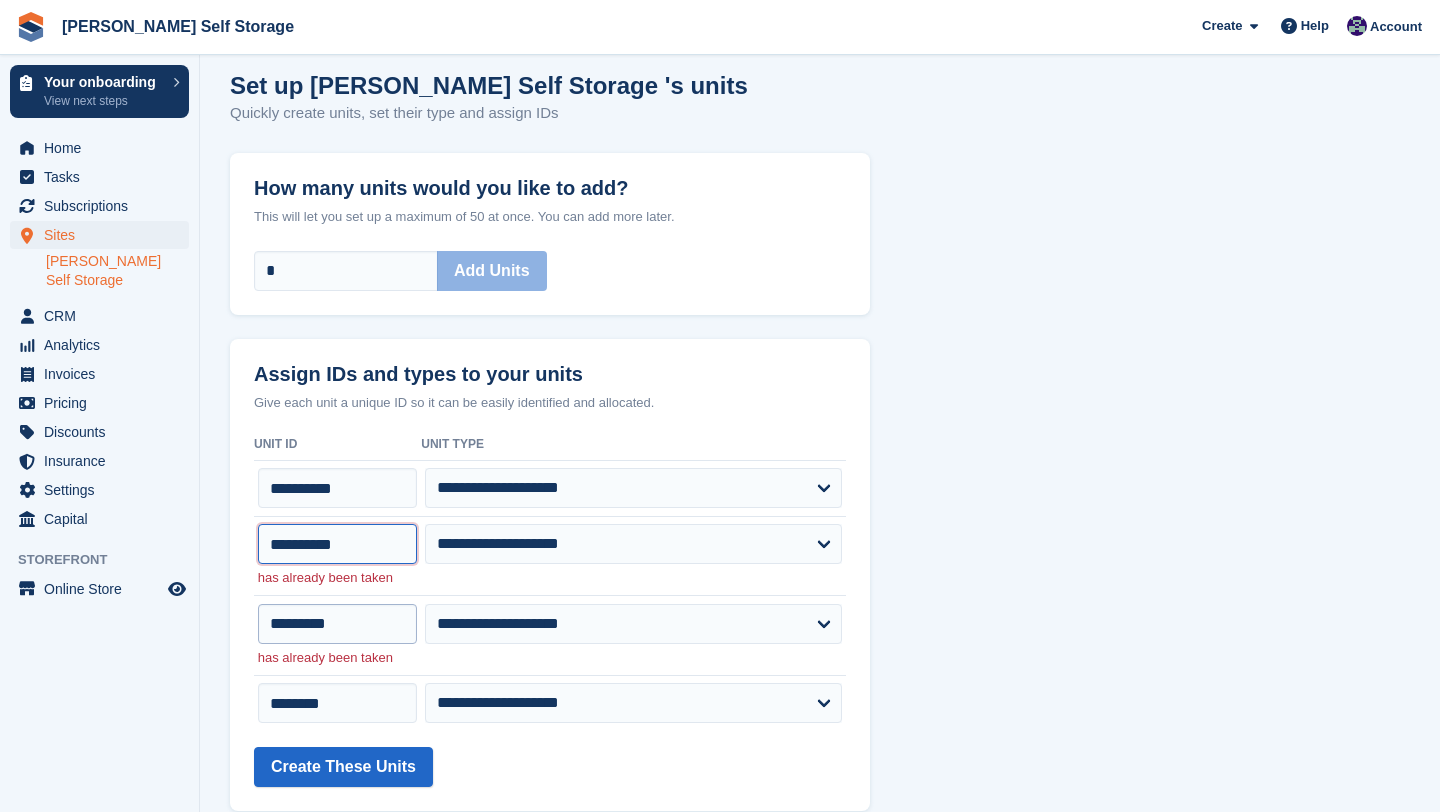 type on "**********" 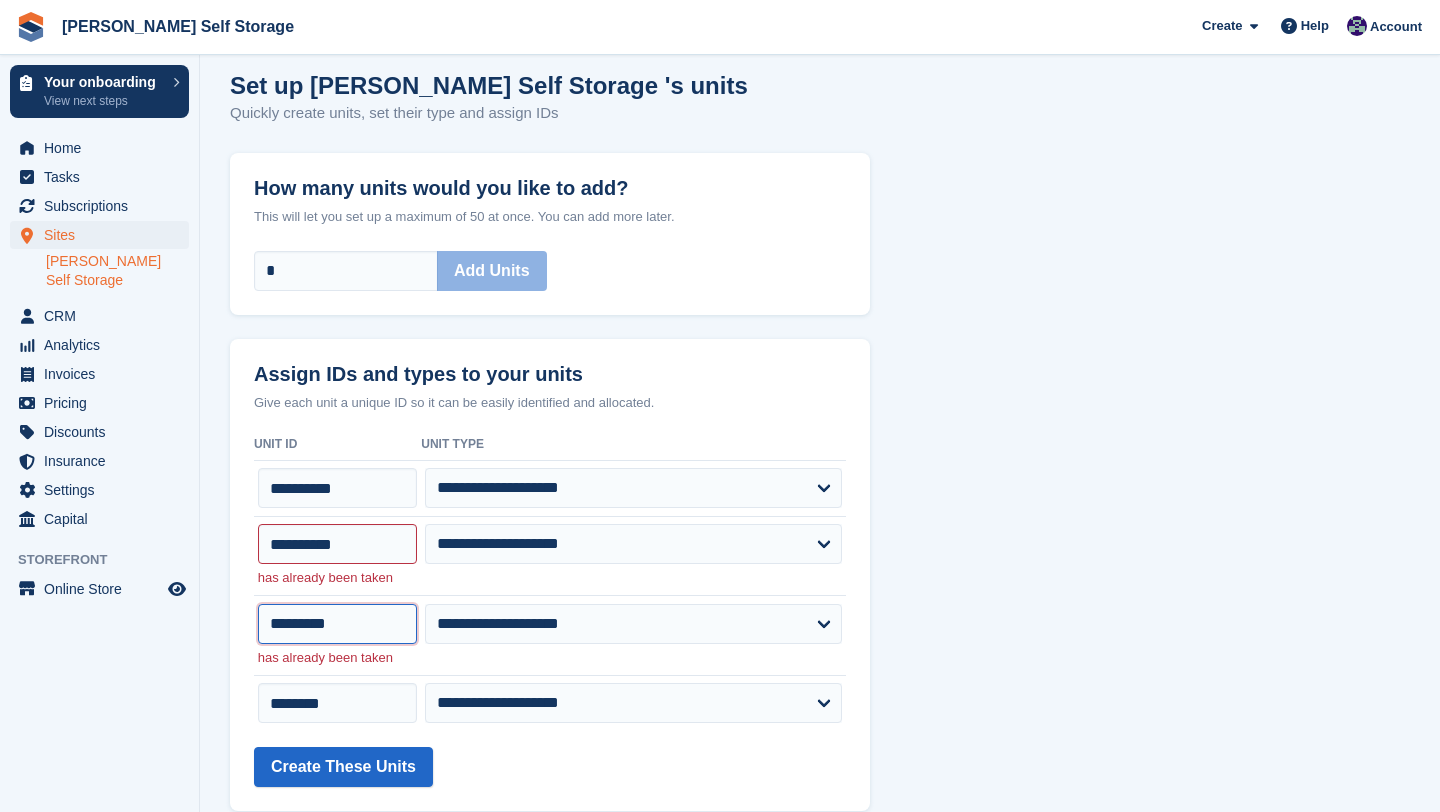 click on "********" at bounding box center (338, 624) 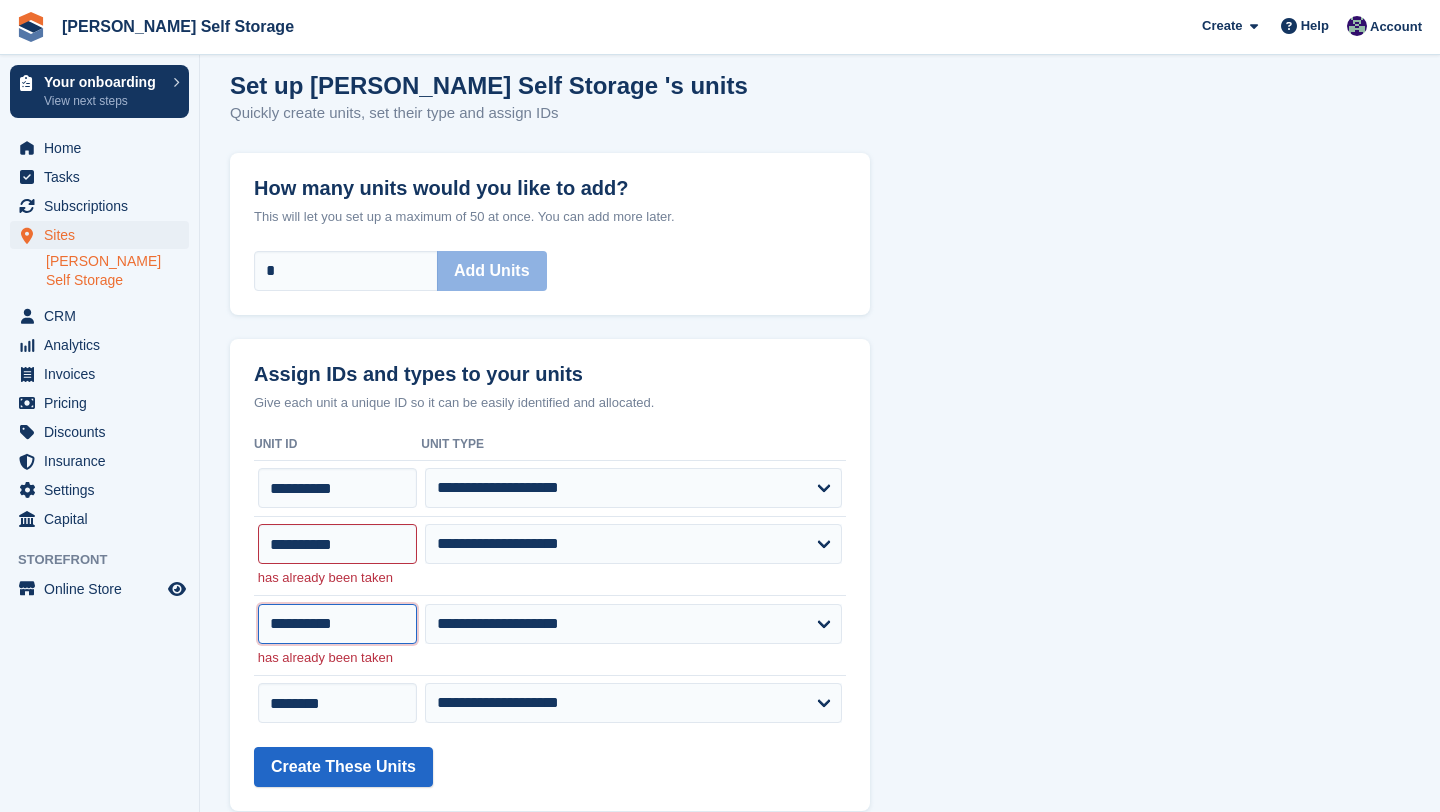 type on "**********" 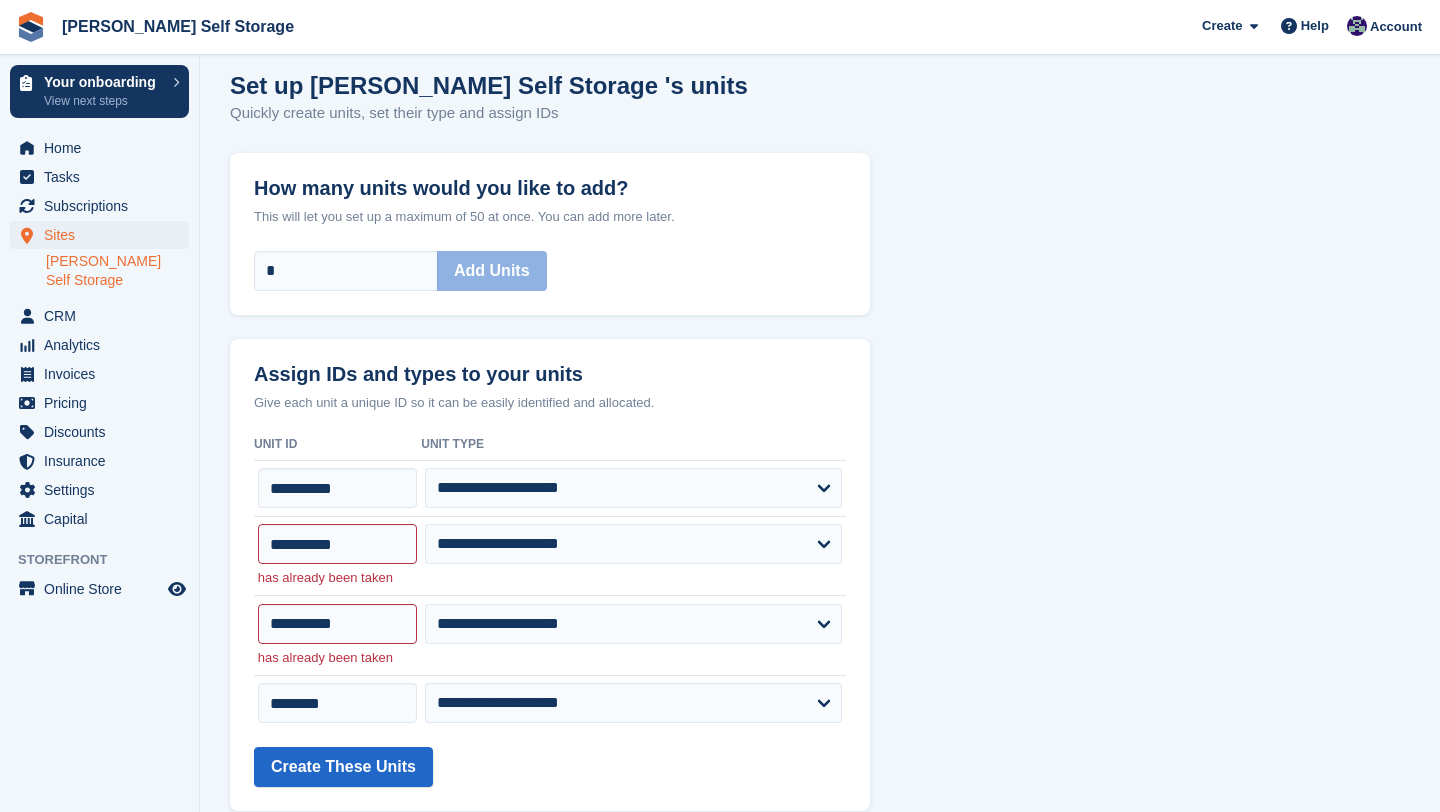 click on "********" at bounding box center (337, 703) 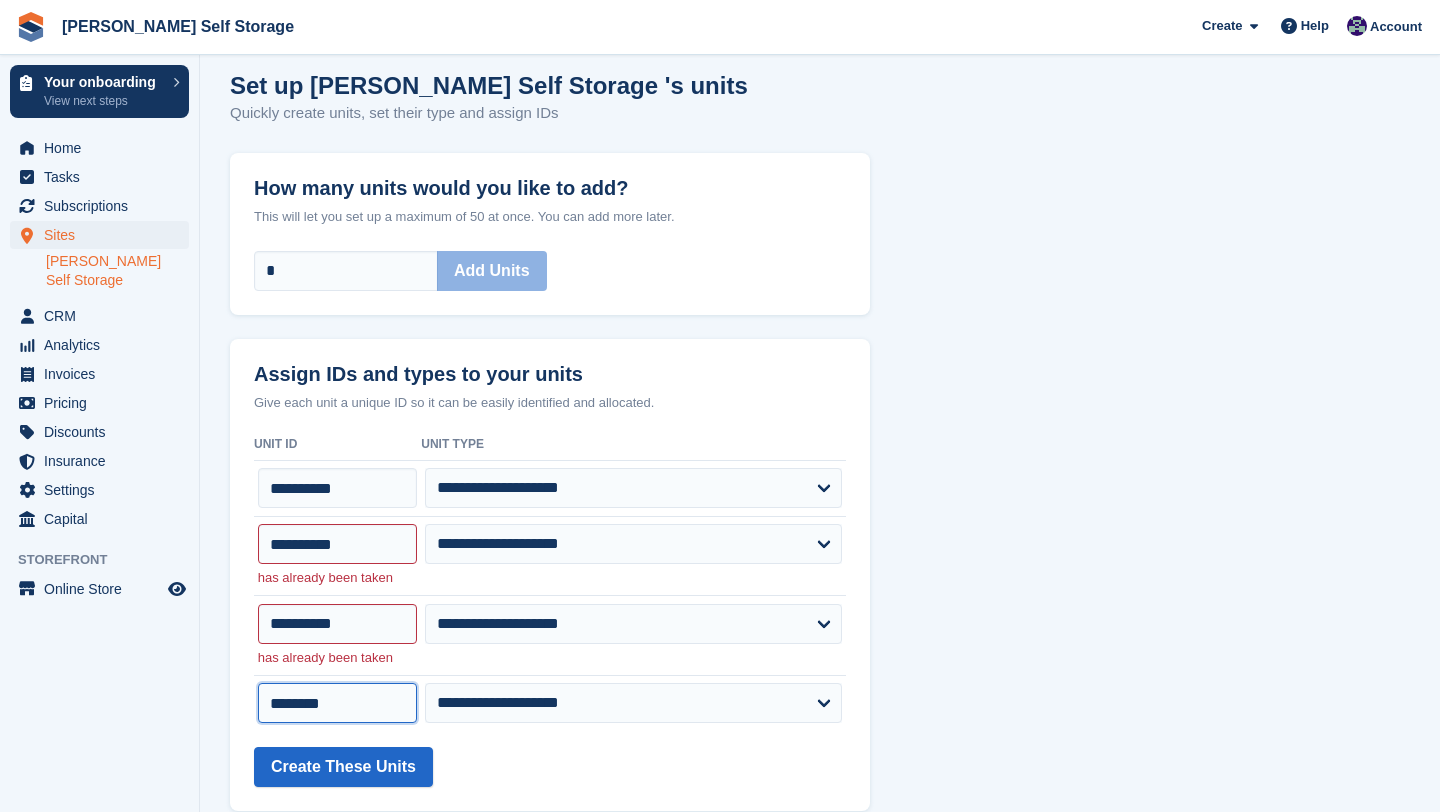 click on "********" at bounding box center (338, 703) 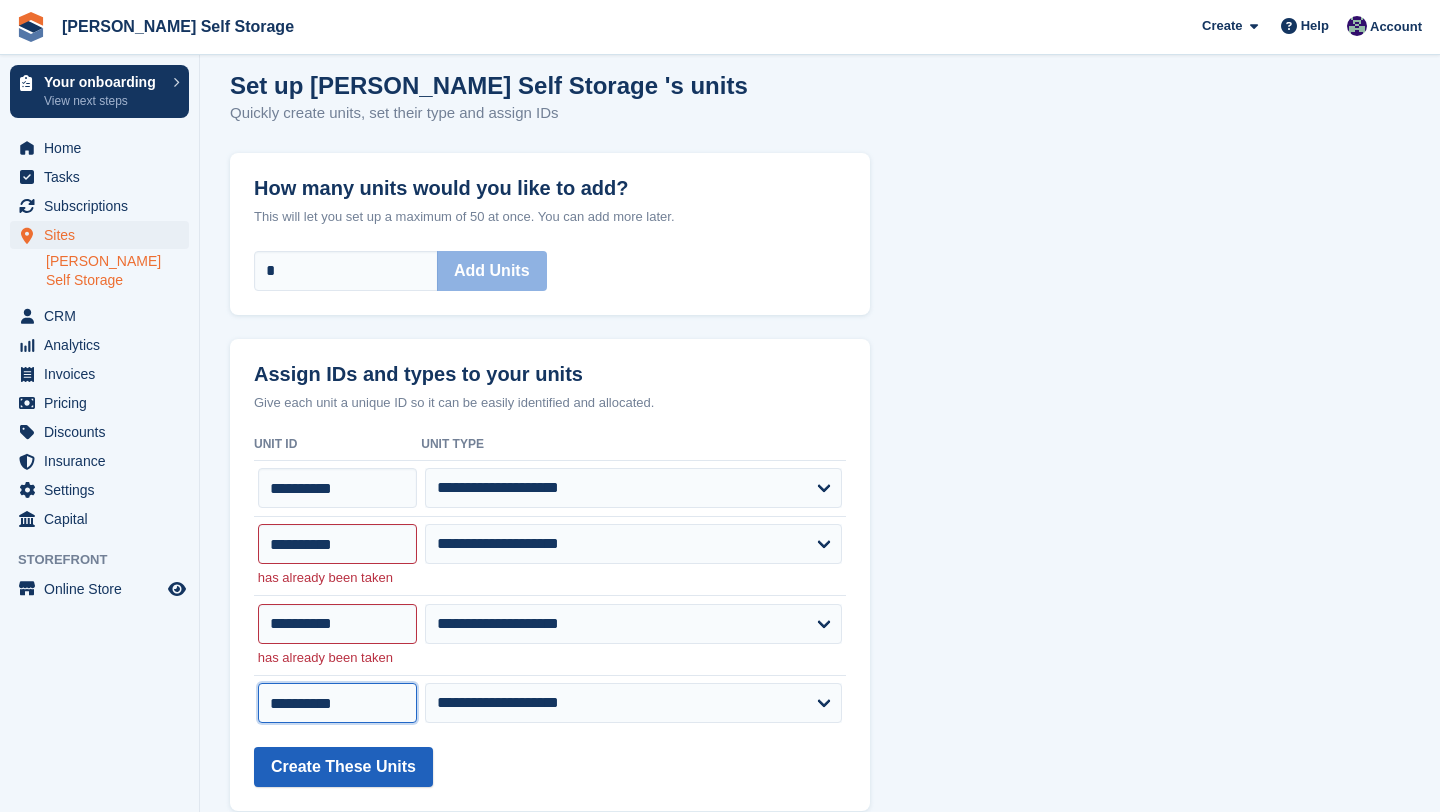 type on "**********" 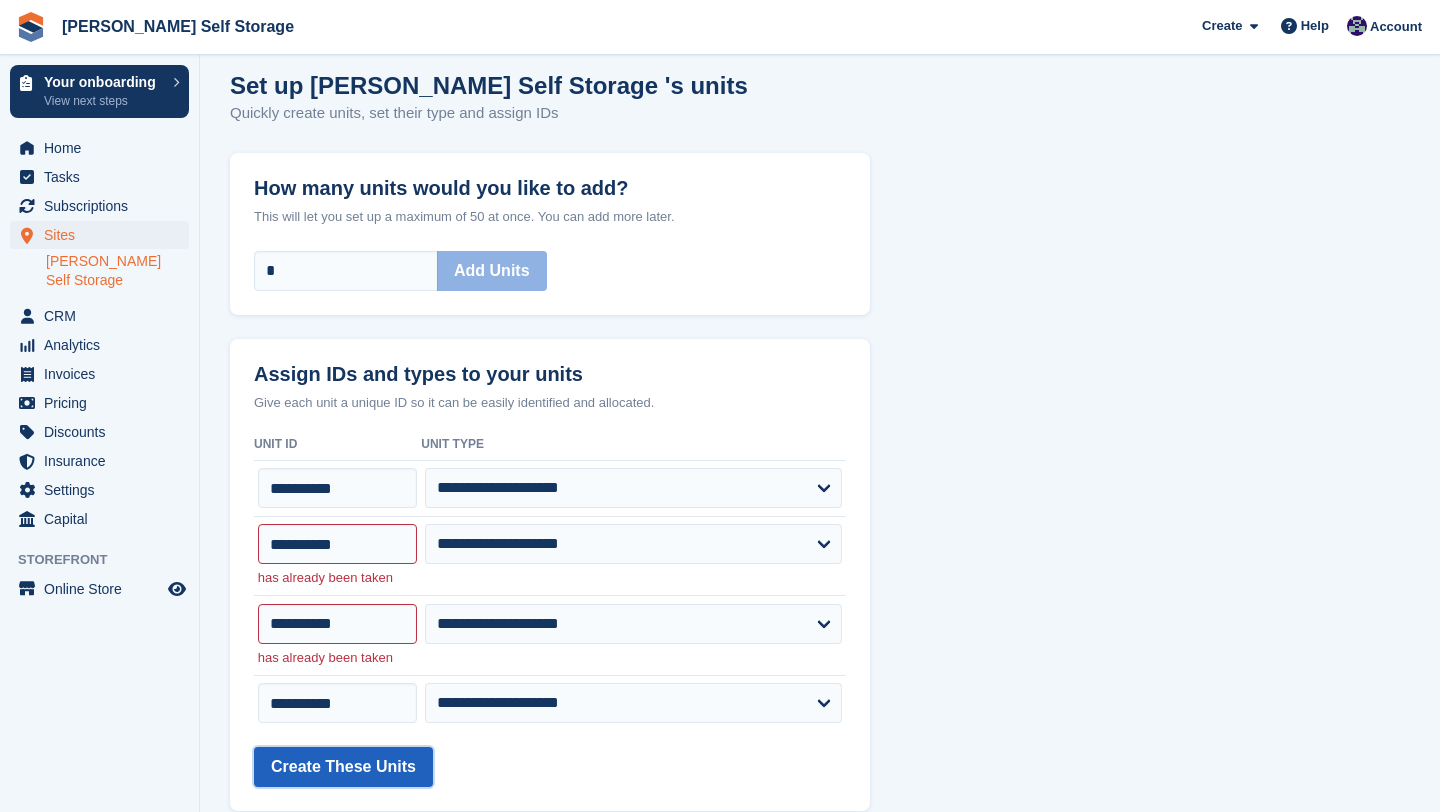 click on "Create These Units" at bounding box center [343, 767] 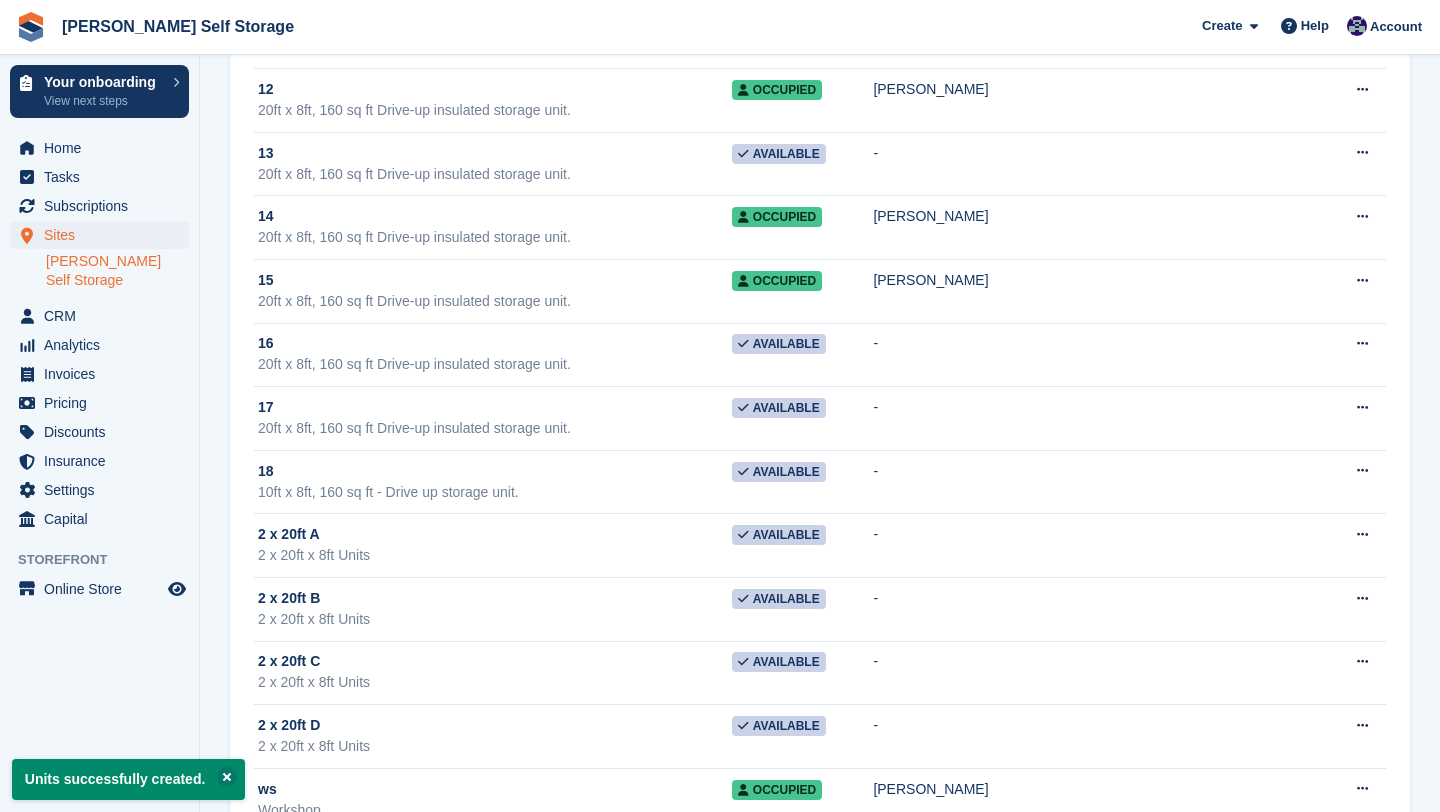 scroll, scrollTop: 948, scrollLeft: 0, axis: vertical 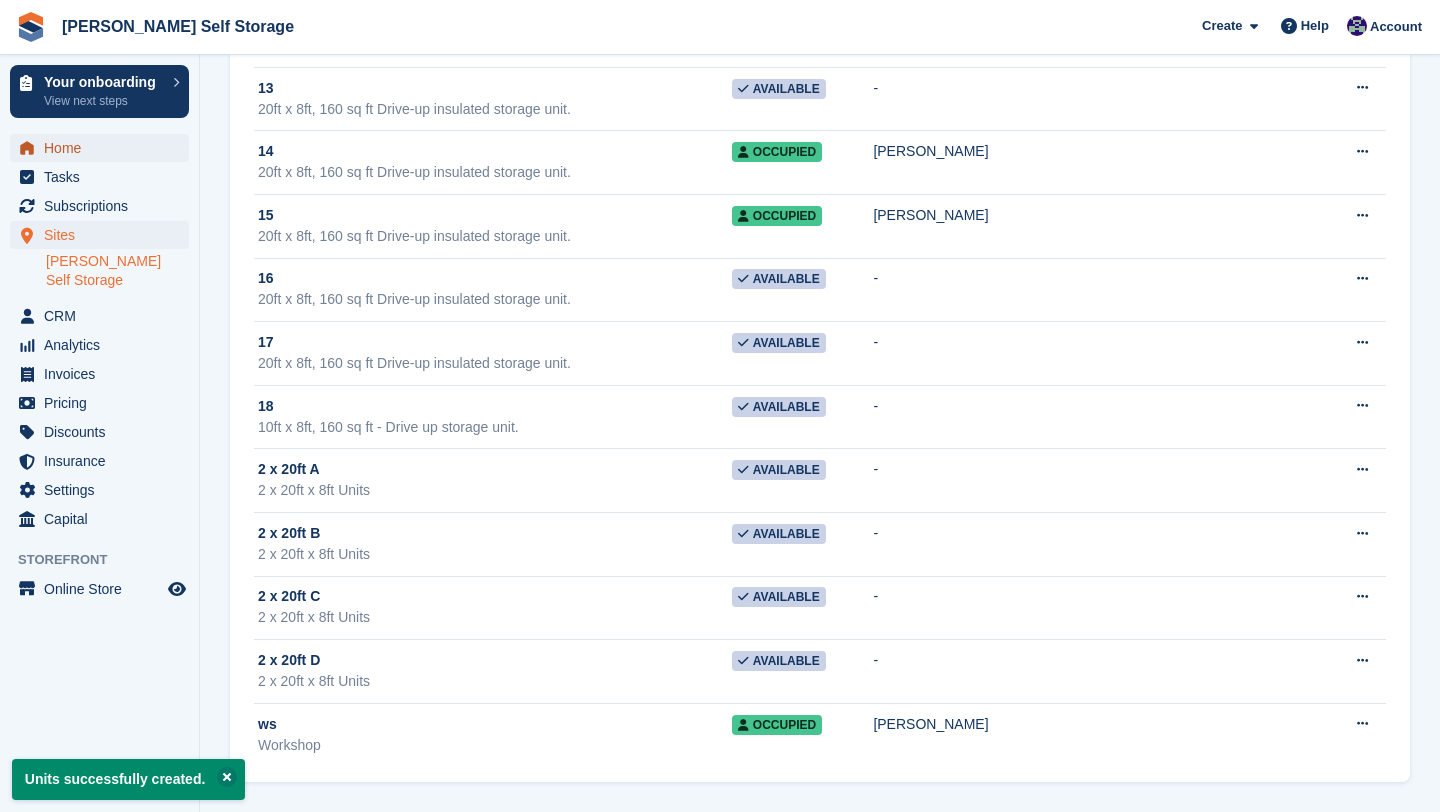 click on "Home" at bounding box center (104, 148) 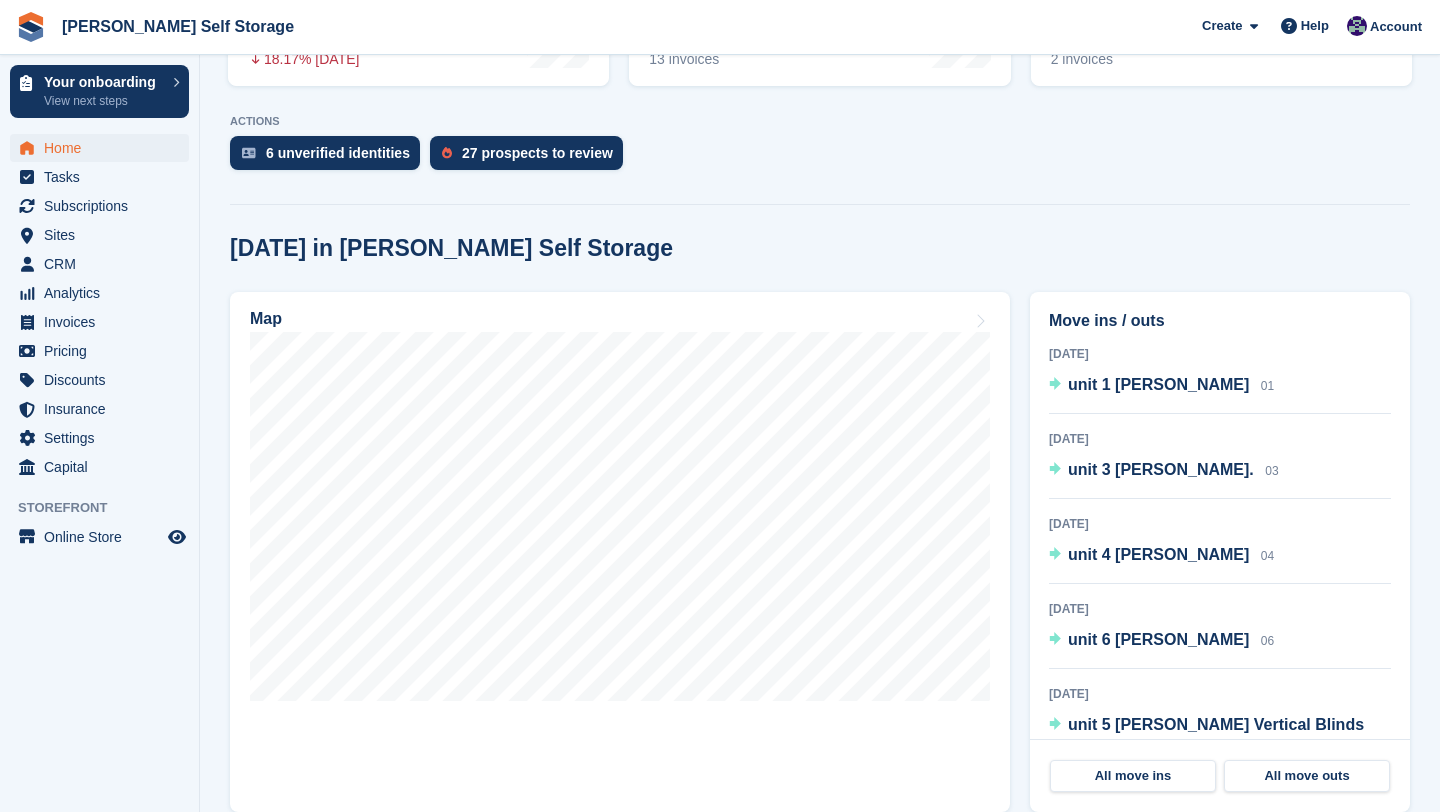 scroll, scrollTop: 542, scrollLeft: 0, axis: vertical 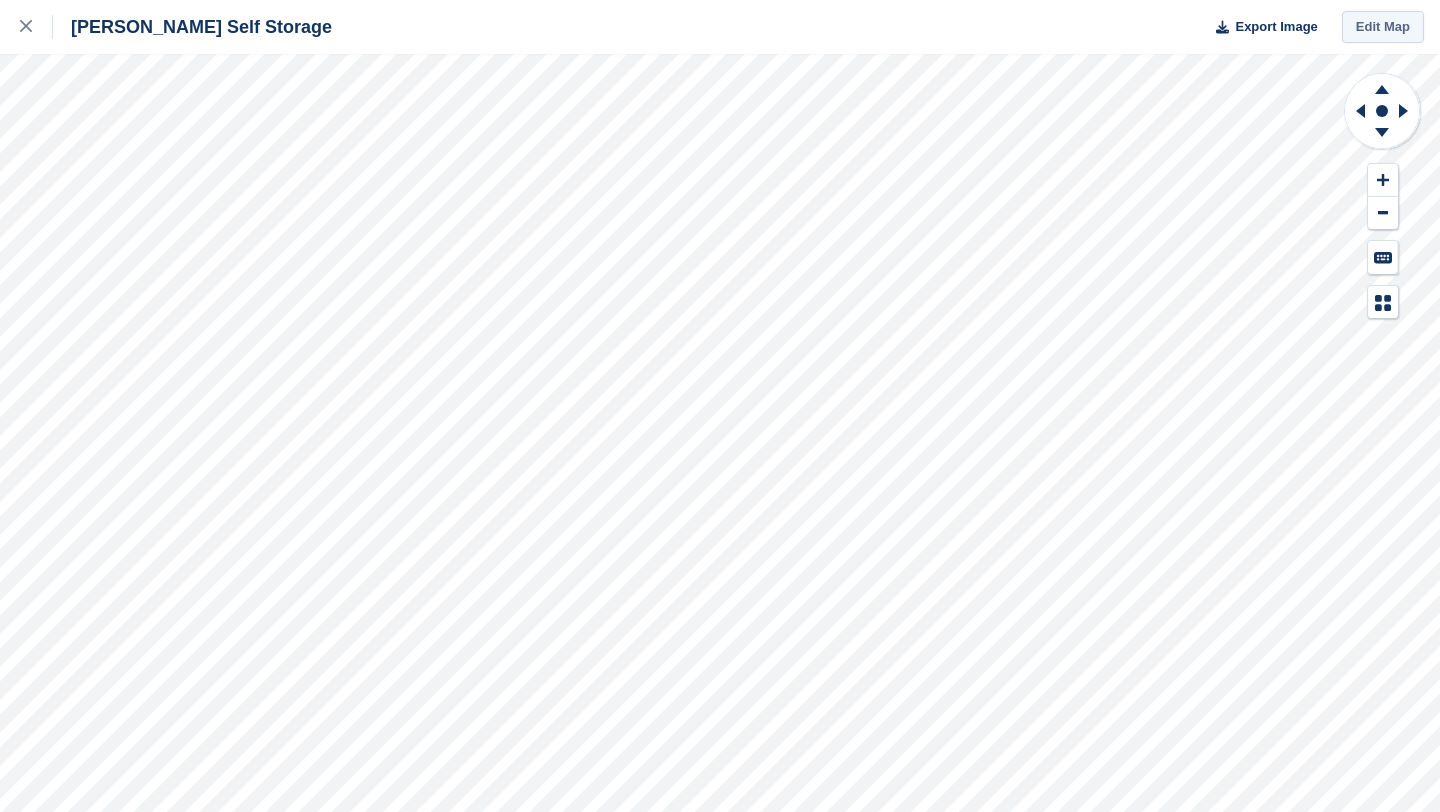 click on "Edit Map" at bounding box center (1383, 27) 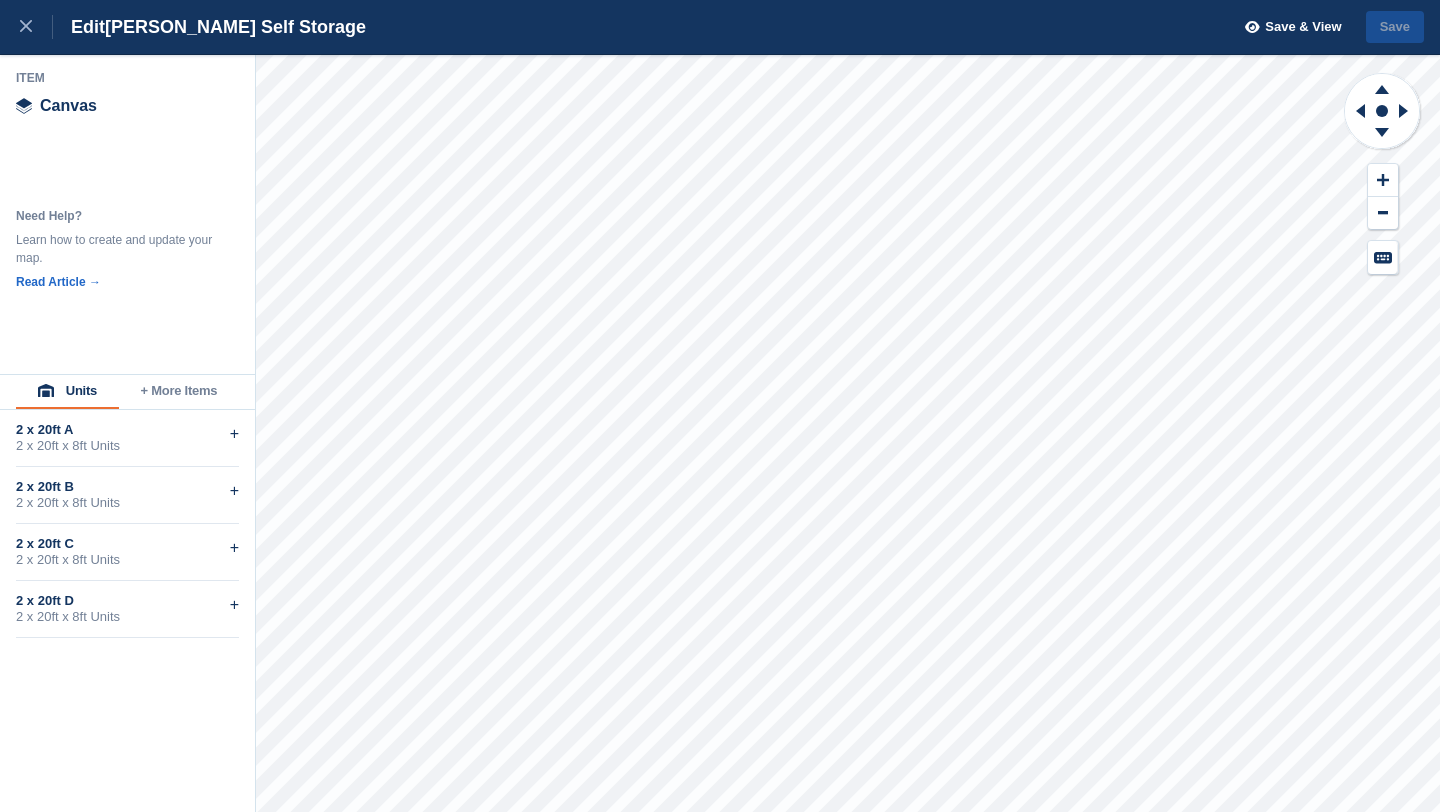 scroll, scrollTop: 0, scrollLeft: 0, axis: both 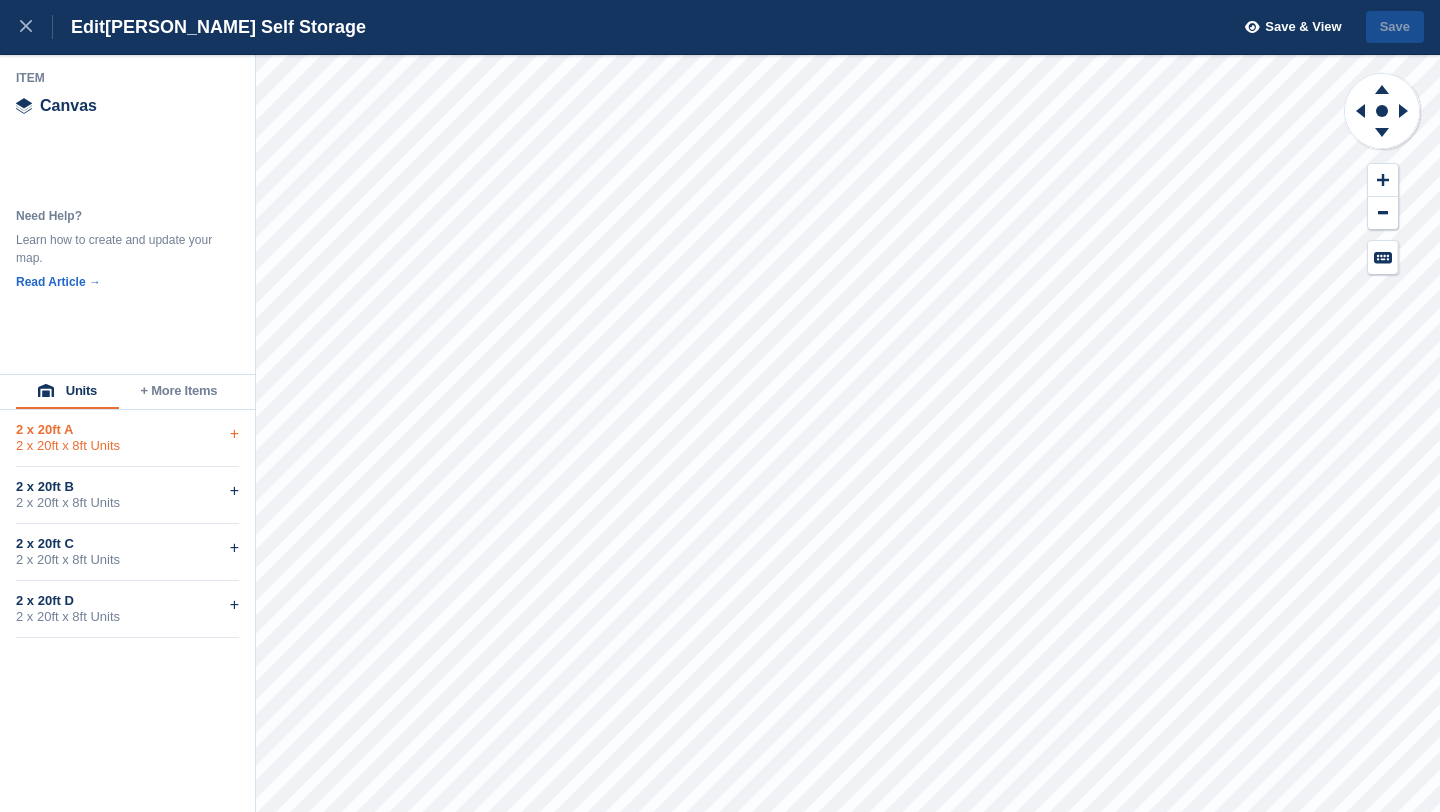 click on "Item Canvas Need Help? Learn how to create and update your map. Read Article → Units + More Items 2 x 20ft A 2 x 20ft x 8ft Units  + 2 x 20ft B 2 x 20ft x 8ft Units  + 2 x 20ft C 2 x 20ft x 8ft Units  + 2 x 20ft D 2 x 20ft x 8ft Units  +" at bounding box center (720, 433) 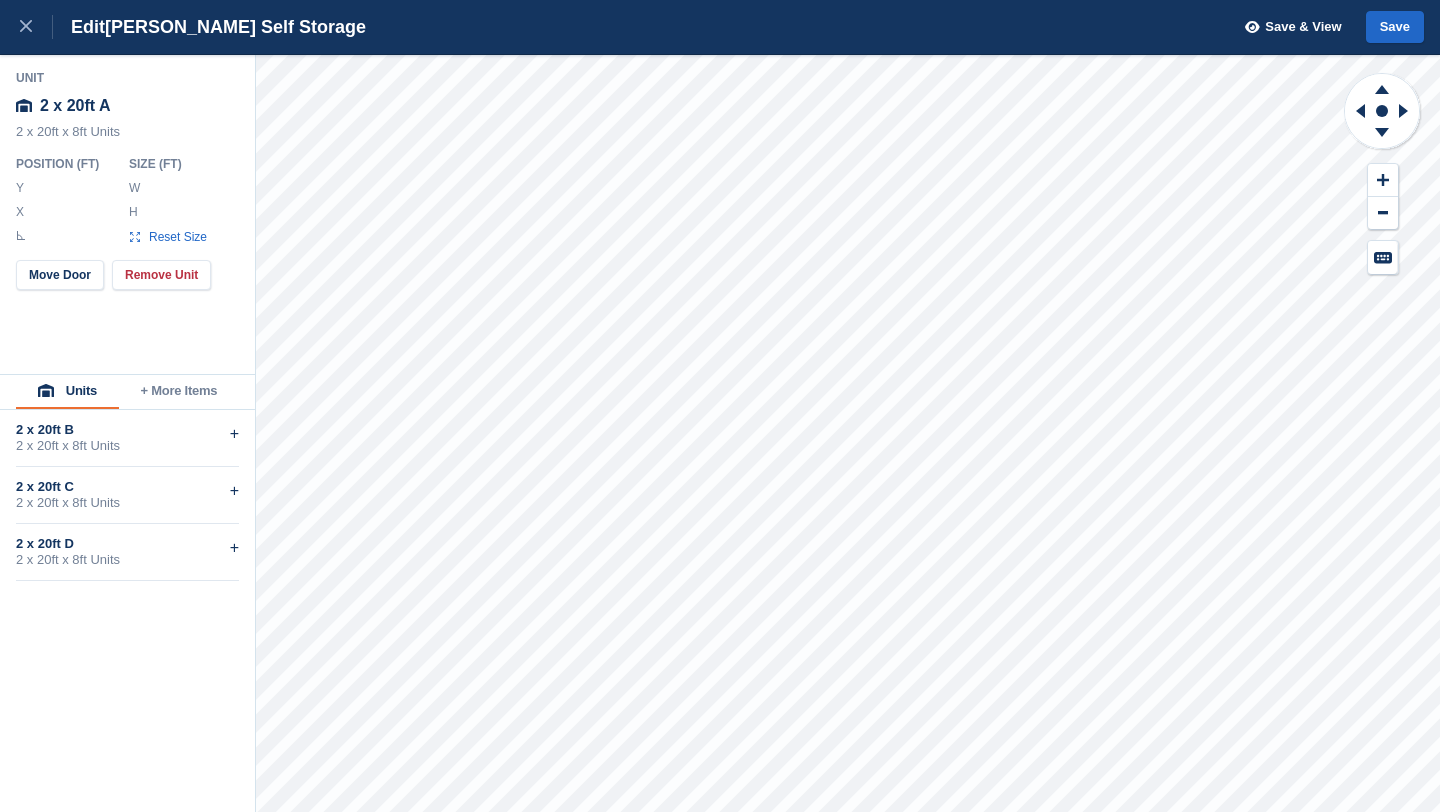 type on "*******" 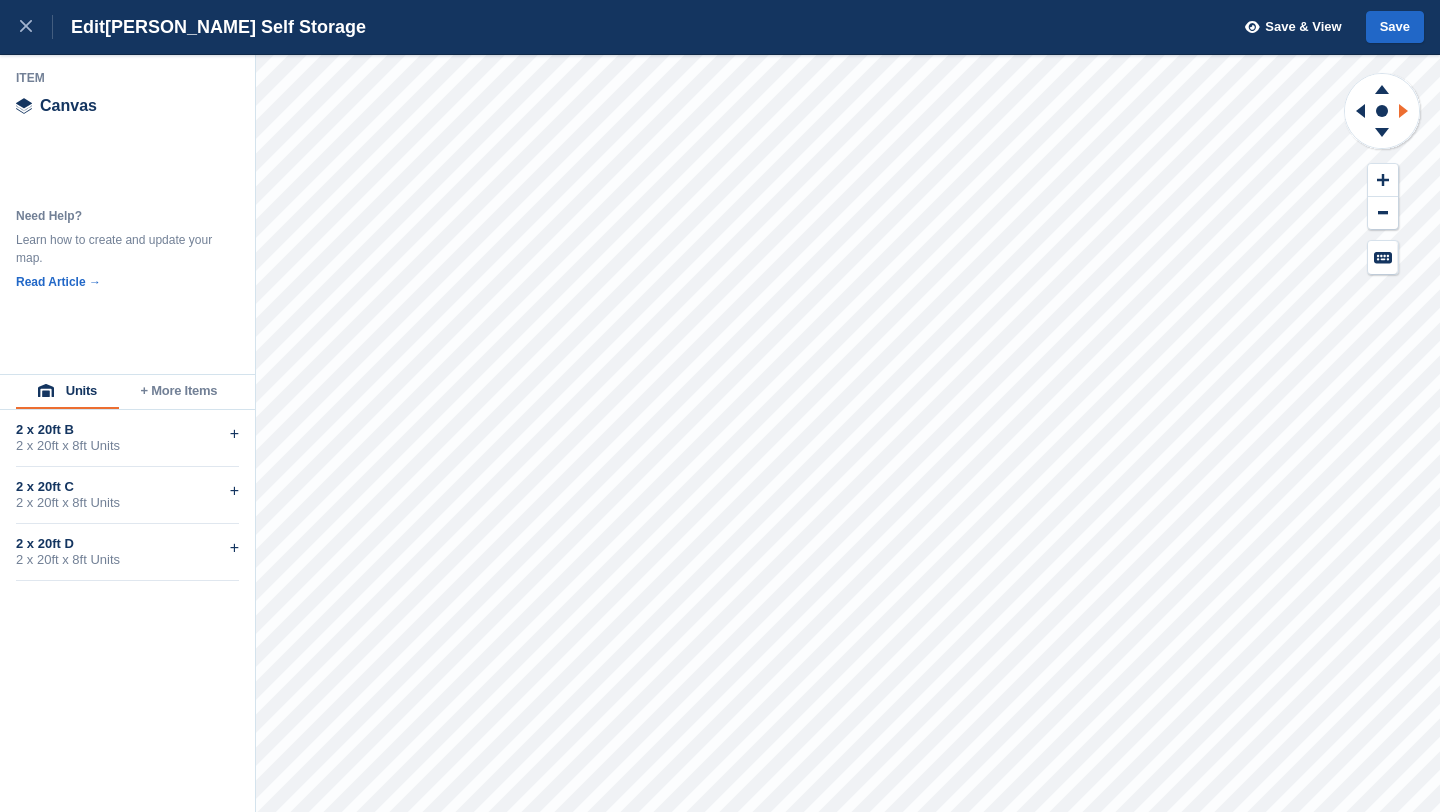 click 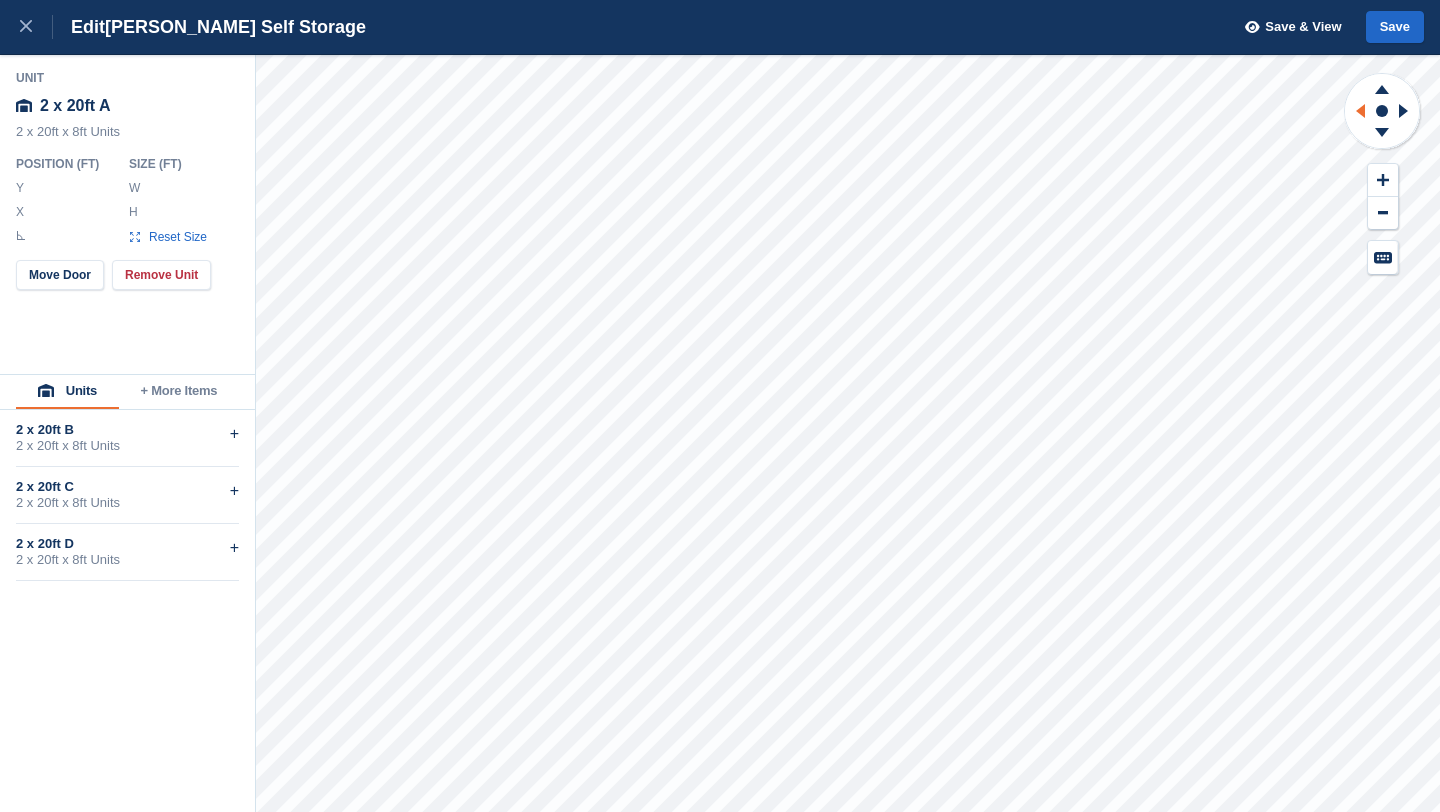 type on "******" 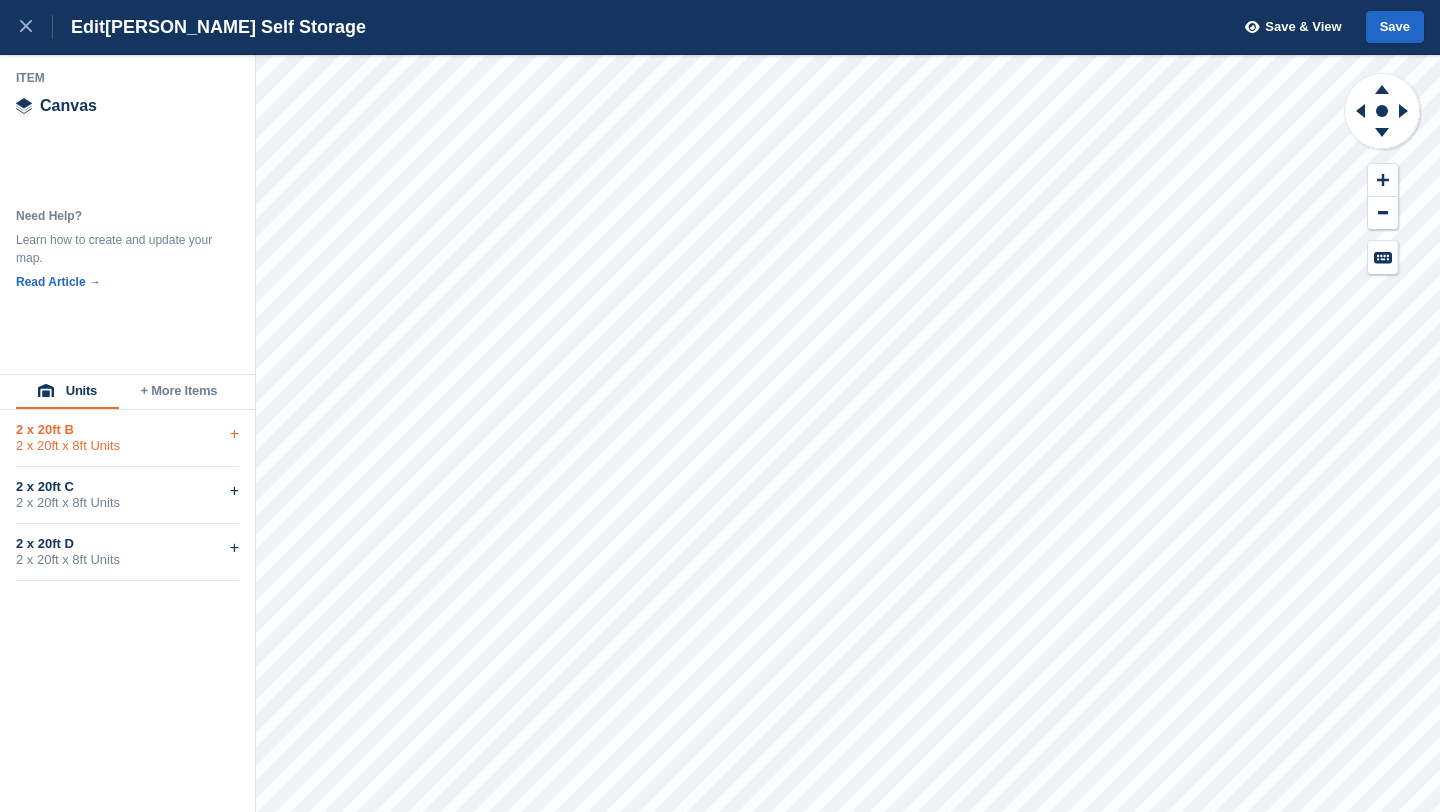 click on "Item Canvas Need Help? Learn how to create and update your map. Read Article → Units + More Items 2 x 20ft B 2 x 20ft x 8ft Units  + 2 x 20ft C 2 x 20ft x 8ft Units  + 2 x 20ft D 2 x 20ft x 8ft Units  +" at bounding box center [720, 433] 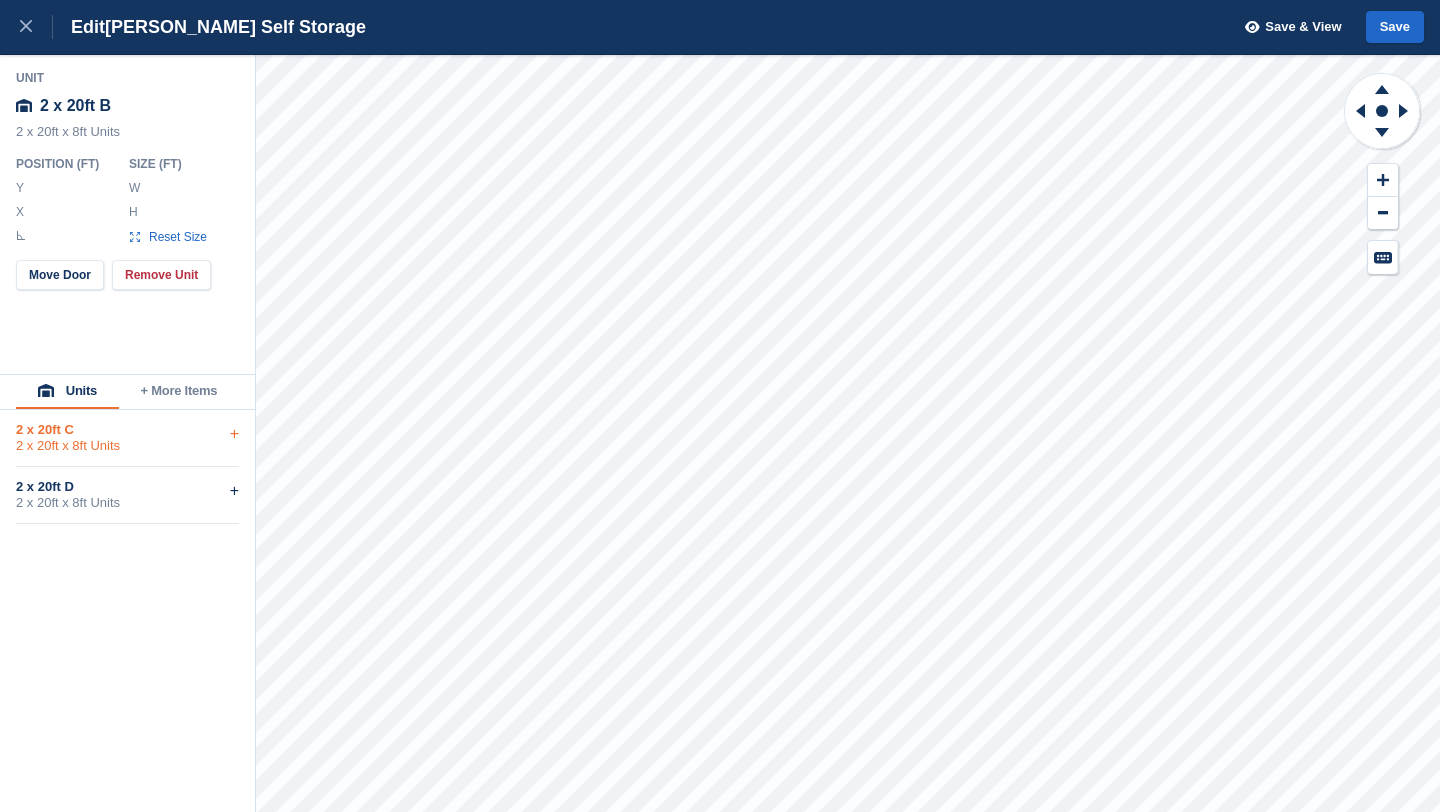 type on "****" 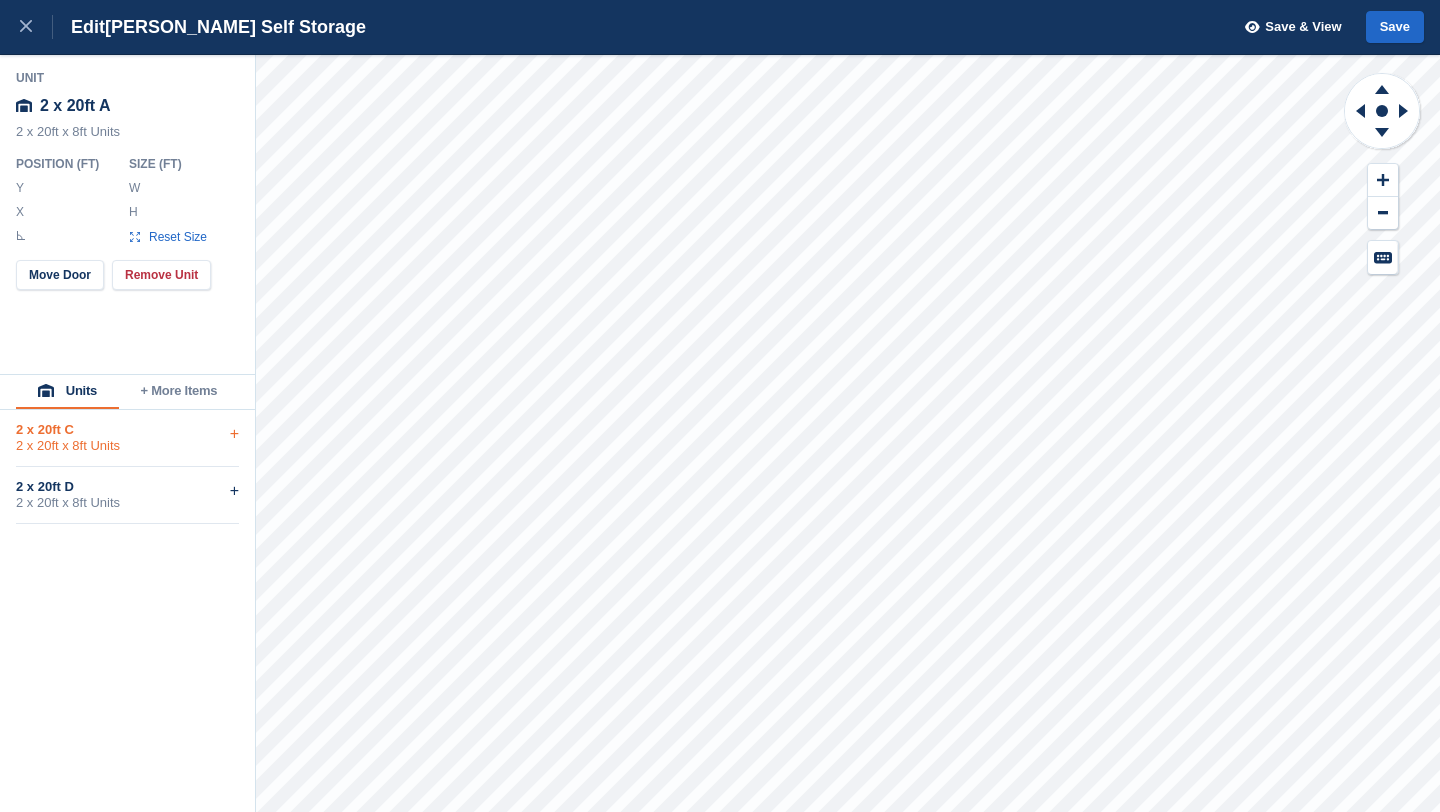 click on "2 x 20ft x 8ft Units" at bounding box center (127, 446) 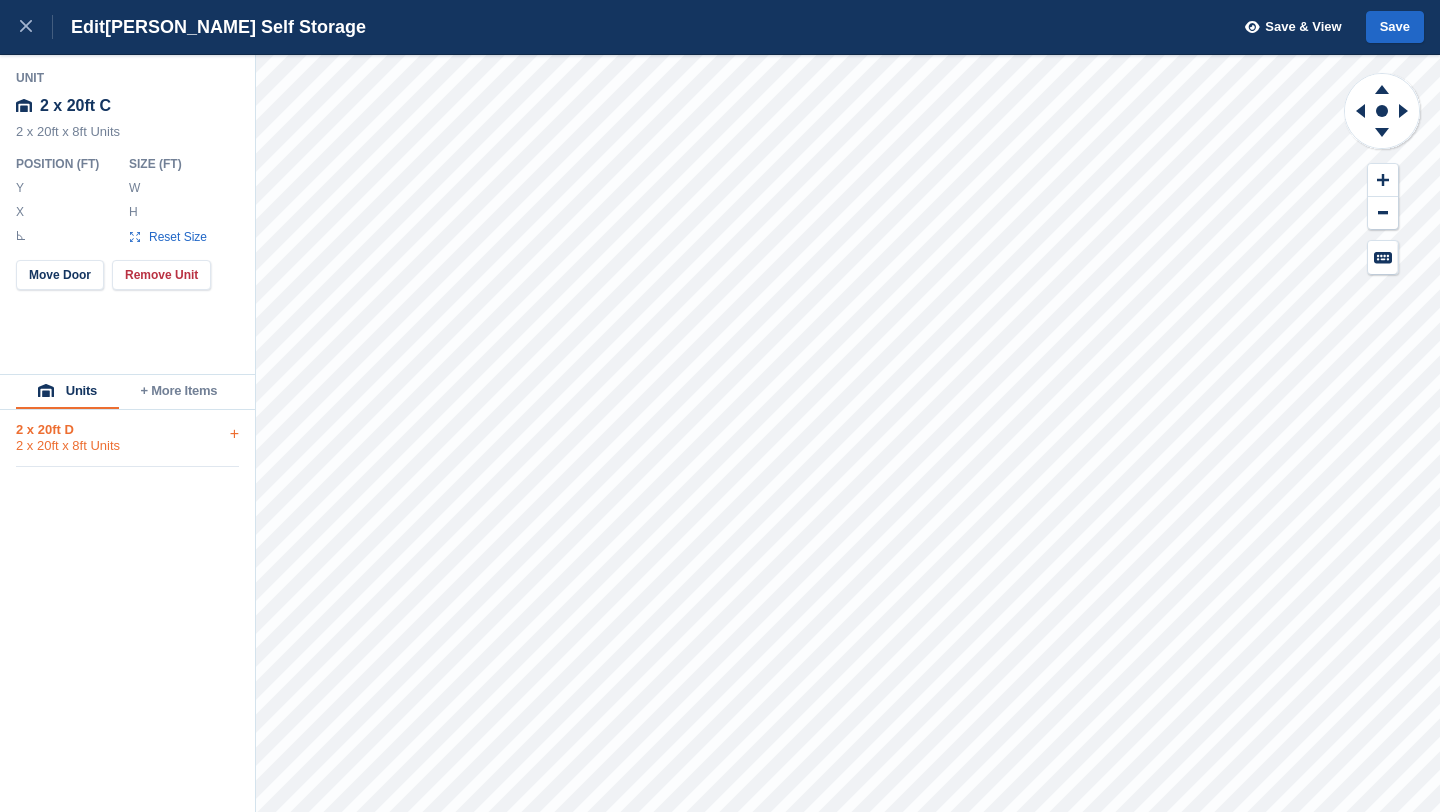 click on "+" at bounding box center (234, 434) 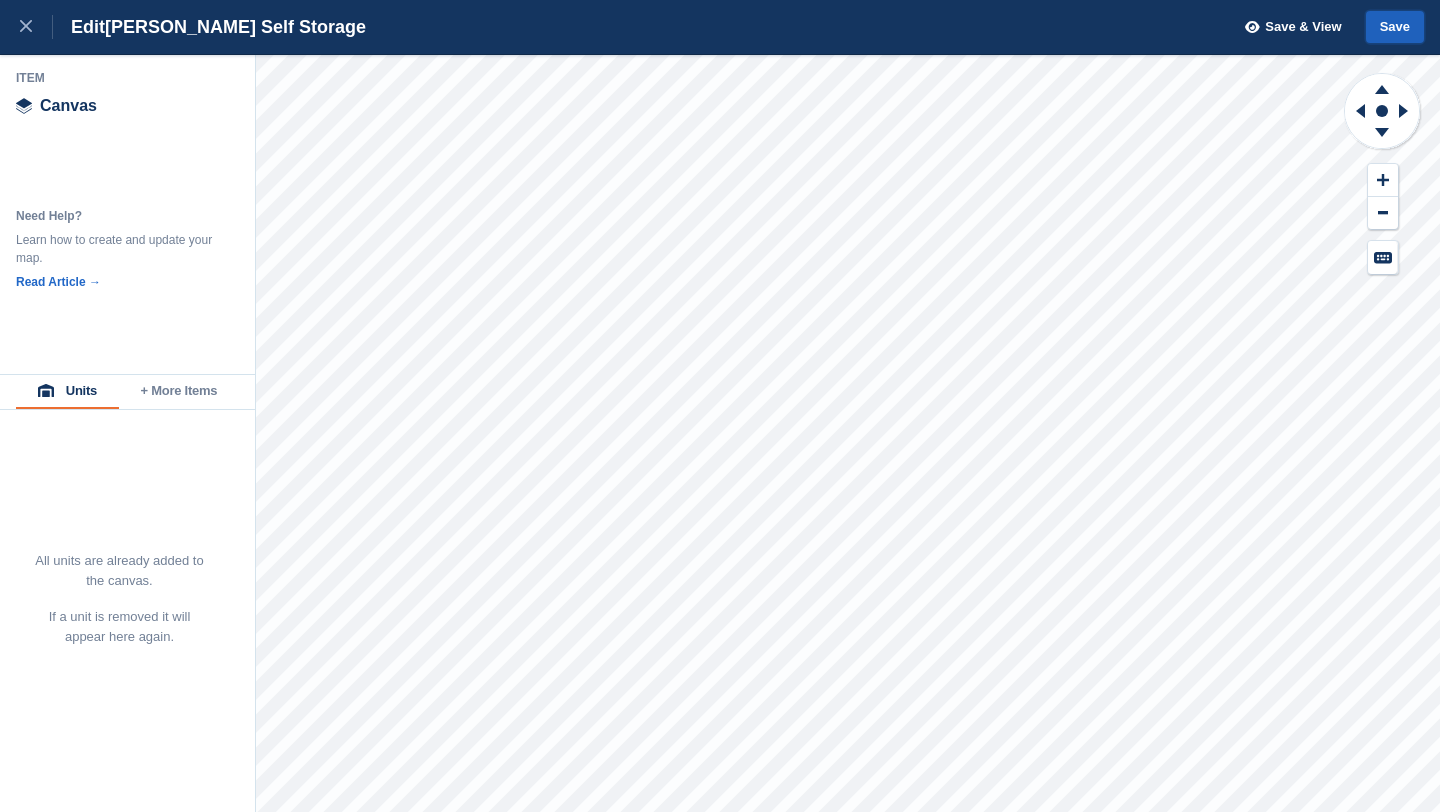 click on "Save" at bounding box center [1395, 27] 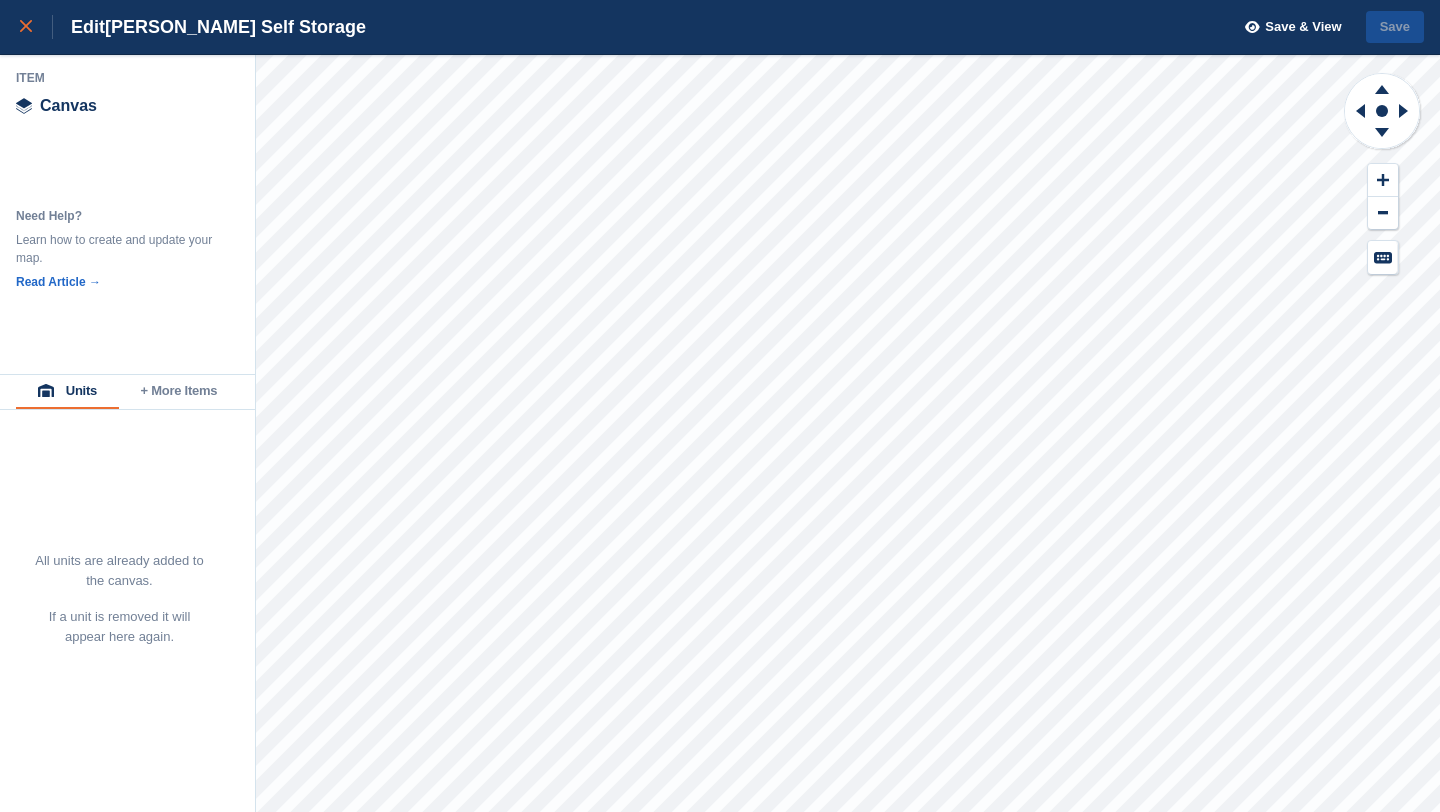 click at bounding box center (36, 27) 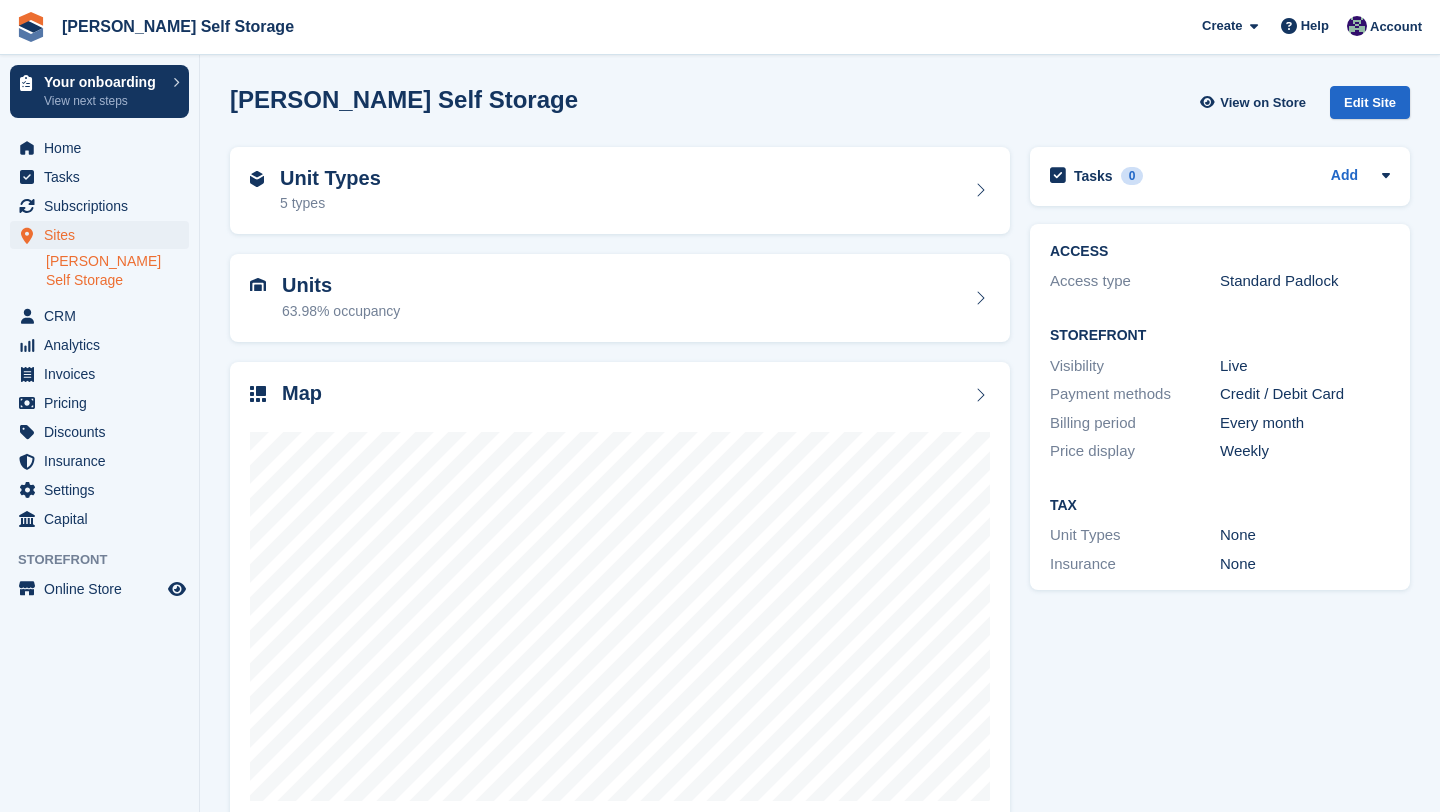 scroll, scrollTop: 0, scrollLeft: 0, axis: both 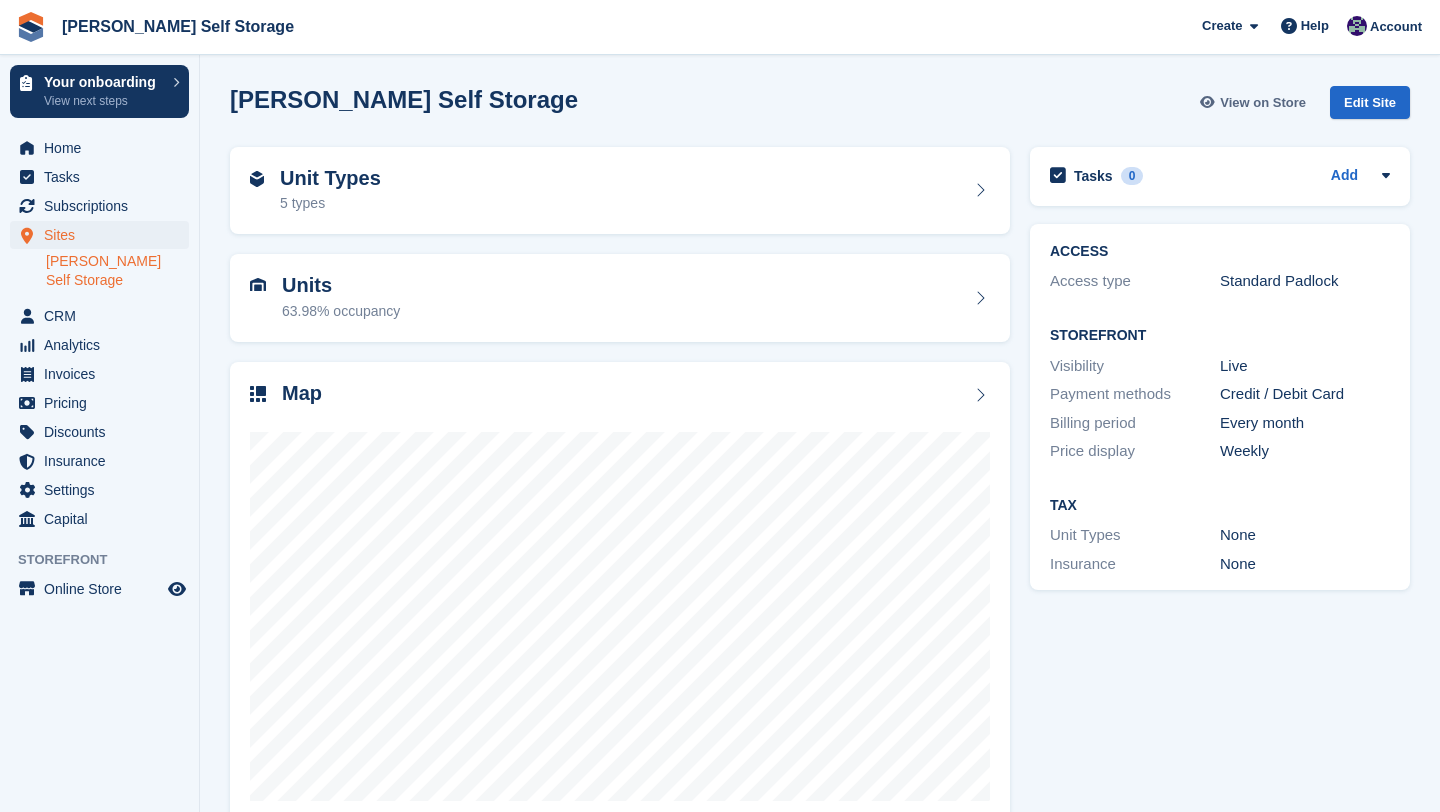 click on "View on Store" at bounding box center (1263, 103) 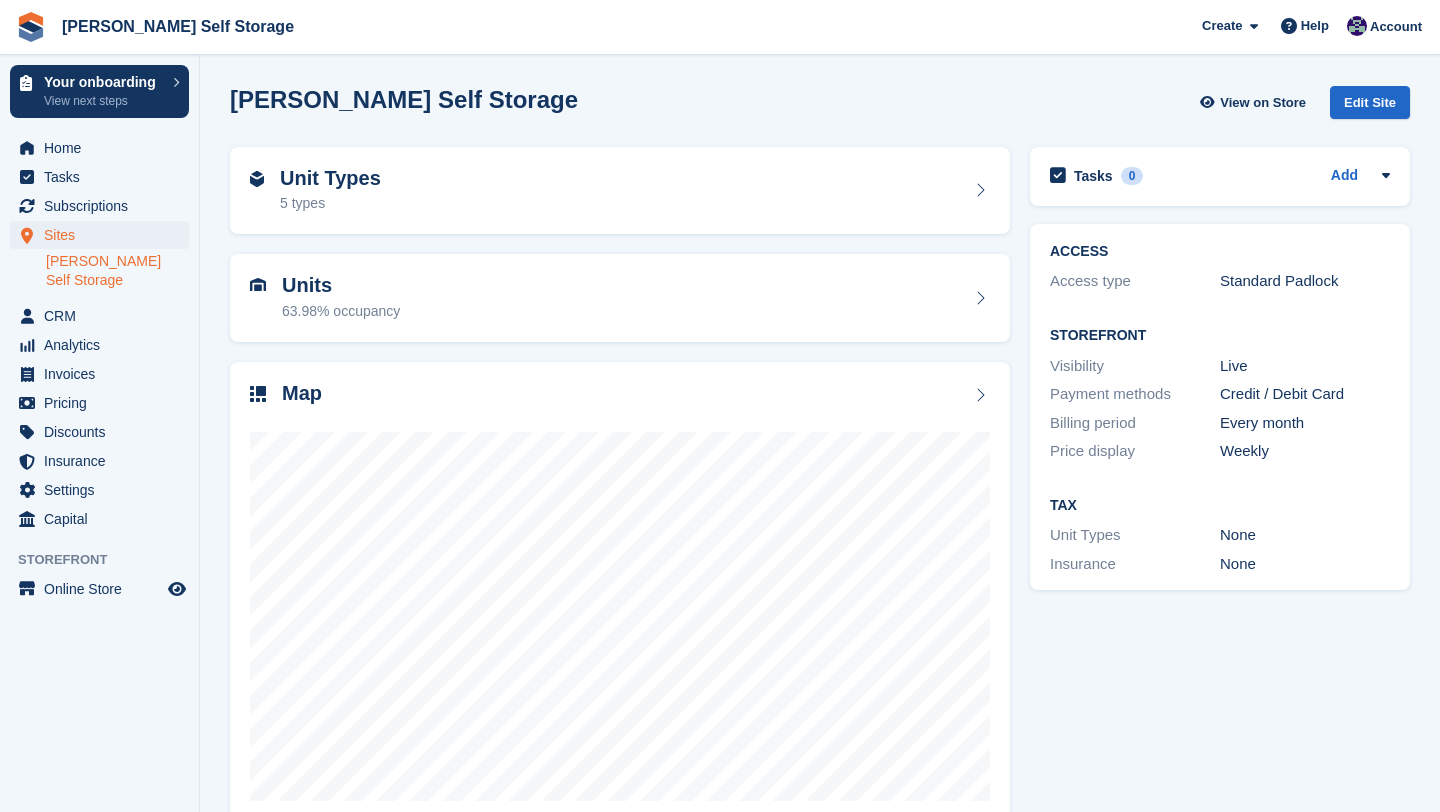scroll, scrollTop: 0, scrollLeft: 0, axis: both 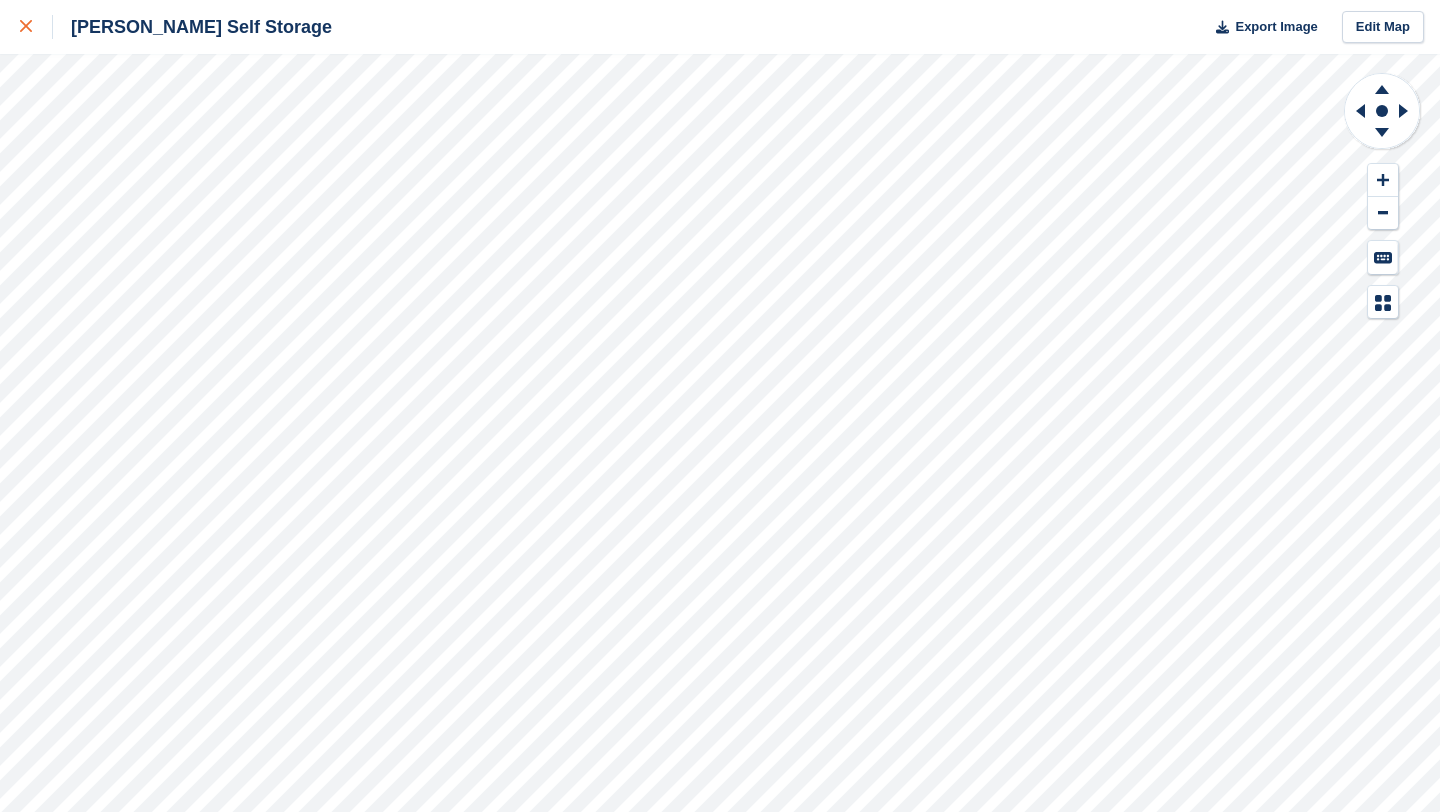 click at bounding box center (36, 27) 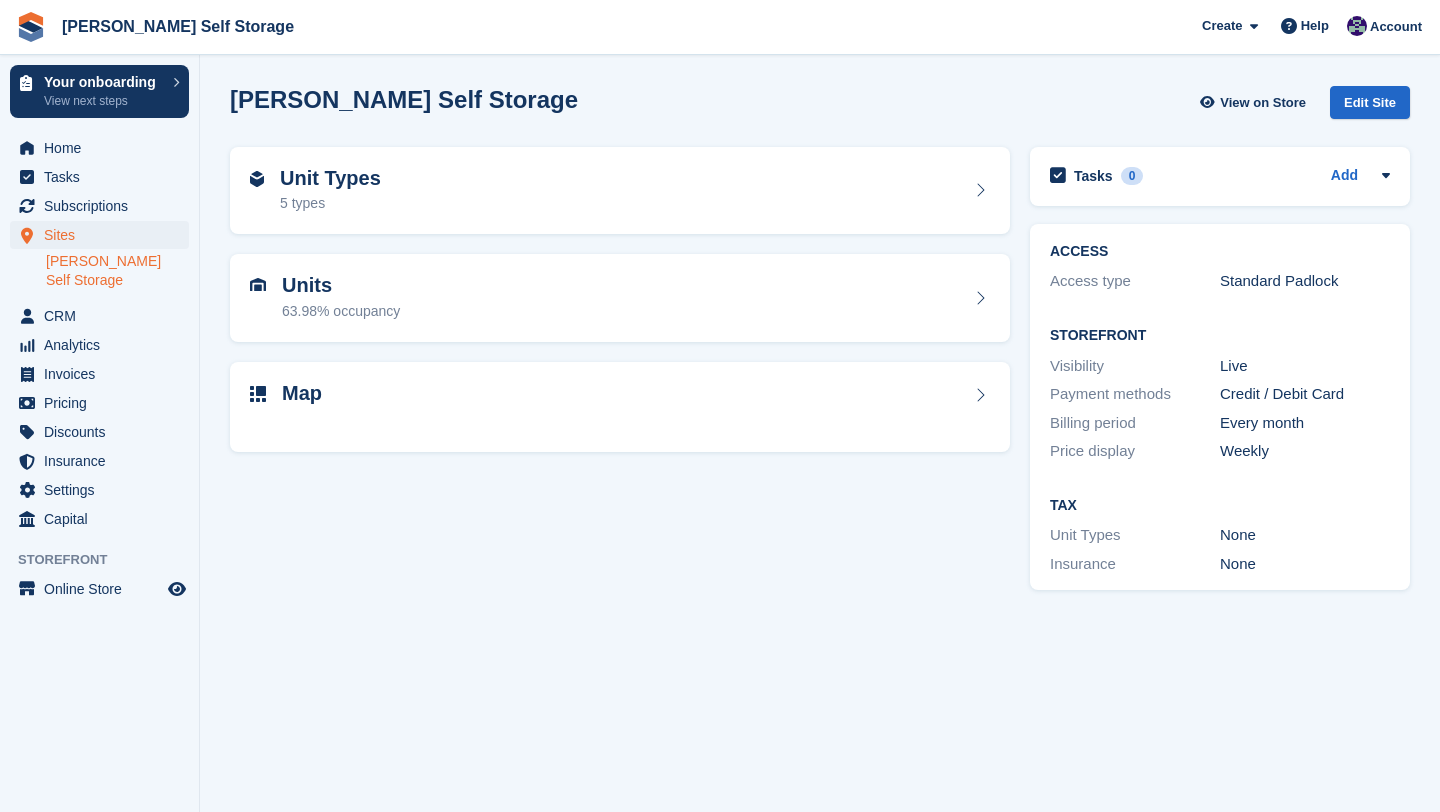 scroll, scrollTop: 0, scrollLeft: 0, axis: both 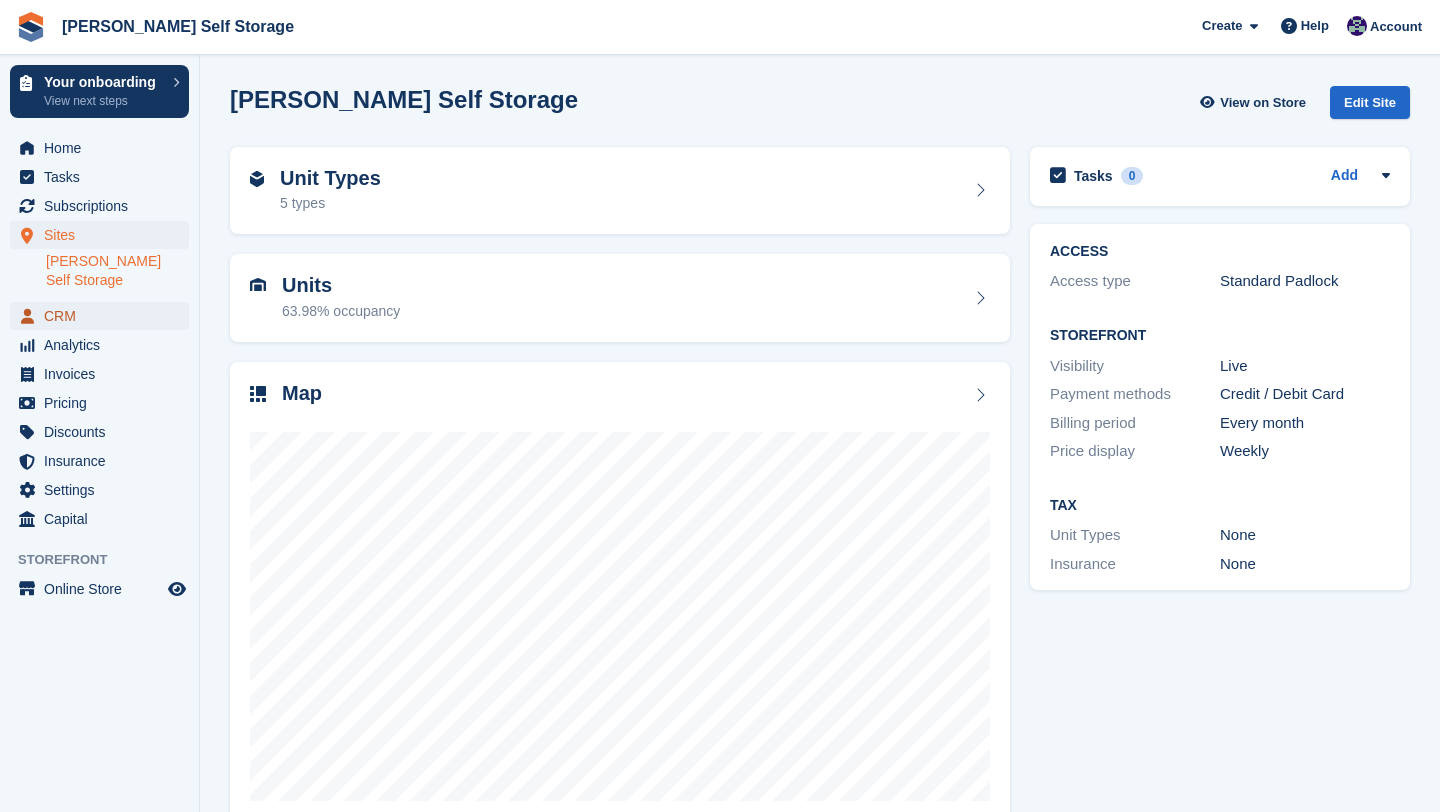 click on "CRM" at bounding box center (104, 316) 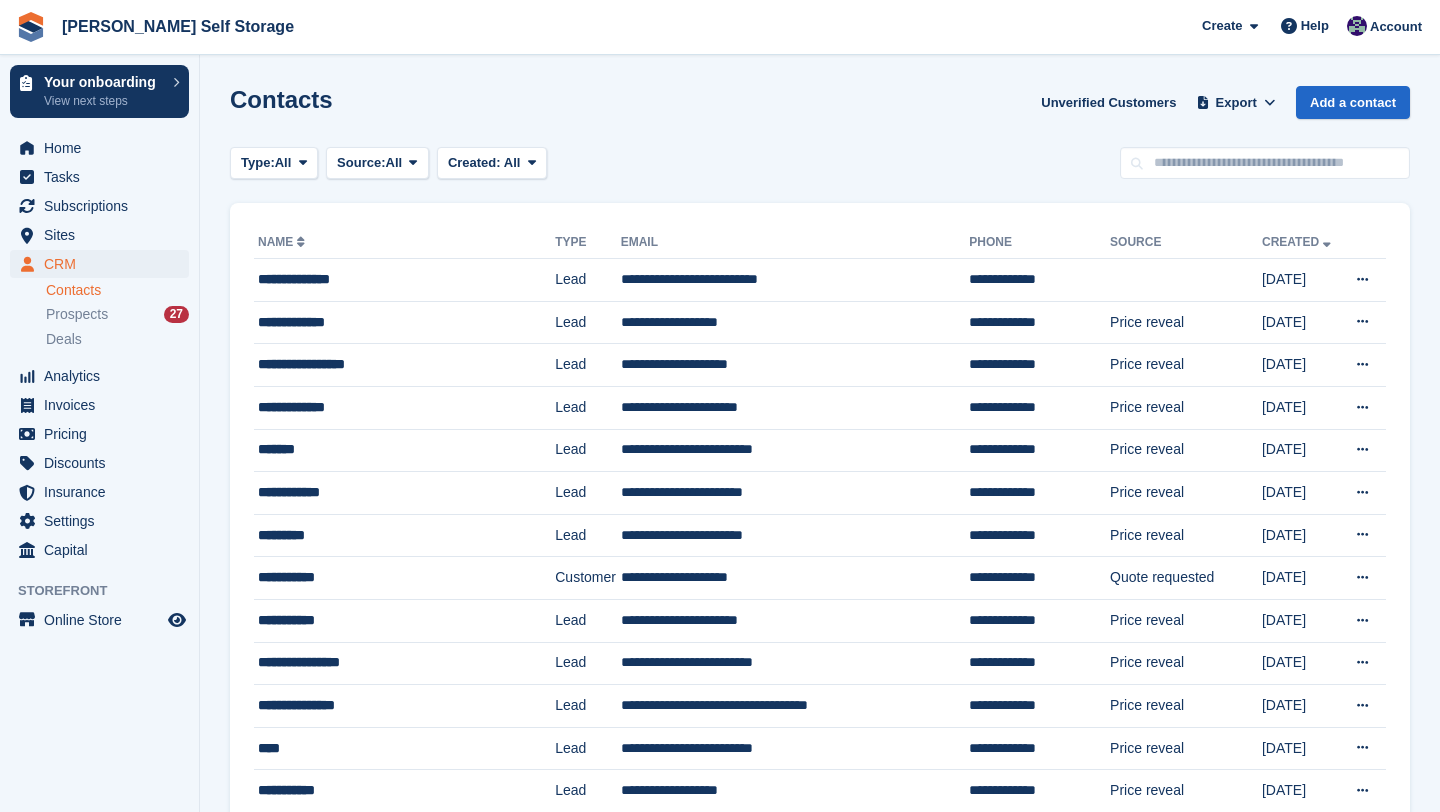 scroll, scrollTop: 0, scrollLeft: 0, axis: both 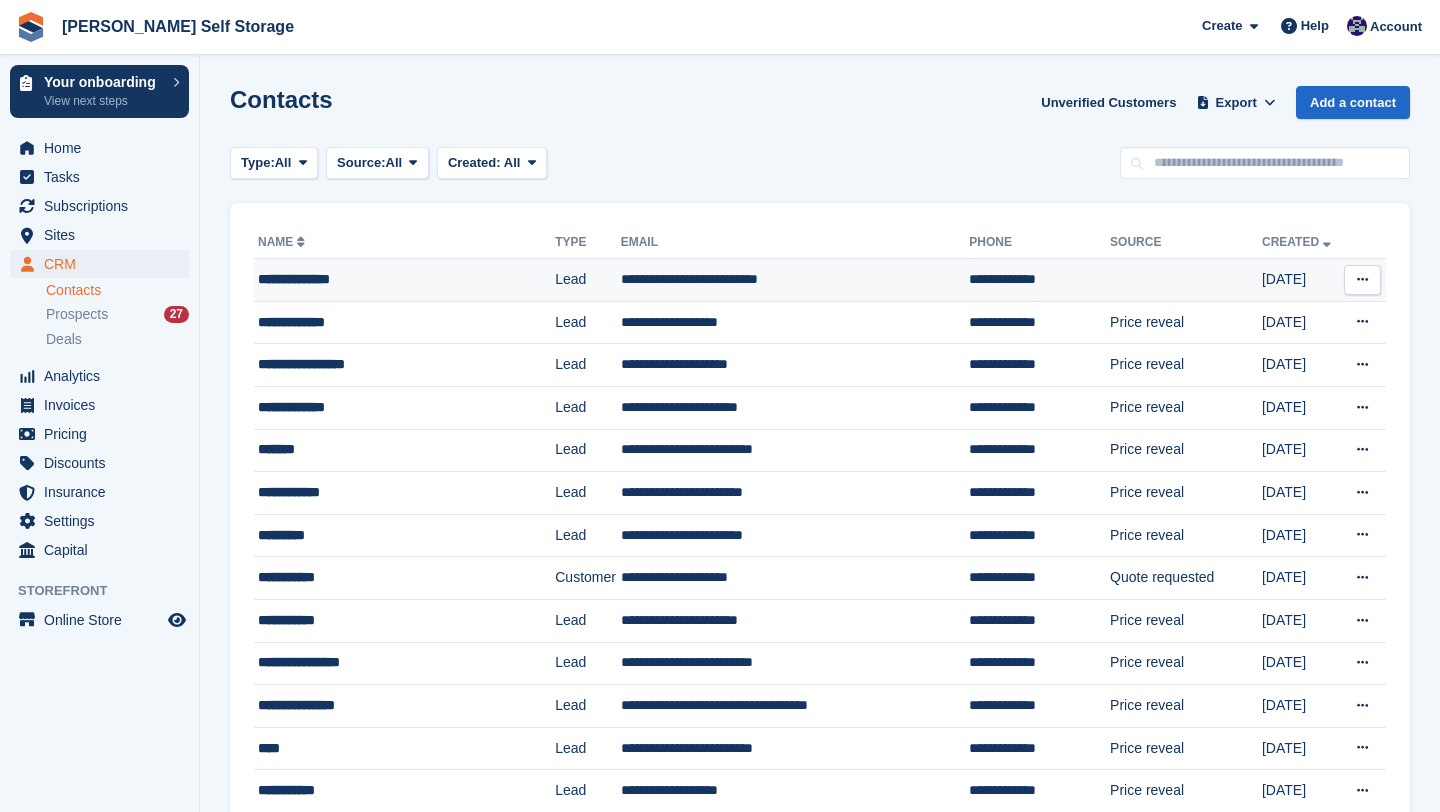 click on "**********" at bounding box center (395, 279) 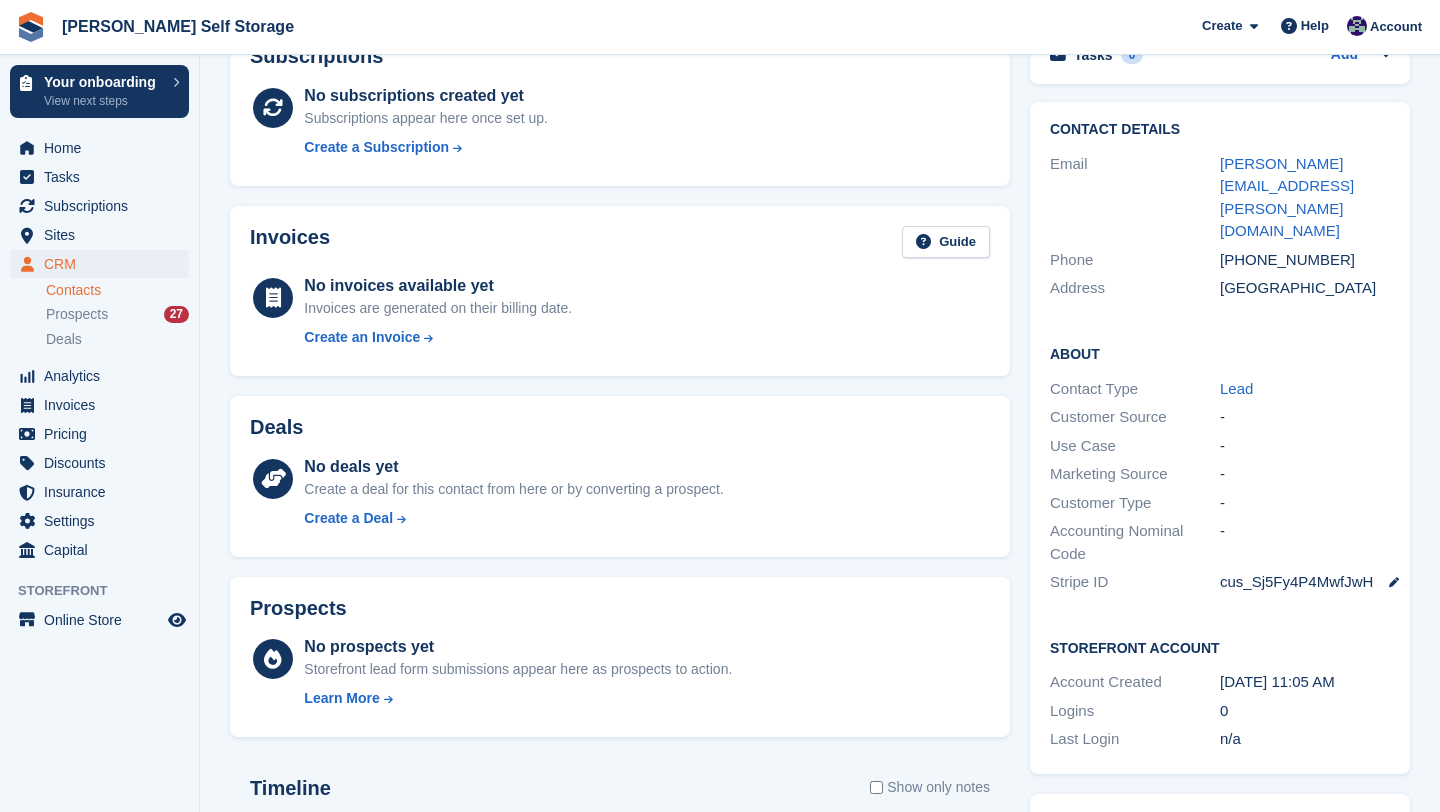scroll, scrollTop: 0, scrollLeft: 0, axis: both 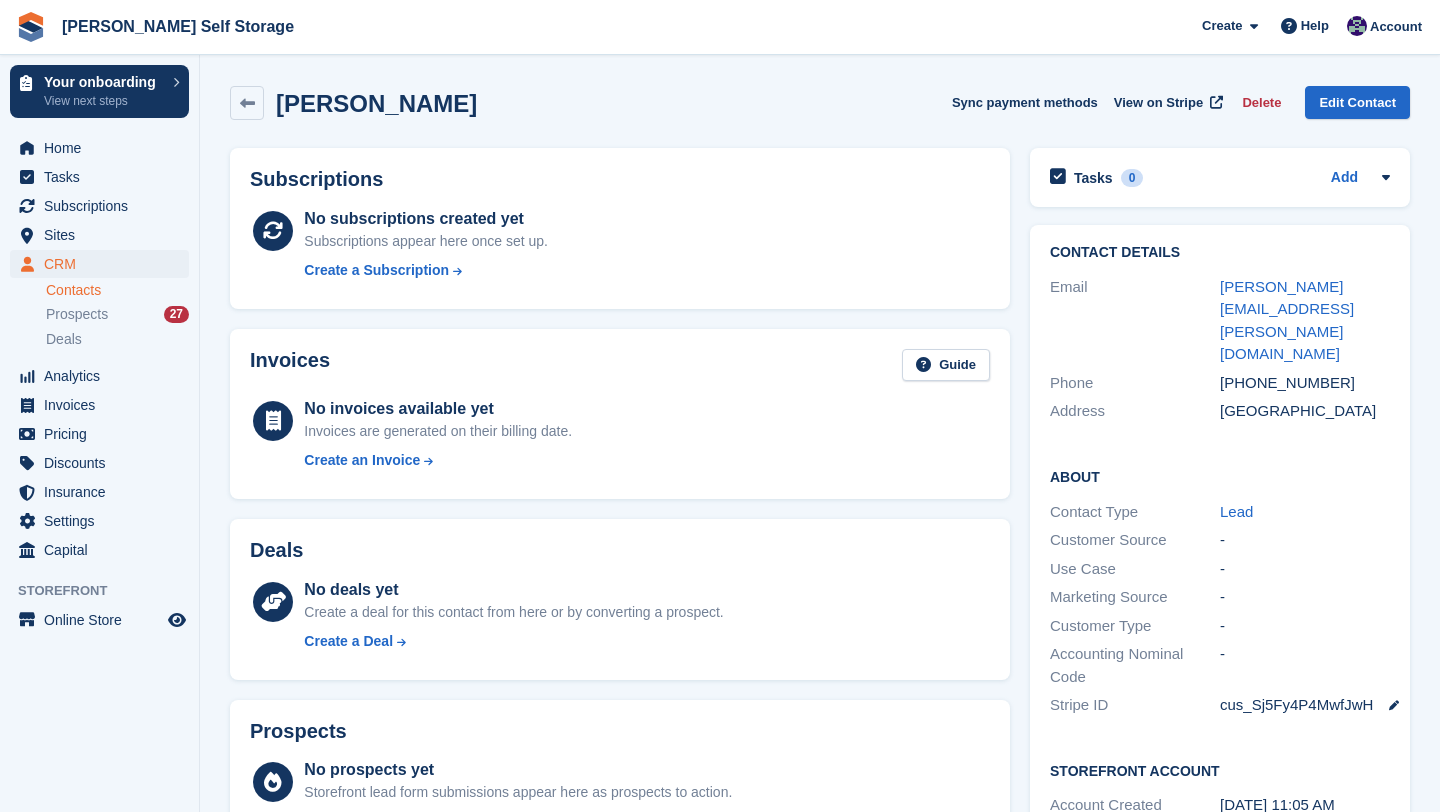 click on "Contacts" at bounding box center (117, 290) 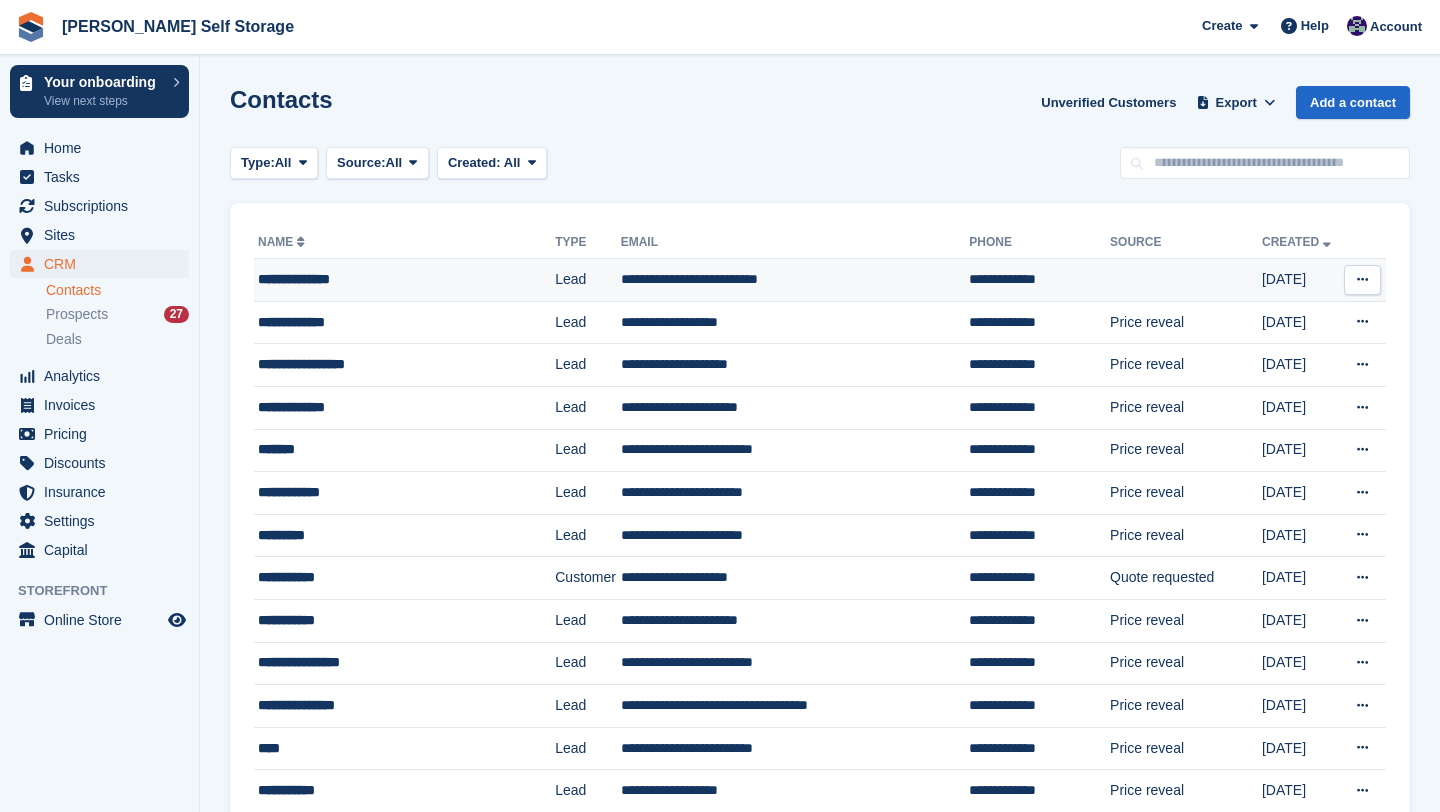 click on "**********" at bounding box center [395, 279] 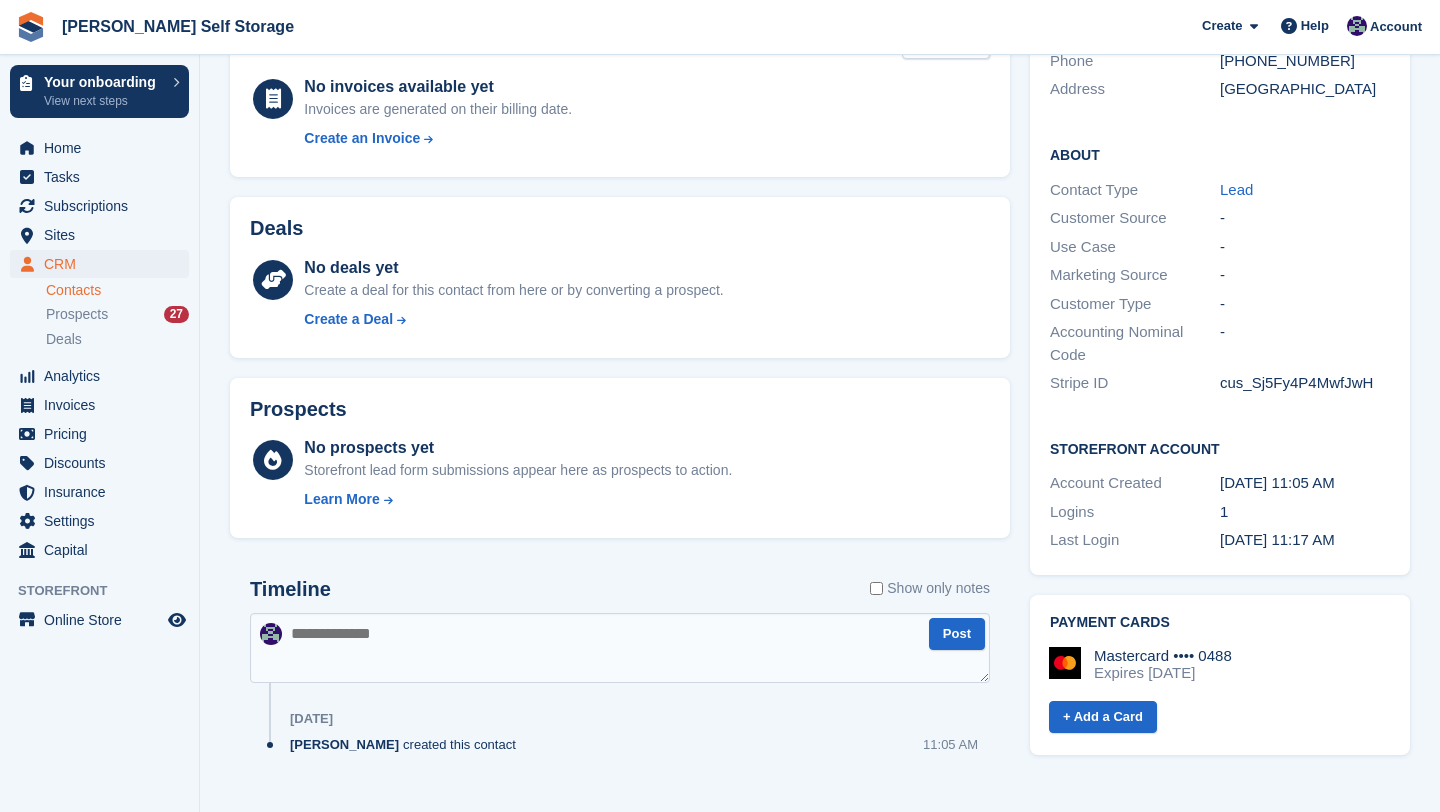 scroll, scrollTop: 0, scrollLeft: 0, axis: both 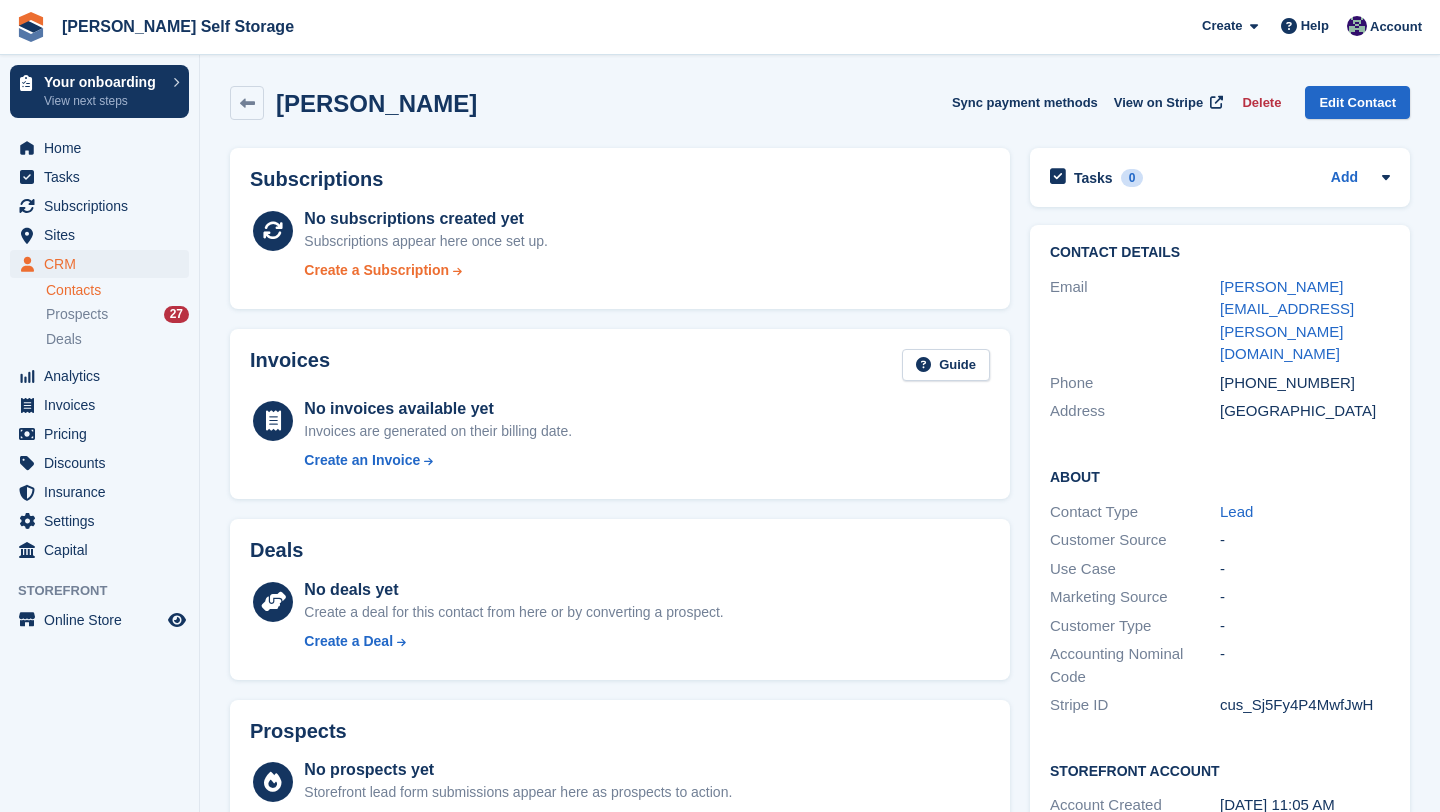 click on "Create a Subscription" at bounding box center [376, 270] 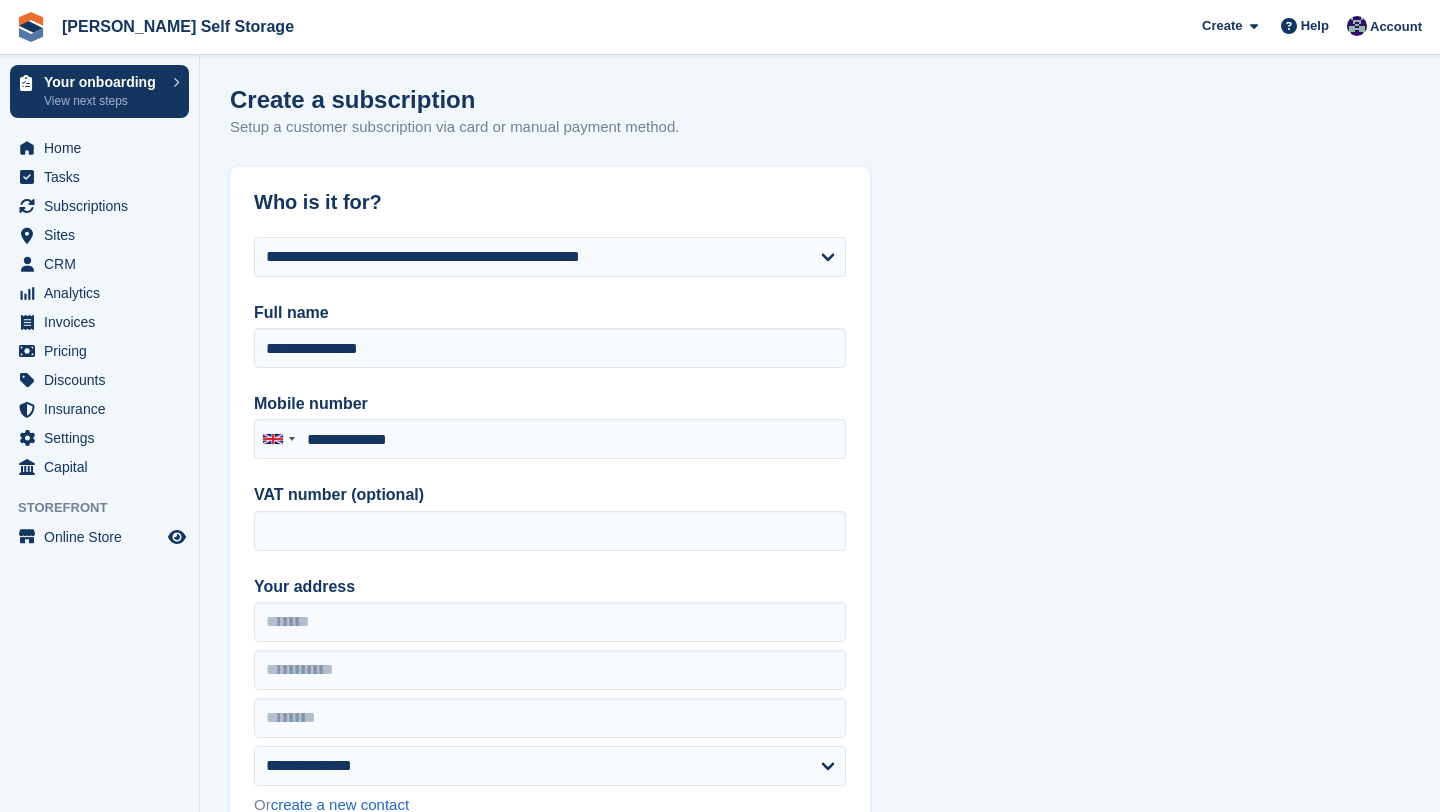 type on "**********" 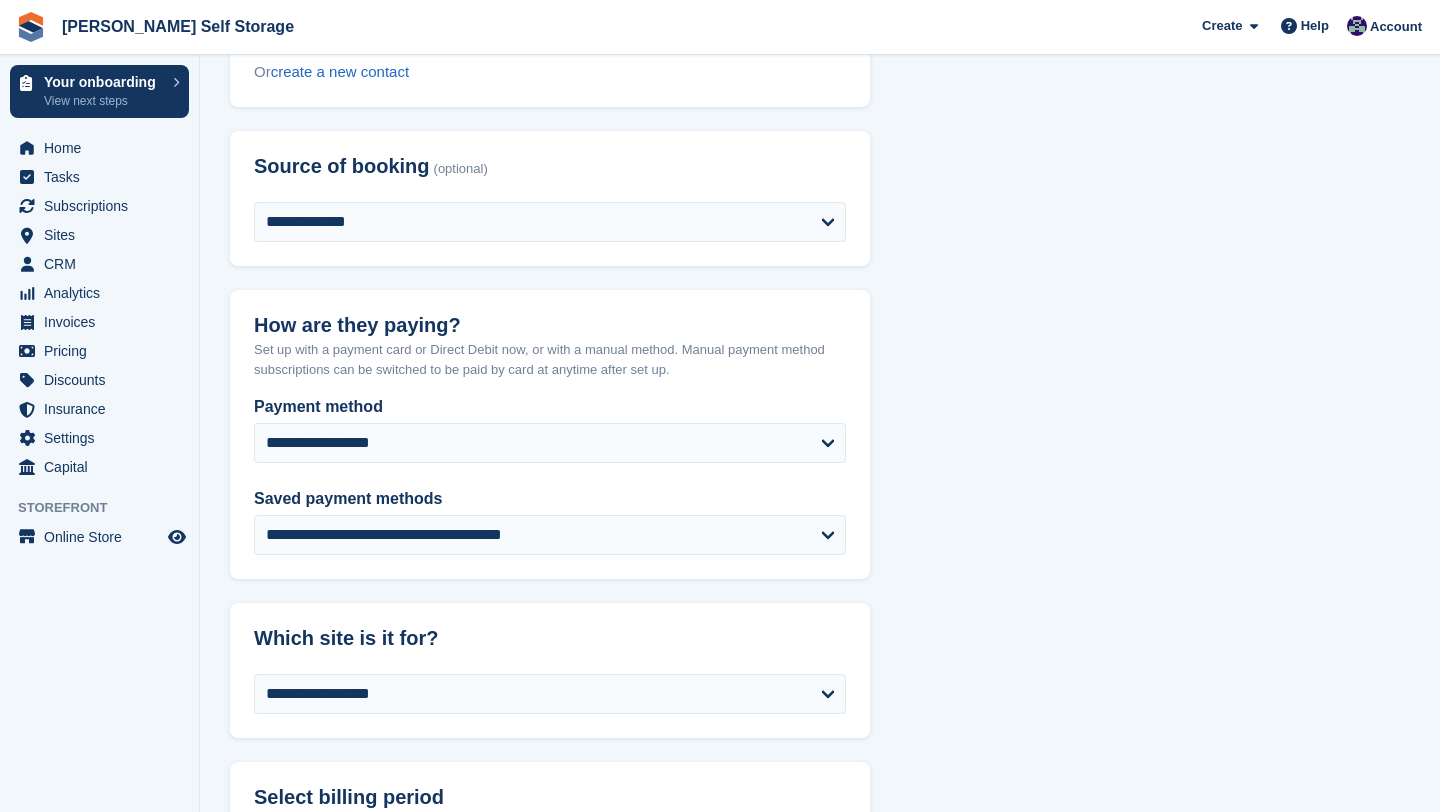scroll, scrollTop: 834, scrollLeft: 0, axis: vertical 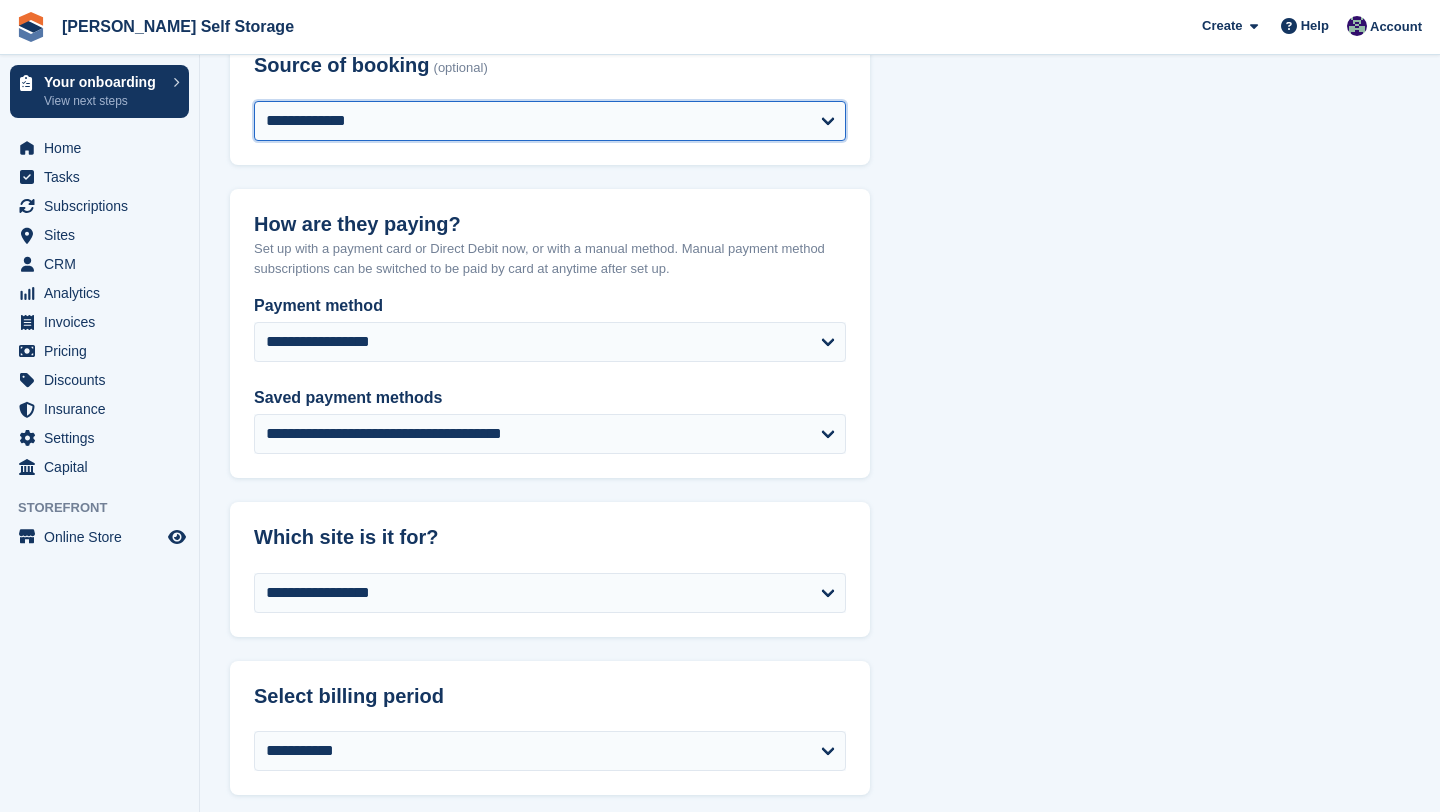 click on "**********" at bounding box center (550, 121) 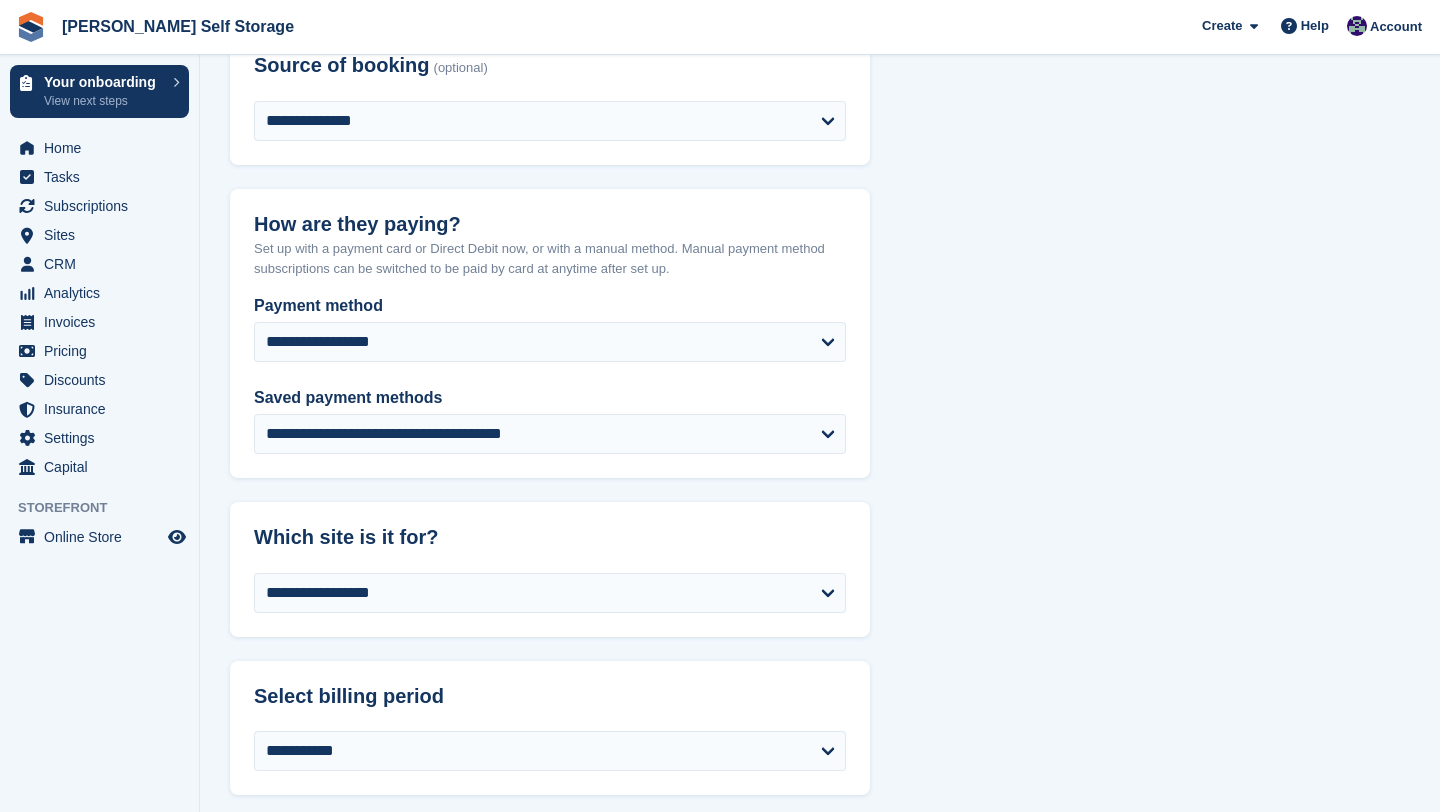 click on "**********" at bounding box center [820, 791] 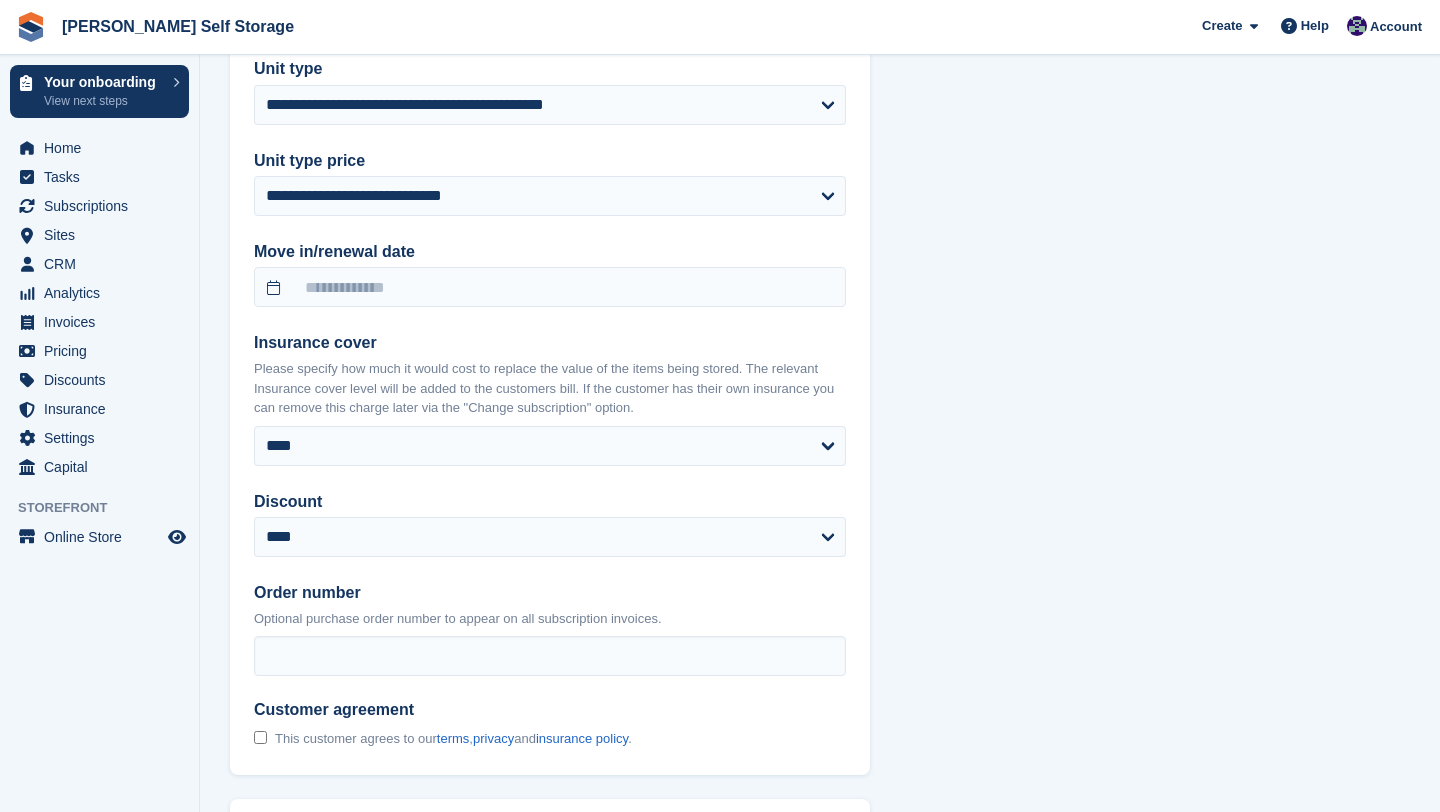 scroll, scrollTop: 1719, scrollLeft: 0, axis: vertical 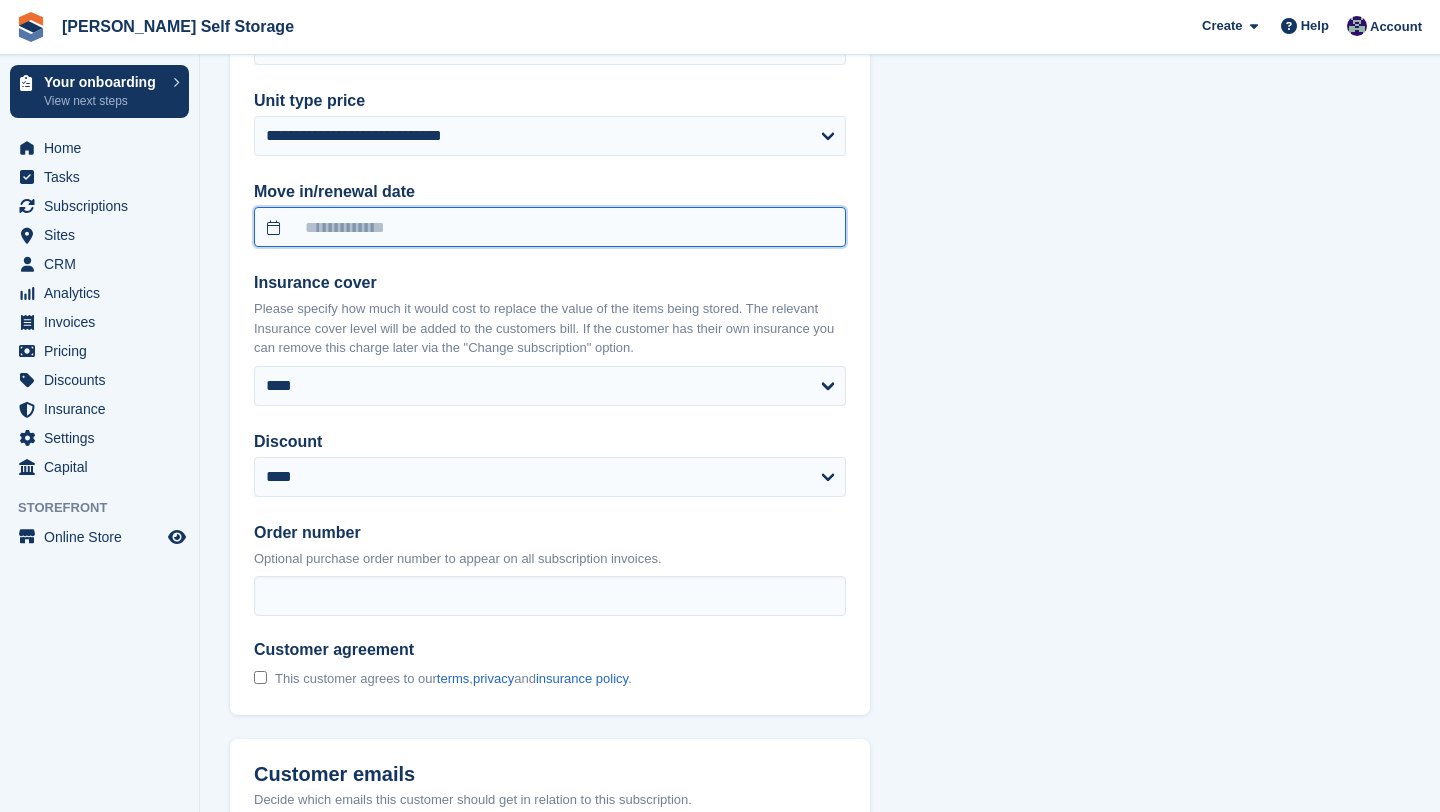 click at bounding box center [550, 227] 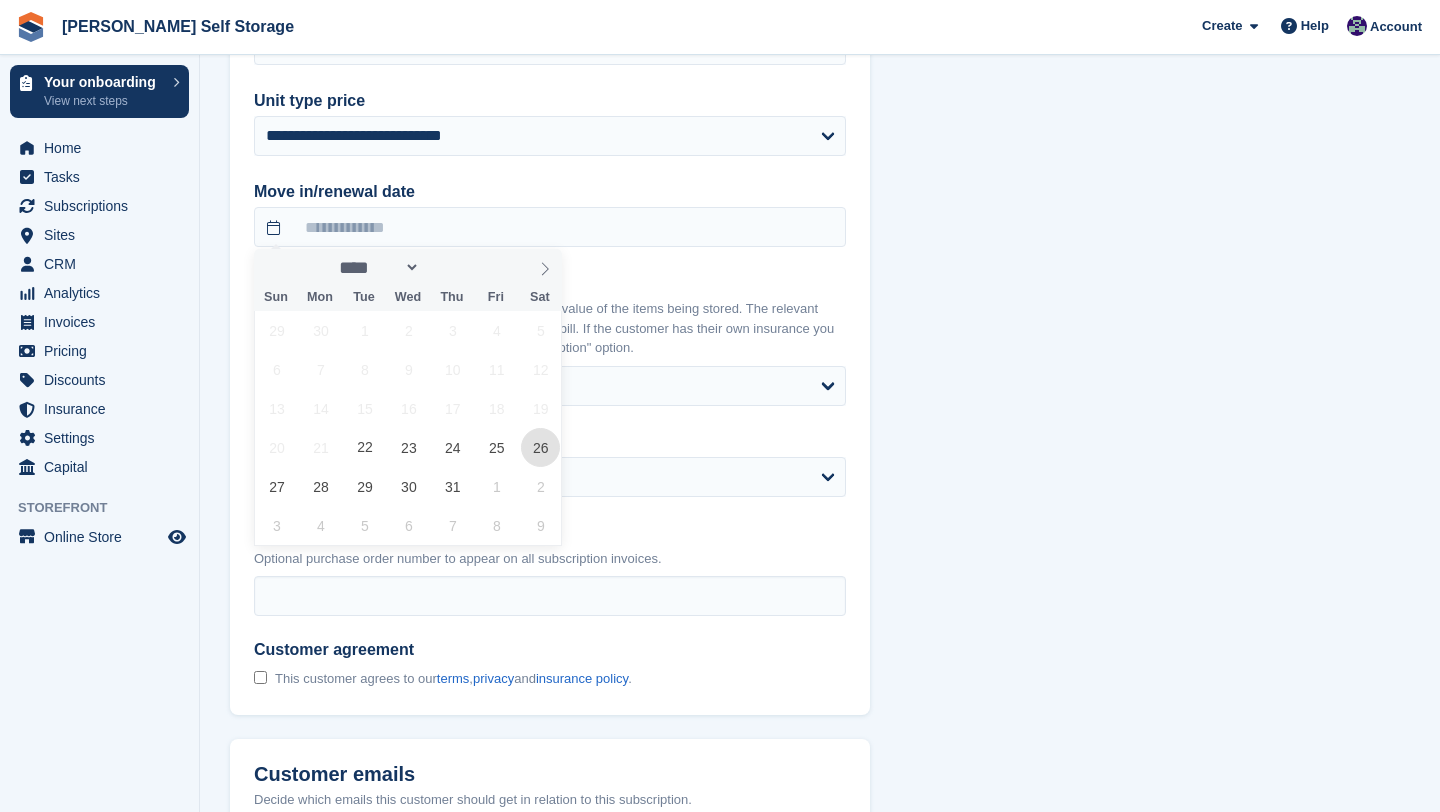 click on "26" at bounding box center [540, 447] 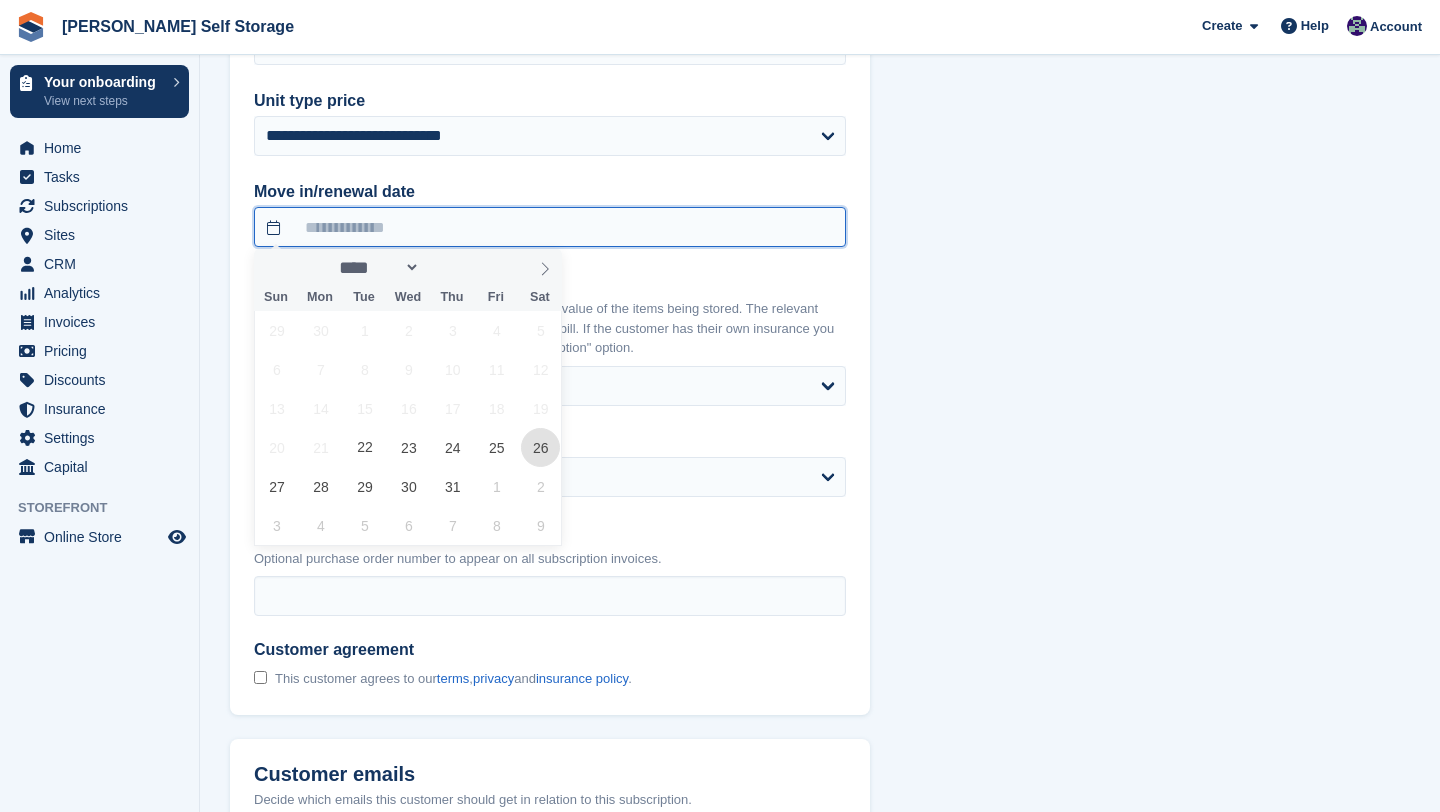 type on "**********" 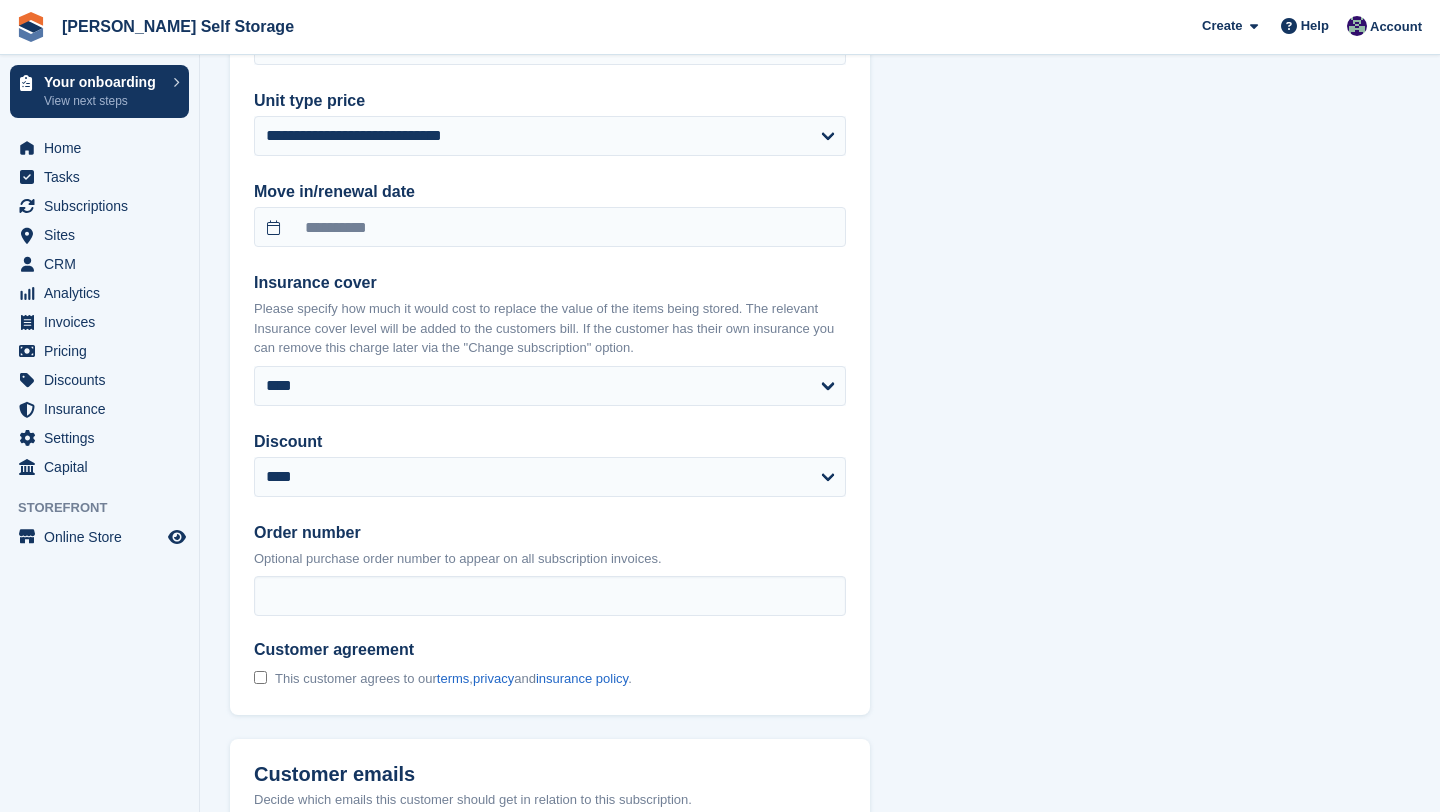 click on "**********" at bounding box center (820, -94) 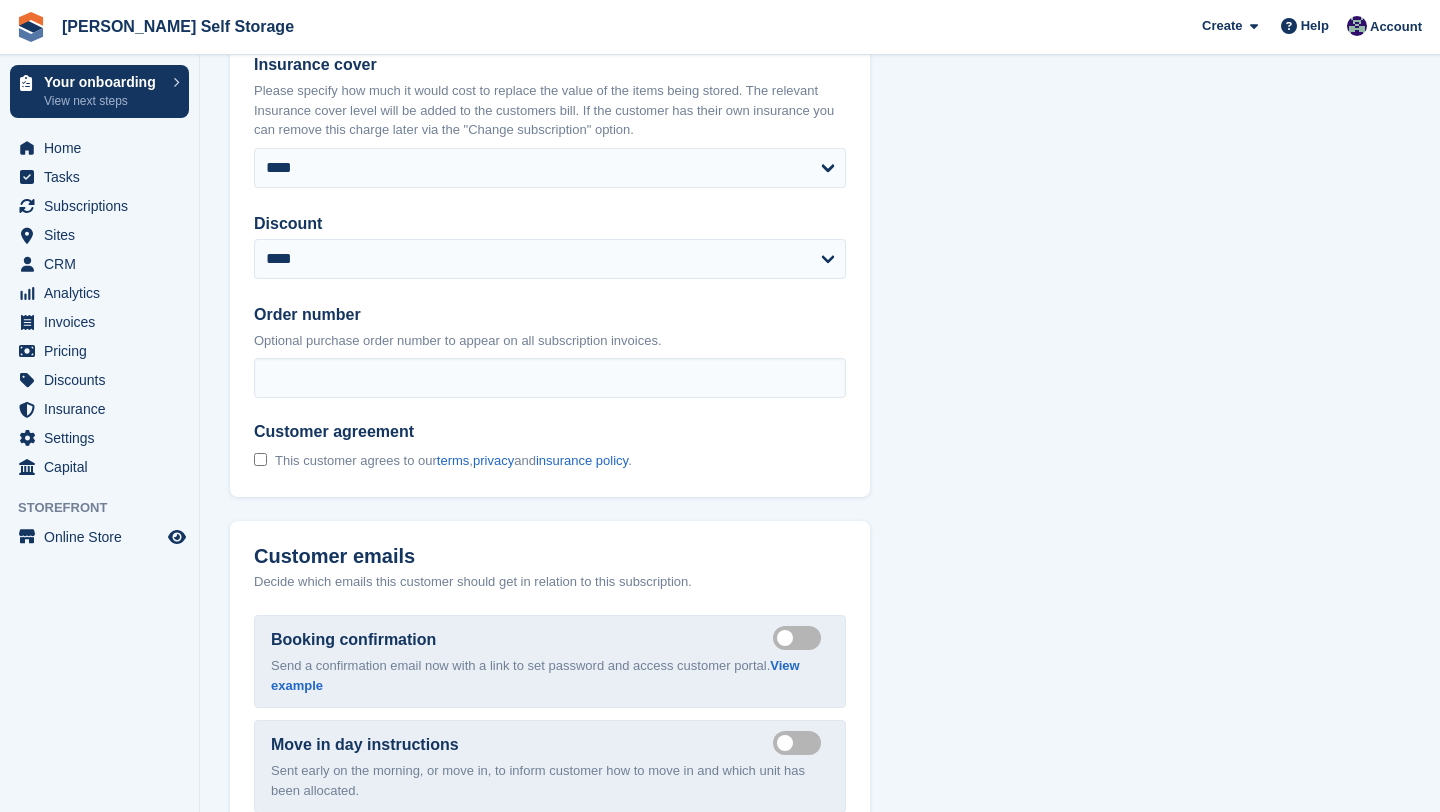scroll, scrollTop: 1941, scrollLeft: 0, axis: vertical 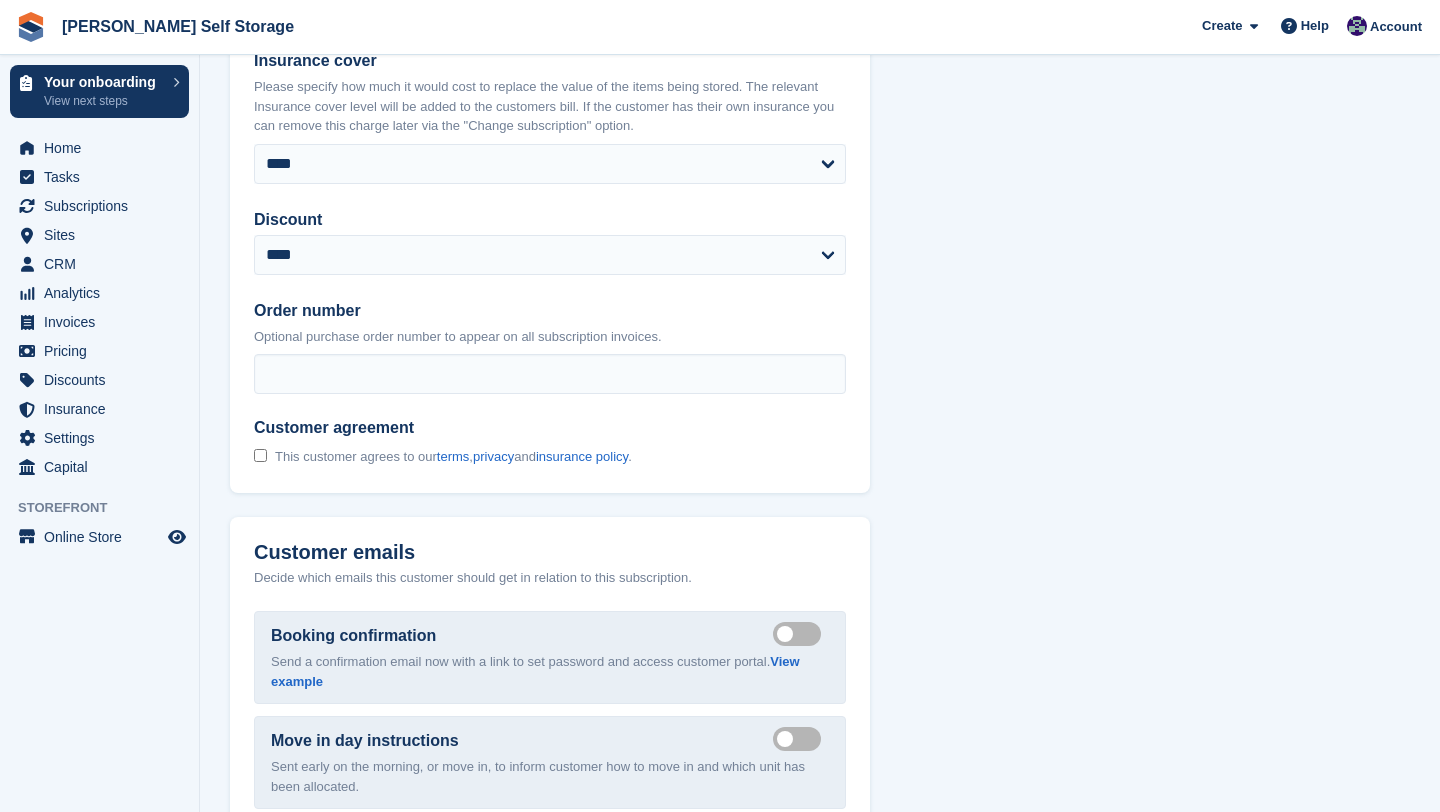 click at bounding box center [260, 457] 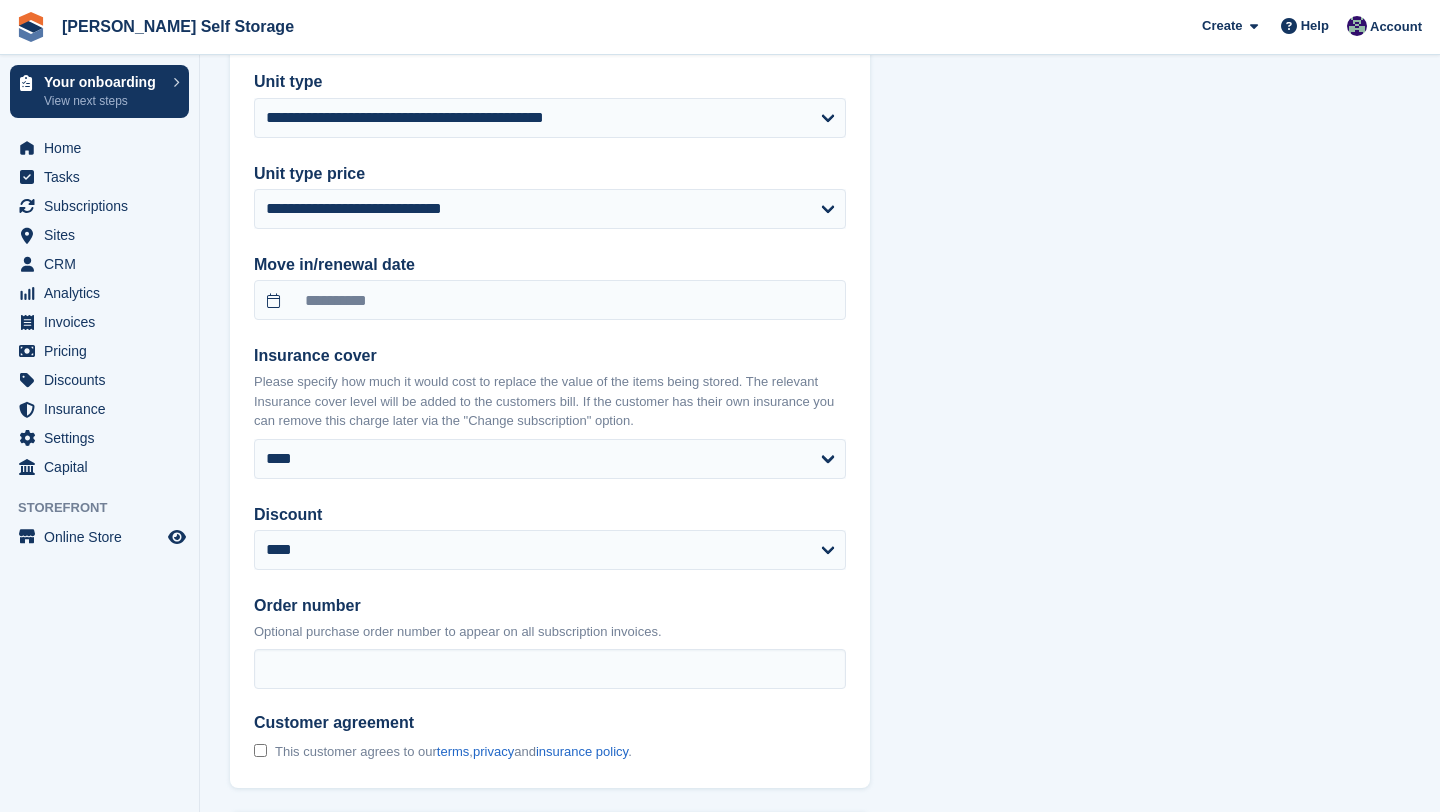 scroll, scrollTop: 1297, scrollLeft: 0, axis: vertical 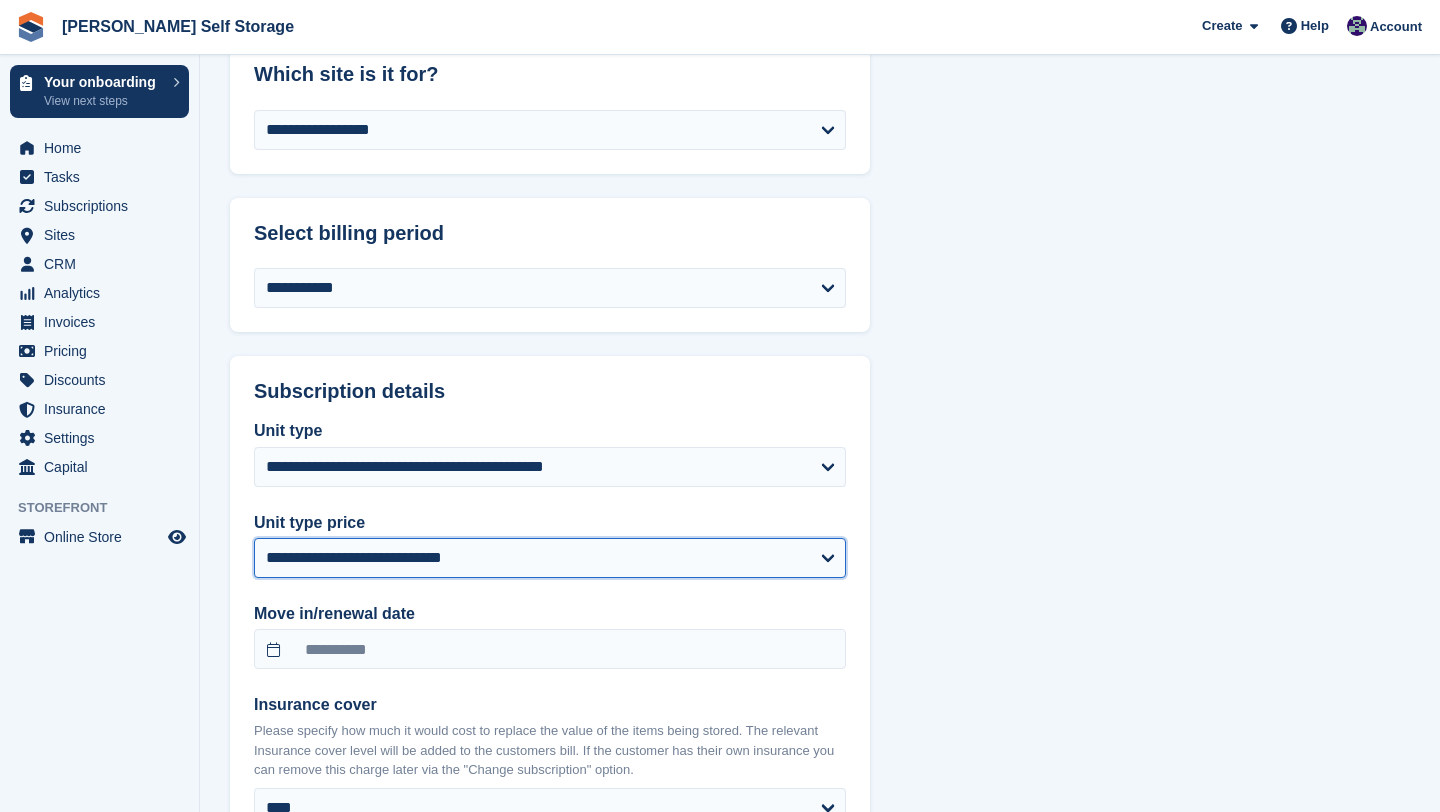 click on "**********" at bounding box center [550, 558] 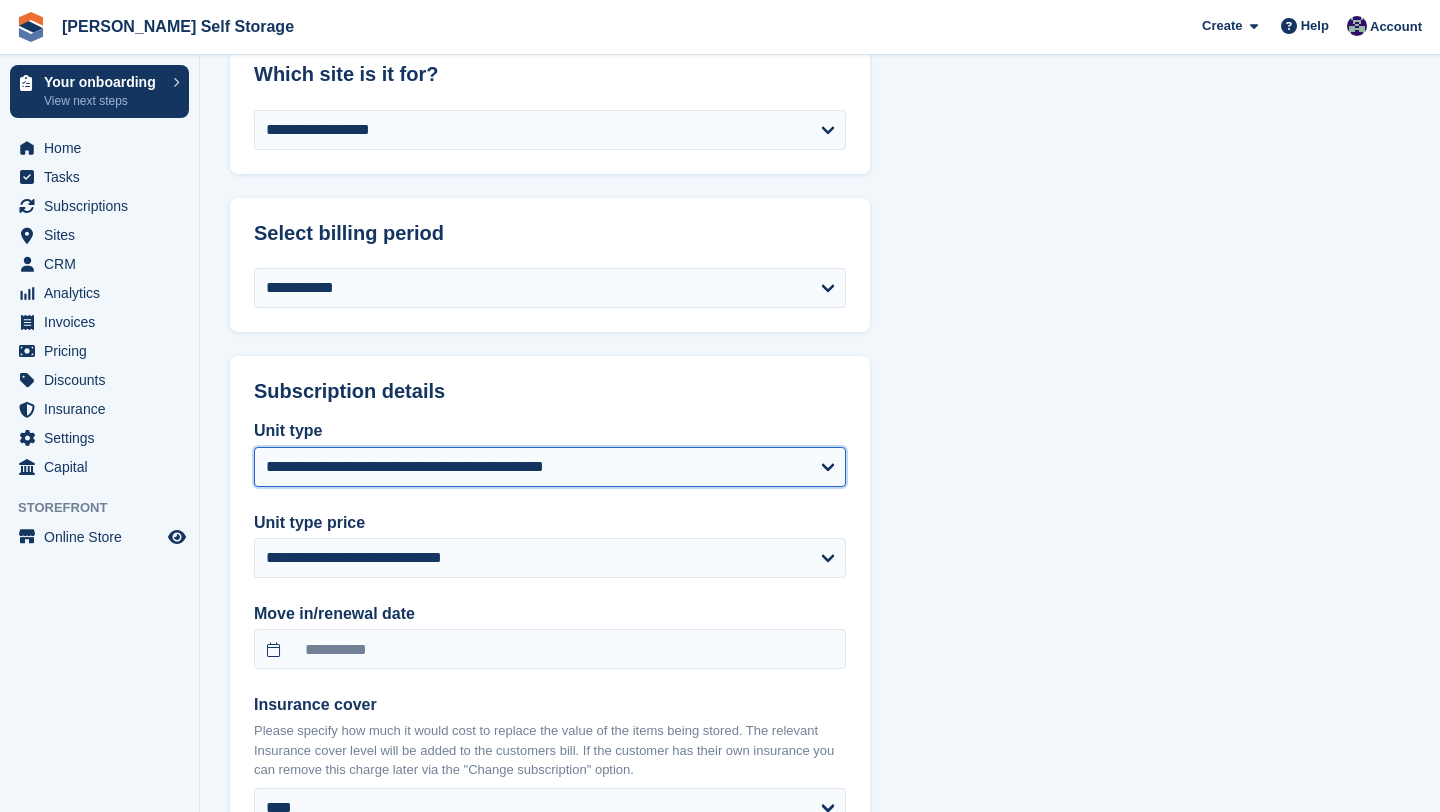 click on "**********" at bounding box center [550, 467] 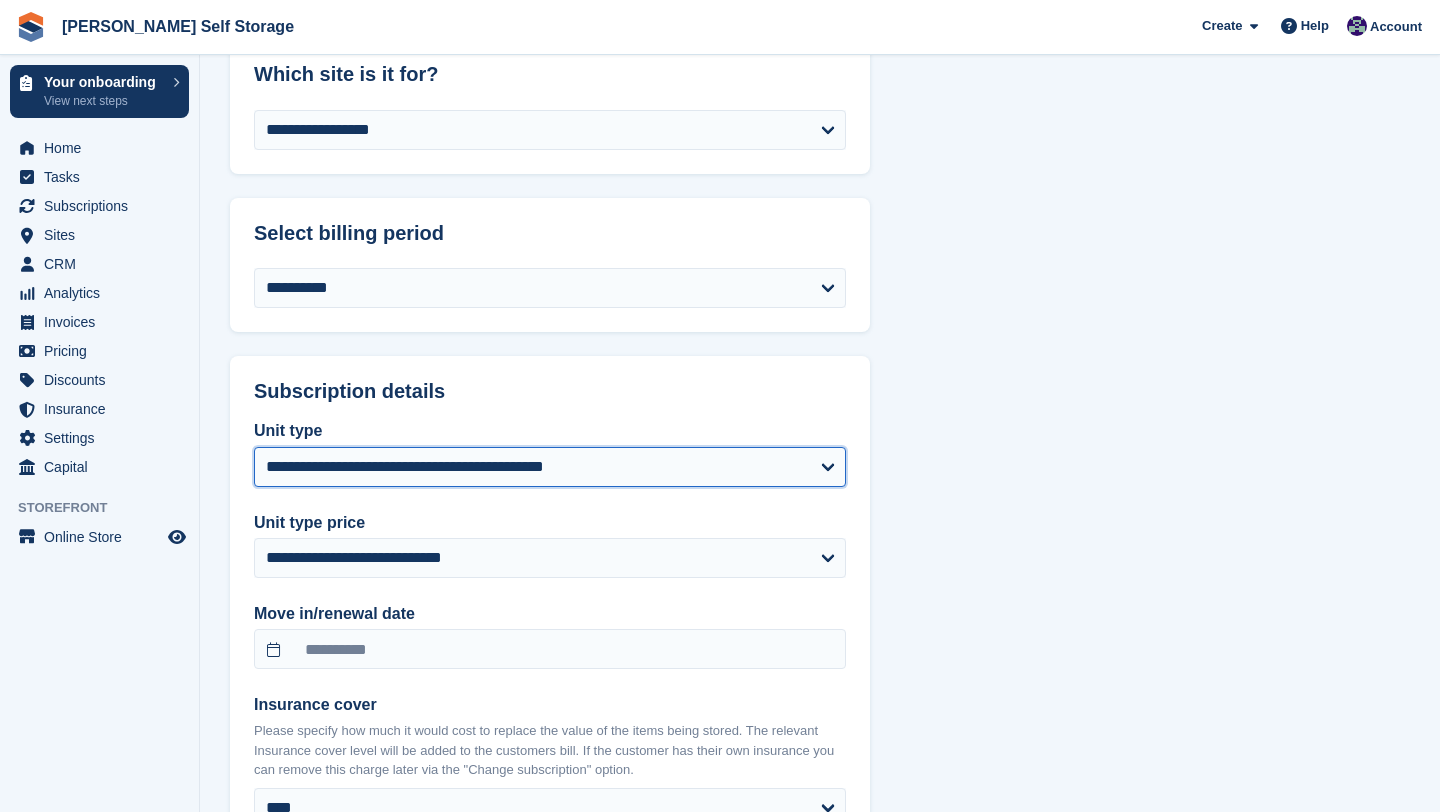 select on "*****" 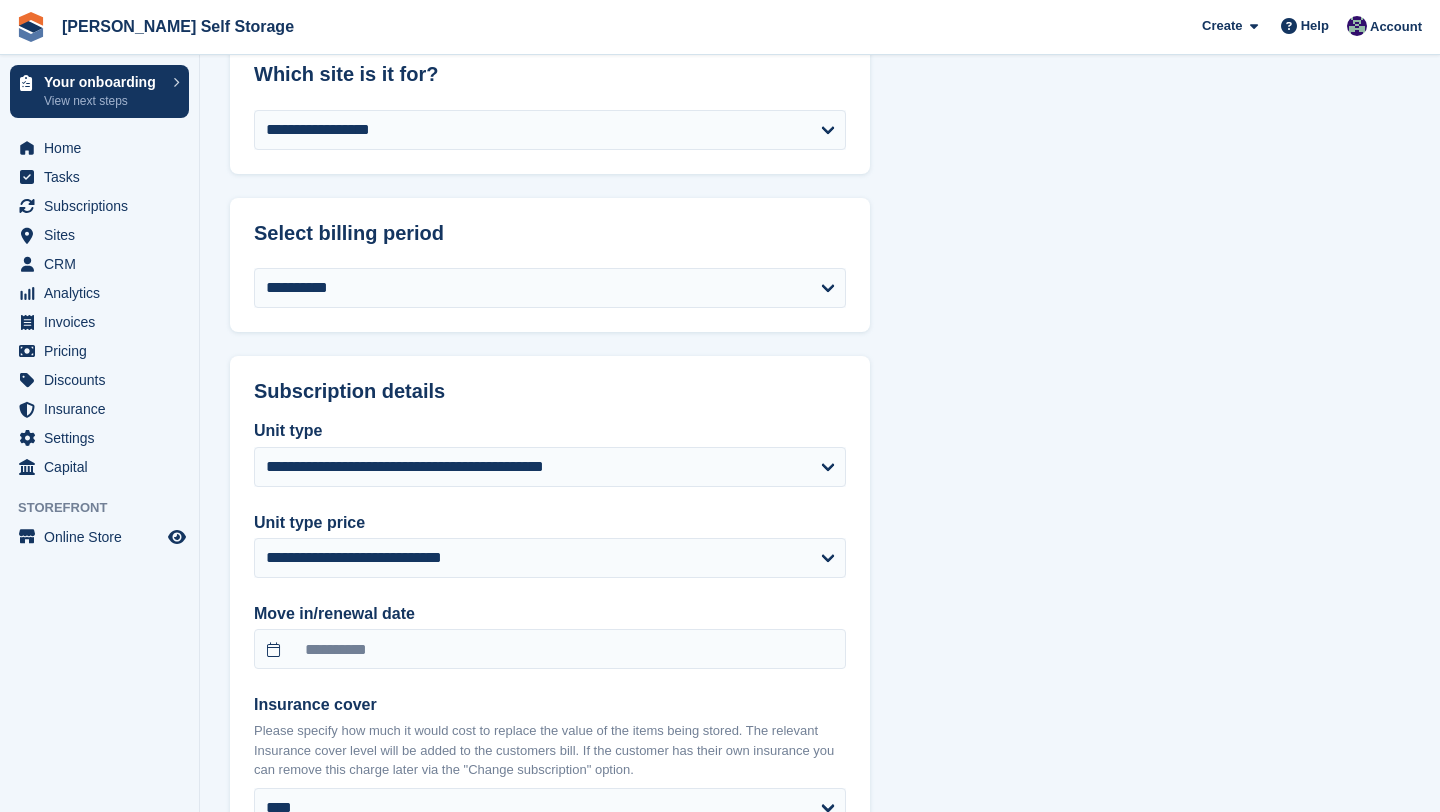 click on "**********" at bounding box center (820, 328) 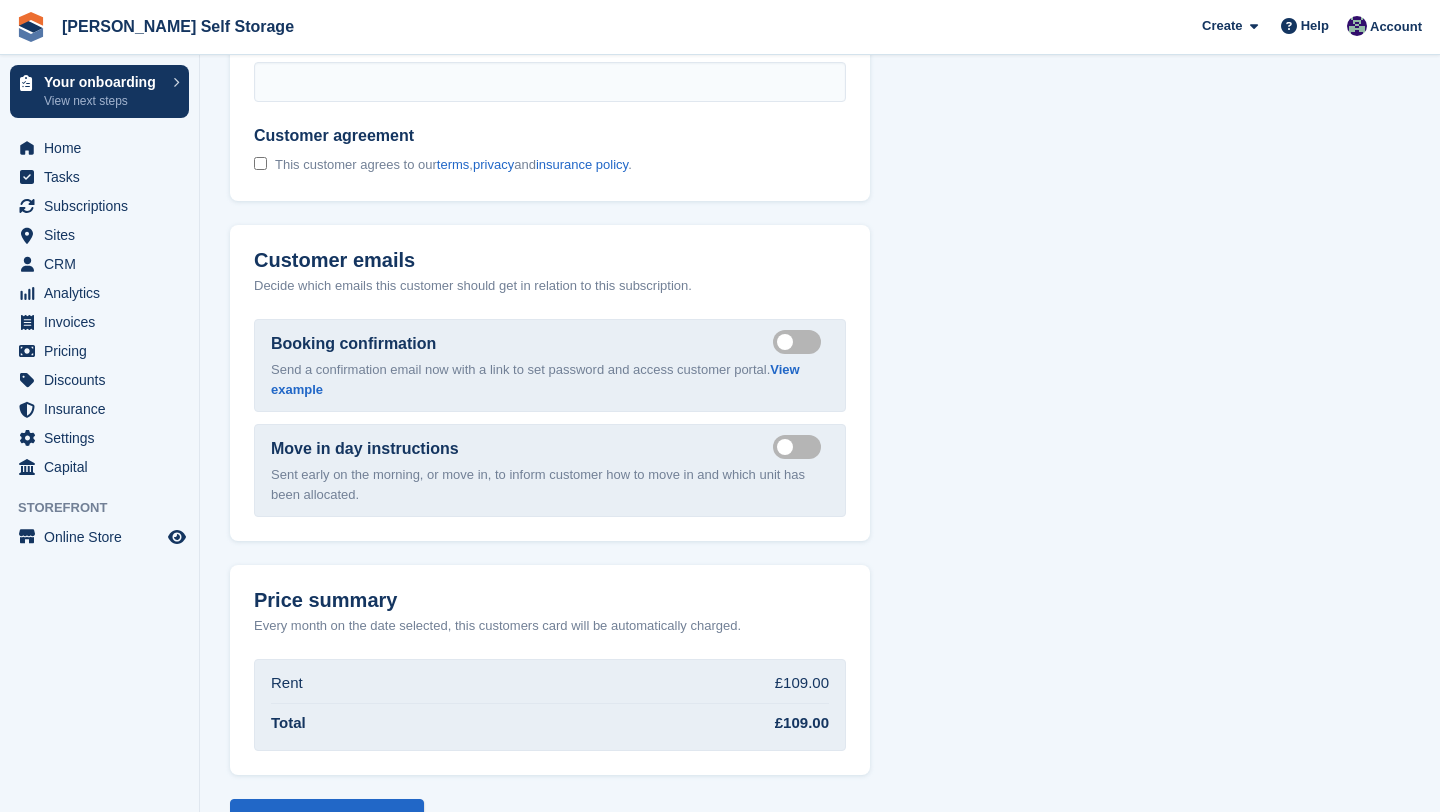 scroll, scrollTop: 2300, scrollLeft: 0, axis: vertical 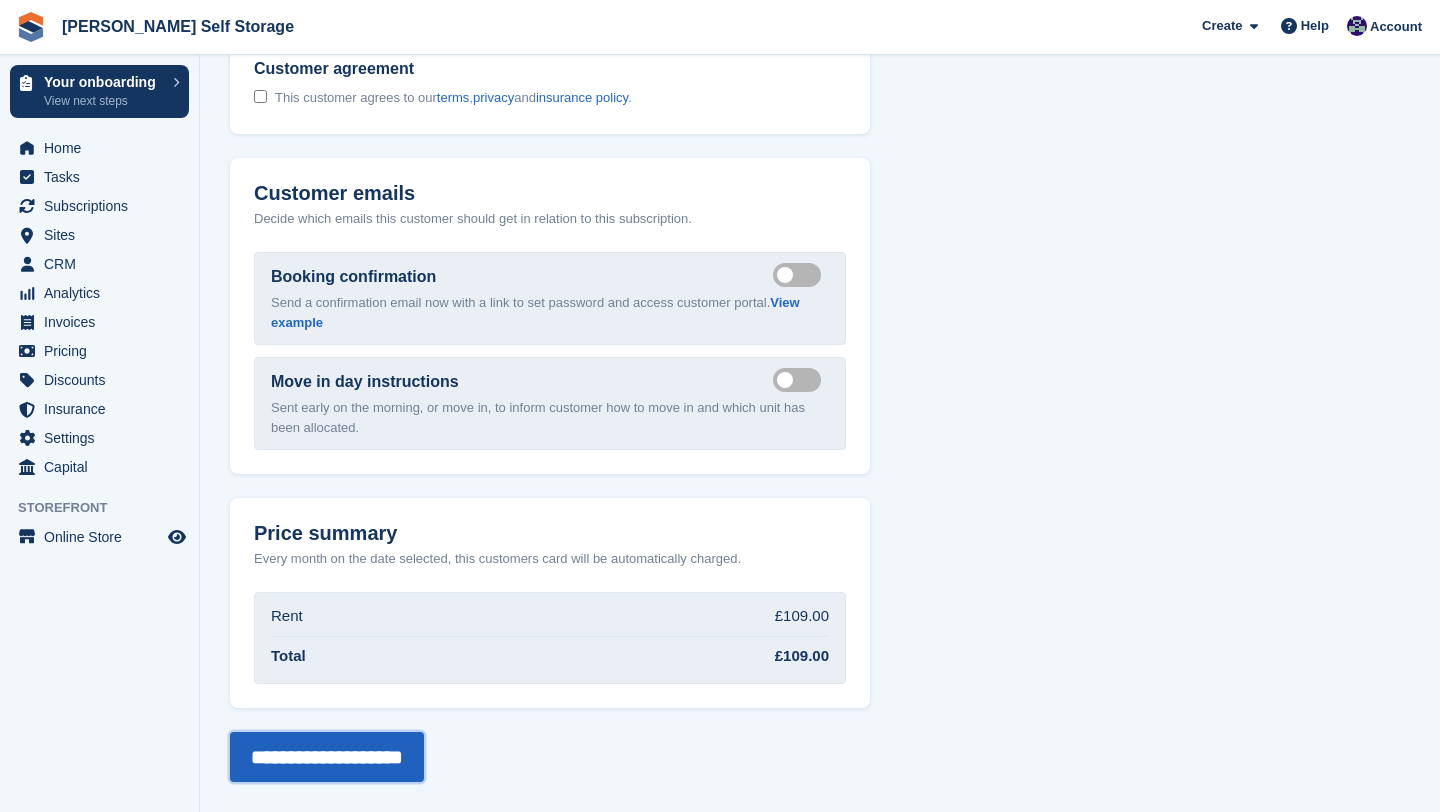 click on "**********" at bounding box center [327, 757] 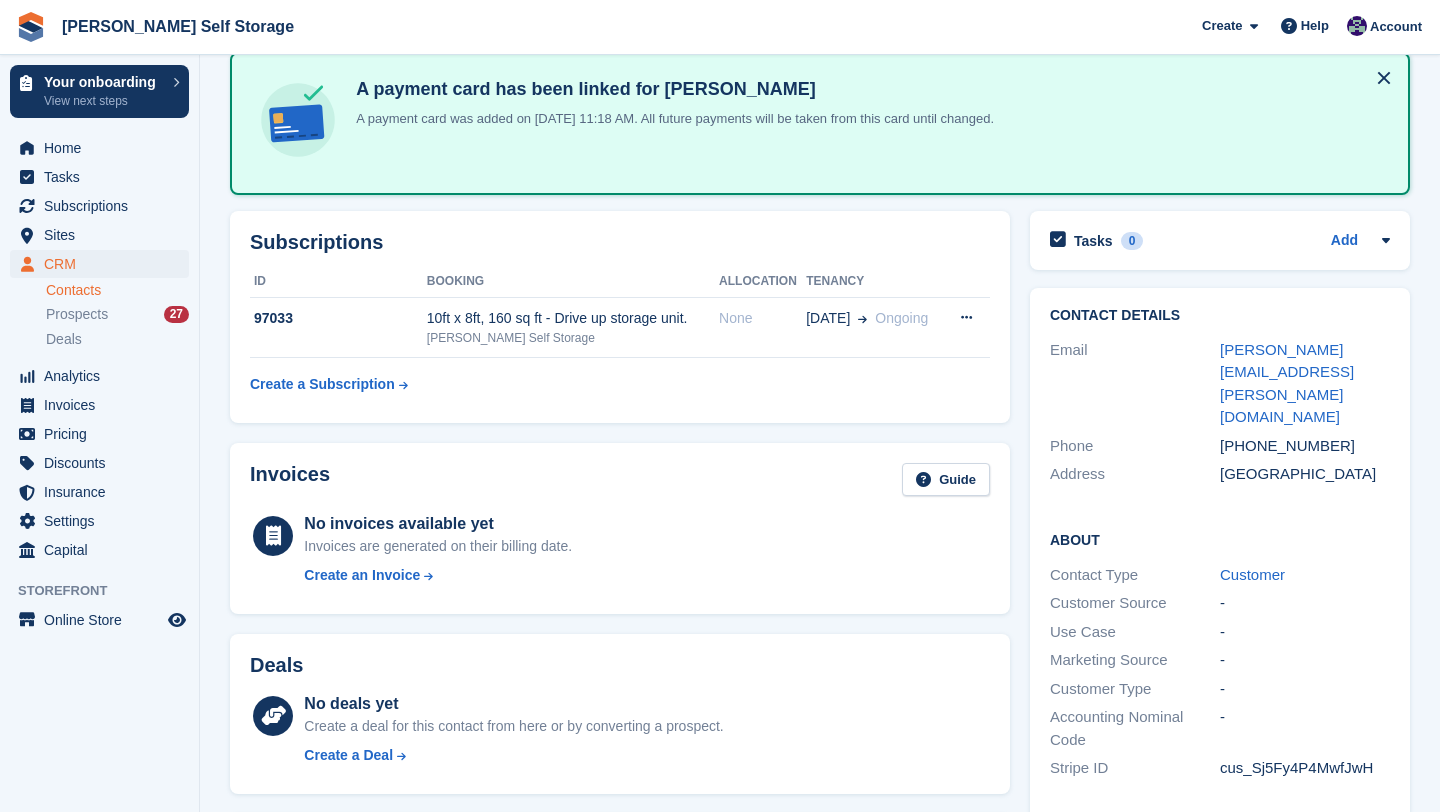 scroll, scrollTop: 0, scrollLeft: 0, axis: both 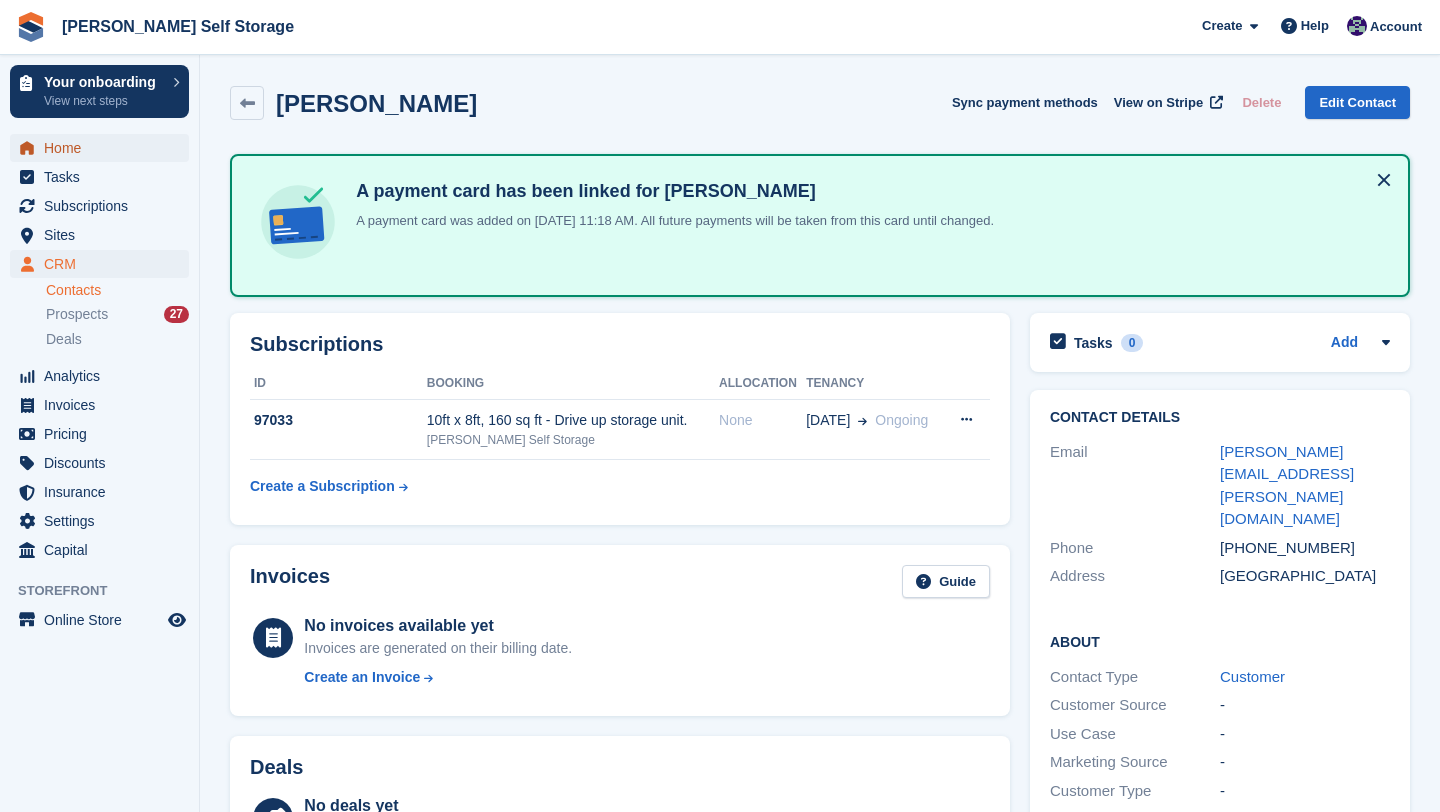 click on "Home" at bounding box center [104, 148] 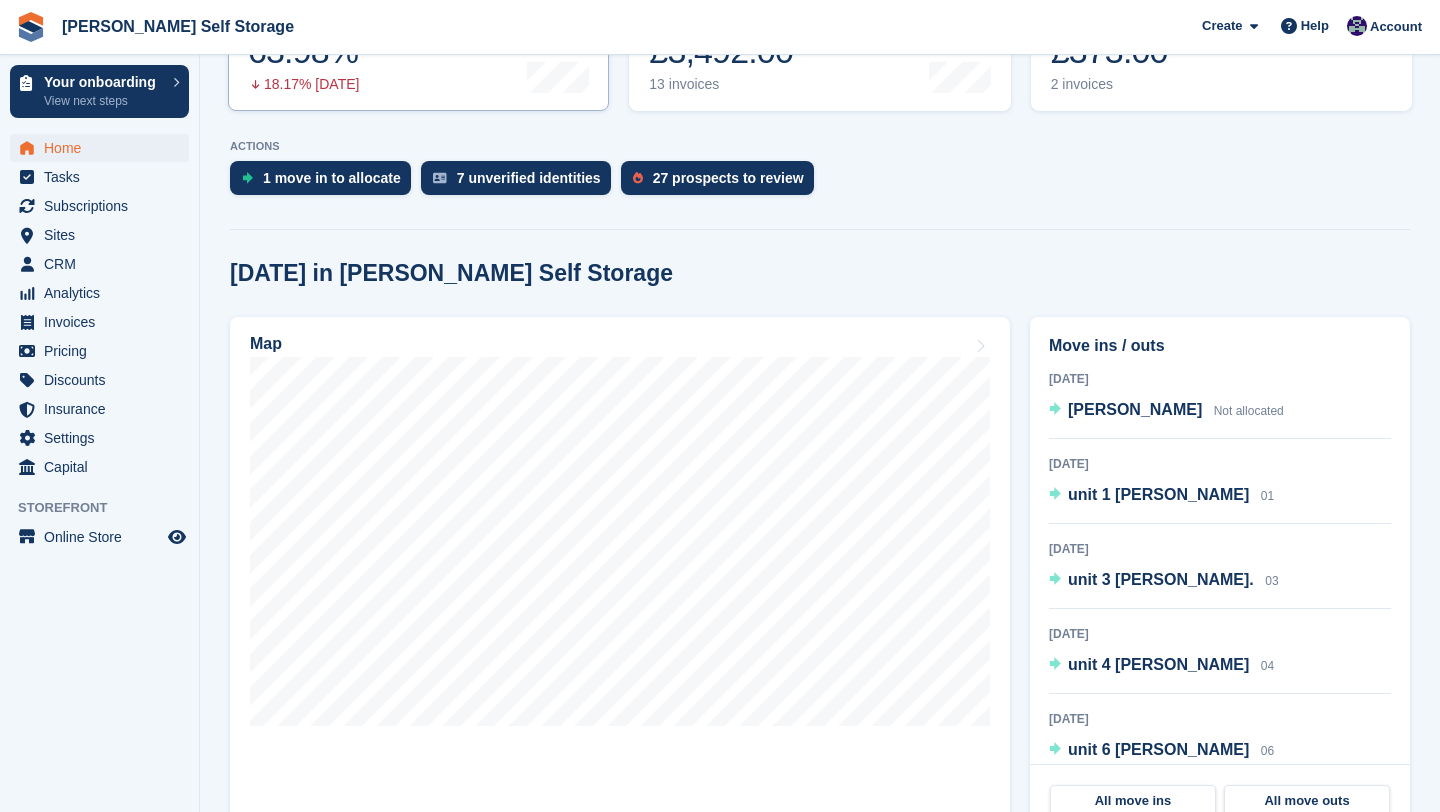 scroll, scrollTop: 442, scrollLeft: 0, axis: vertical 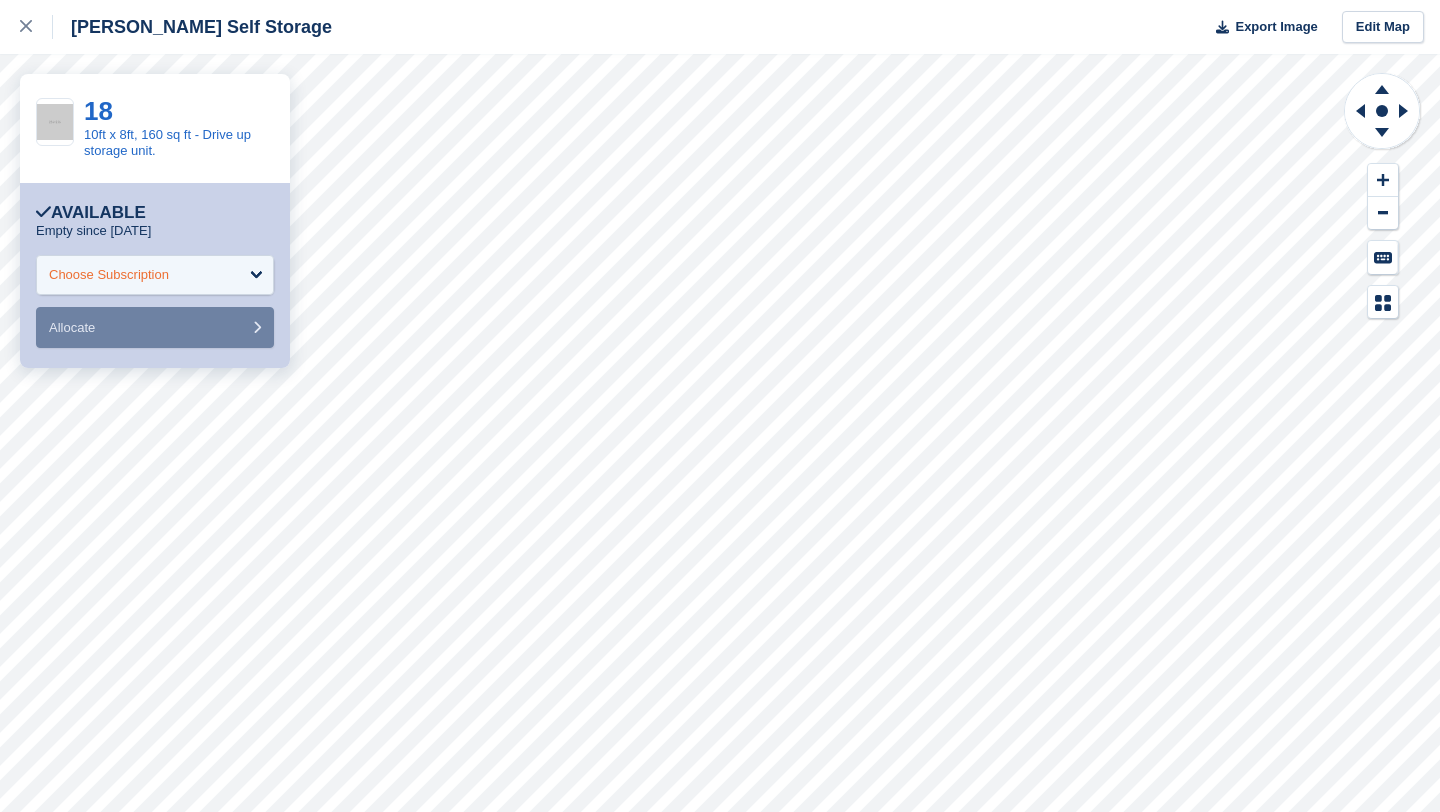 click on "Choose Subscription" at bounding box center (155, 275) 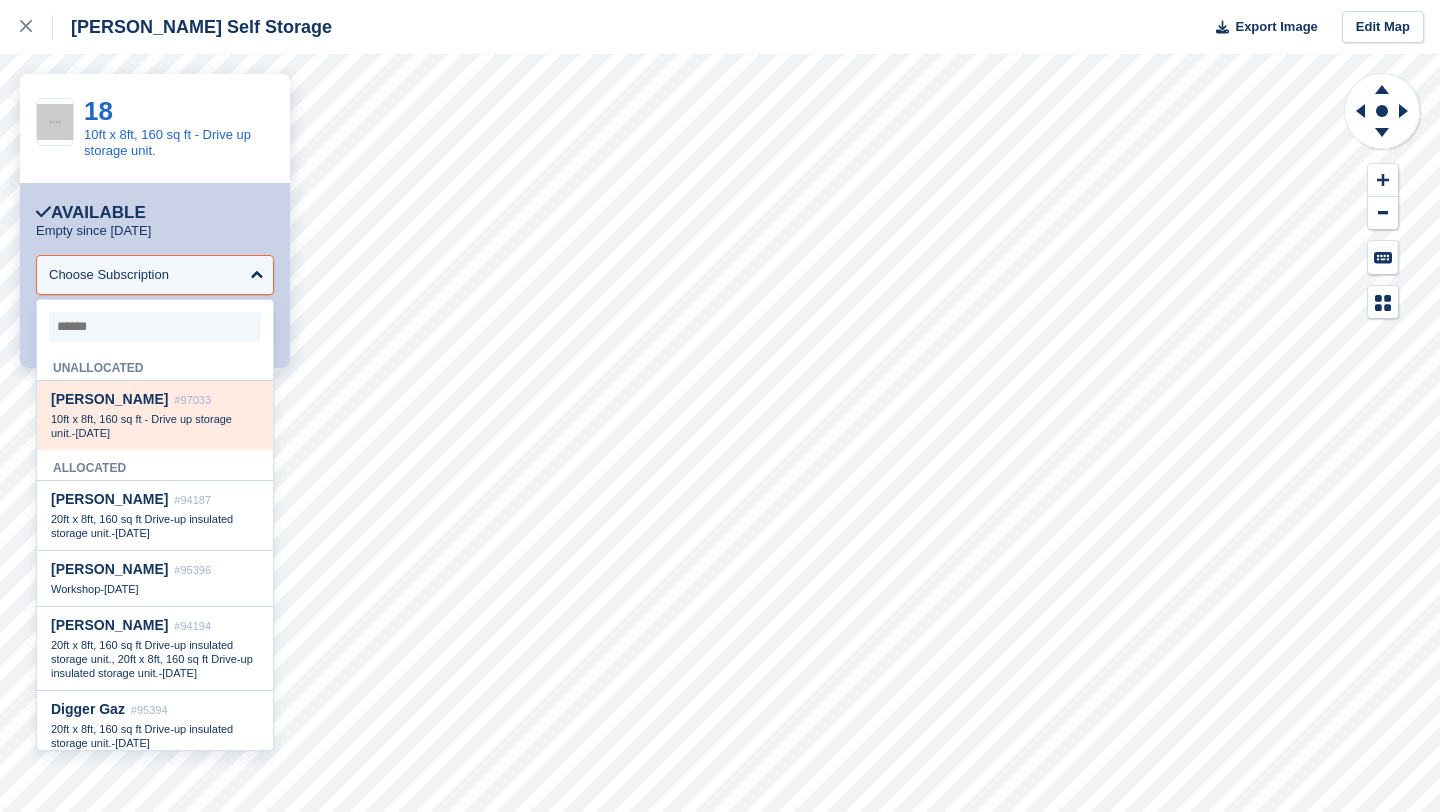 click on "10ft x 8ft, 160 sq ft - Drive up storage unit." at bounding box center [141, 426] 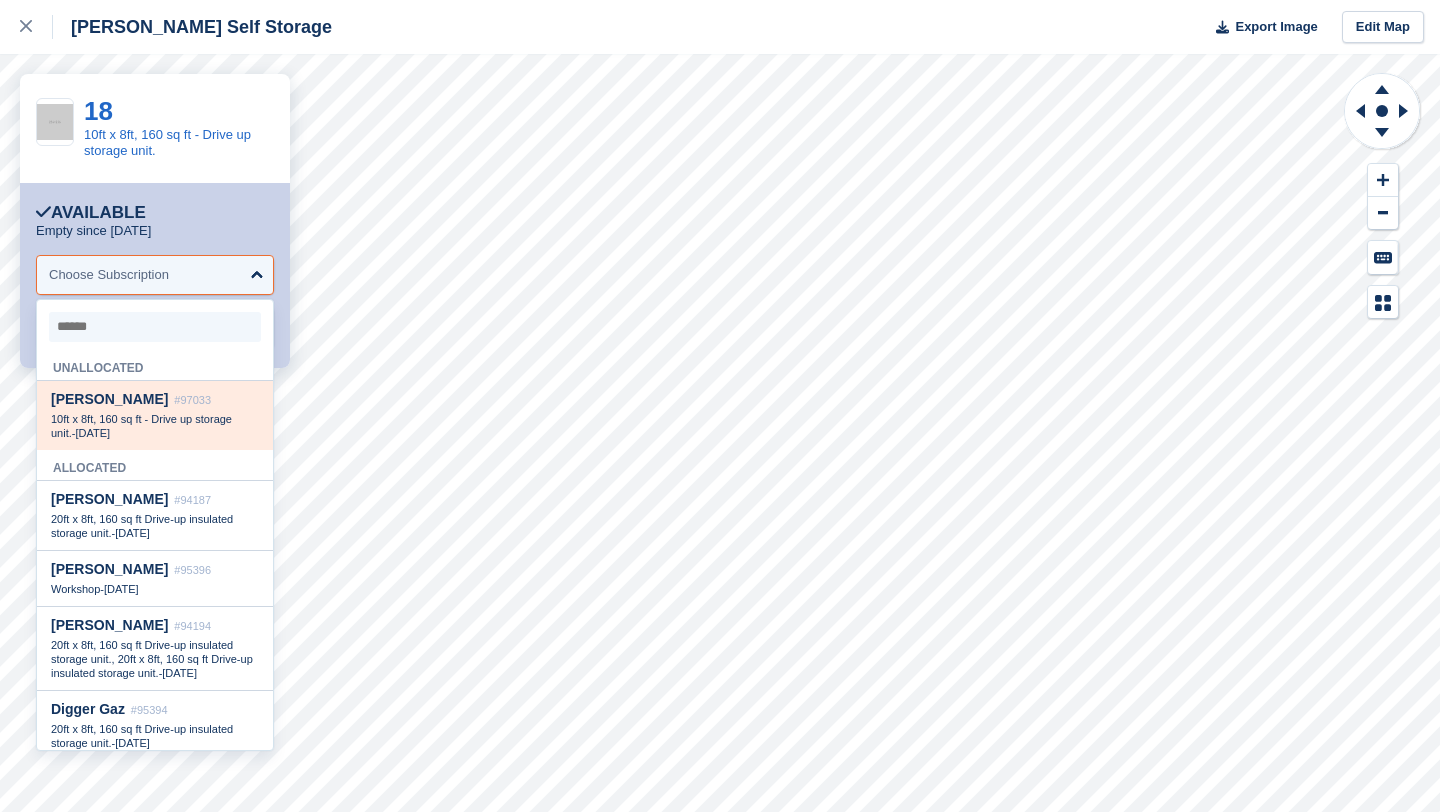 select on "*****" 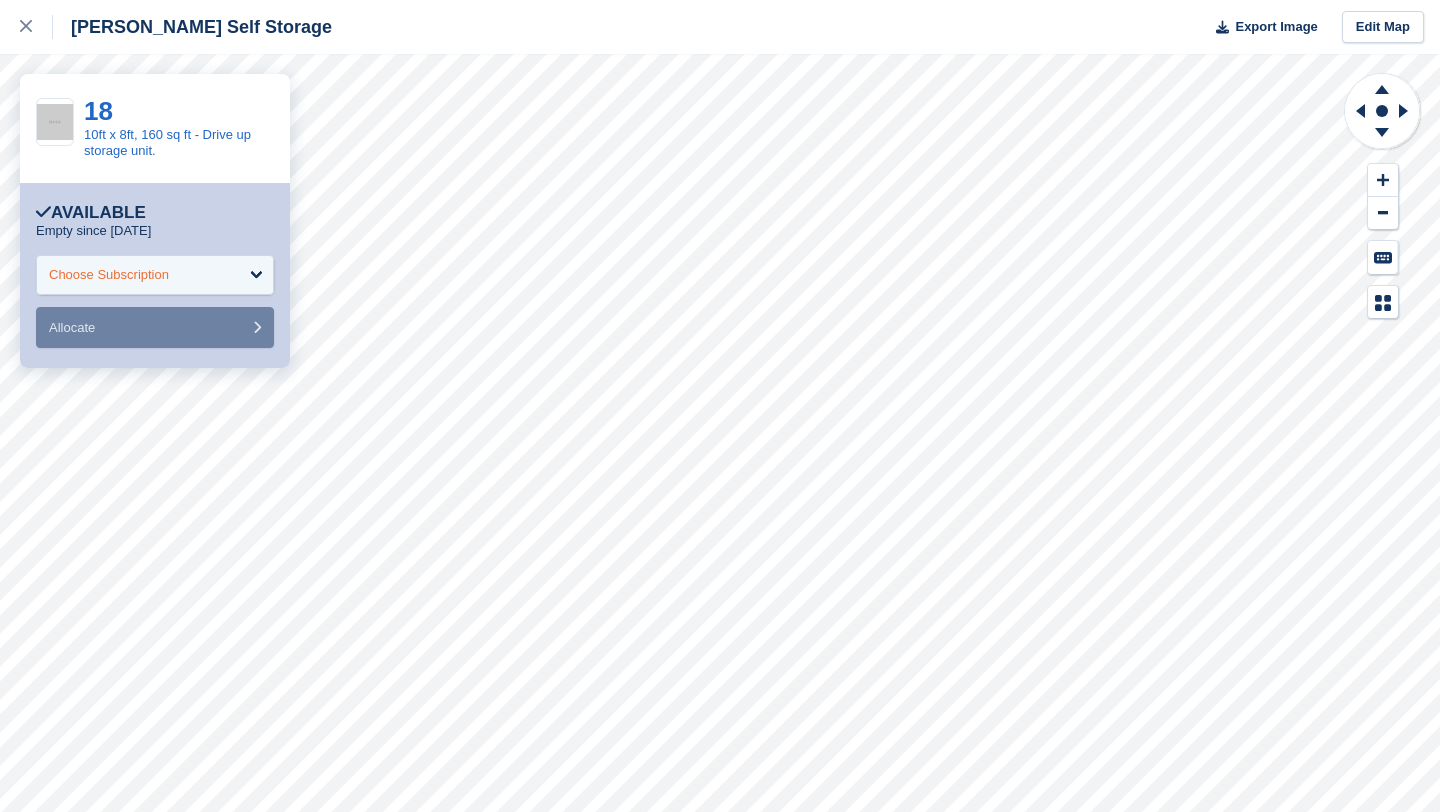 click on "Choose Subscription" at bounding box center [155, 275] 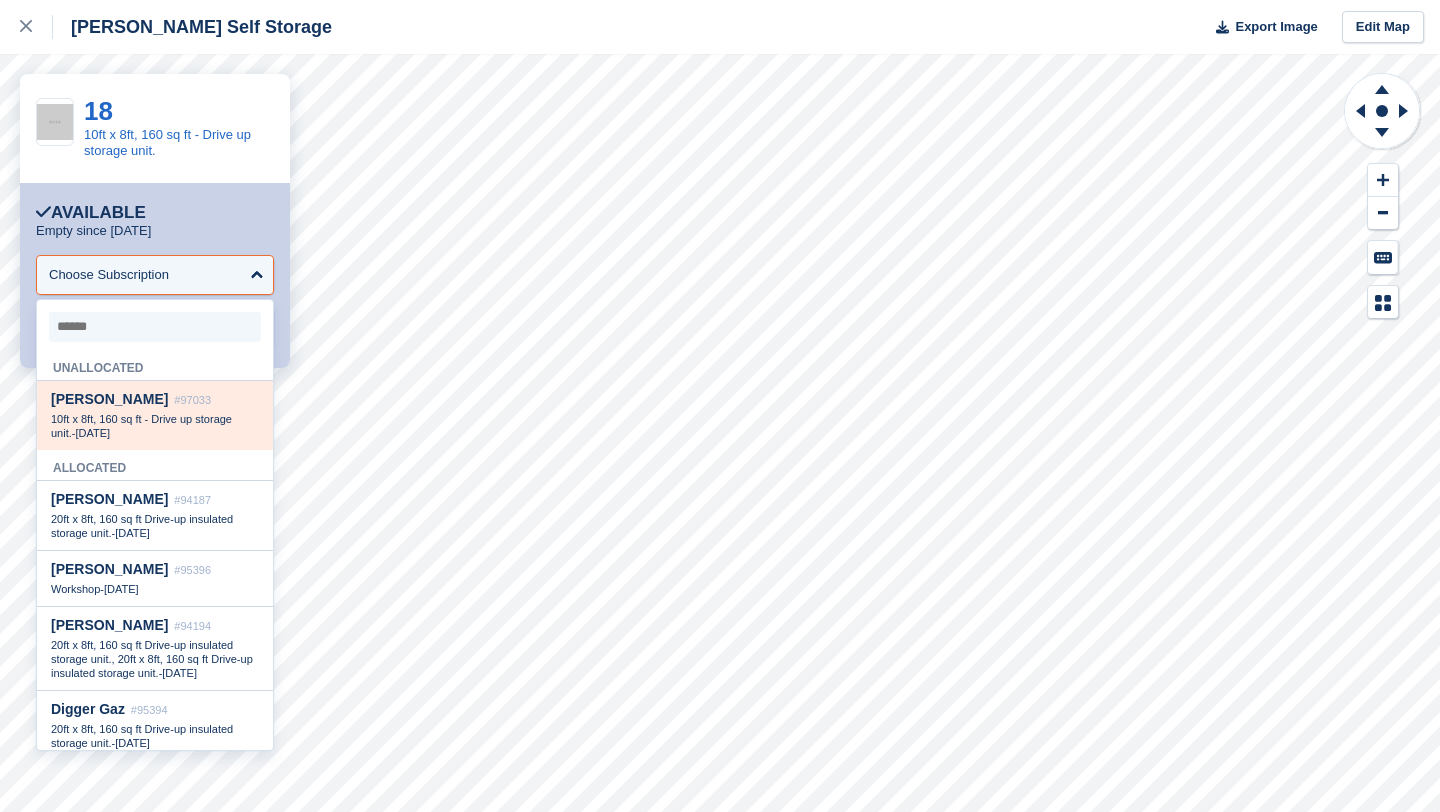 click on "10ft x 8ft, 160 sq ft - Drive up storage unit." at bounding box center [141, 426] 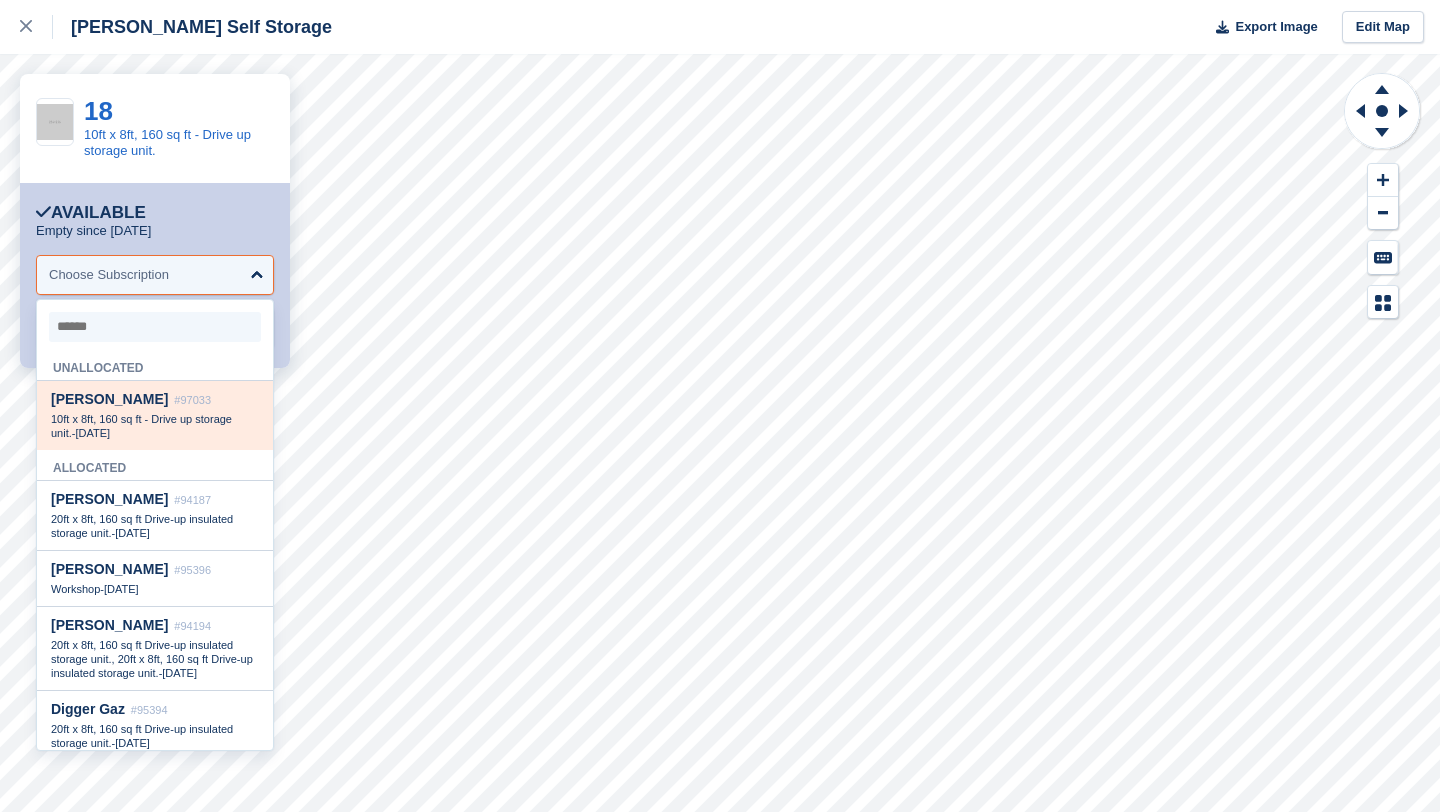 select on "*****" 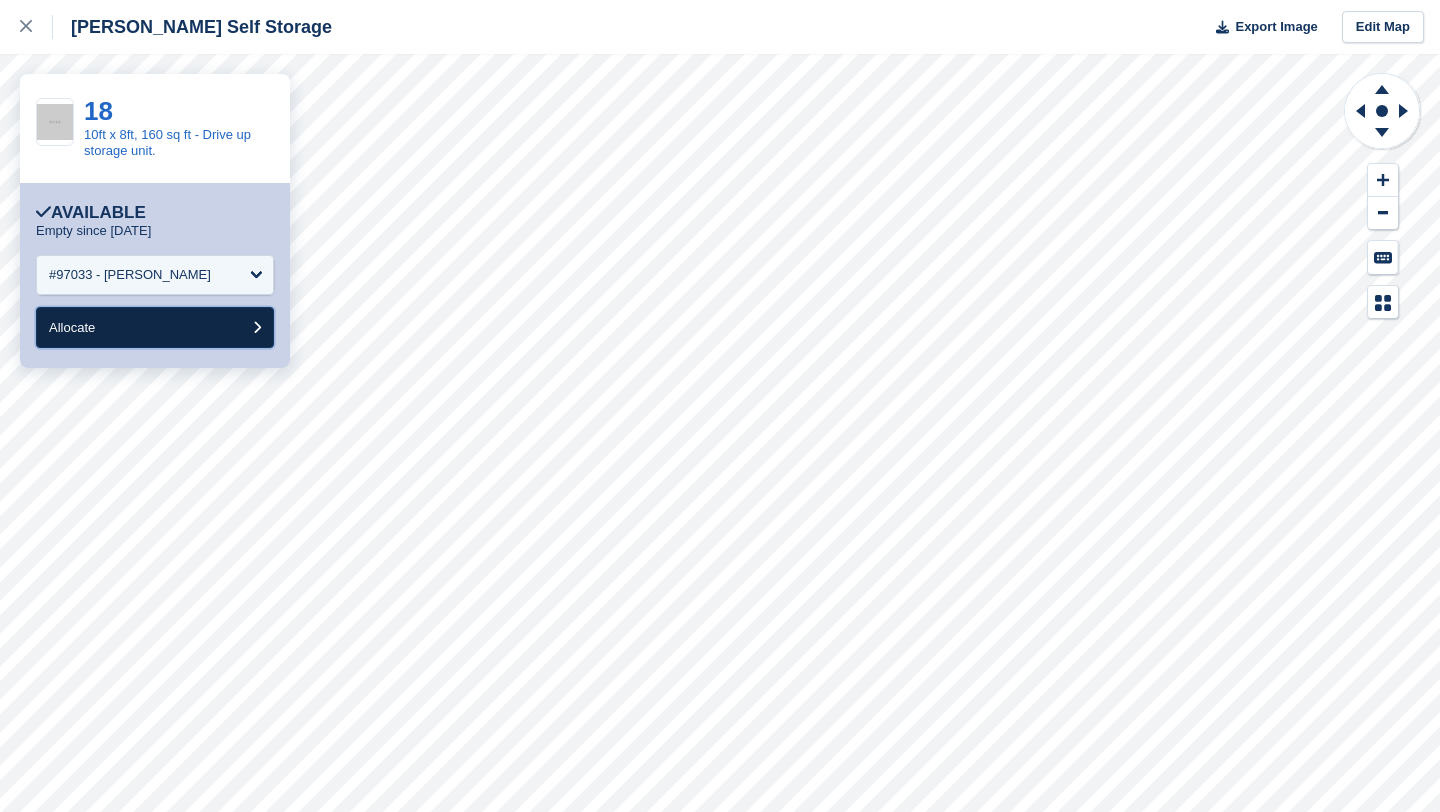 click on "Allocate" at bounding box center [155, 327] 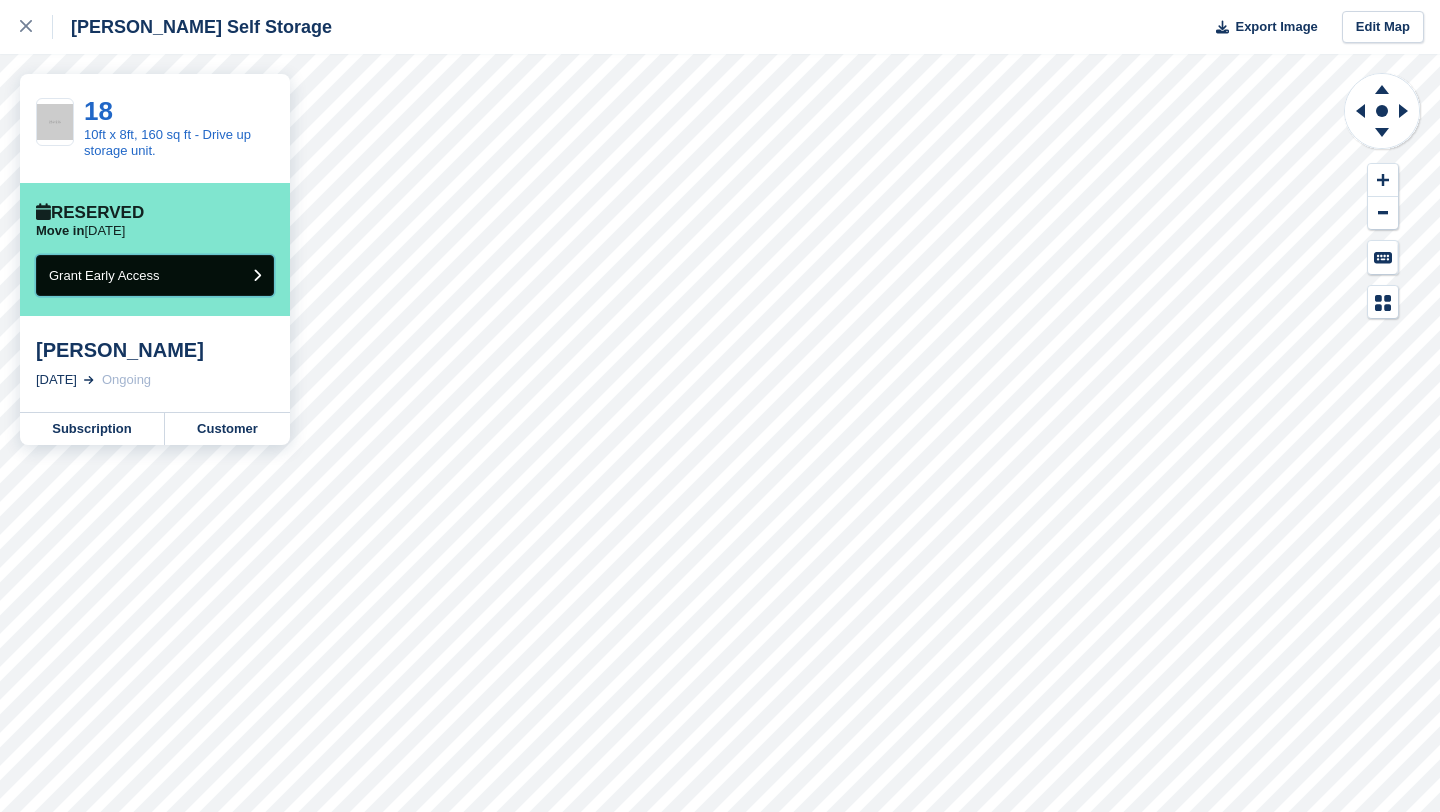 click on "Grant Early Access" at bounding box center (104, 275) 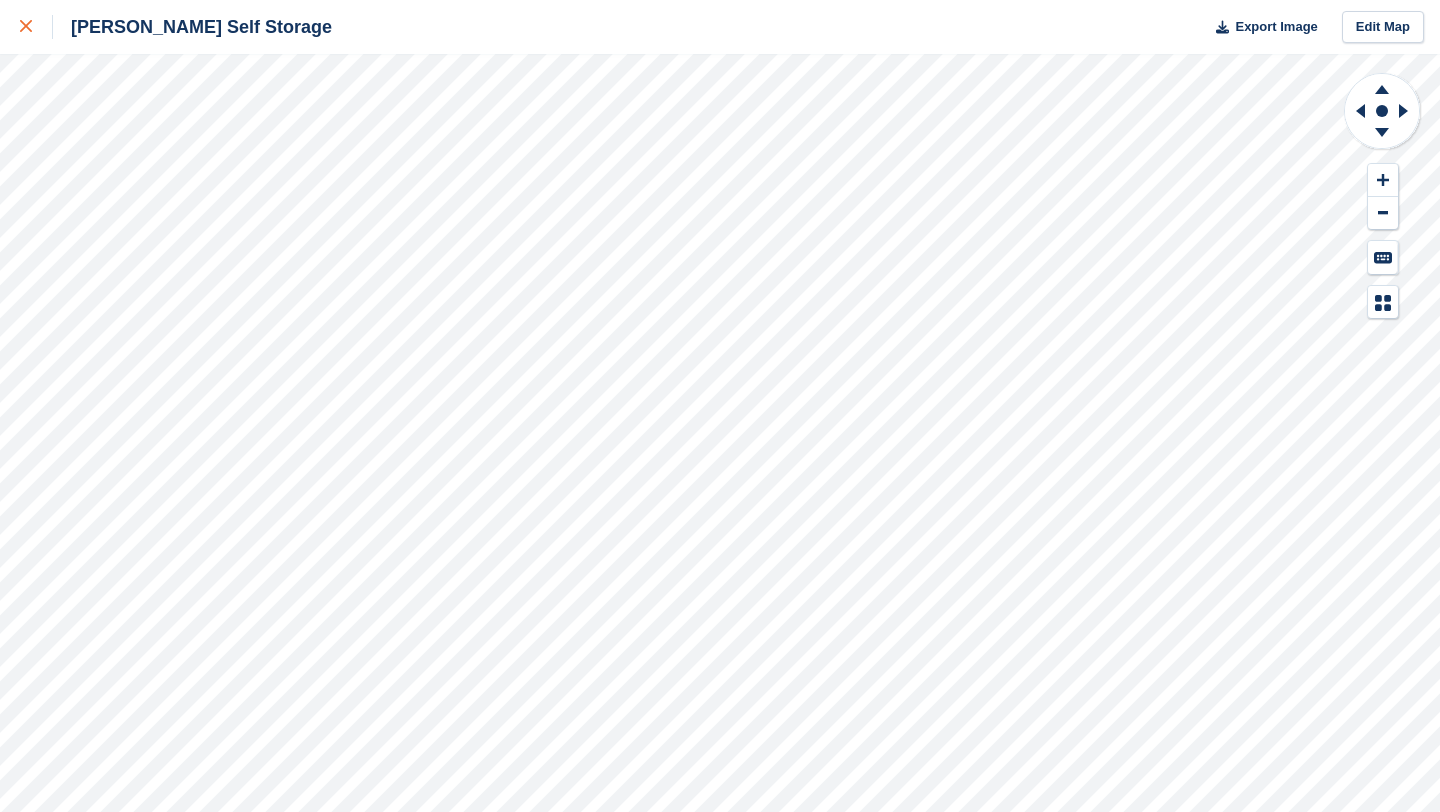 click 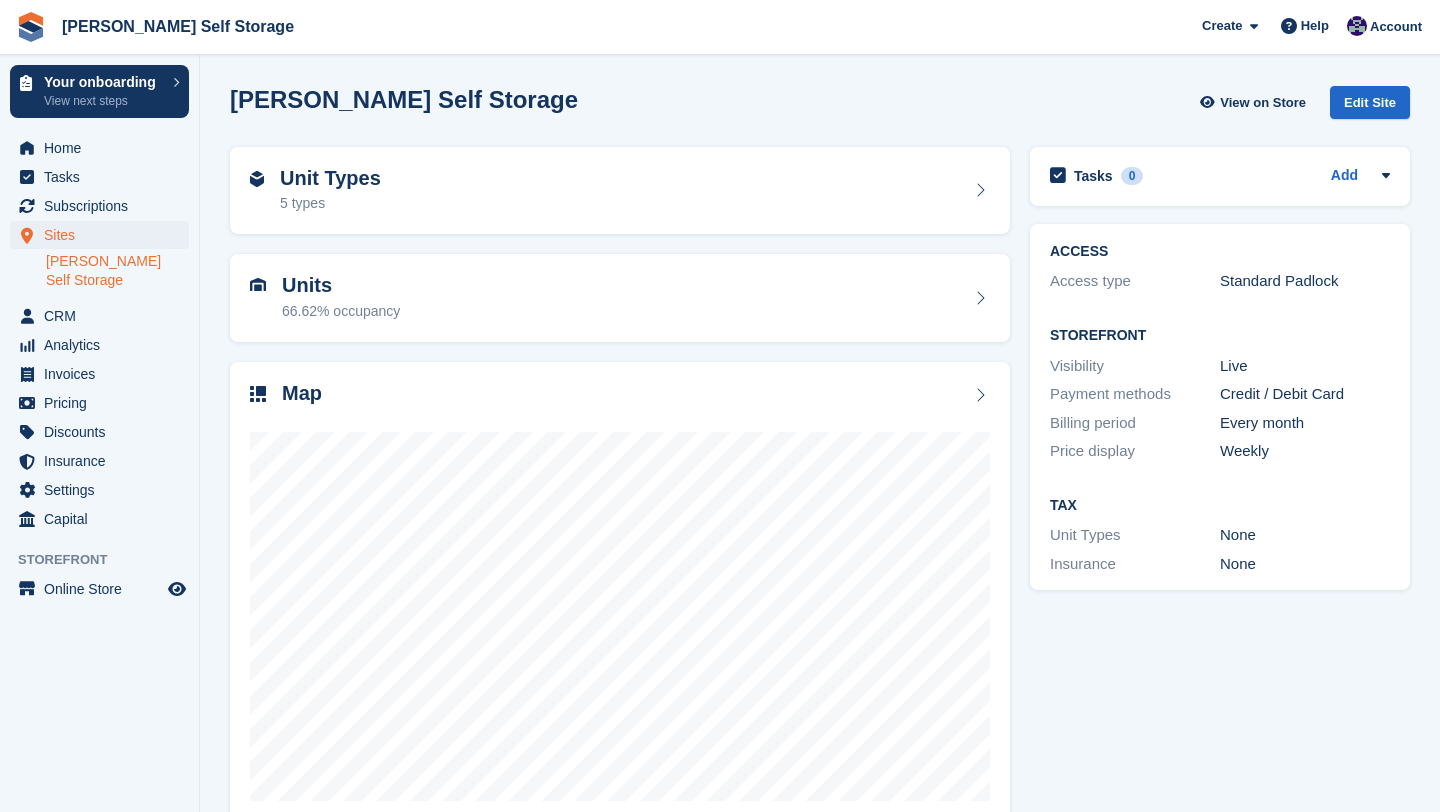 scroll, scrollTop: 41, scrollLeft: 0, axis: vertical 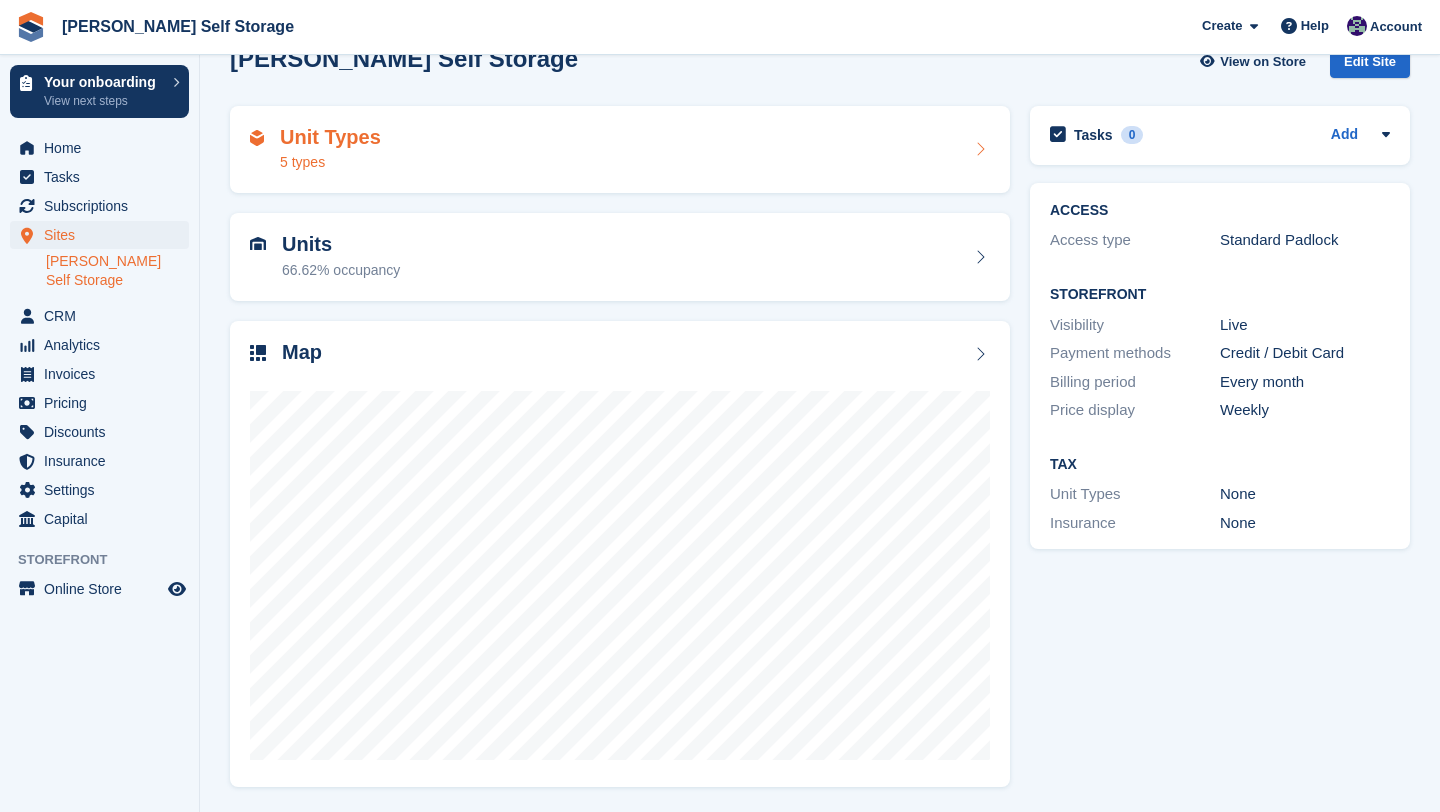 click on "Unit Types
5 types" at bounding box center (620, 150) 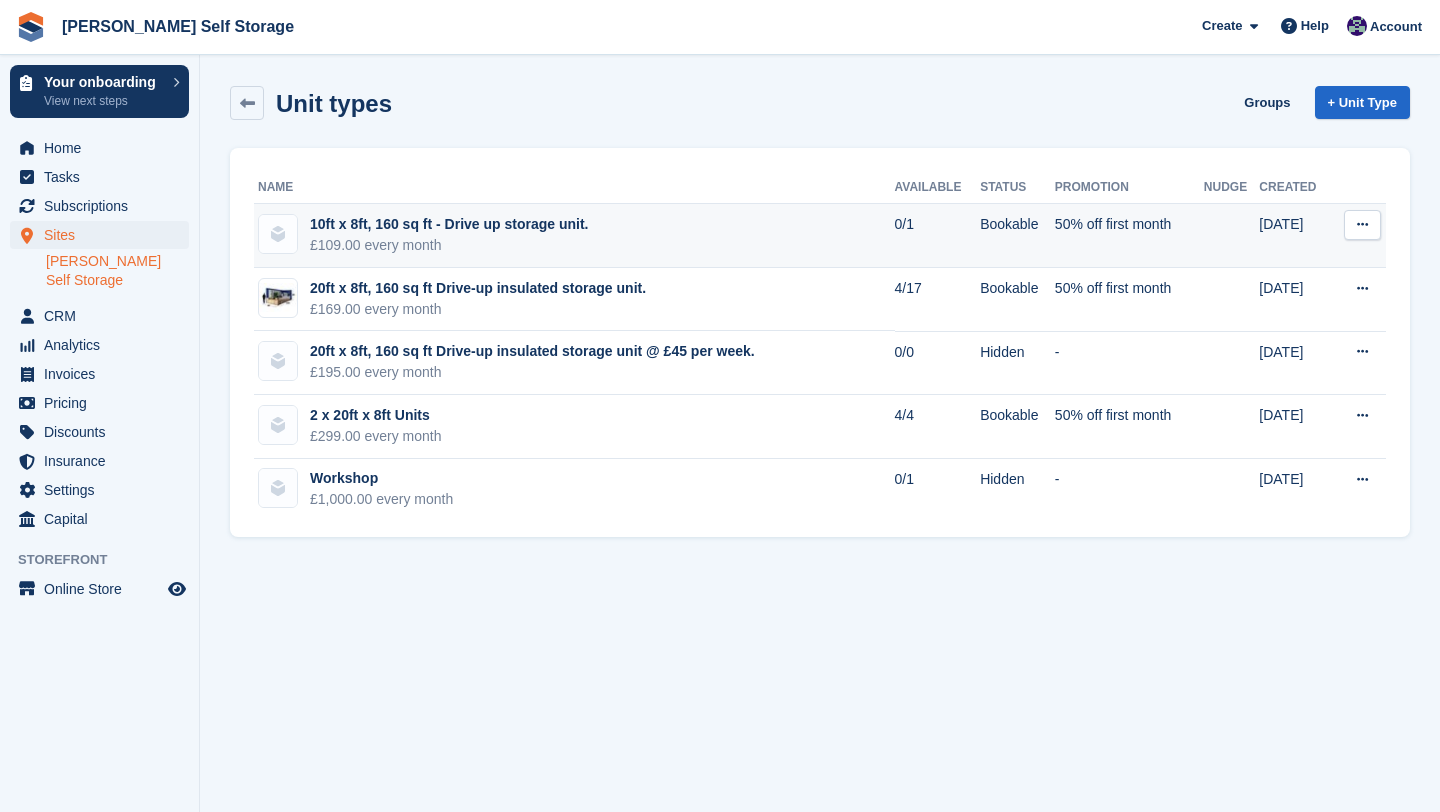 scroll, scrollTop: 0, scrollLeft: 0, axis: both 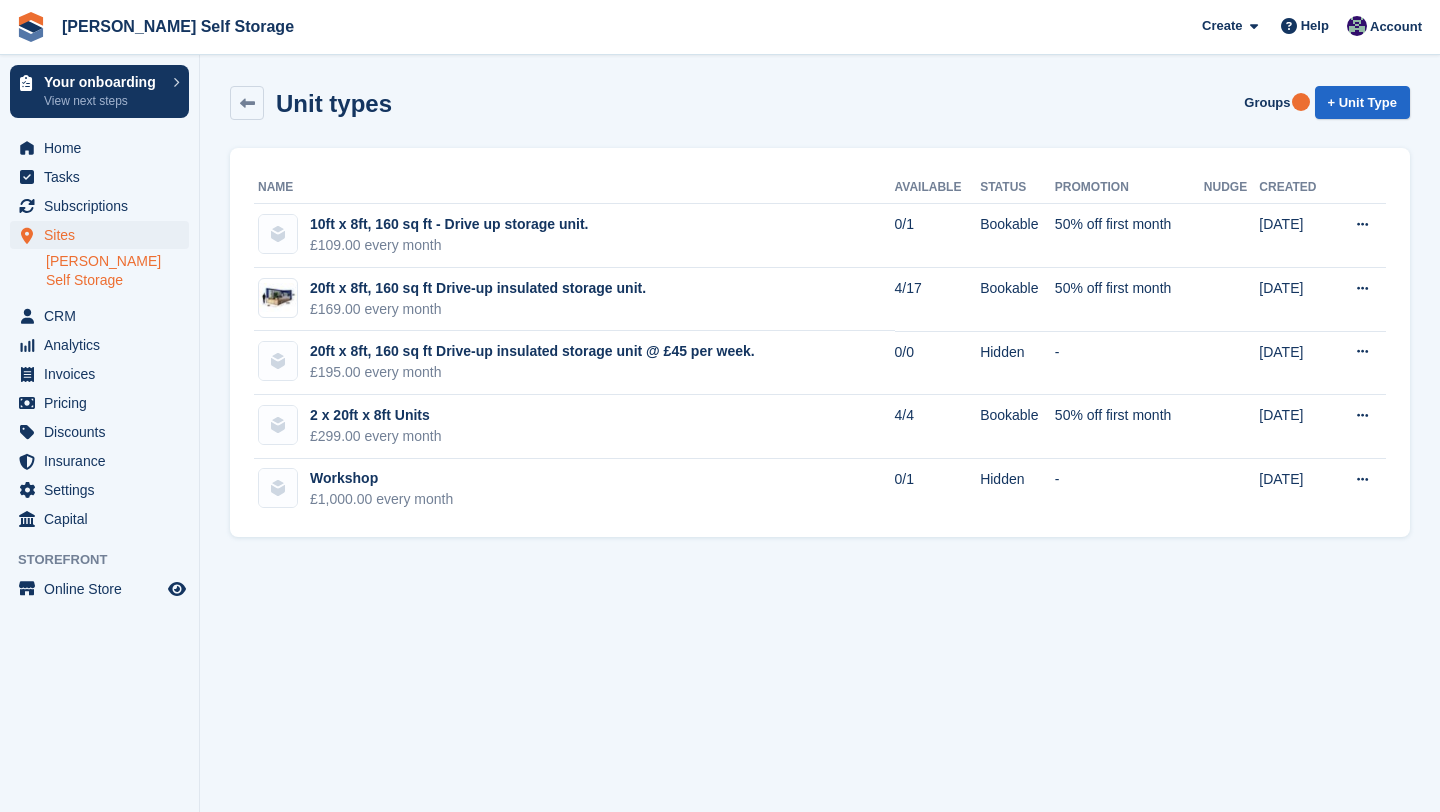 click on "Unit types
Groups
+ Unit Type" at bounding box center [820, 107] 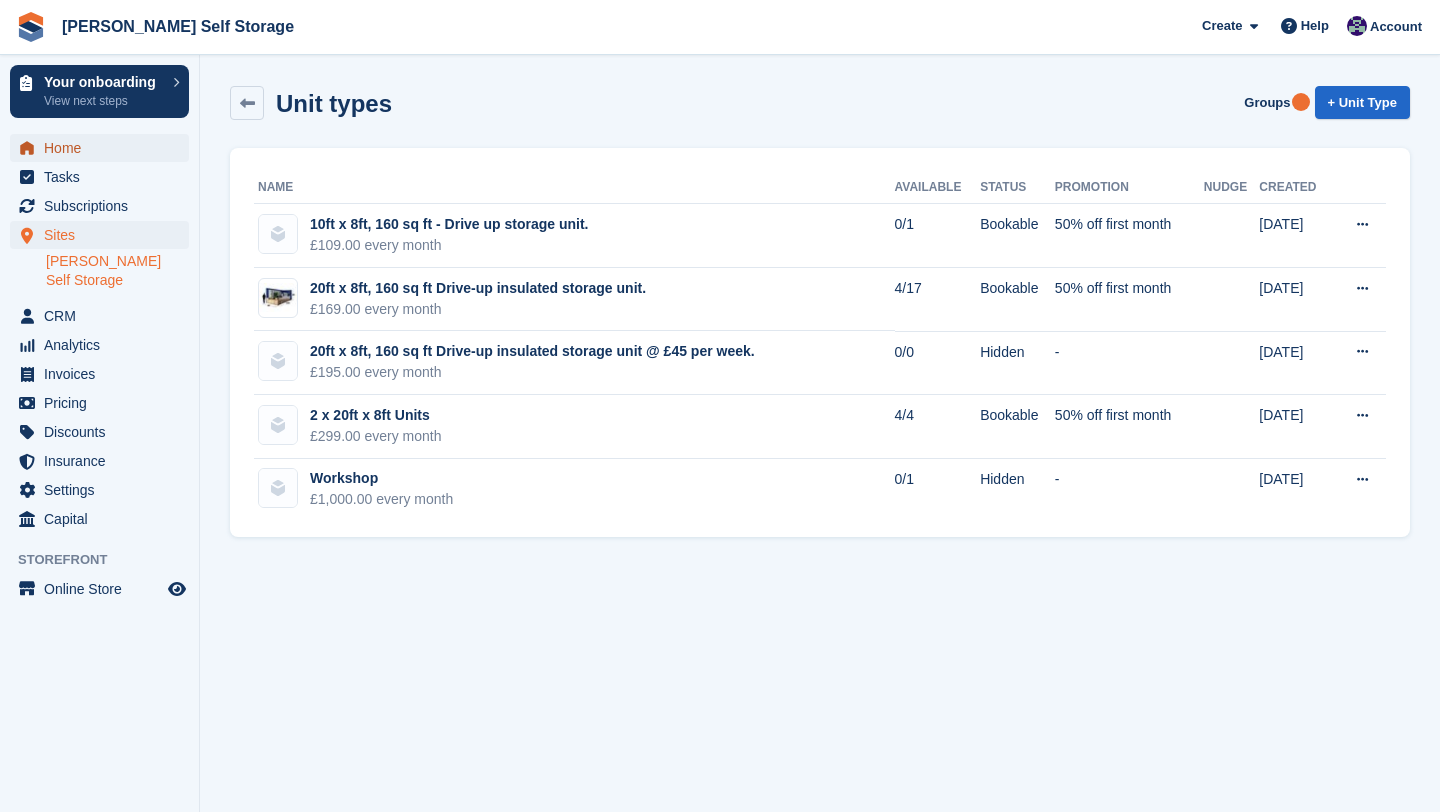 click on "Home" at bounding box center (104, 148) 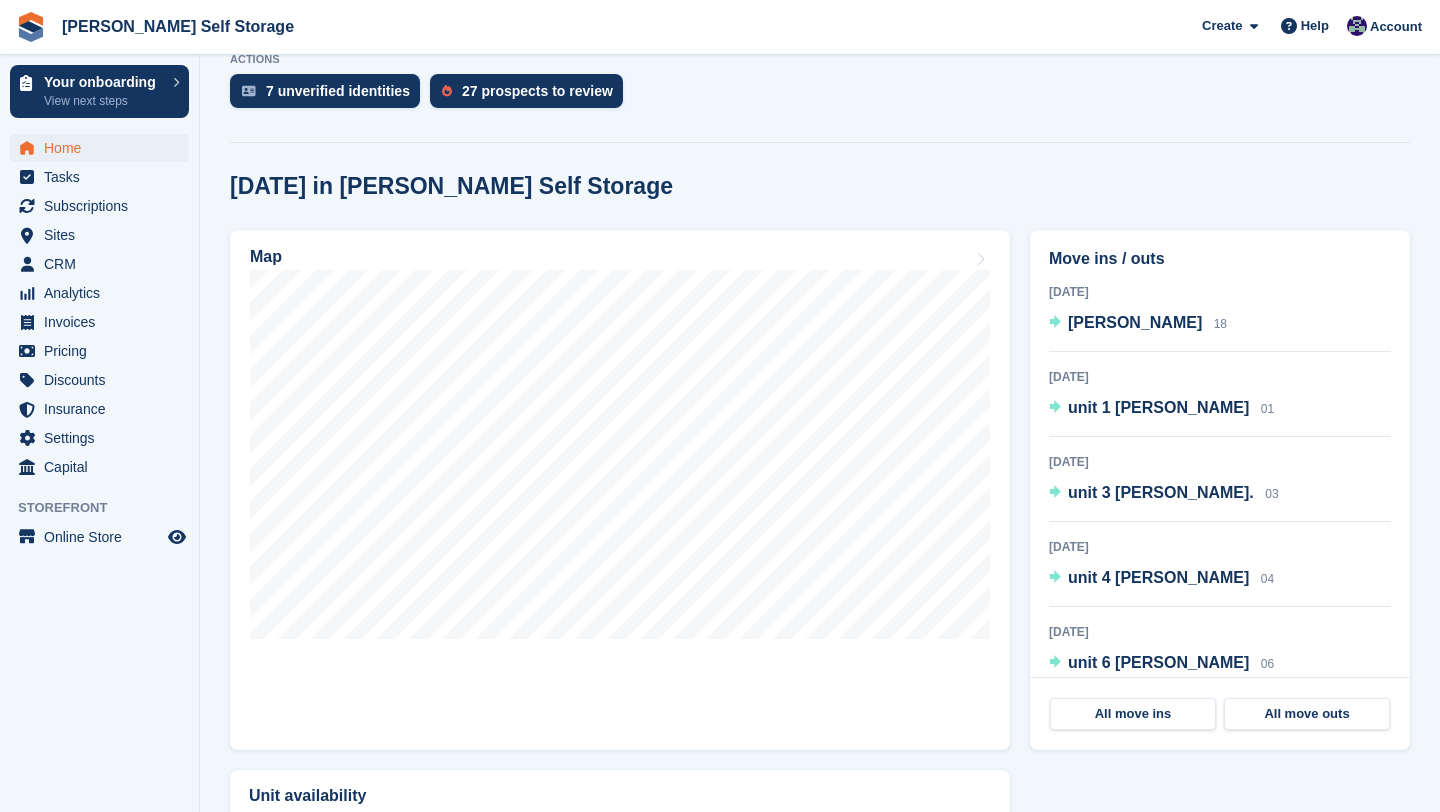 scroll, scrollTop: 487, scrollLeft: 0, axis: vertical 